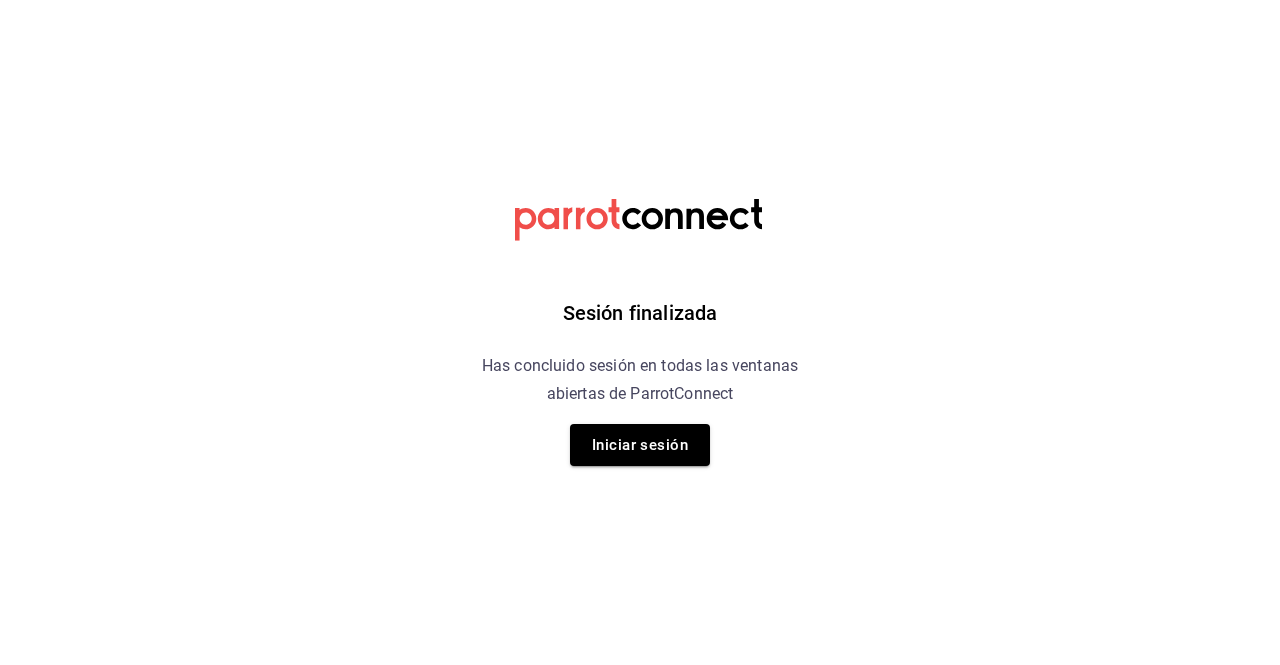 scroll, scrollTop: 0, scrollLeft: 0, axis: both 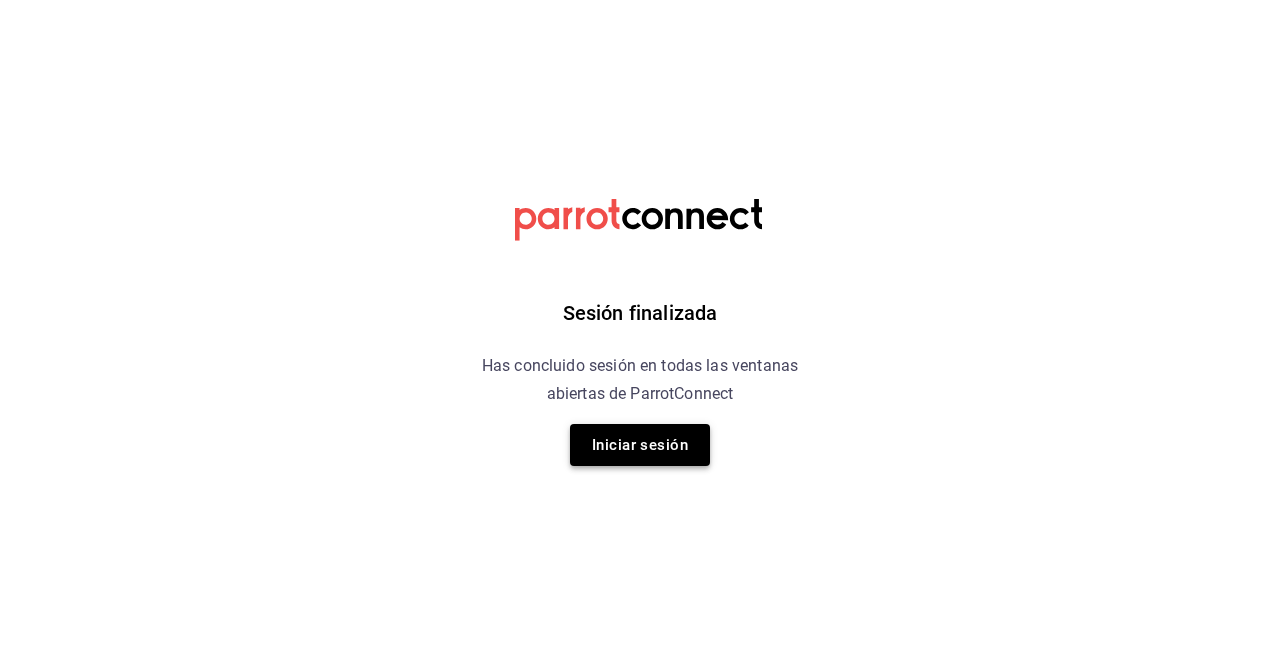 click on "Iniciar sesión" at bounding box center [640, 445] 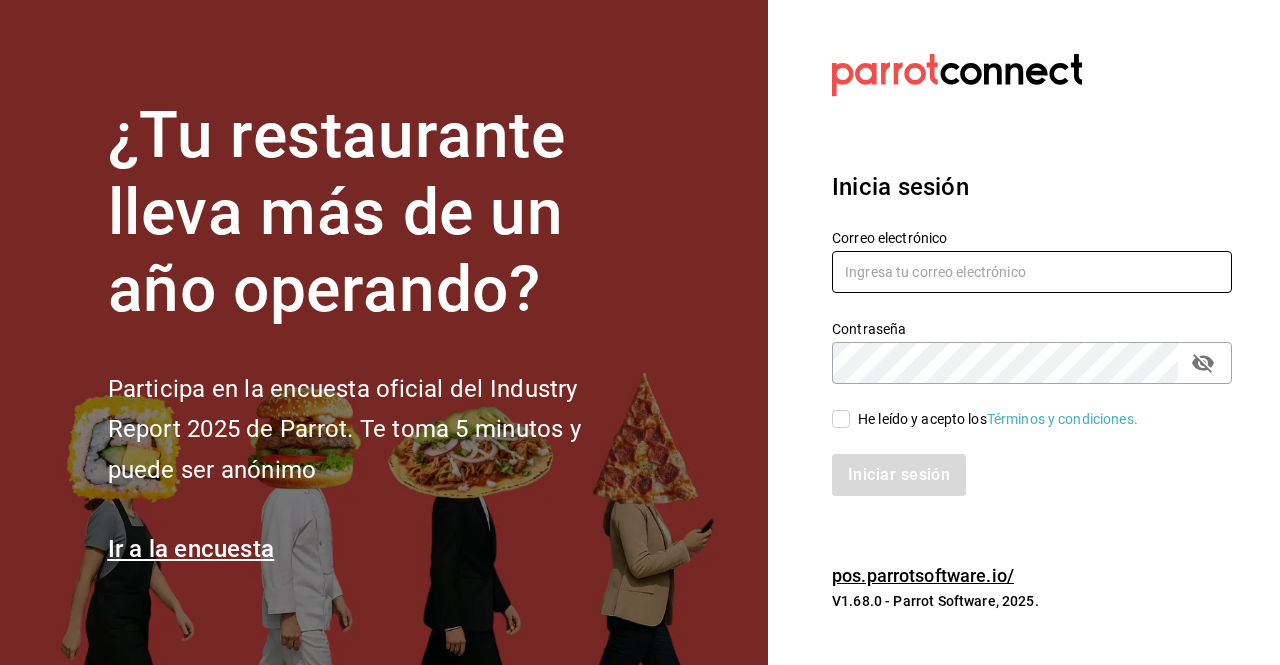 click at bounding box center [1032, 272] 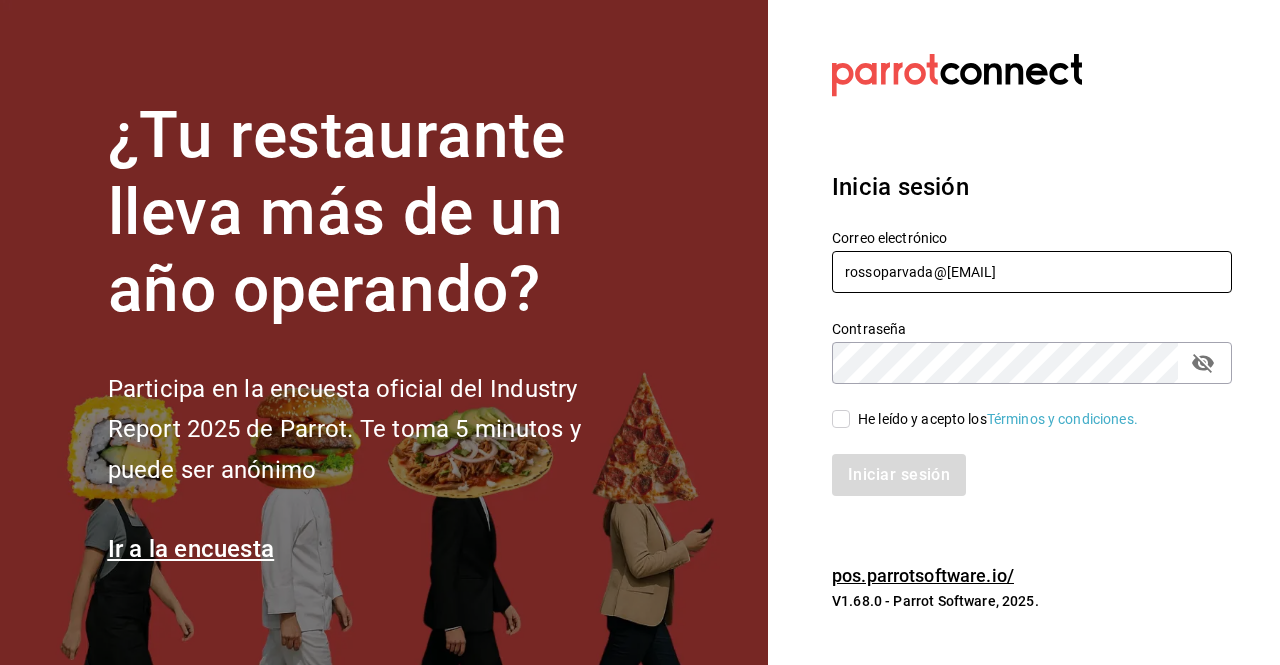 type on "rossoparvada@[EMAIL]" 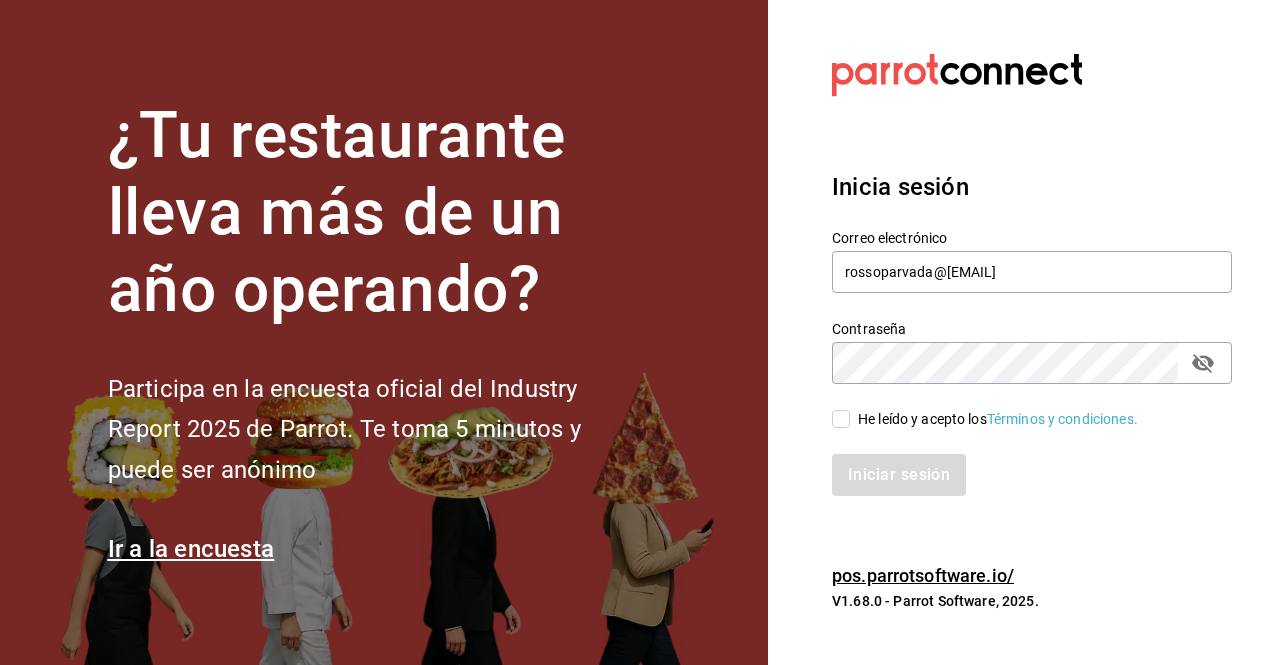 click on "He leído y acepto los  Términos y condiciones." at bounding box center (841, 419) 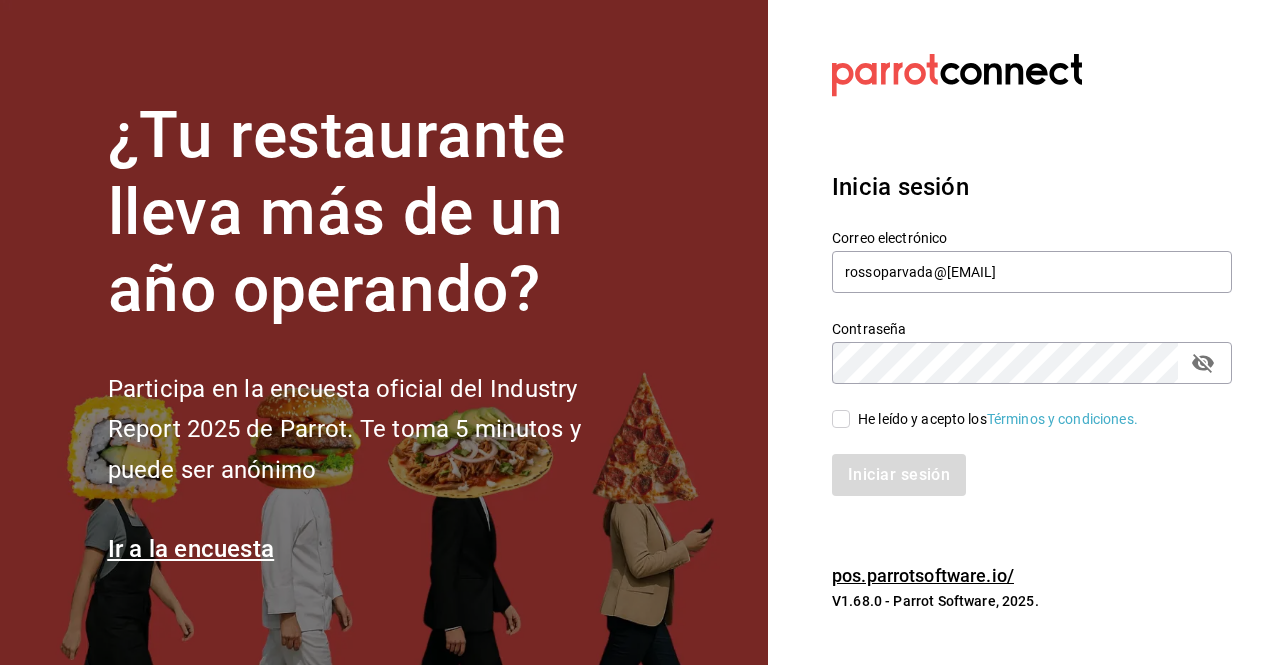 checkbox on "true" 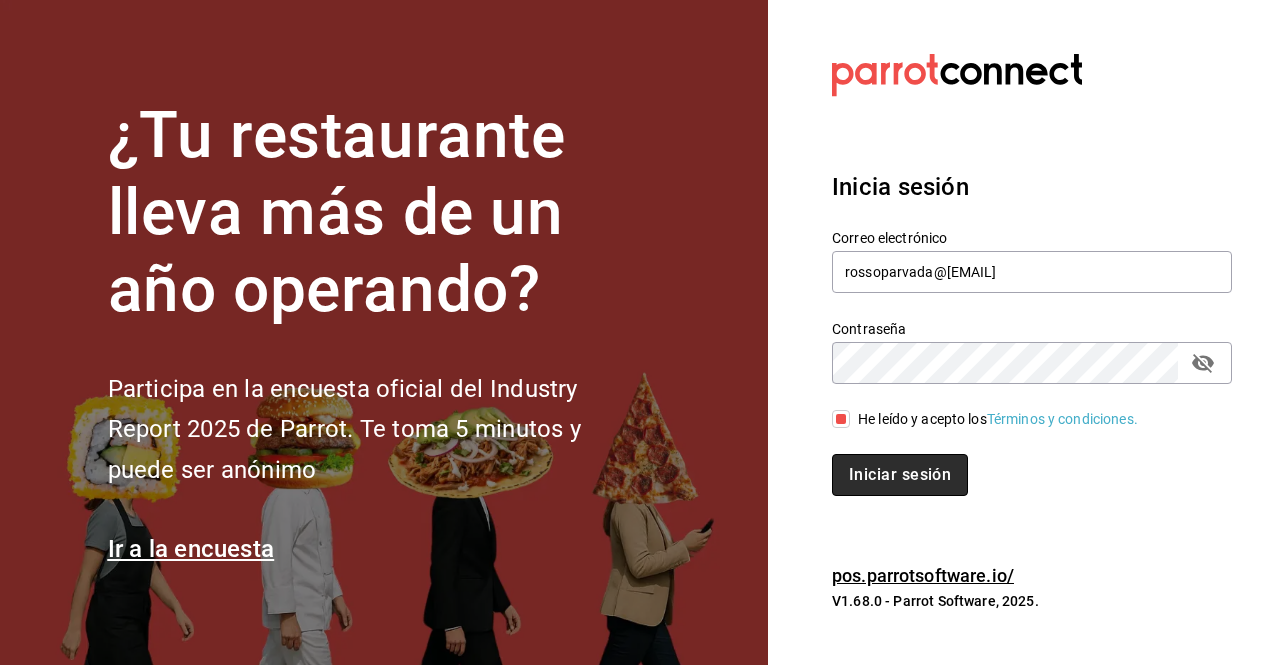 click on "Iniciar sesión" at bounding box center (900, 475) 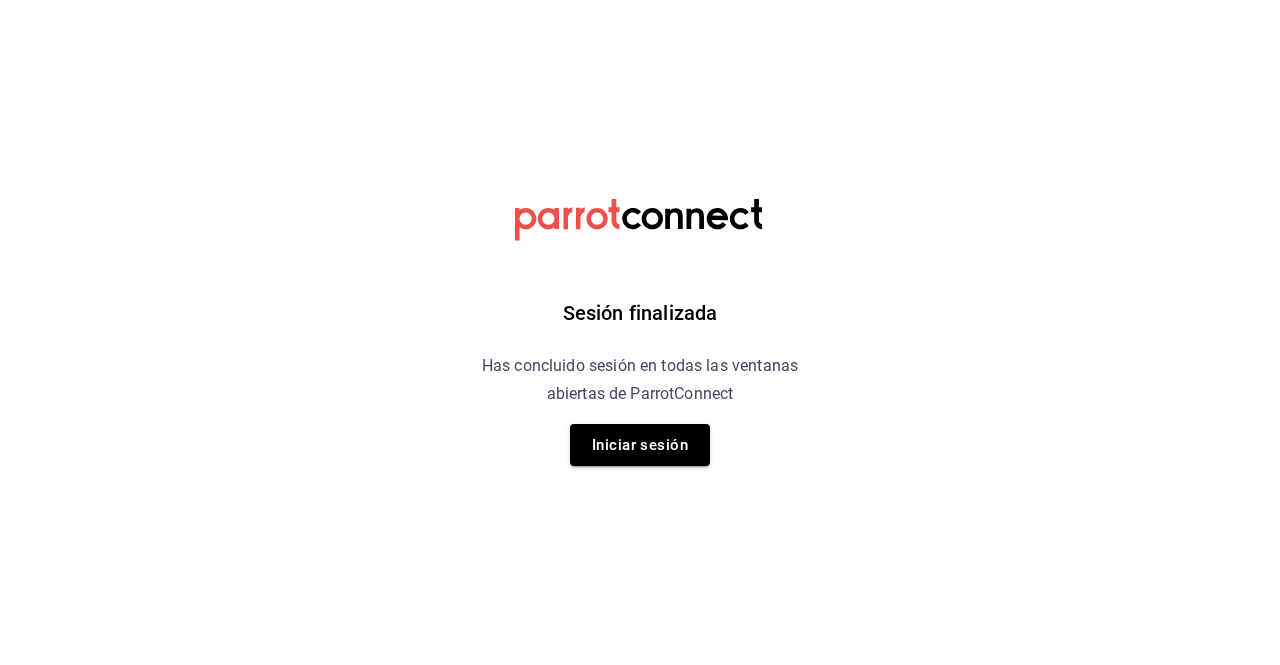 scroll, scrollTop: 0, scrollLeft: 0, axis: both 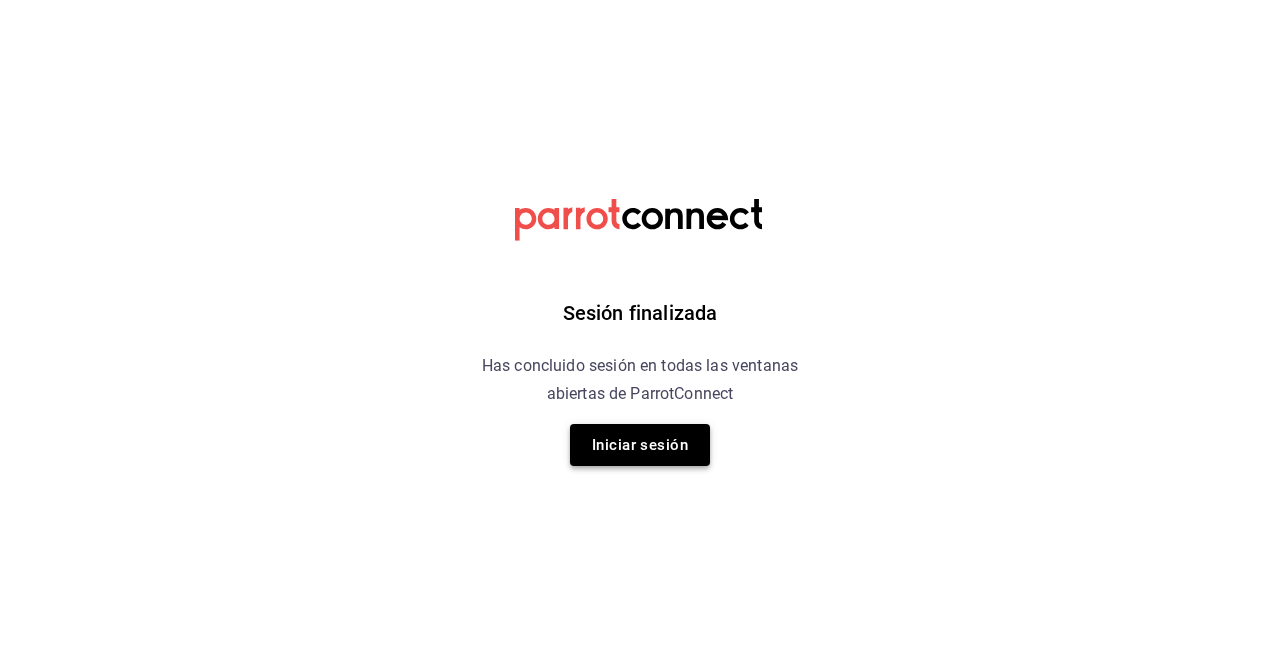 click on "Iniciar sesión" at bounding box center [640, 445] 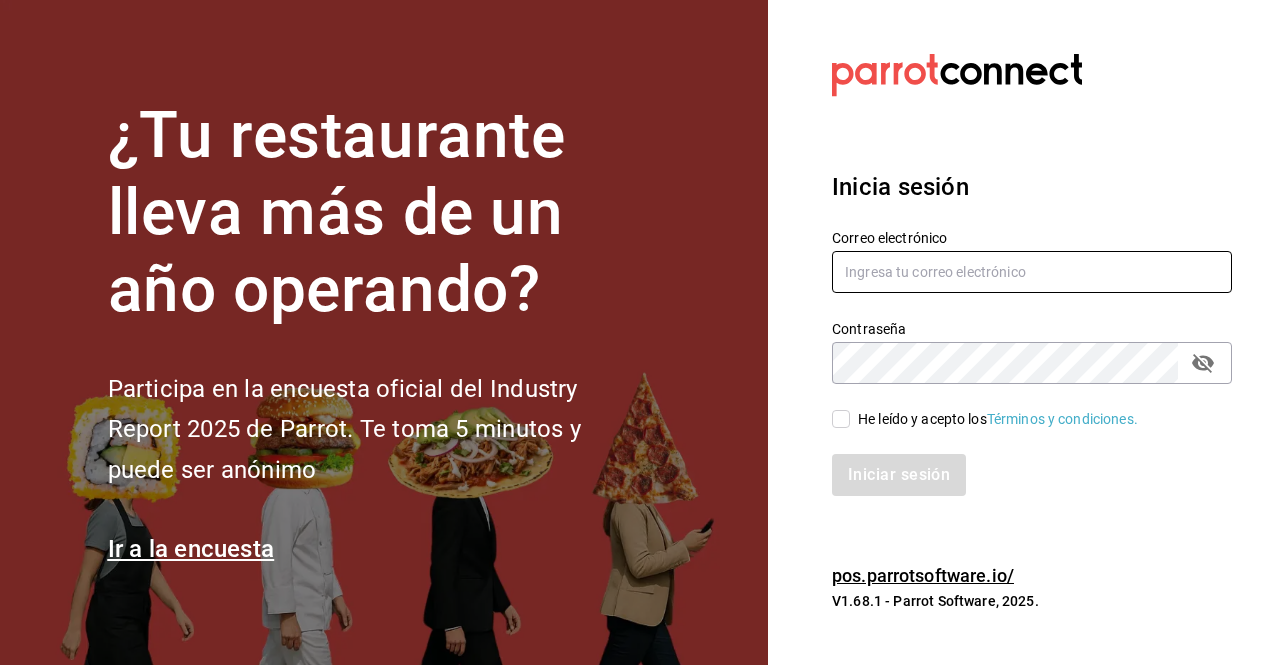 click at bounding box center (1032, 272) 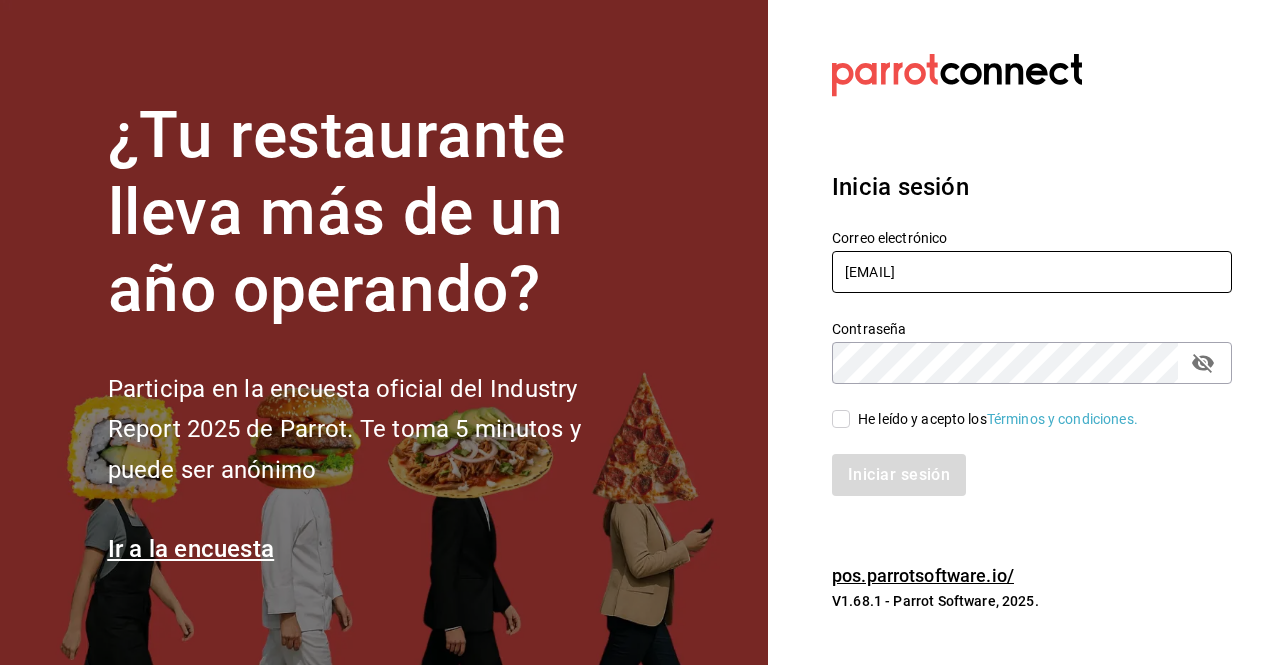 type on "[EMAIL]" 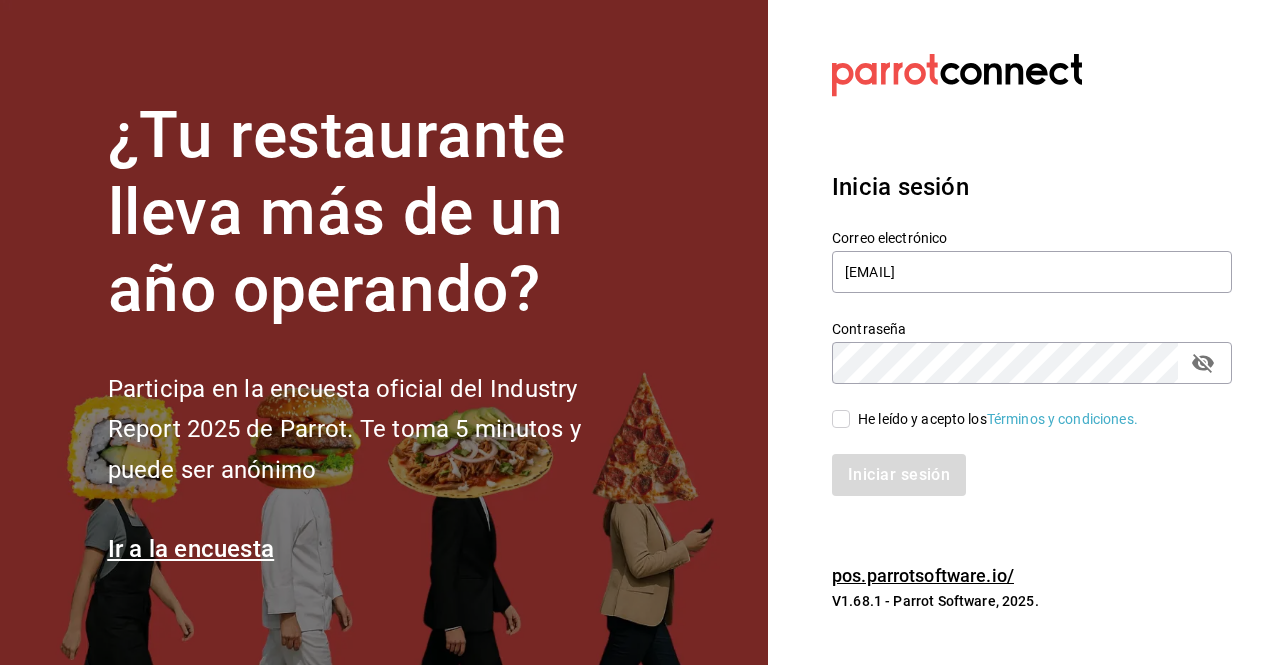 click on "He leído y acepto los  Términos y condiciones." at bounding box center (841, 419) 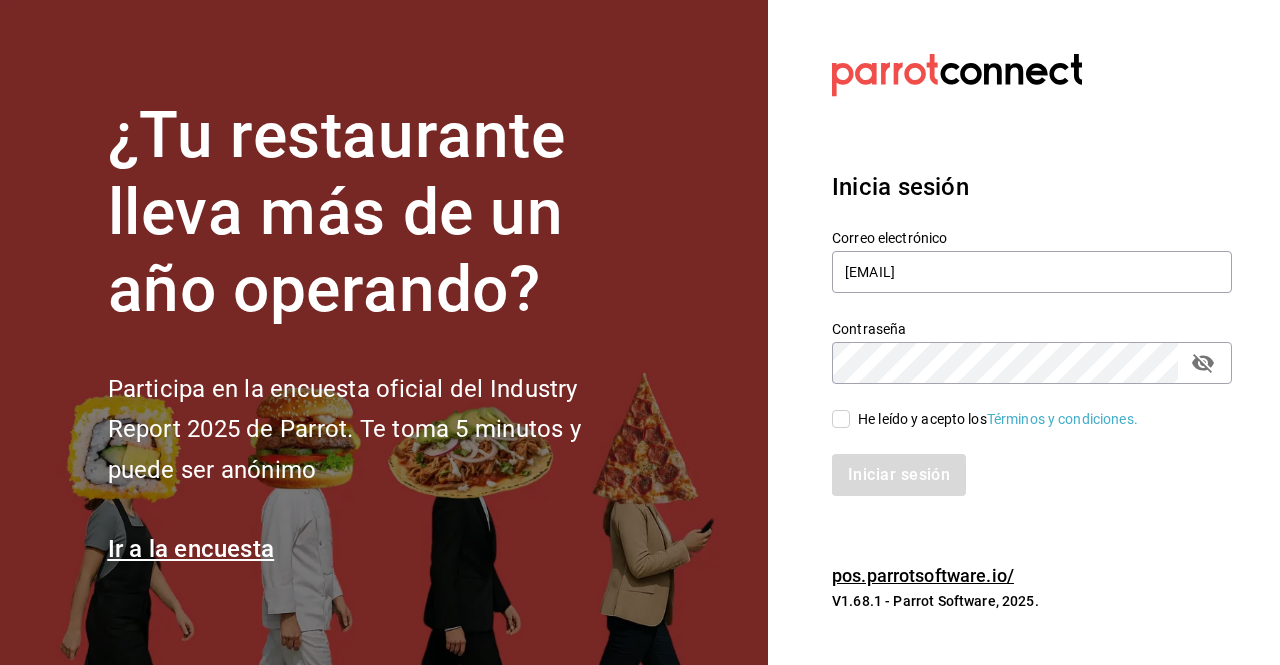 checkbox on "true" 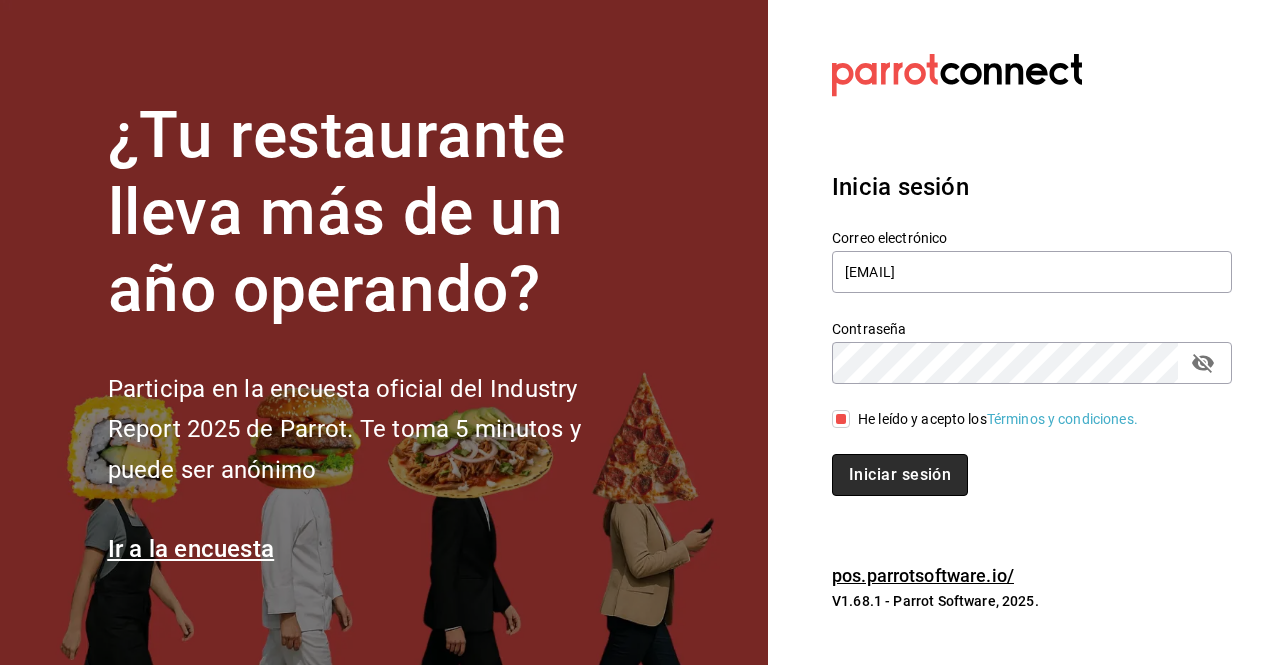 click on "Iniciar sesión" at bounding box center (900, 475) 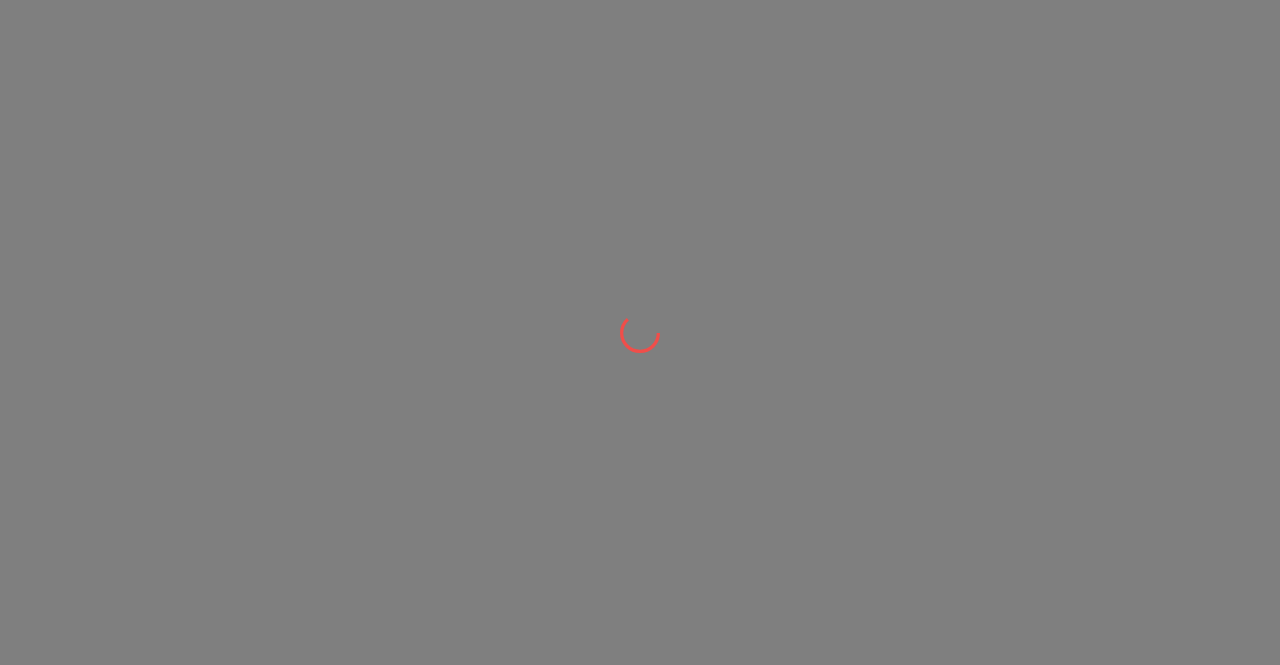 scroll, scrollTop: 0, scrollLeft: 0, axis: both 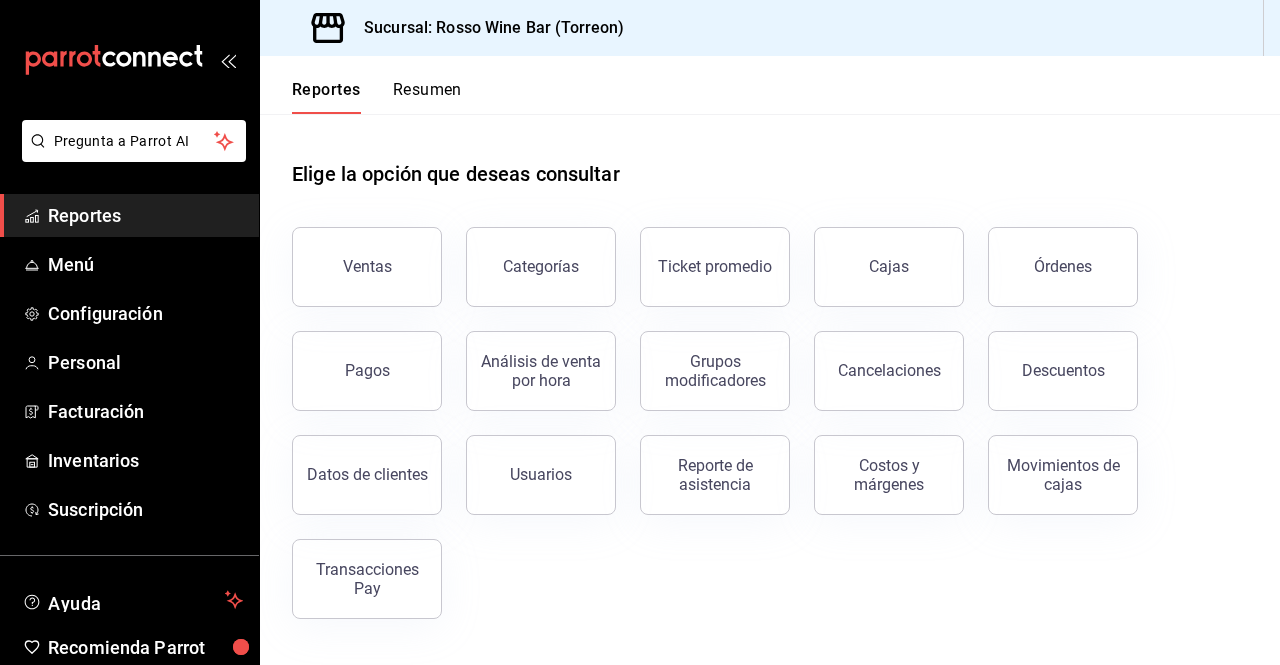 click on "Ventas" at bounding box center [355, 255] 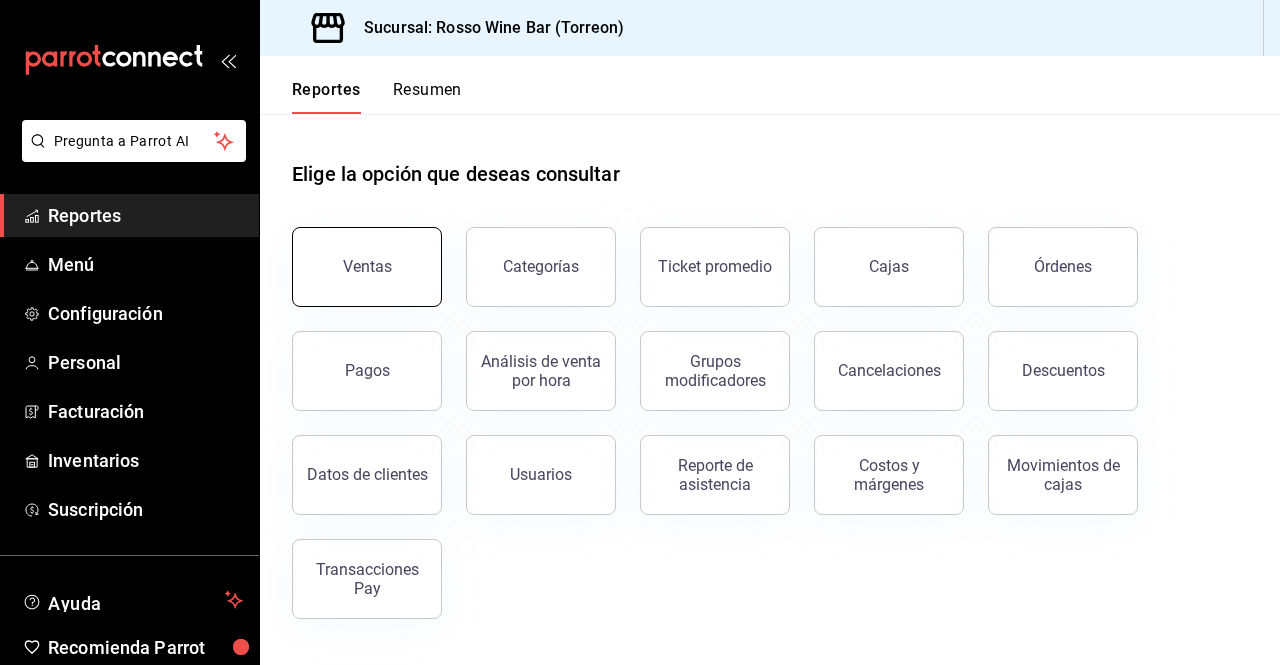 click on "Ventas" at bounding box center [367, 267] 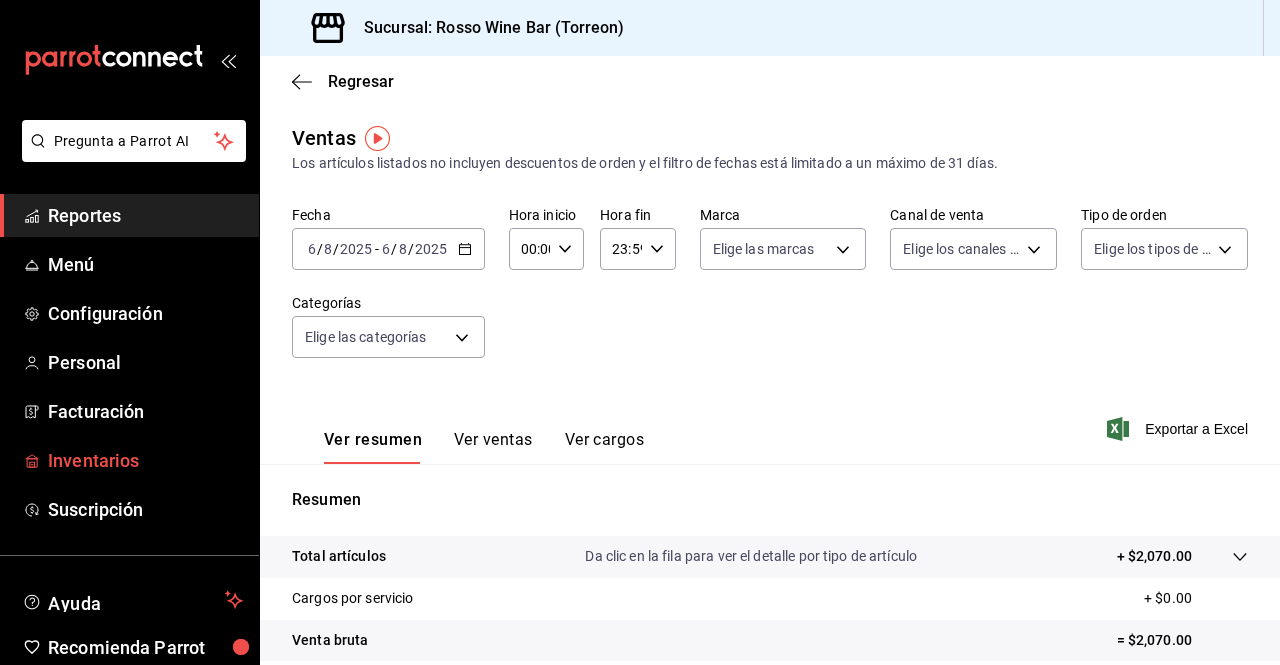 click on "Inventarios" at bounding box center (129, 460) 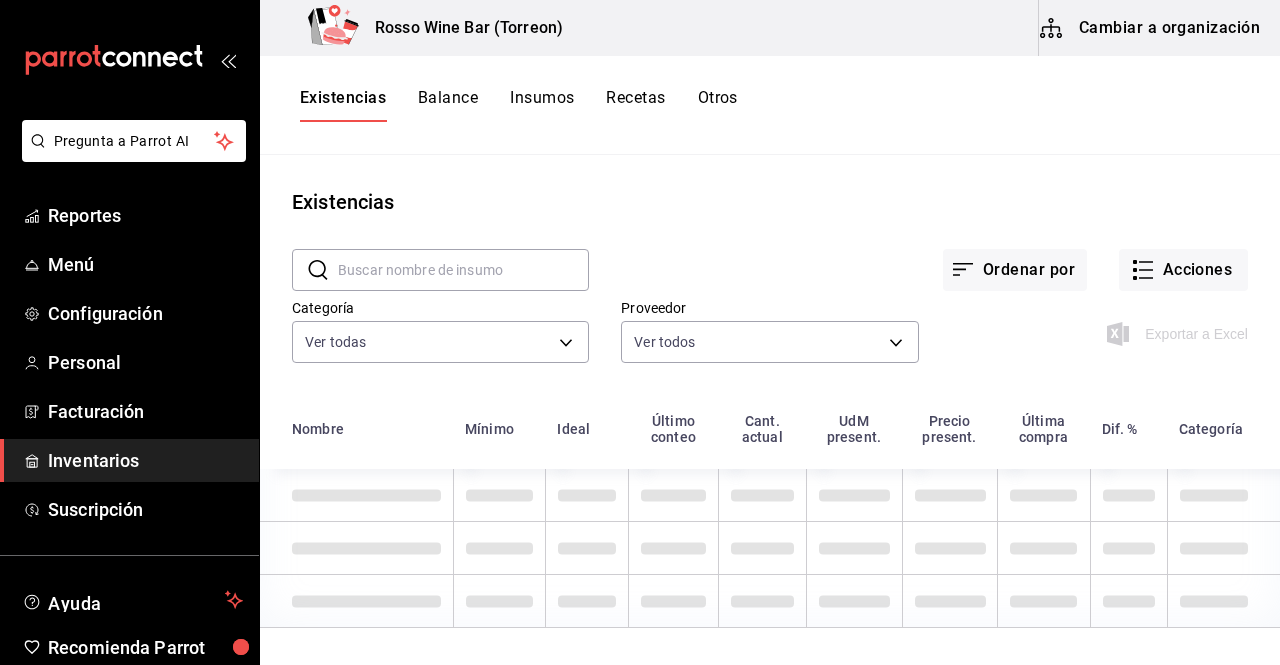 click at bounding box center [463, 270] 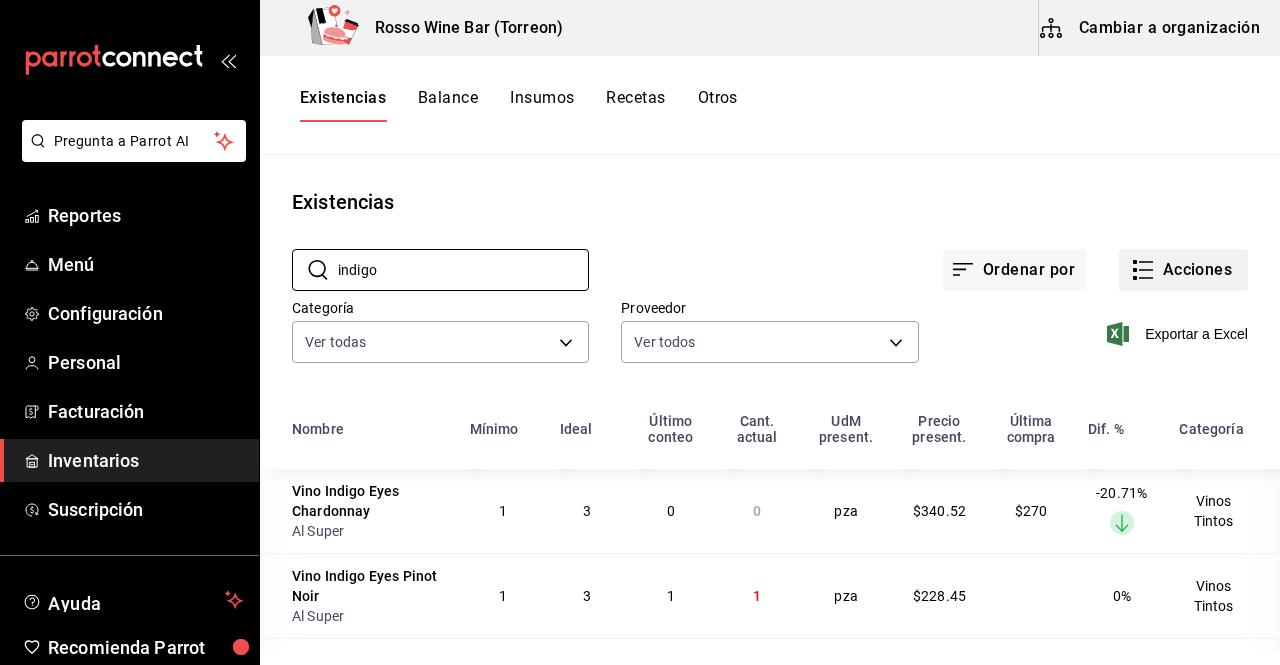 type on "indigo" 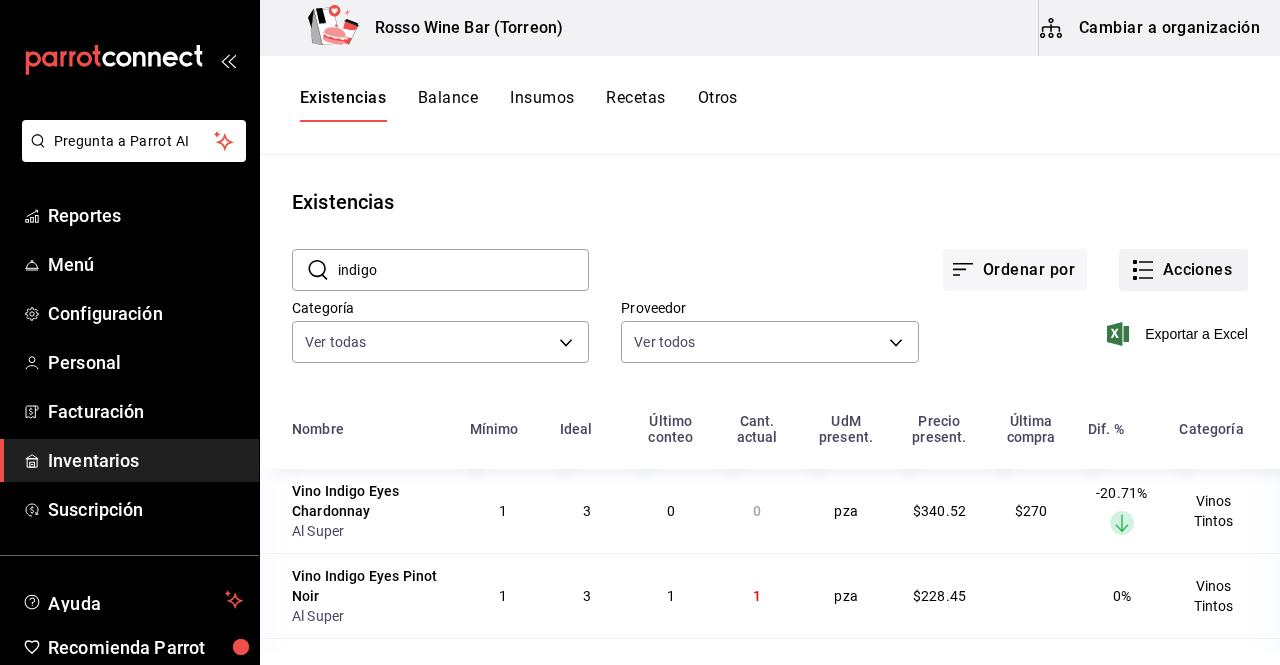 click on "Acciones" at bounding box center [1183, 270] 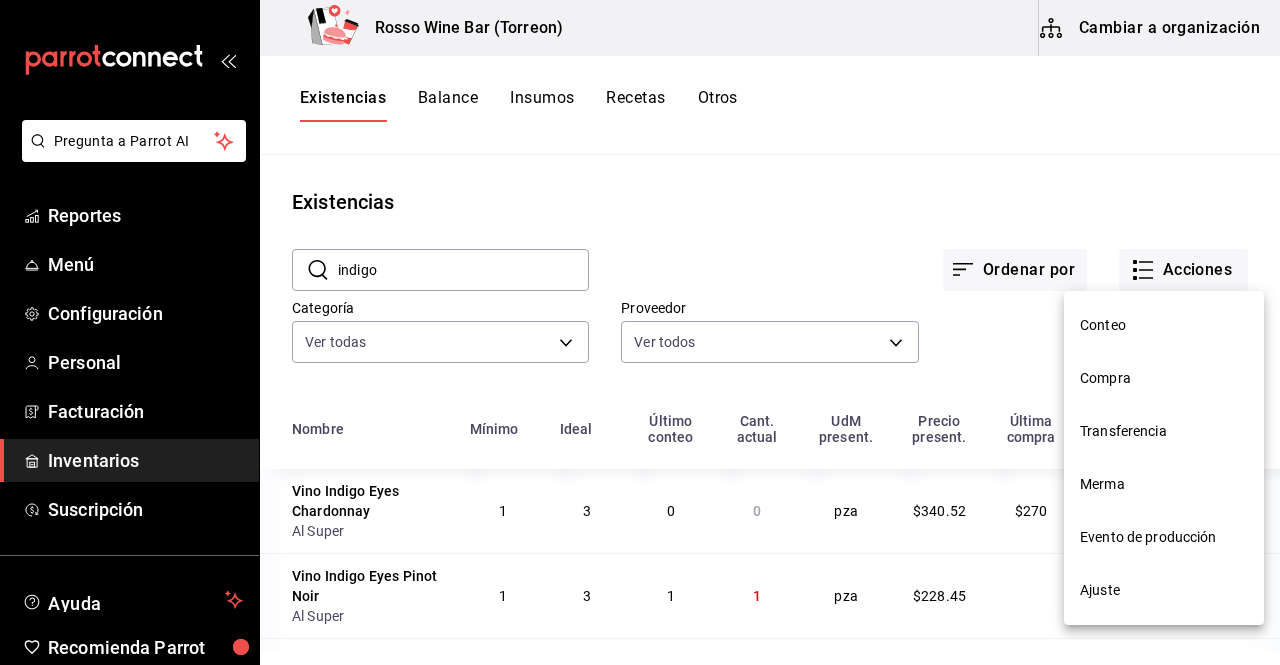 click on "Compra" at bounding box center (1164, 378) 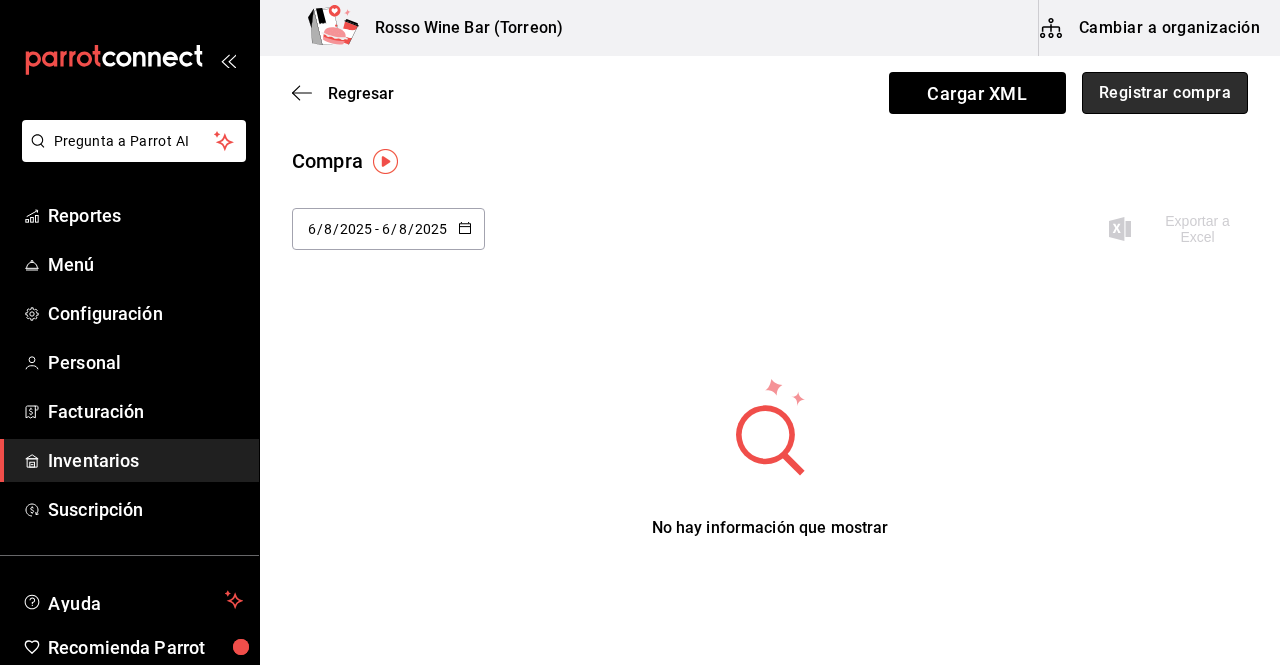 click on "Registrar compra" at bounding box center [1165, 93] 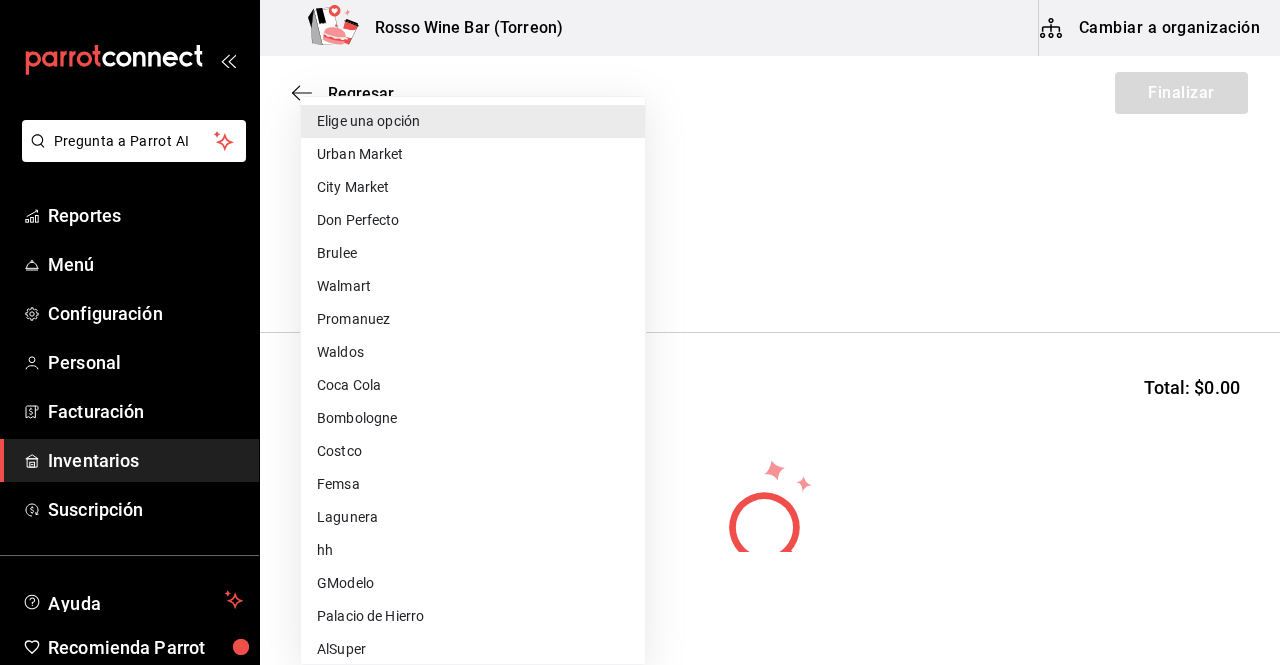 click on "Pregunta a Parrot AI Reportes   Menú   Configuración   Personal   Facturación   Inventarios   Suscripción   Ayuda Recomienda Parrot   C H   Sugerir nueva función   Rosso Wine Bar (Torreon) Cambiar a organización Regresar Finalizar Compra Proveedor Elige una opción default Buscar Total: $0.00 No hay insumos a mostrar. Busca un insumo para agregarlo a la lista GANA 1 MES GRATIS EN TU SUSCRIPCIÓN AQUÍ ¿Recuerdas cómo empezó tu restaurante?
Hoy puedes ayudar a un colega a tener el mismo cambio que tú viviste.
Recomienda Parrot directamente desde tu Portal Administrador.
Es fácil y rápido.
🎁 Por cada restaurante que se una, ganas 1 mes gratis. Ver video tutorial Ir a video Pregunta a Parrot AI Reportes   Menú   Configuración   Personal   Facturación   Inventarios   Suscripción   Ayuda Recomienda Parrot   C H   Sugerir nueva función   Editar Eliminar Visitar centro de ayuda ([PHONE]) soporte@parrotsoftware.io Visitar centro de ayuda ([PHONE]) soporte@parrotsoftware.io City Market" at bounding box center (640, 276) 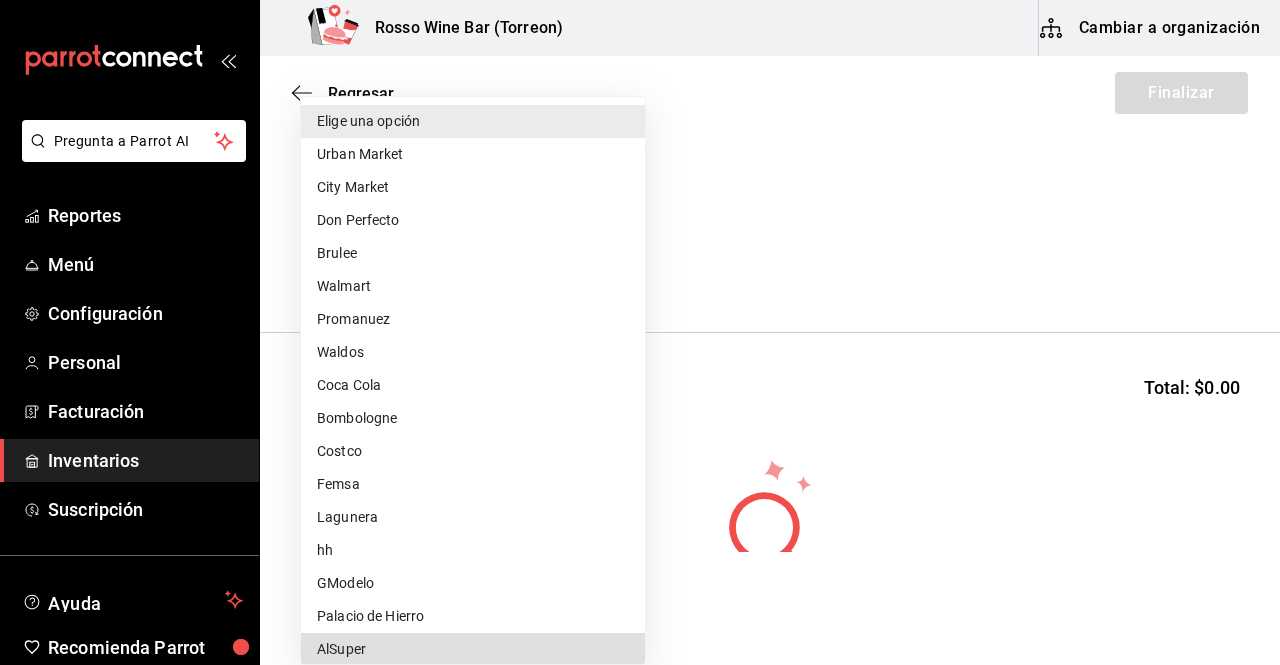scroll, scrollTop: 2, scrollLeft: 0, axis: vertical 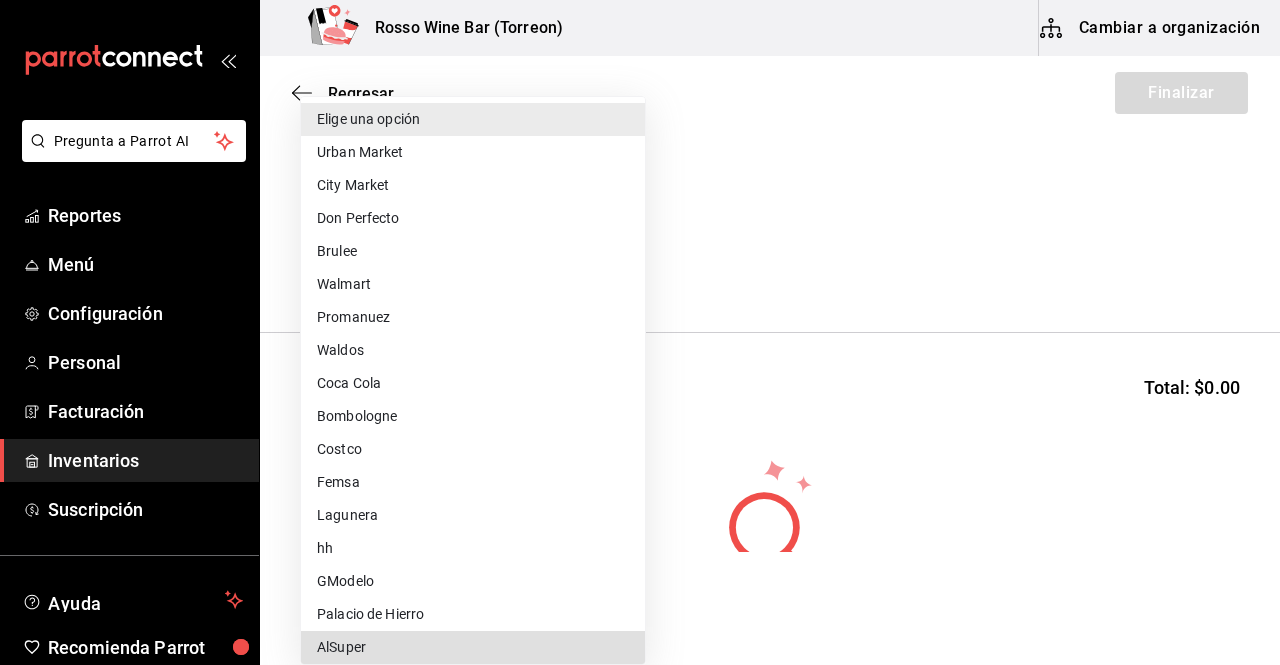 type 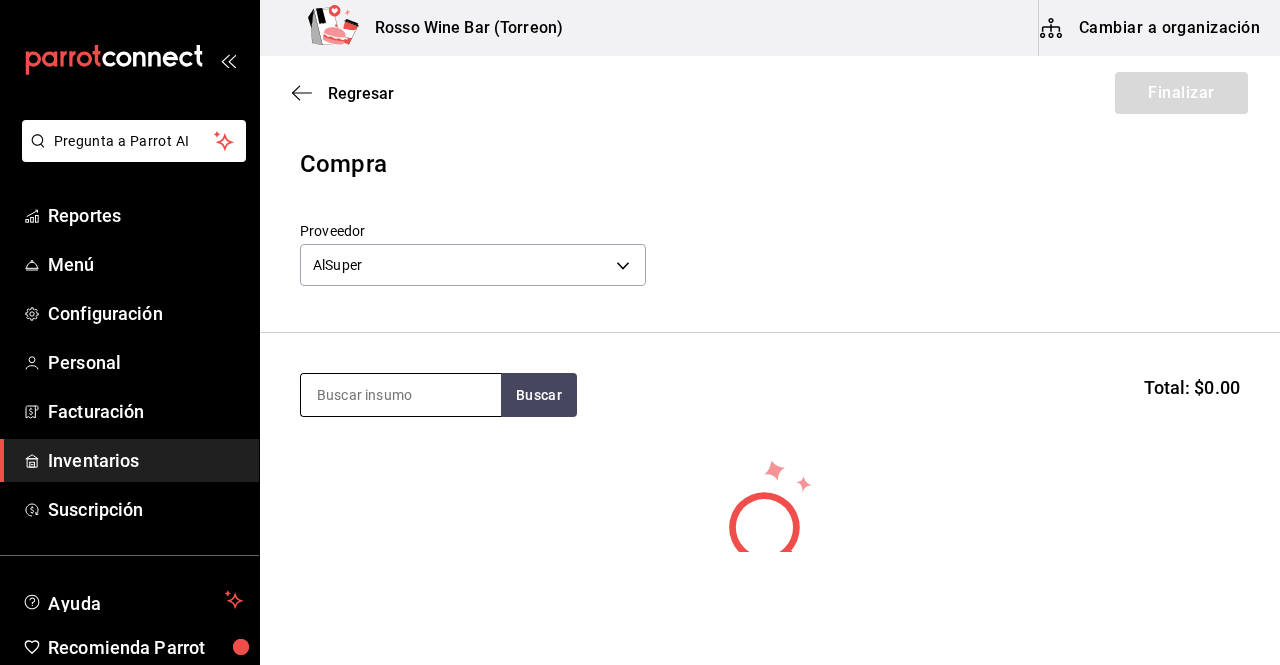 click at bounding box center [401, 395] 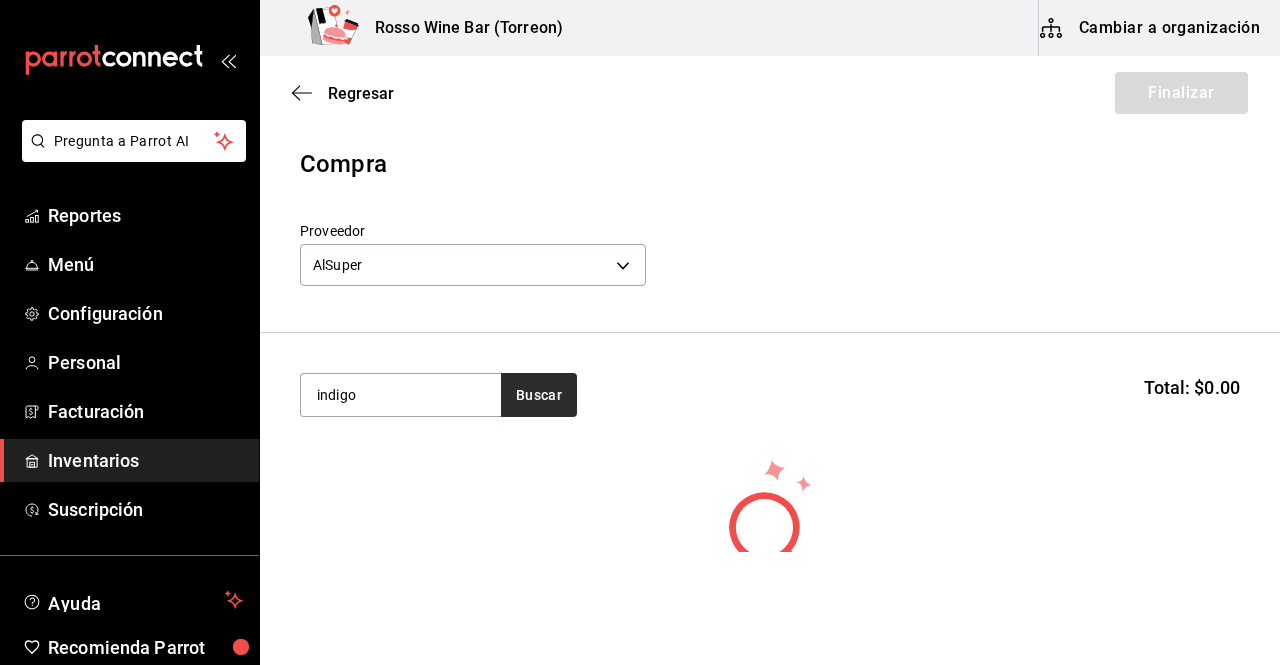 type on "indigo" 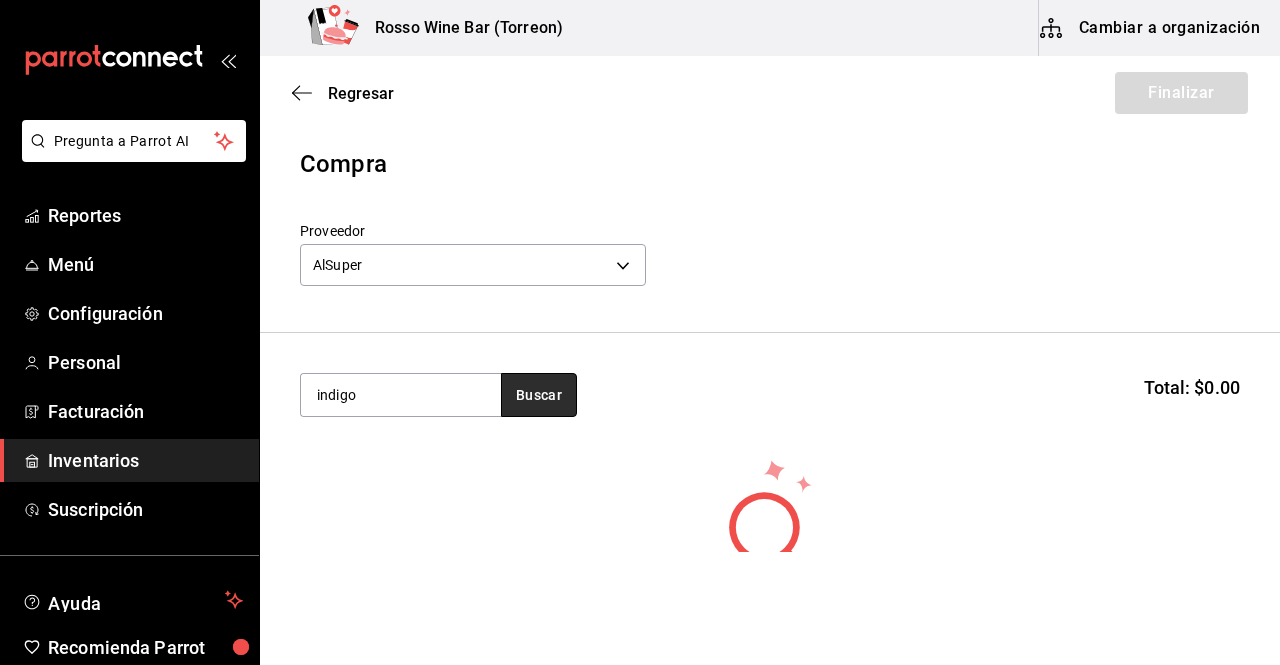 click on "Buscar" at bounding box center [539, 395] 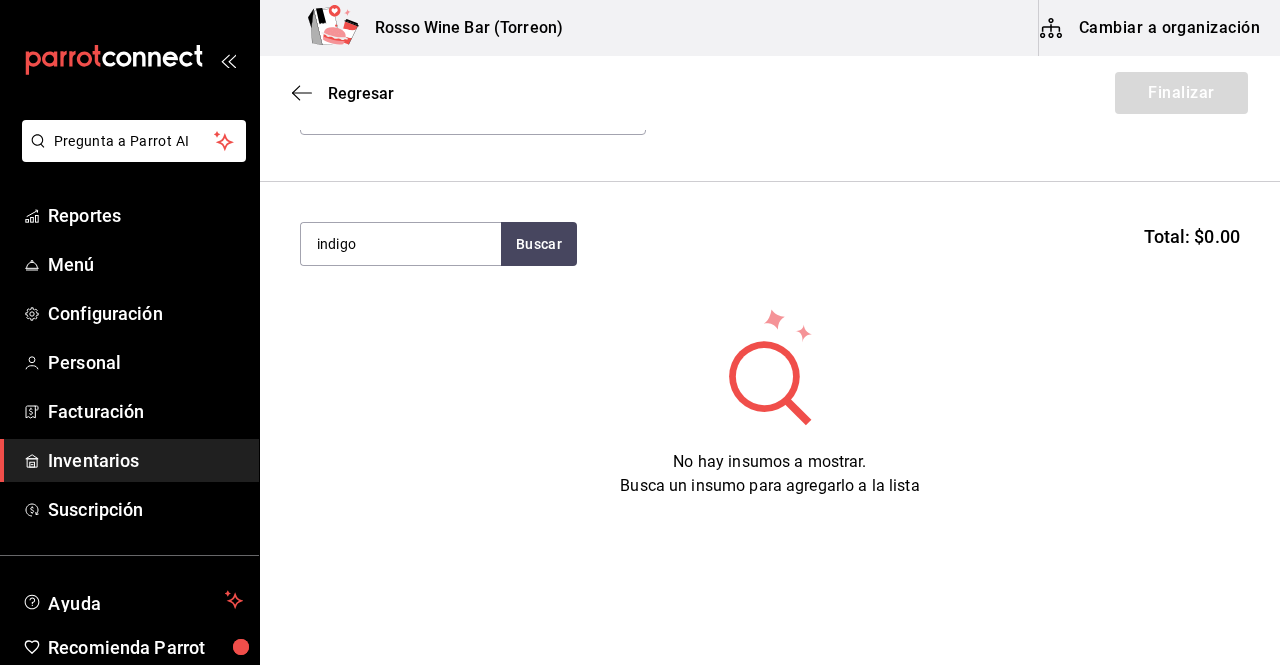 scroll, scrollTop: 159, scrollLeft: 0, axis: vertical 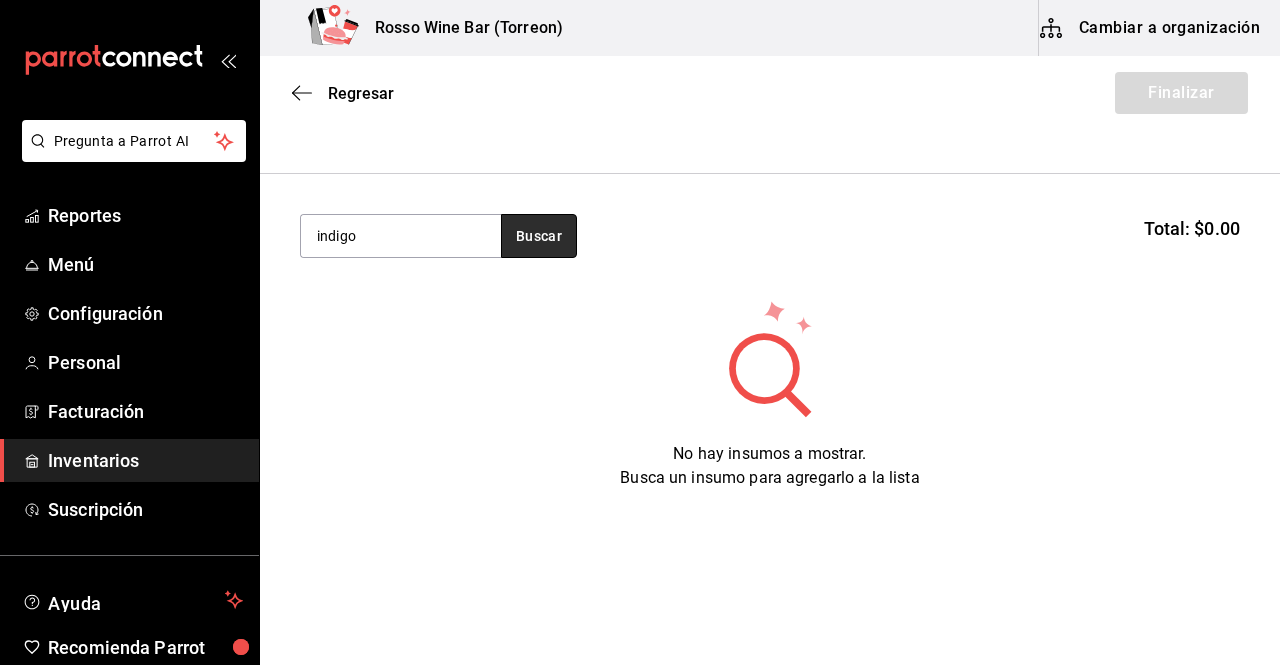 click on "Buscar" at bounding box center (539, 236) 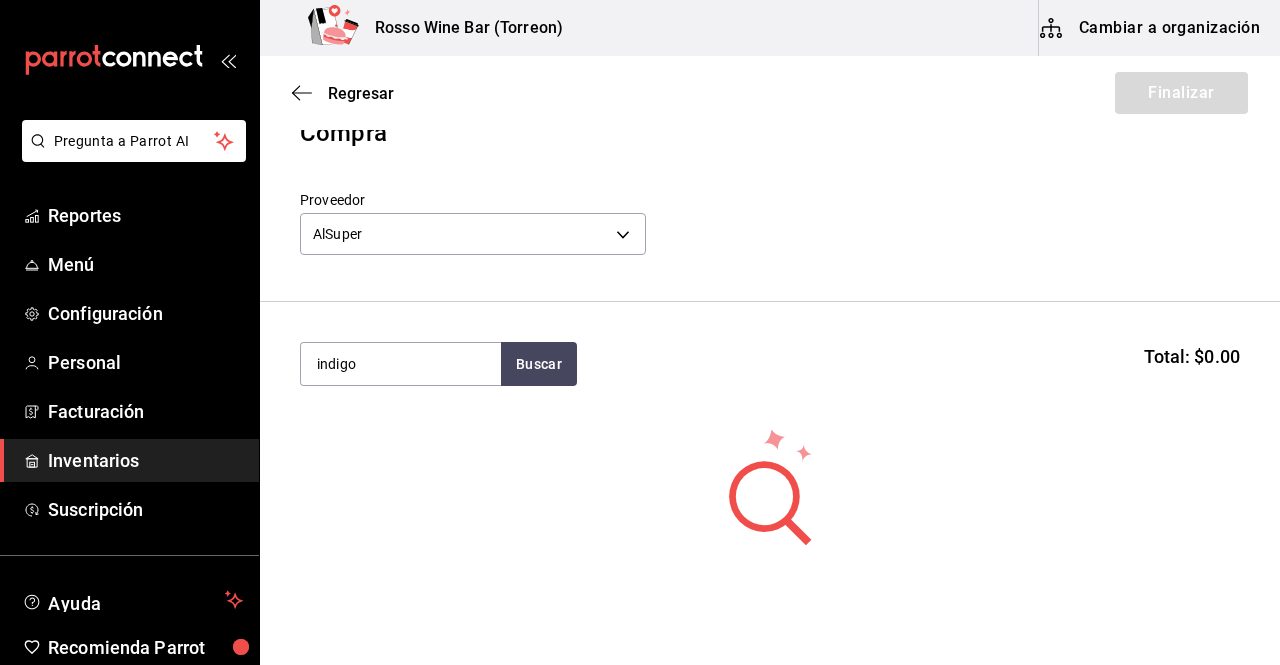 scroll, scrollTop: 0, scrollLeft: 0, axis: both 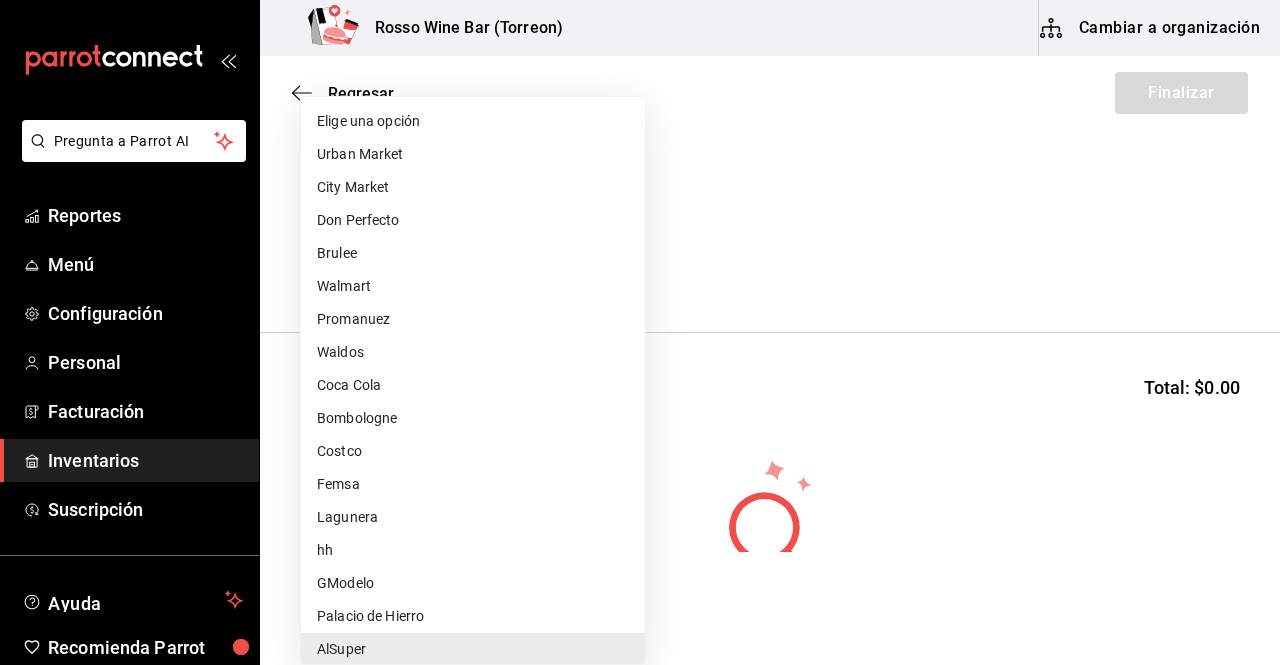 click on "Pregunta a Parrot AI Reportes   Menú   Configuración   Personal   Facturación   Inventarios   Suscripción   Ayuda Recomienda Parrot   C H   Sugerir nueva función   Rosso Wine Bar ([CITY]) Cambiar a organización Regresar Finalizar Compra Proveedor AlSuper [UUID] indigo Buscar Total: $0.00 No hay insumos a mostrar. Busca un insumo para agregarlo a la lista GANA 1 MES GRATIS EN TU SUSCRIPCIÓN AQUÍ ¿Recuerdas cómo empezó tu restaurante?
Hoy puedes ayudar a un colega a tener el mismo cambio que tú viviste.
Recomienda Parrot directamente desde tu Portal Administrador.
Es fácil y rápido.
🎁 Por cada restaurante que se una, ganas 1 mes gratis. Ver video tutorial Ir a video Pregunta a Parrot AI Reportes   Menú   Configuración   Personal   Facturación   Inventarios   Suscripción   Ayuda Recomienda Parrot   C H   Sugerir nueva función   Editar Eliminar Visitar centro de ayuda ([PHONE]) [EMAIL] Visitar centro de ayuda ([PHONE]) City Market" at bounding box center [640, 276] 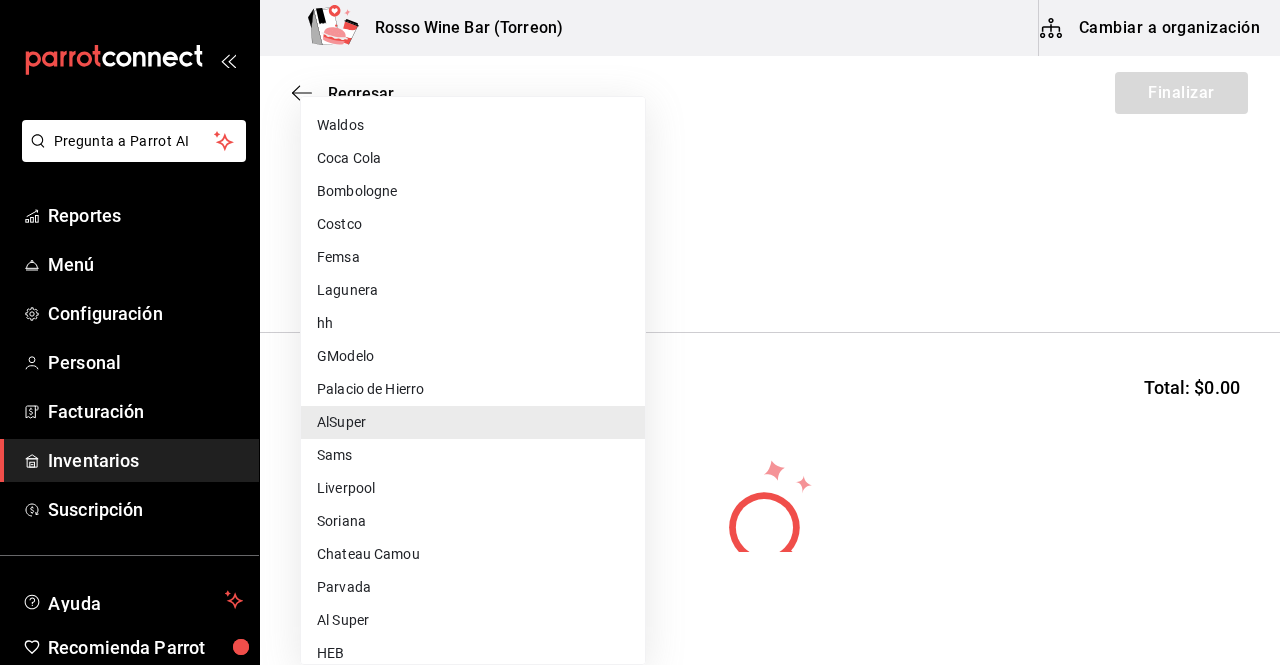 scroll, scrollTop: 228, scrollLeft: 0, axis: vertical 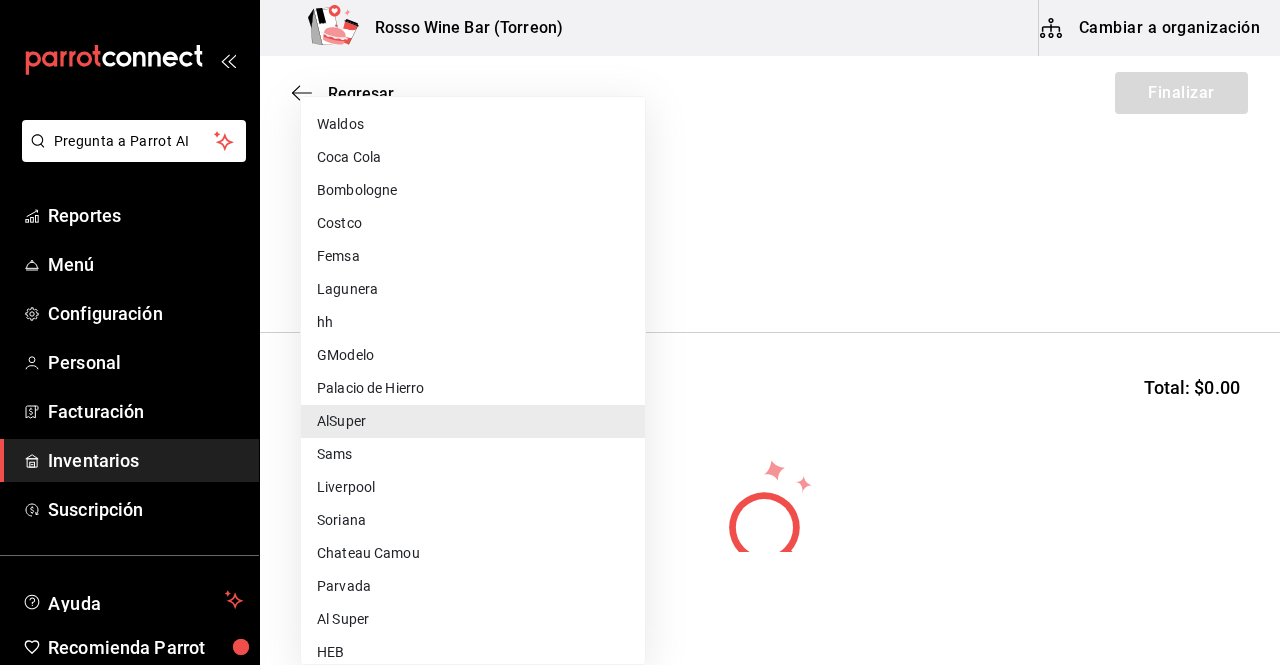 click on "Al Super" at bounding box center (473, 619) 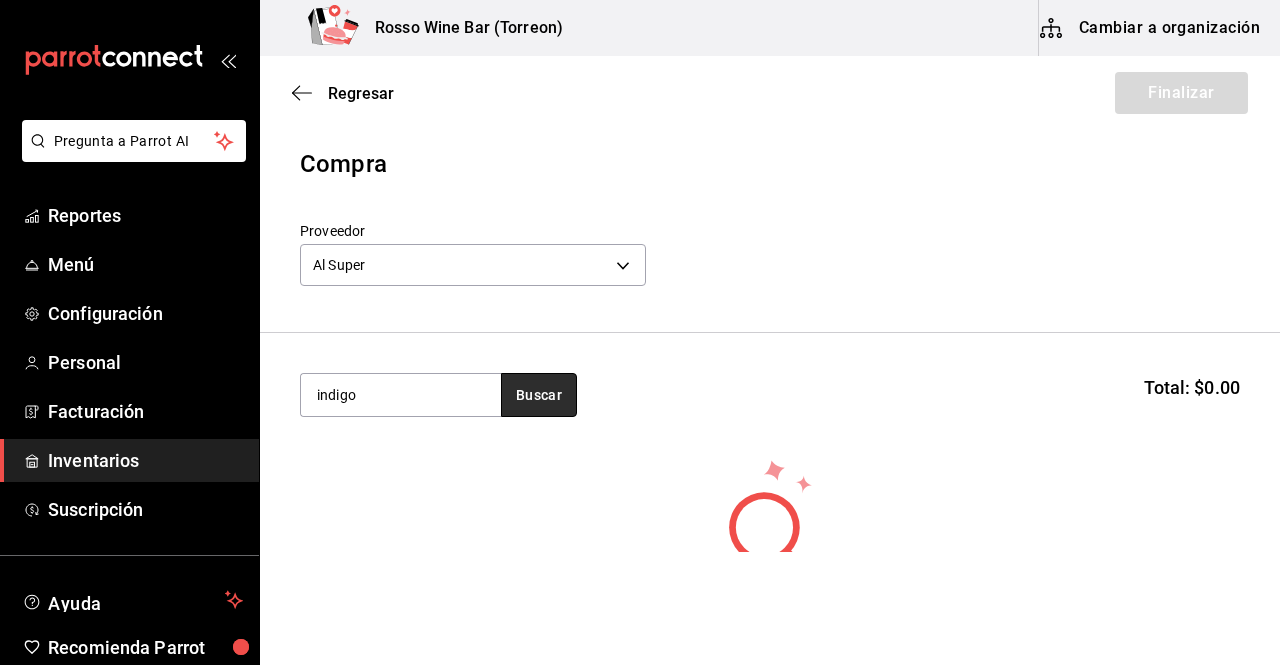 click on "Buscar" at bounding box center [539, 395] 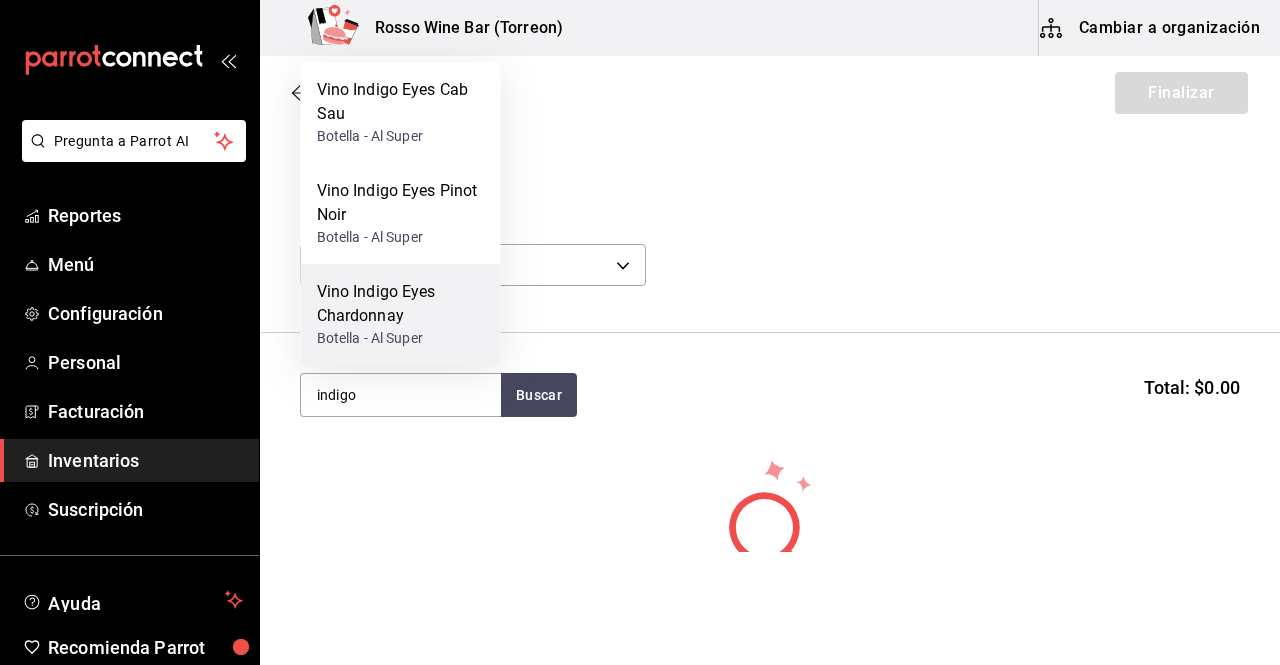 click on "Vino Indigo Eyes Chardonnay" at bounding box center [401, 304] 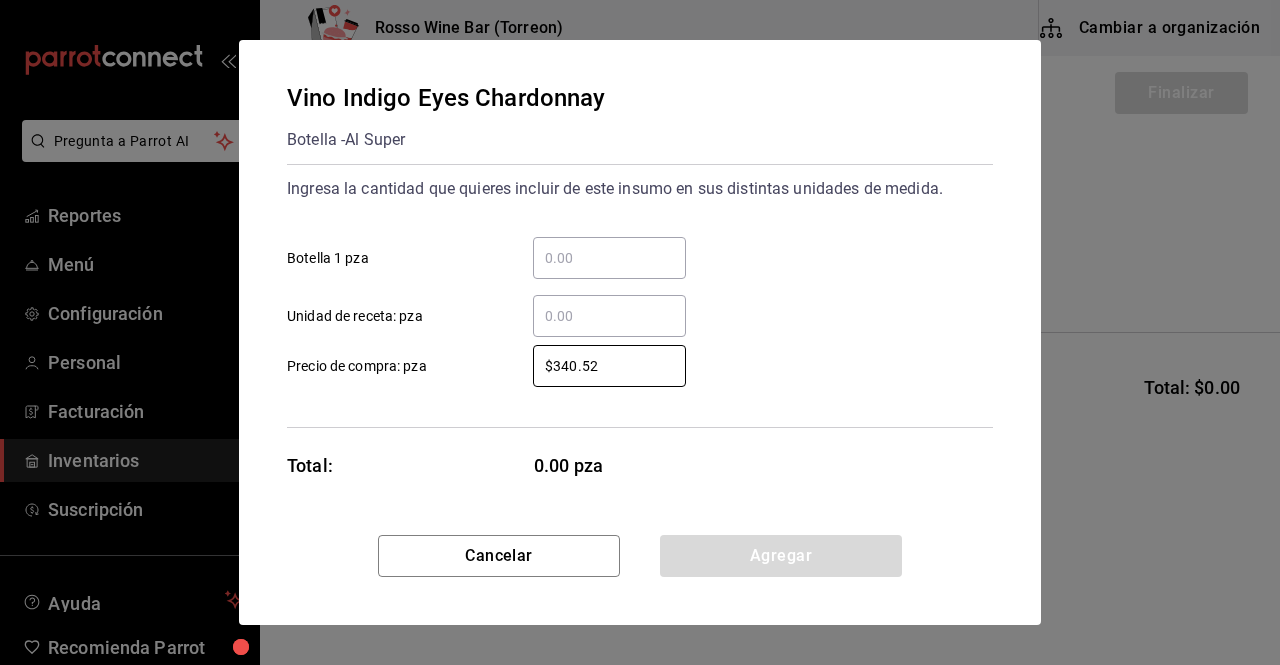 drag, startPoint x: 601, startPoint y: 371, endPoint x: 524, endPoint y: 366, distance: 77.16217 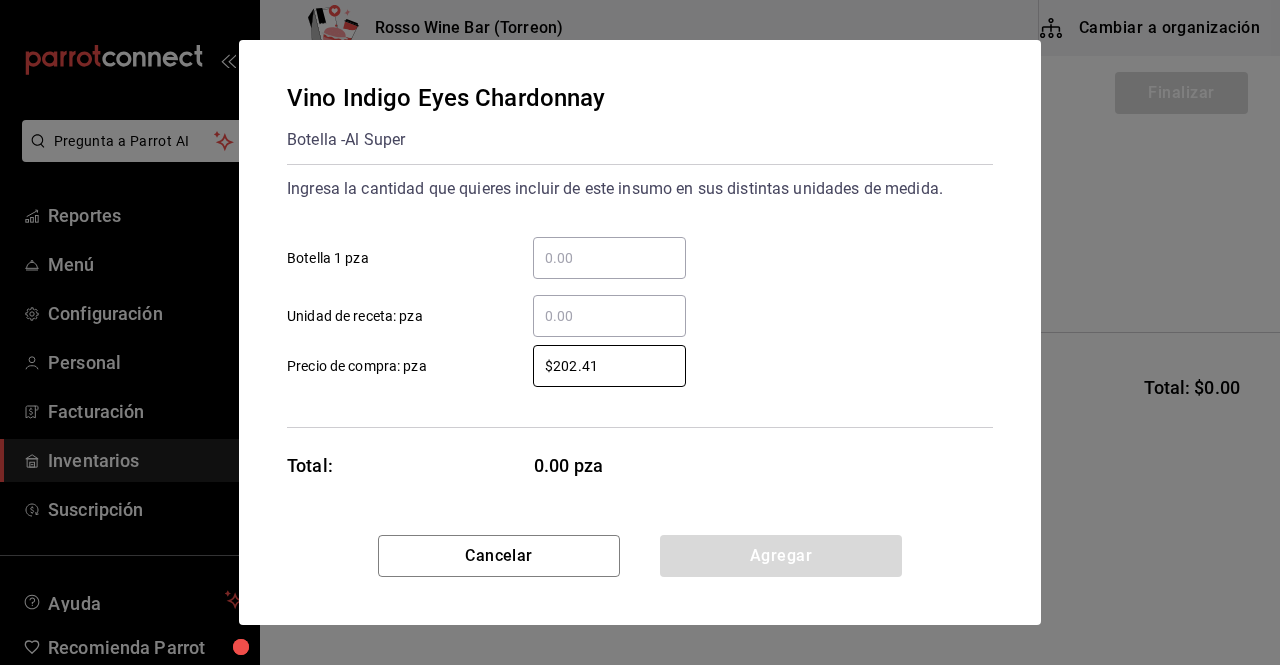 type on "$202.41" 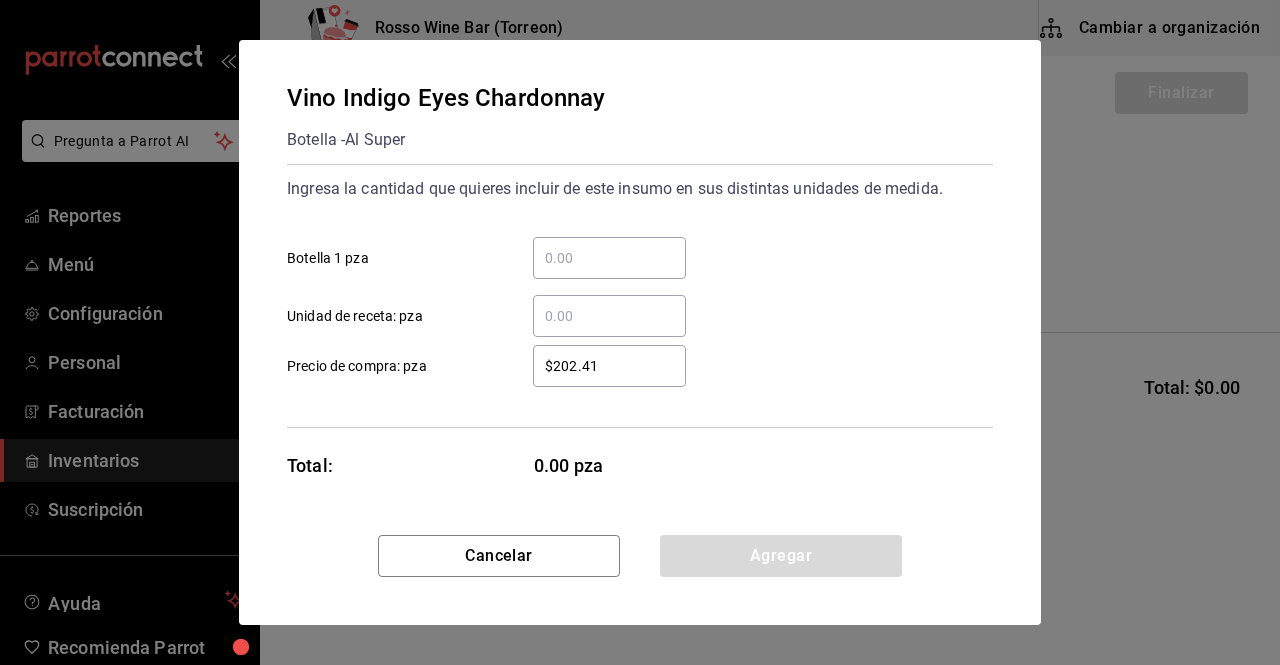 click on "Vino Indigo Eyes Chardonnay   Botella -  Al Super Ingresa la cantidad que quieres incluir de este insumo en sus distintas unidades de medida. ​ Botella 1 pza ​ Unidad de receta: pza $202.41 ​ Precio de compra: pza Total: 0.00 pza" at bounding box center (640, 287) 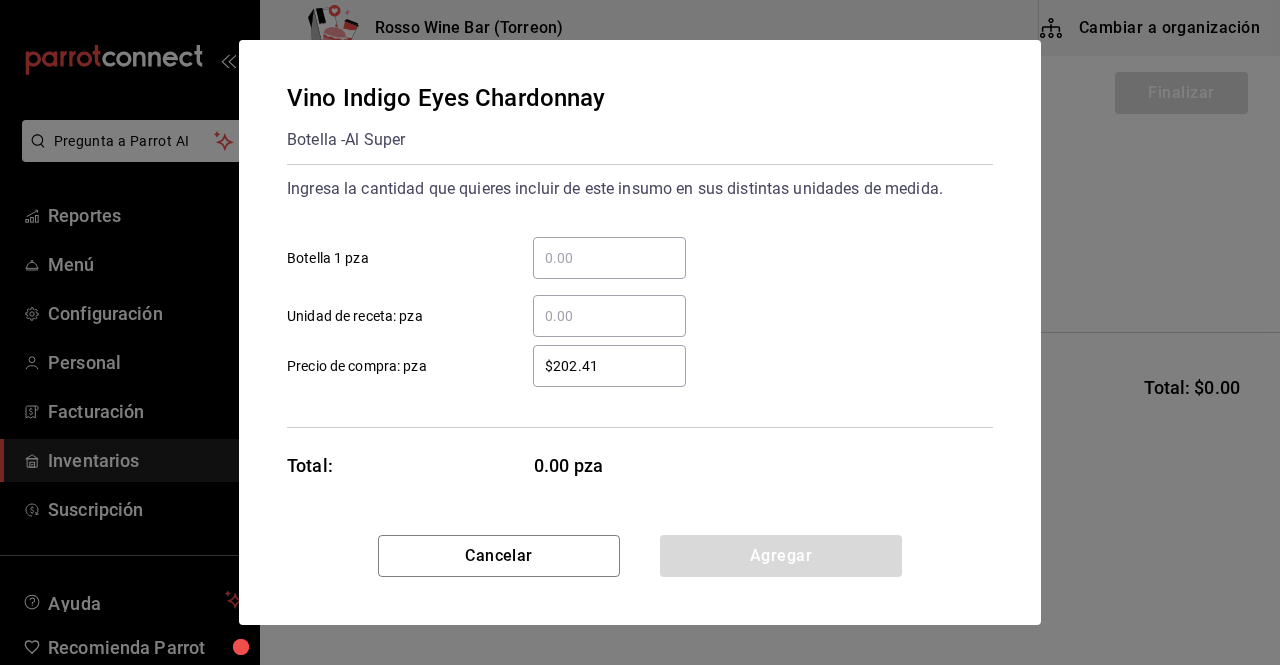 click on "​ Botella 1 pza" at bounding box center [609, 258] 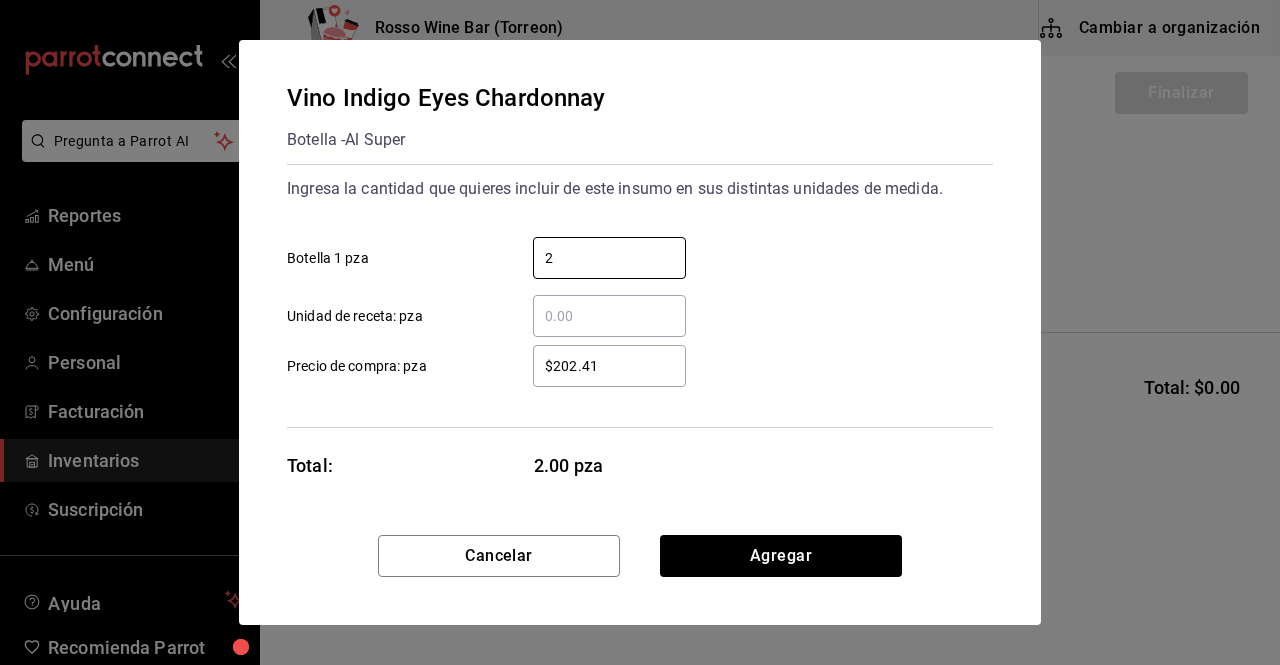 type on "2" 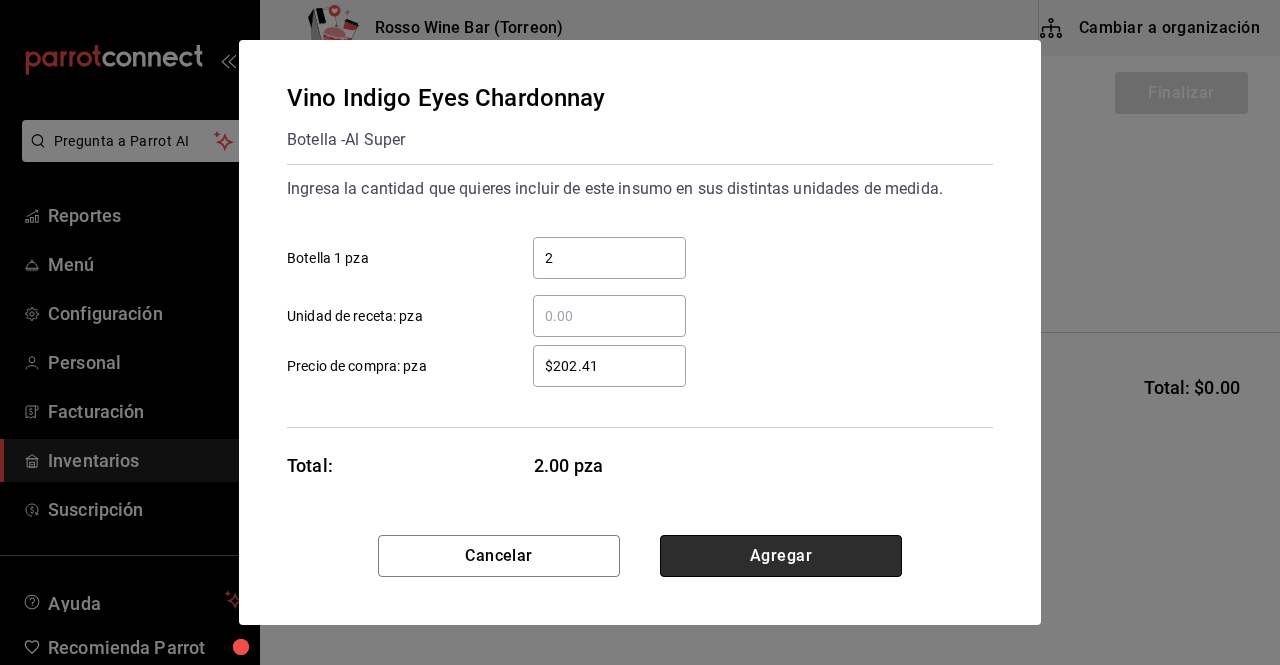 click on "Agregar" at bounding box center [781, 556] 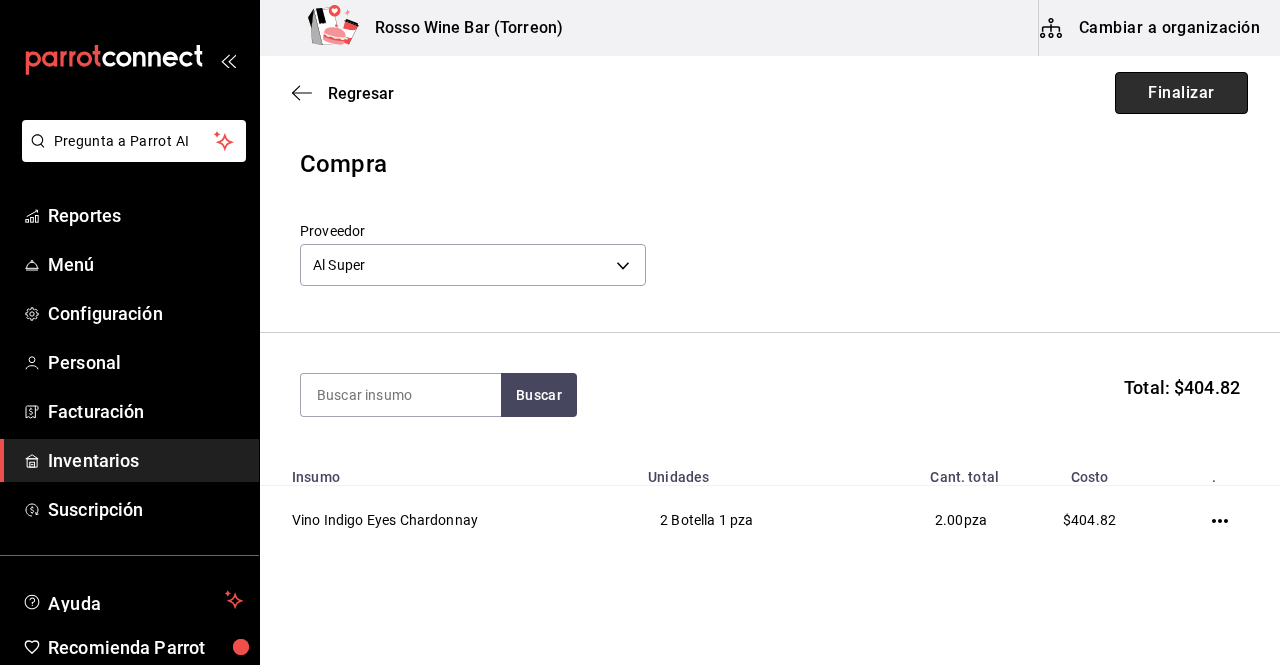 click on "Finalizar" at bounding box center [1181, 93] 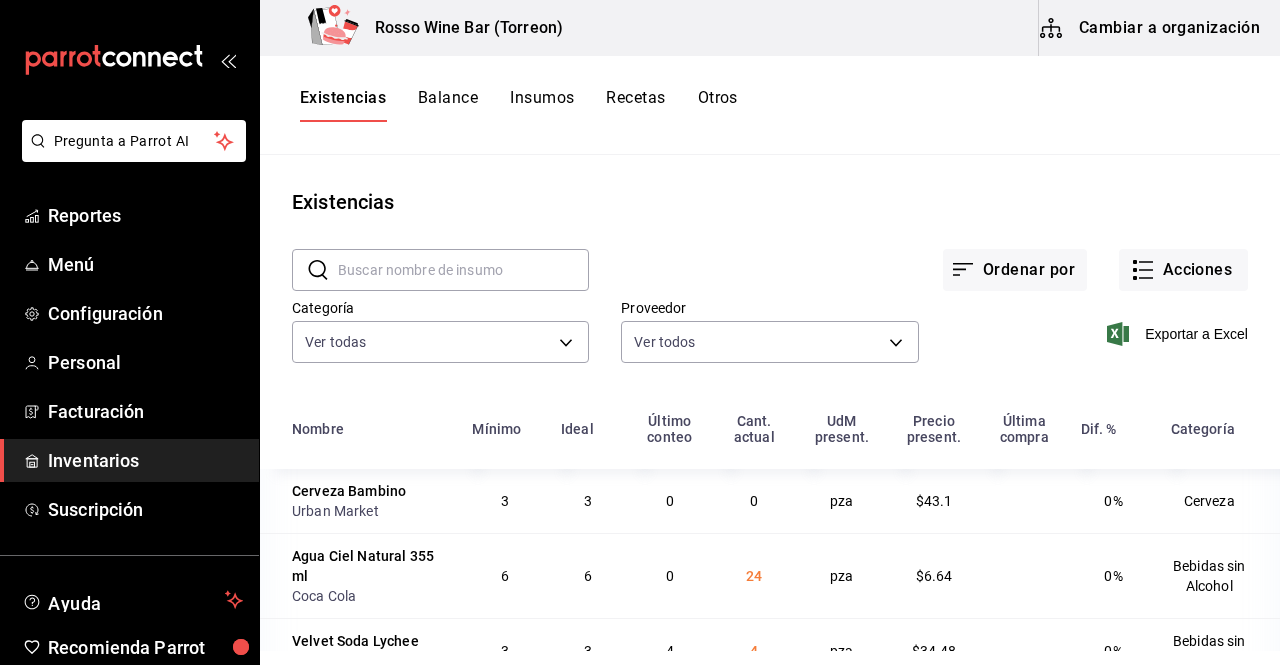 click at bounding box center (463, 270) 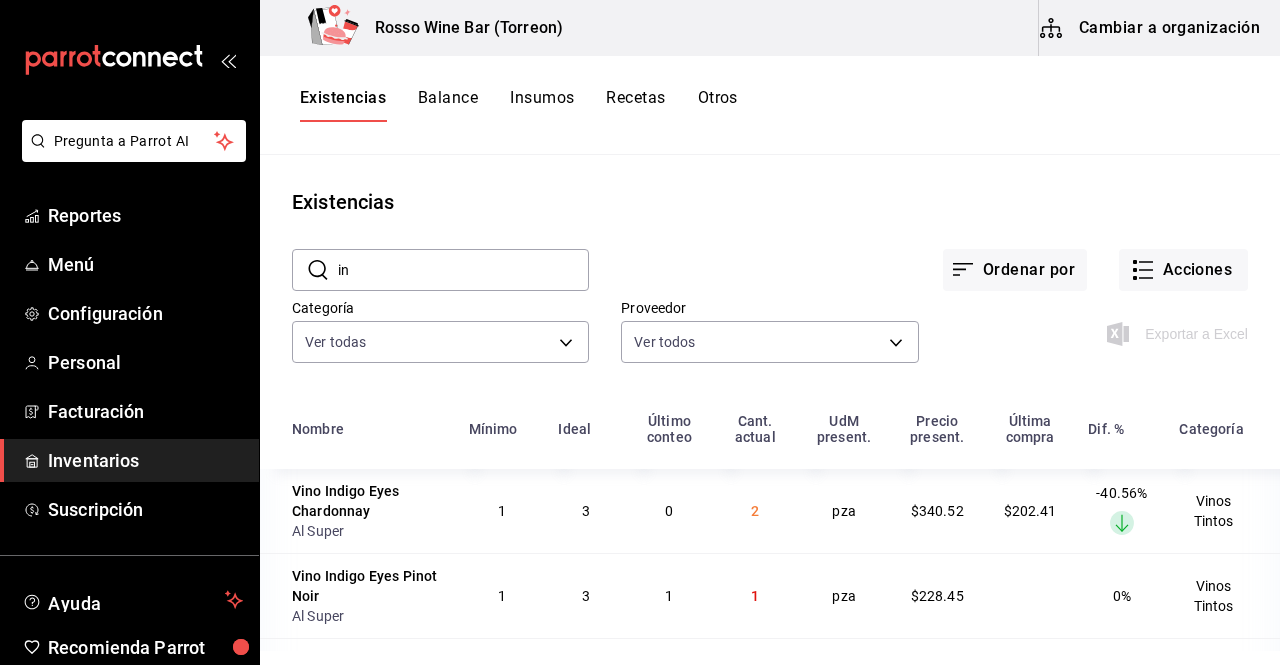 type on "i" 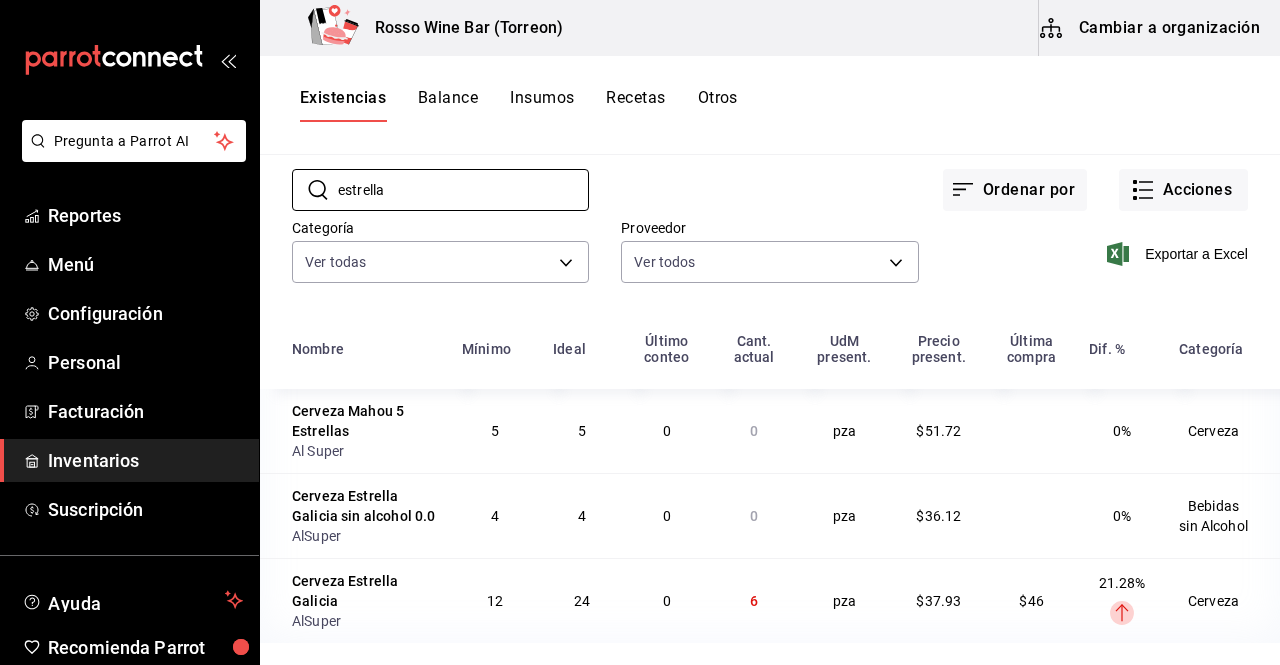 scroll, scrollTop: 82, scrollLeft: 0, axis: vertical 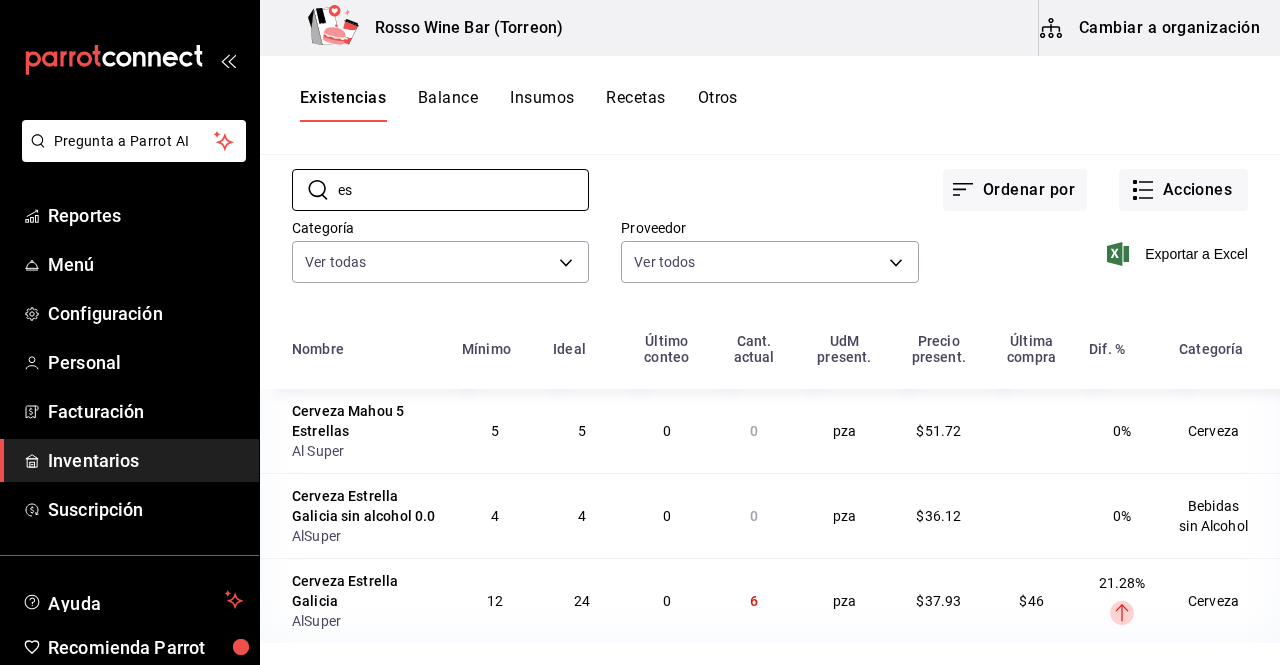 type on "e" 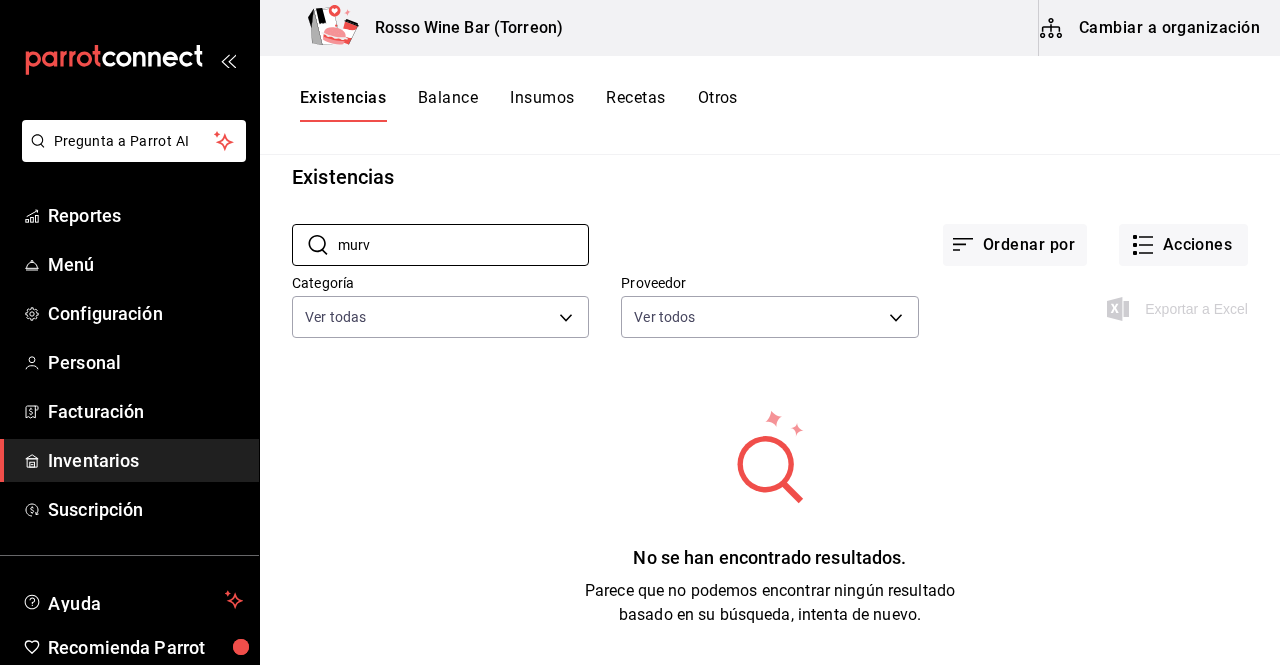 scroll, scrollTop: 0, scrollLeft: 0, axis: both 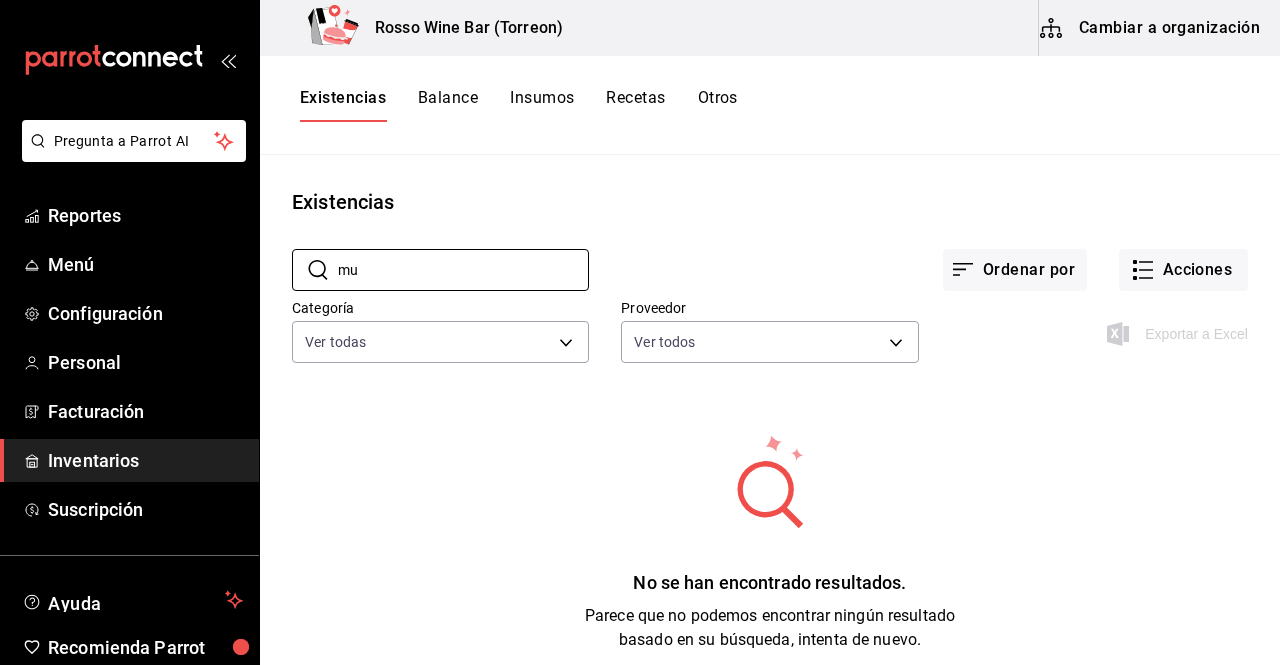 type on "m" 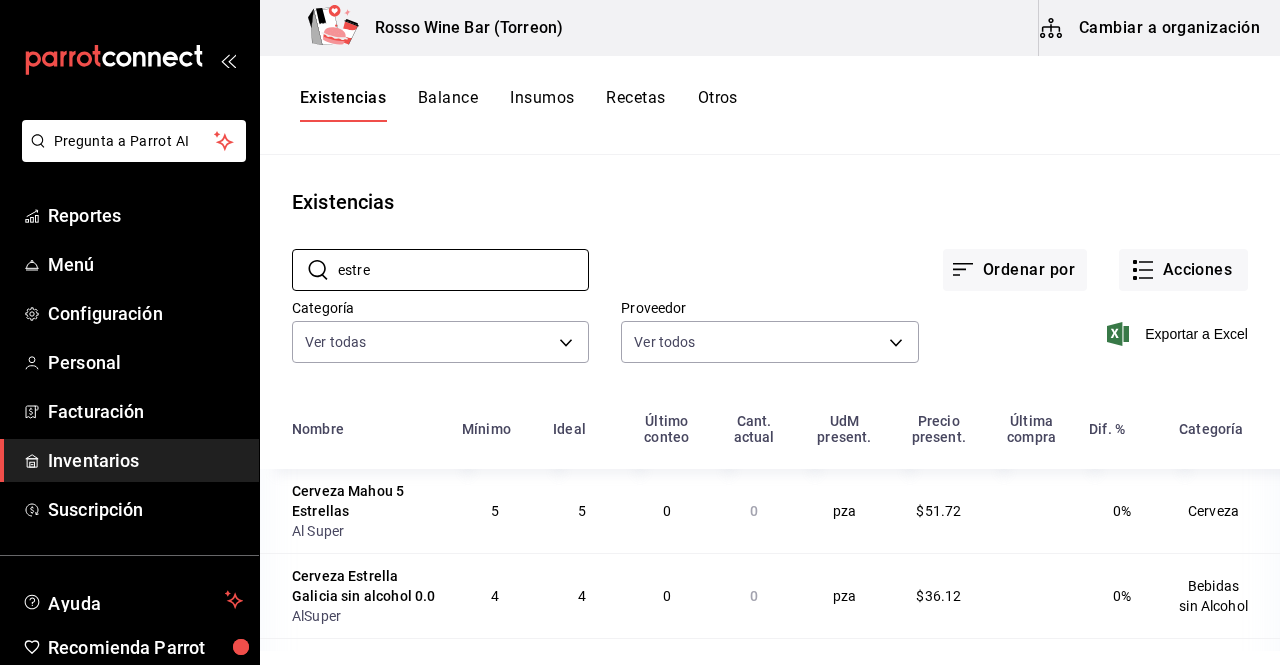 scroll, scrollTop: 82, scrollLeft: 0, axis: vertical 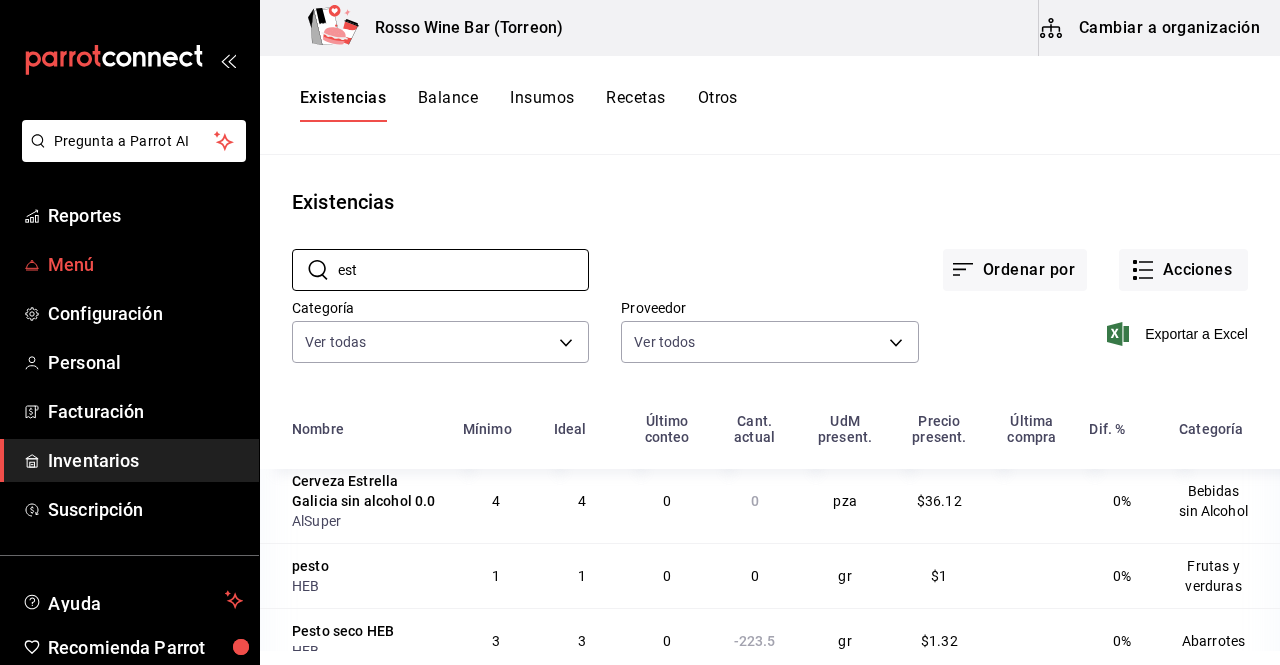 type on "est" 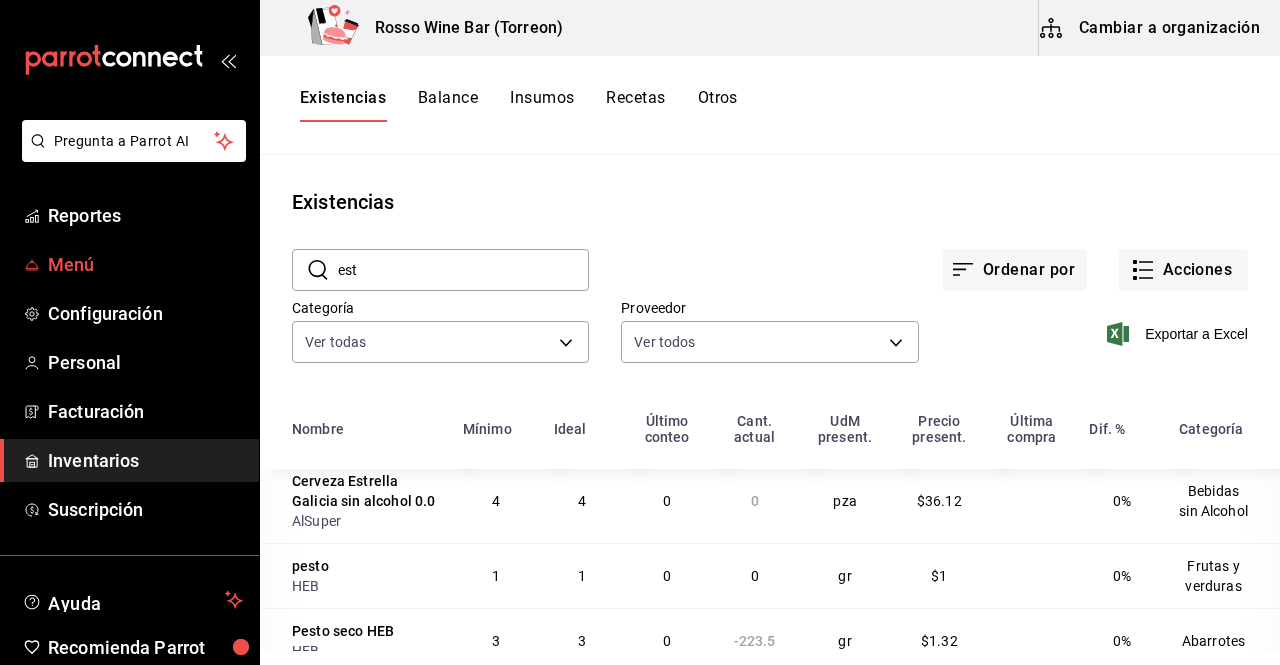 click on "Menú" at bounding box center [145, 264] 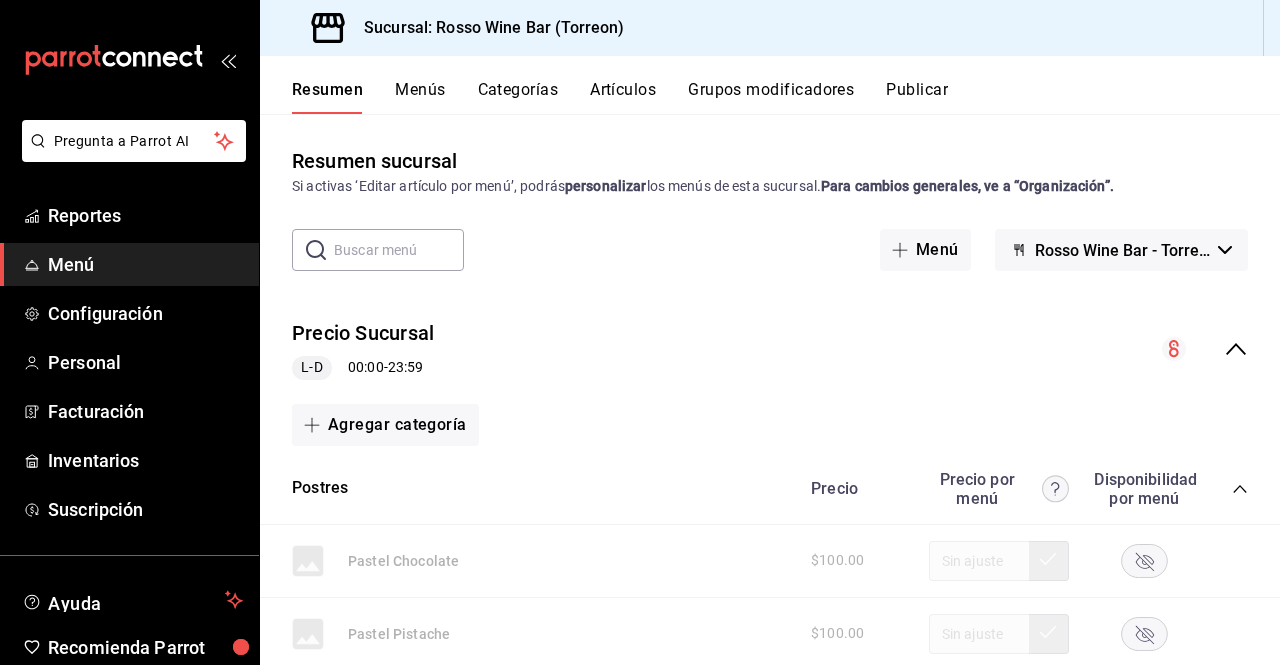 click on "Artículos" at bounding box center [623, 97] 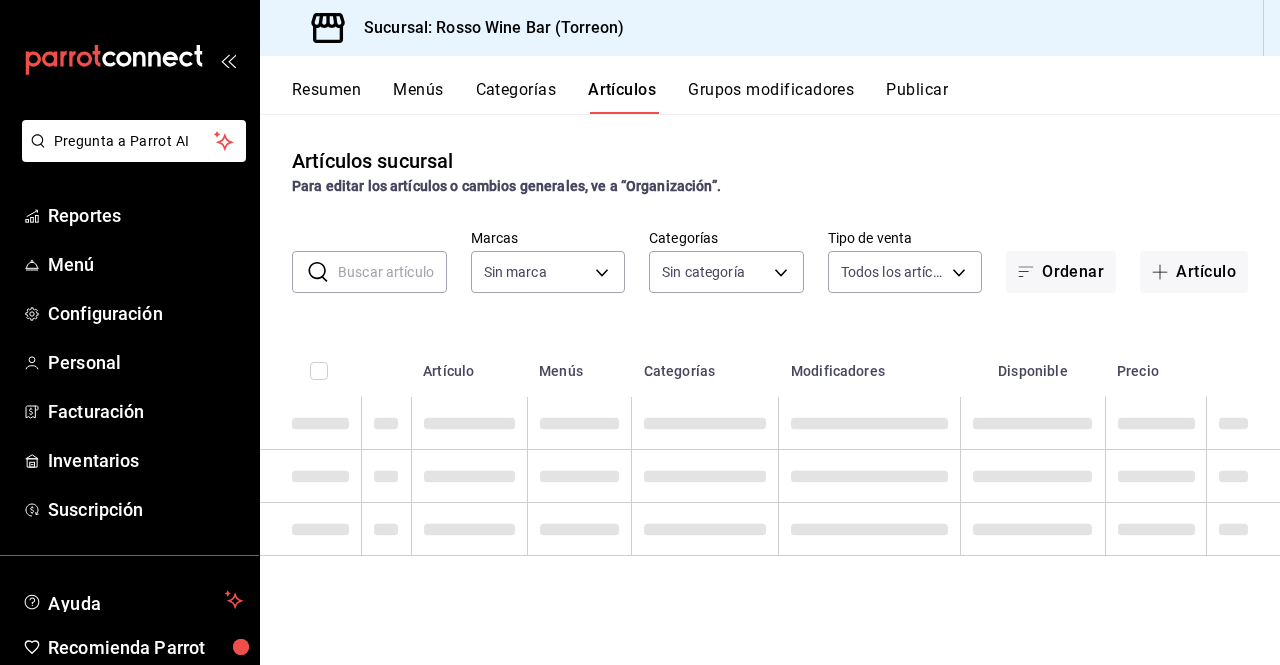 type on "c2c32ae7-1fc4-45ff-8039-656fc52e7daf" 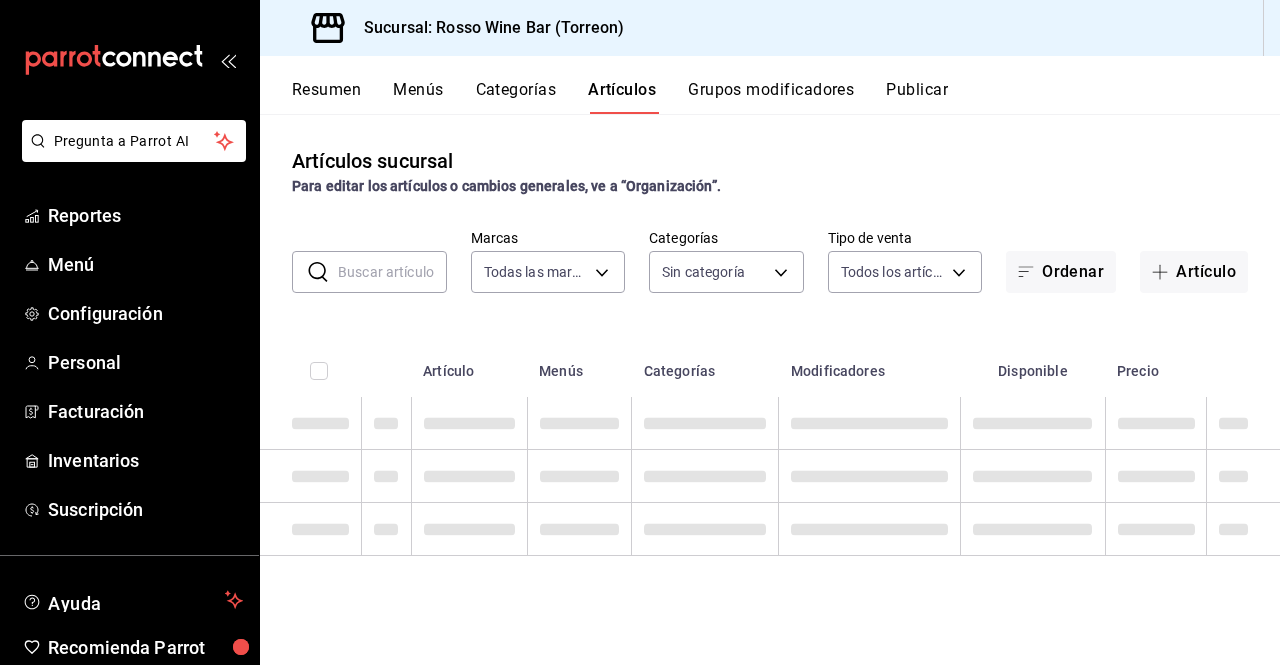 type on "[UUID_LIST]" 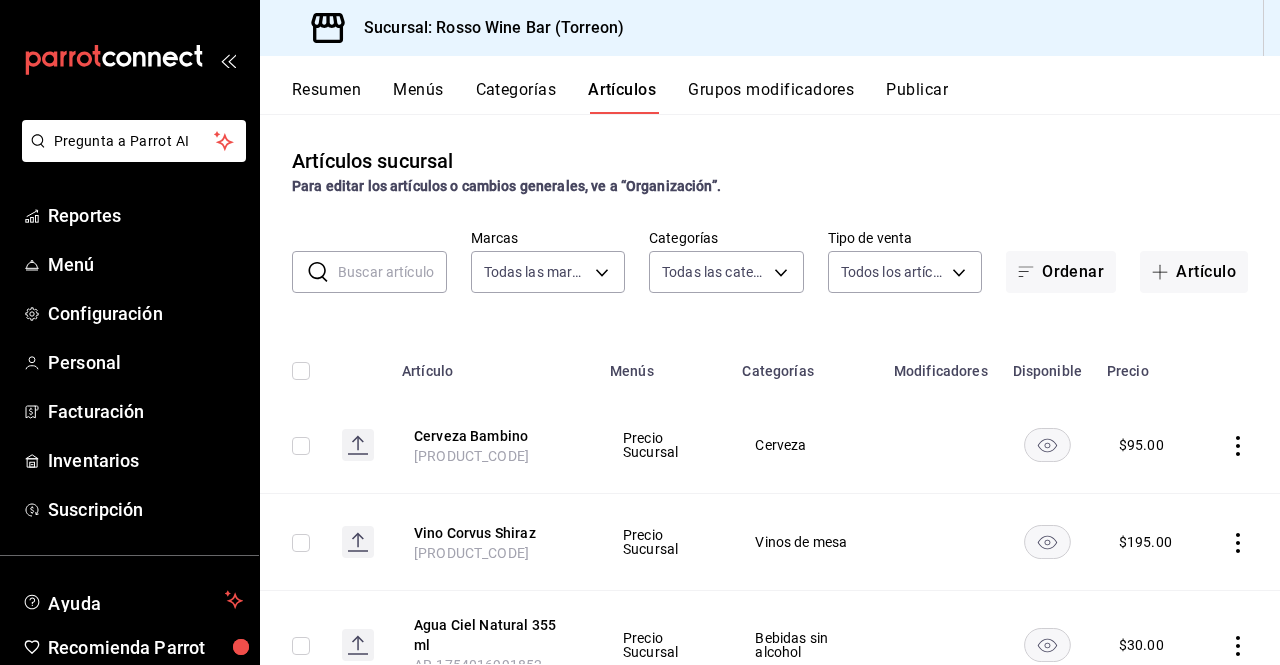 click at bounding box center (392, 272) 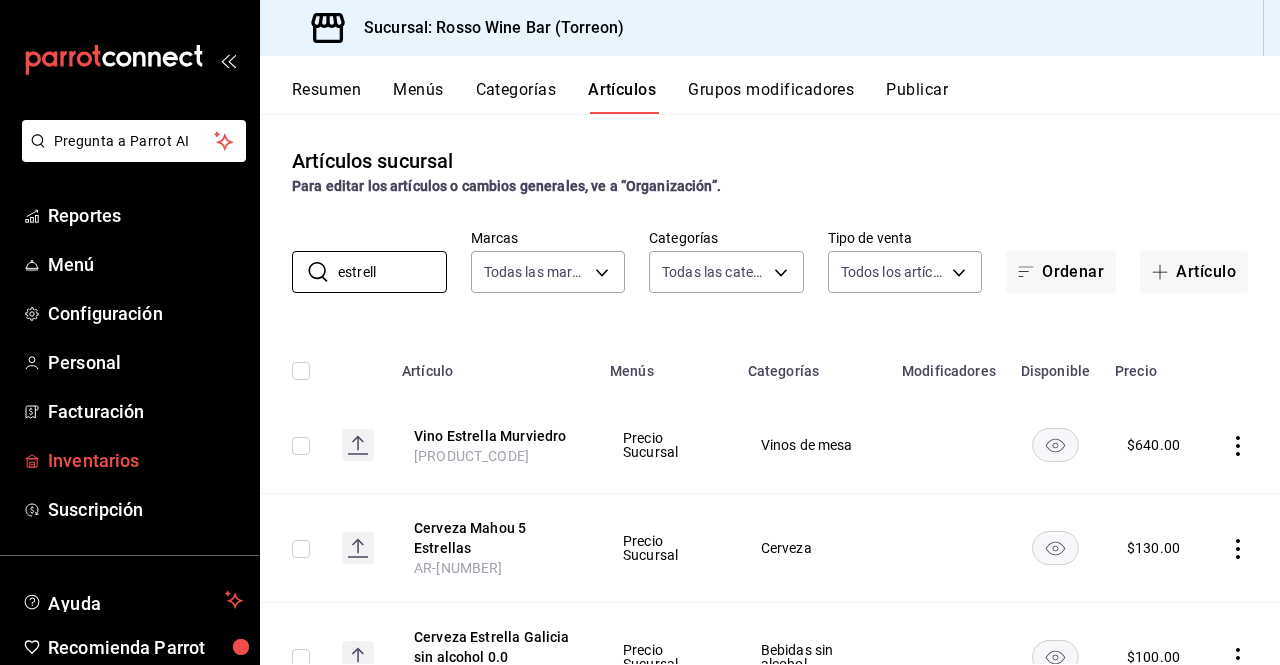 type on "estrell" 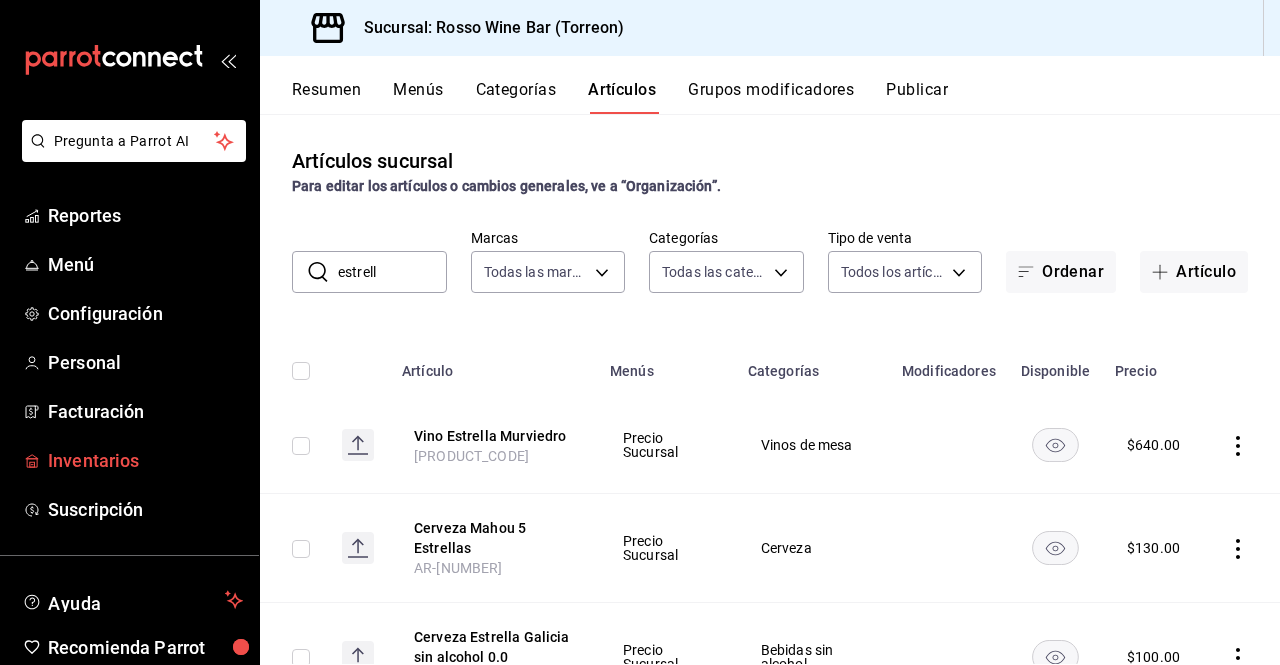 click on "Inventarios" at bounding box center (145, 460) 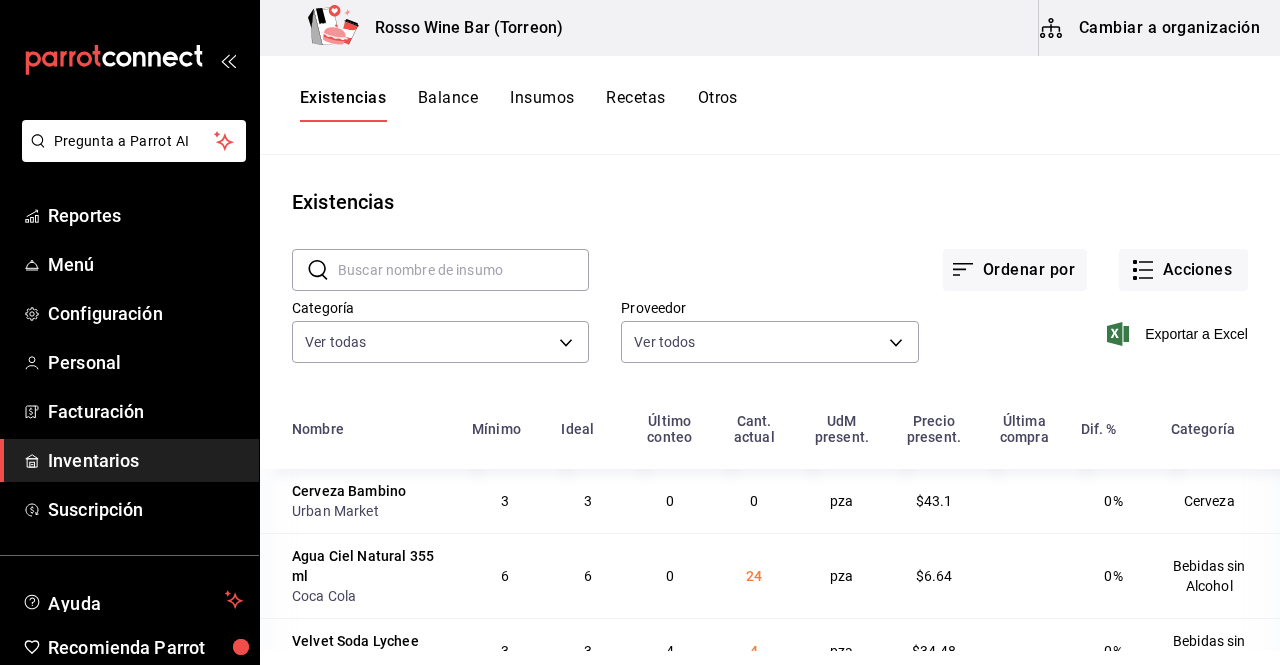 click on "Cambiar a organización" at bounding box center [1151, 28] 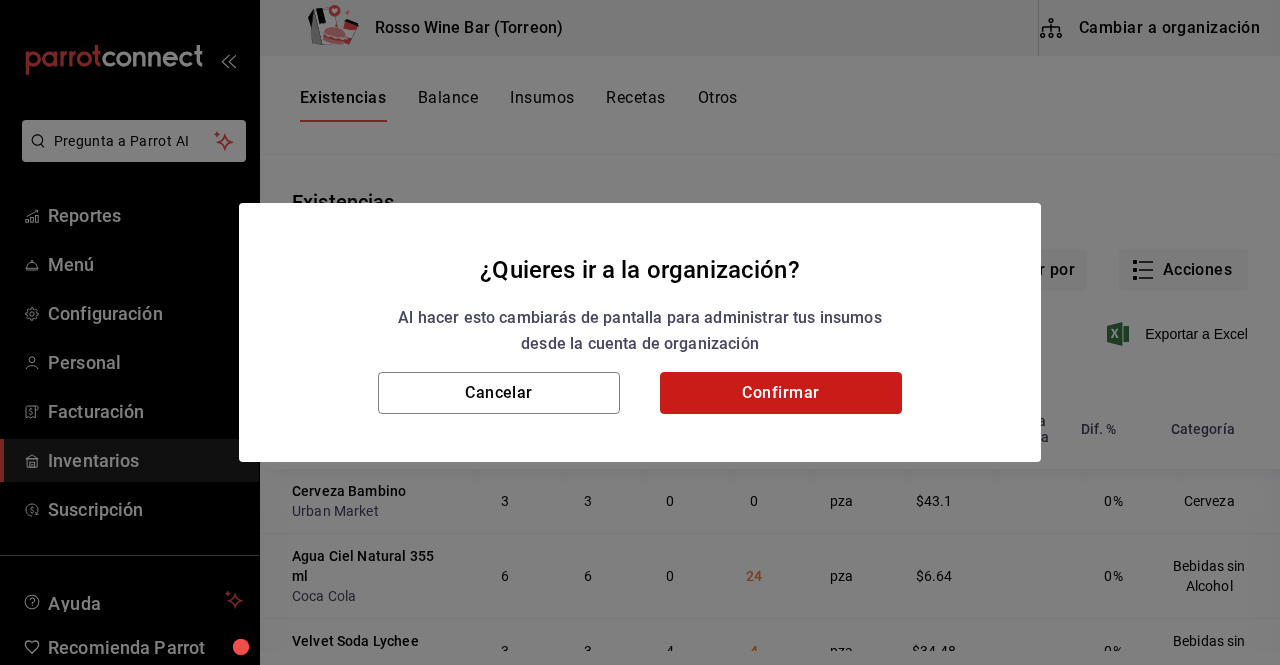 click on "Confirmar" at bounding box center [781, 393] 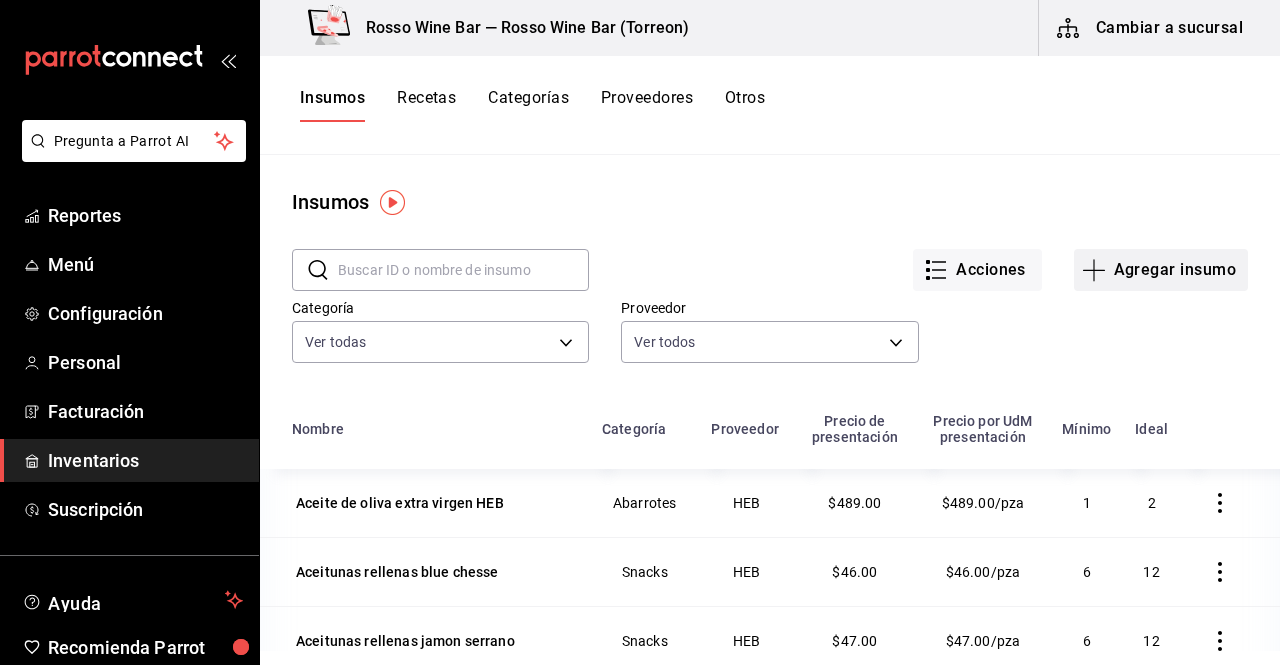click on "Agregar insumo" at bounding box center [1161, 270] 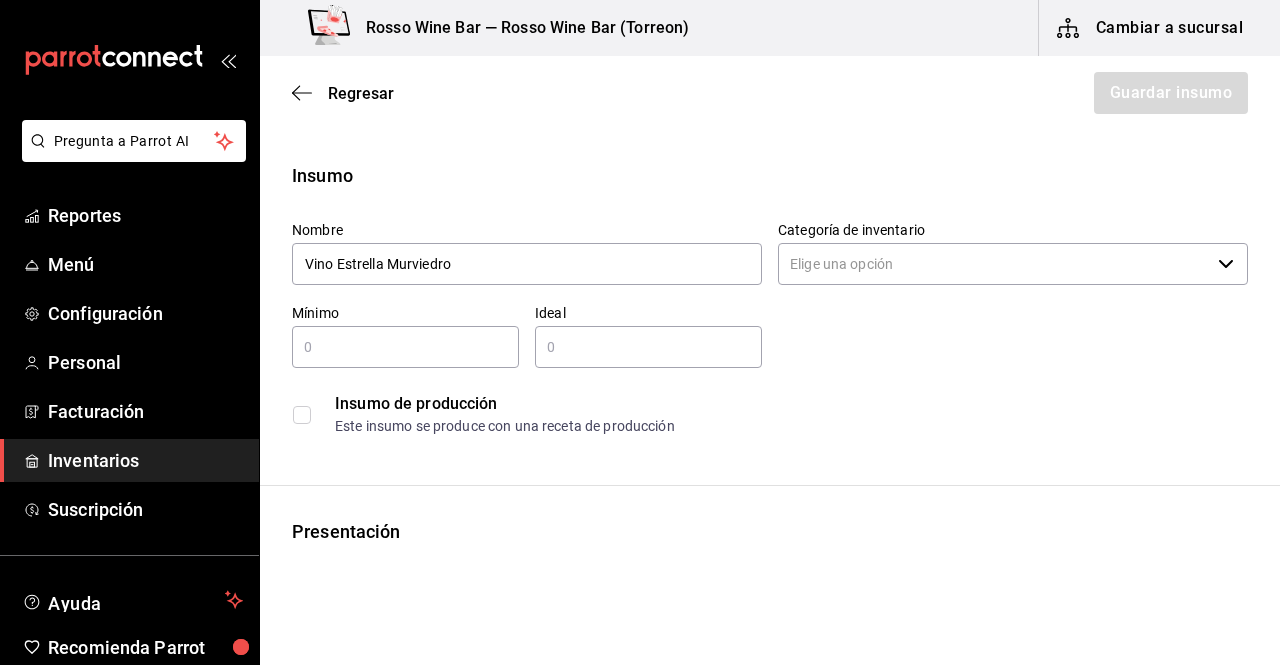 type on "Vino Estrella Murviedro" 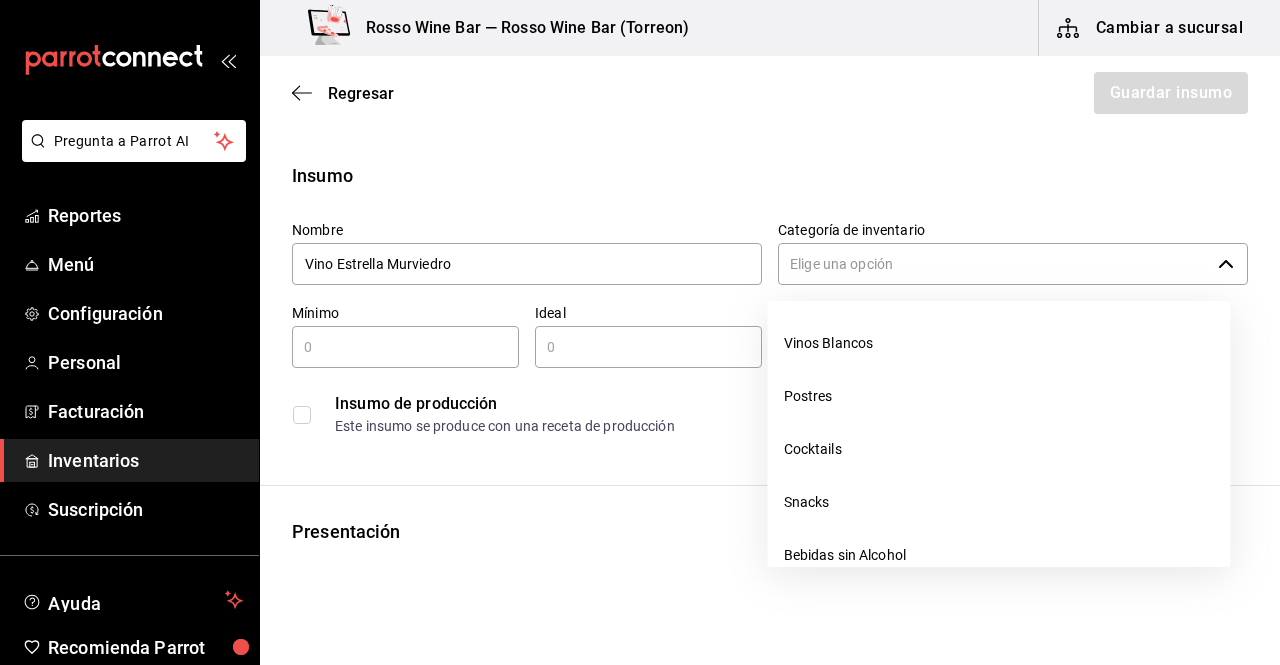 click on "Categoría de inventario" at bounding box center (994, 264) 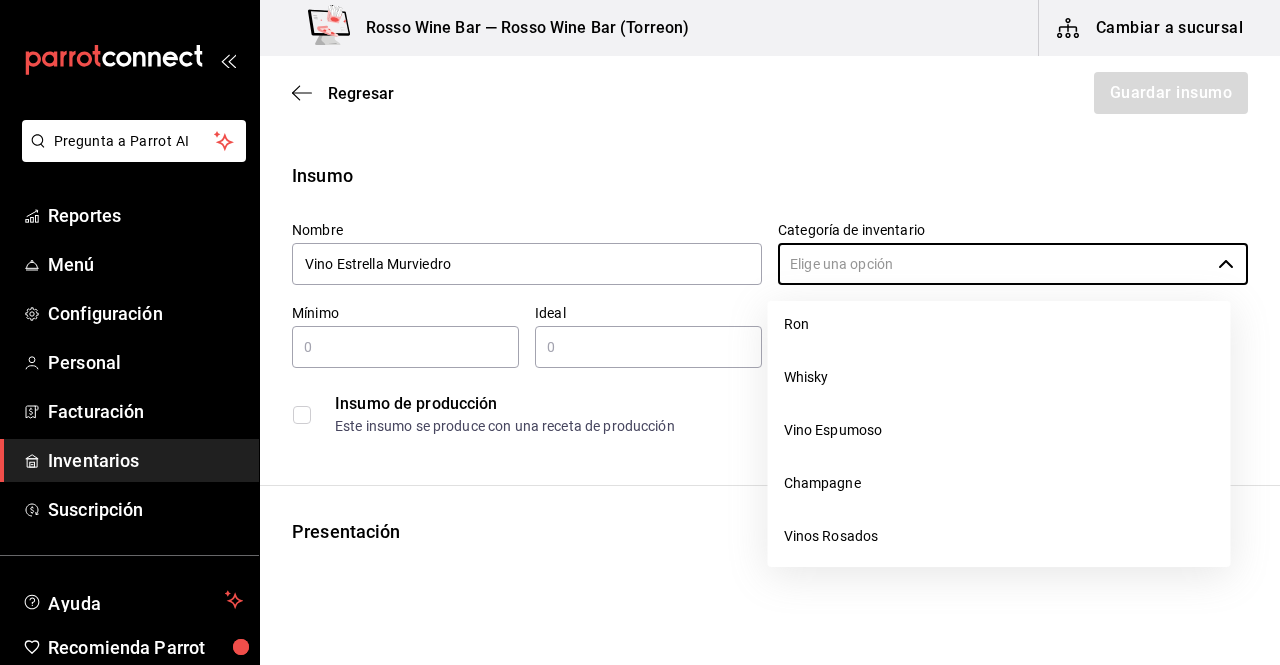 scroll, scrollTop: 1122, scrollLeft: 0, axis: vertical 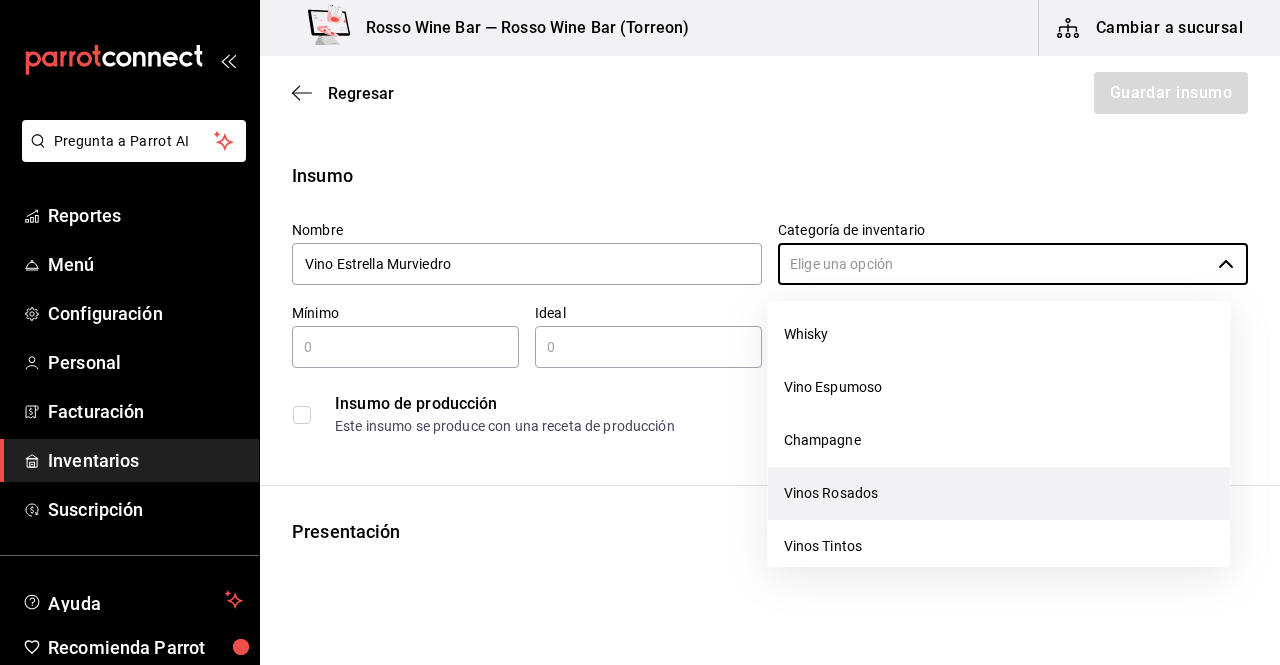 click on "Vinos Rosados" at bounding box center (999, 493) 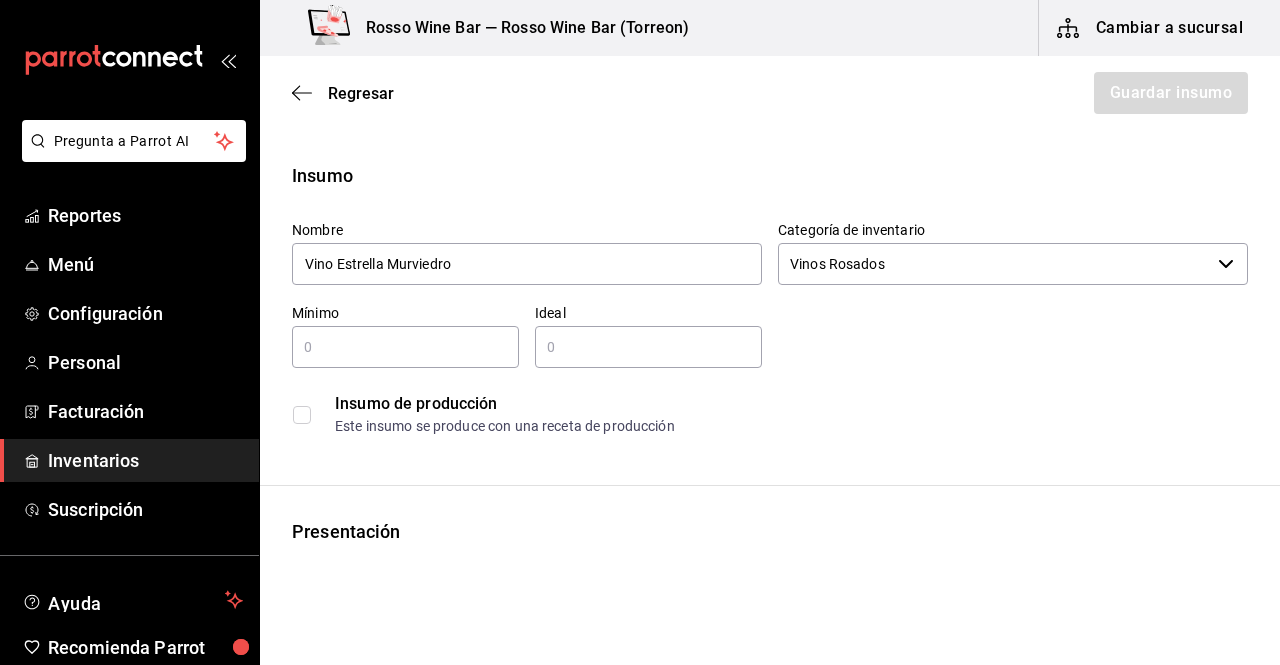 click at bounding box center (405, 347) 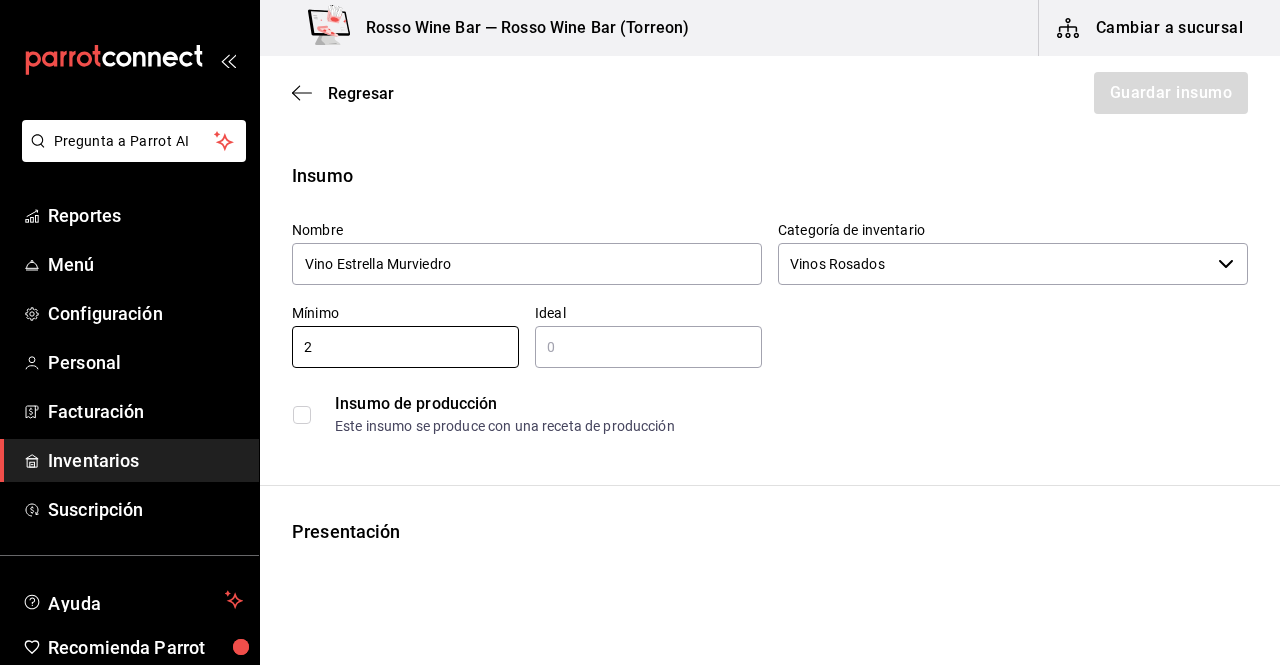 type on "2" 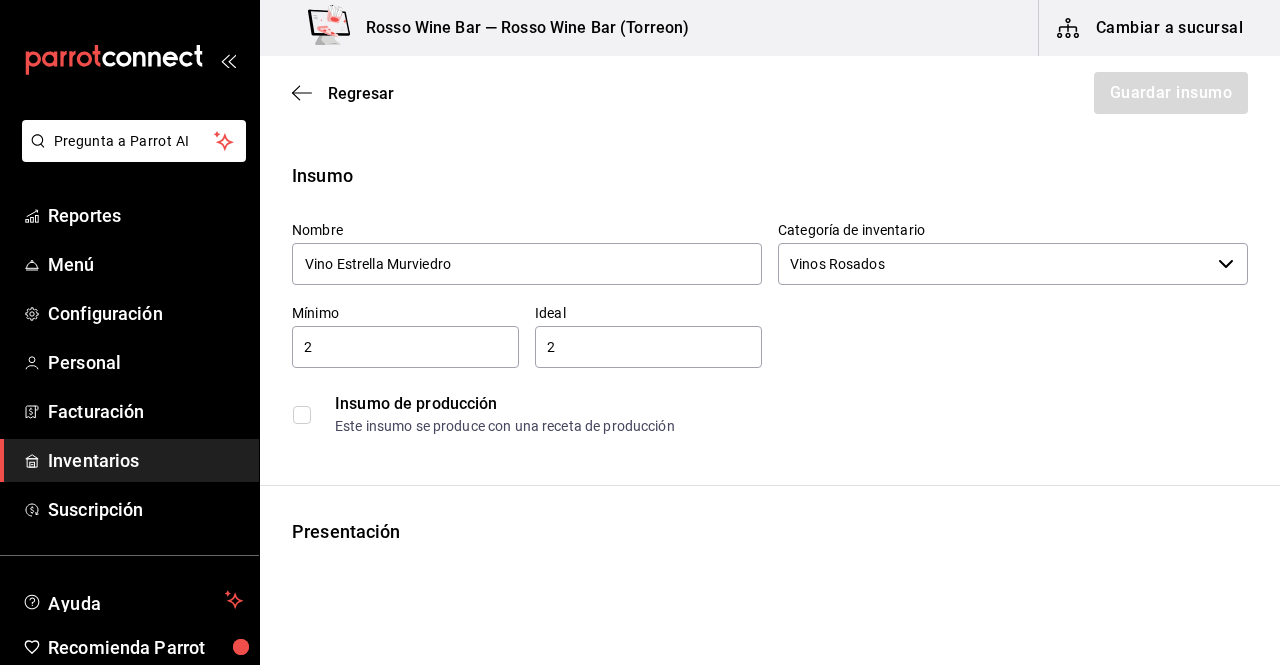 click on "2" at bounding box center (648, 347) 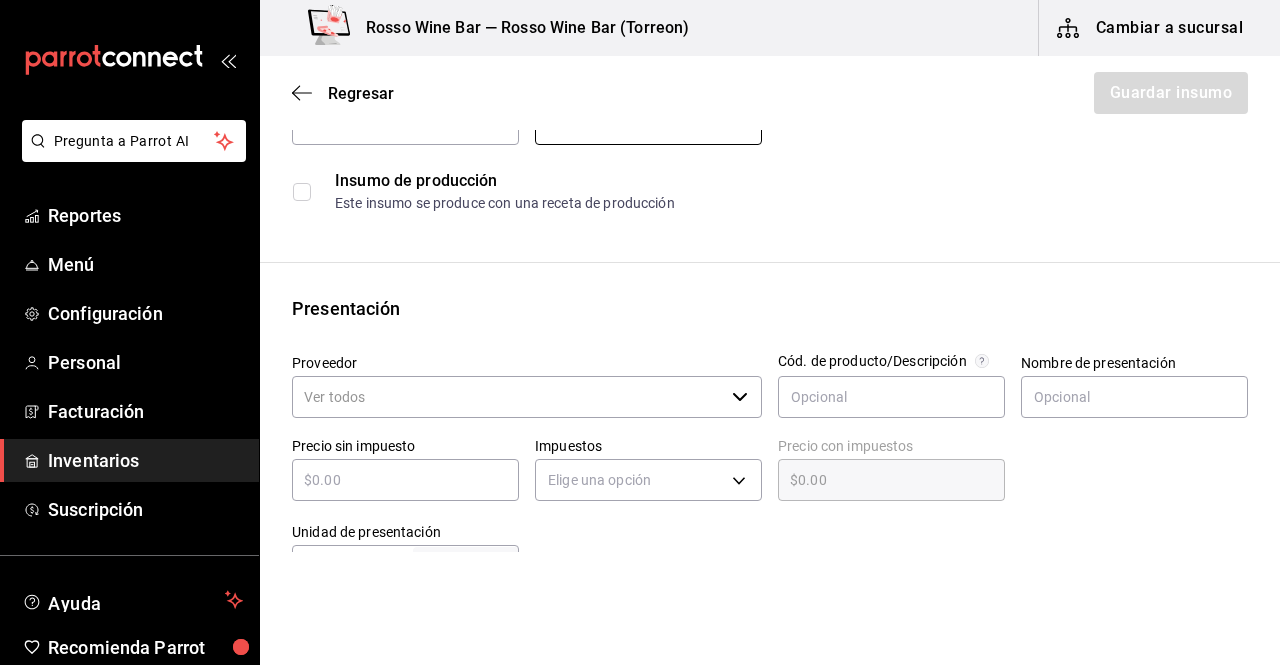 scroll, scrollTop: 225, scrollLeft: 0, axis: vertical 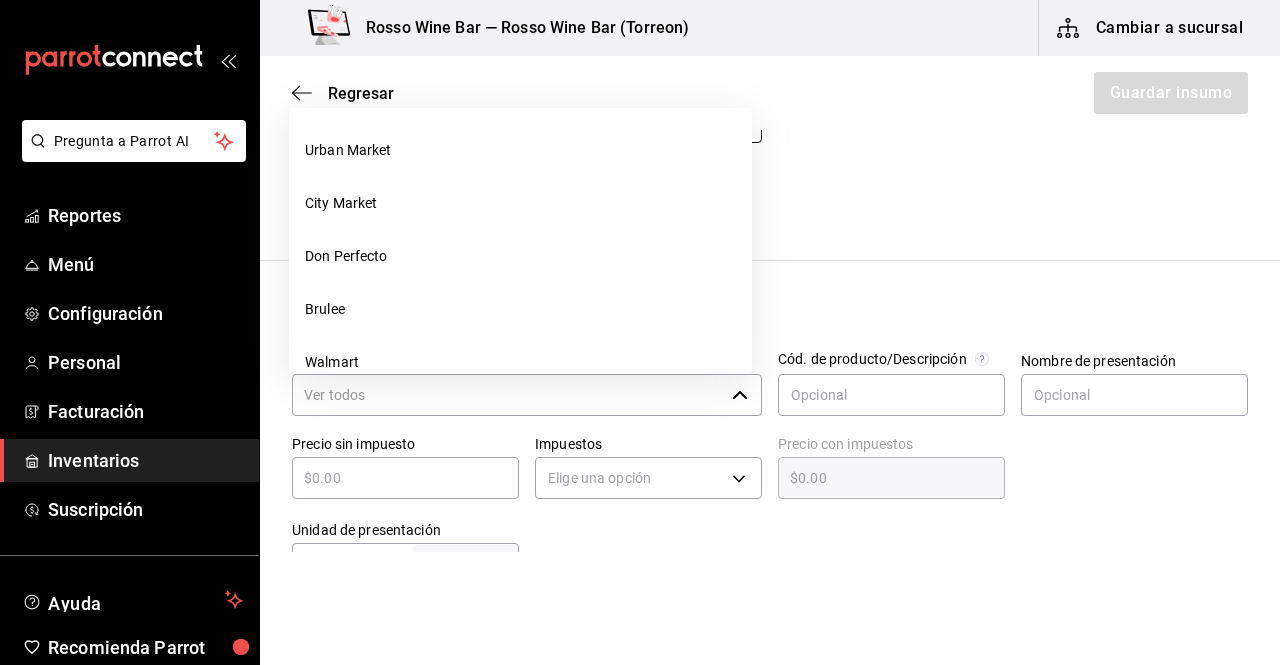 click on "​" at bounding box center [527, 395] 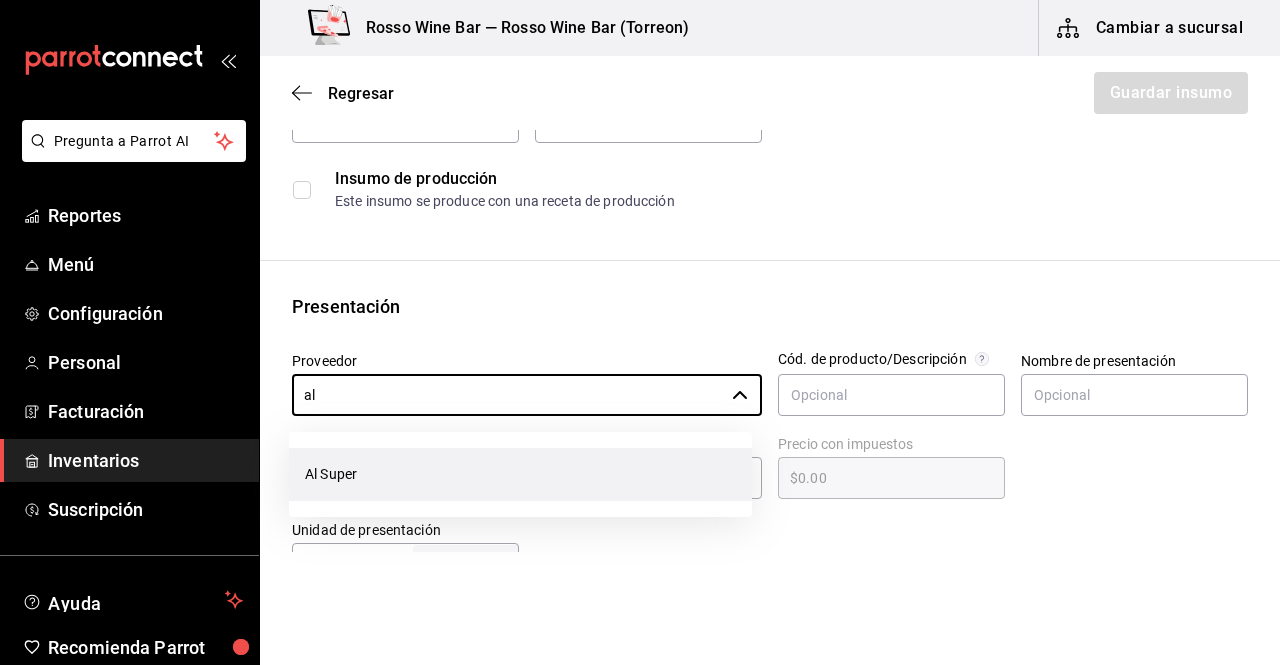 click on "Al Super" at bounding box center [520, 474] 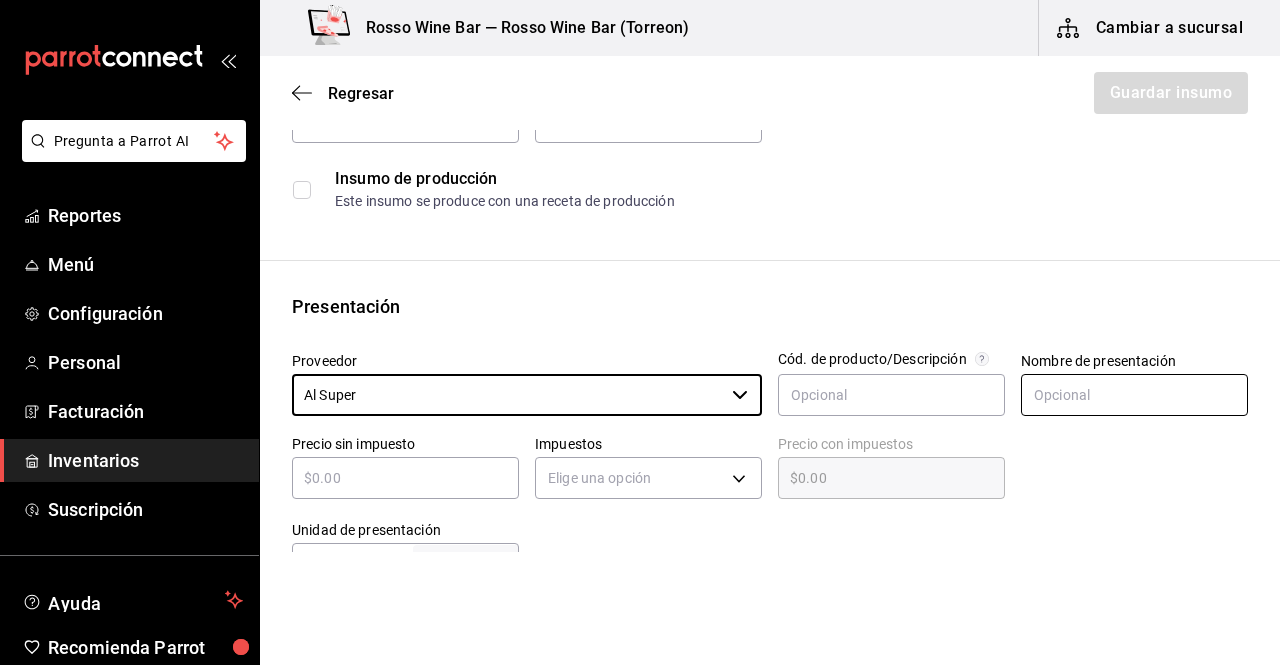 type on "Al Super" 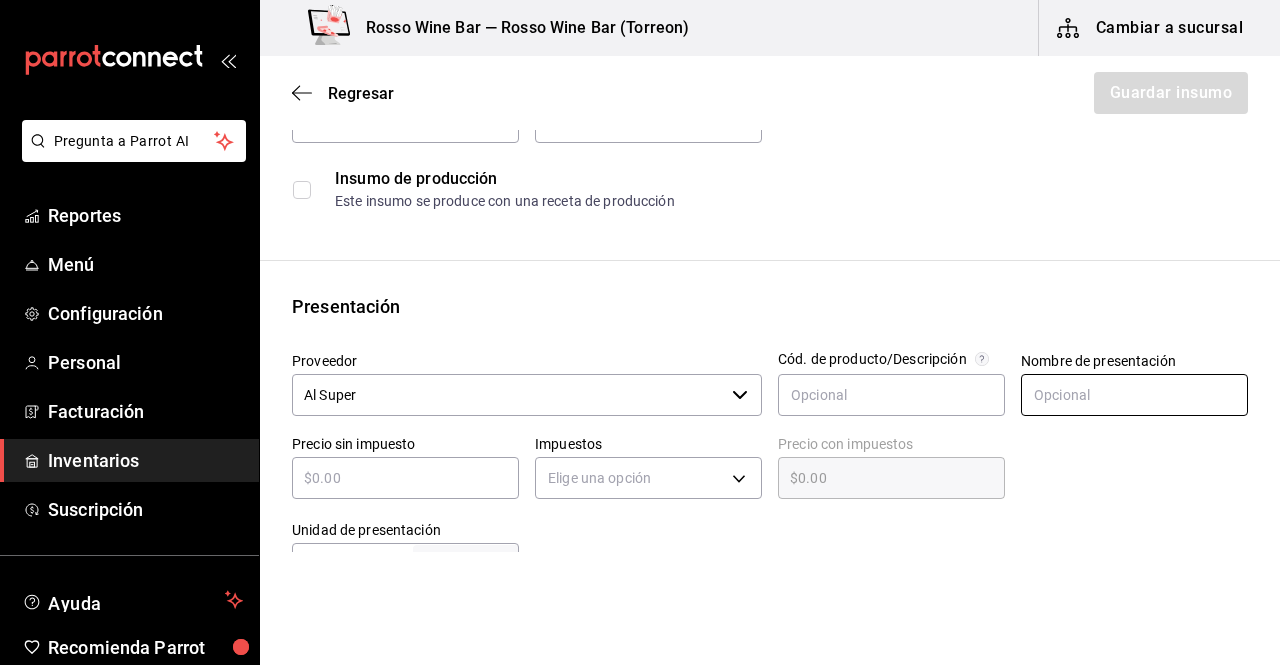 click at bounding box center (1134, 395) 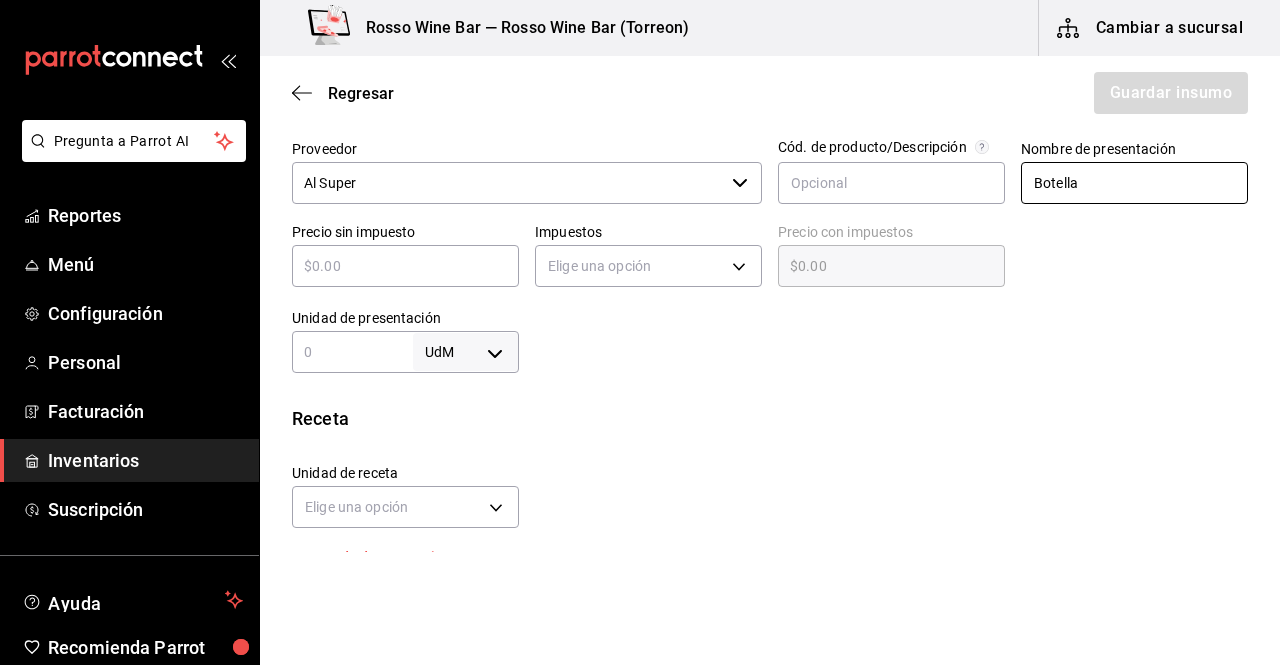scroll, scrollTop: 457, scrollLeft: 0, axis: vertical 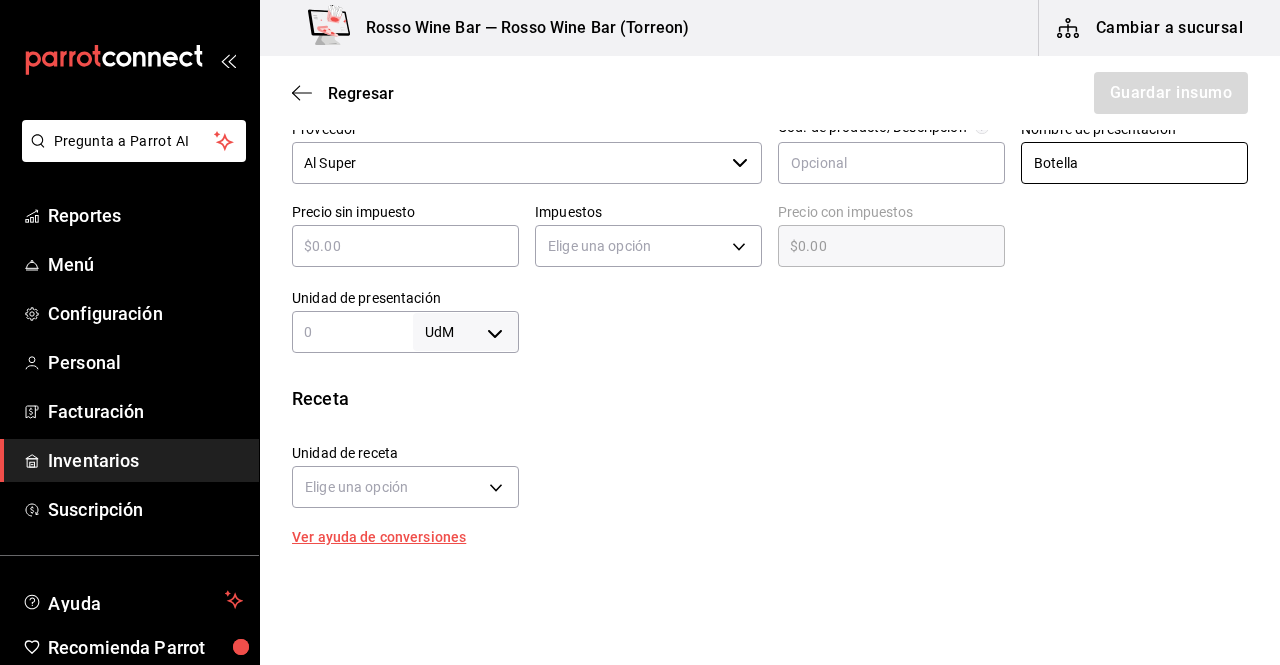 type on "Botella" 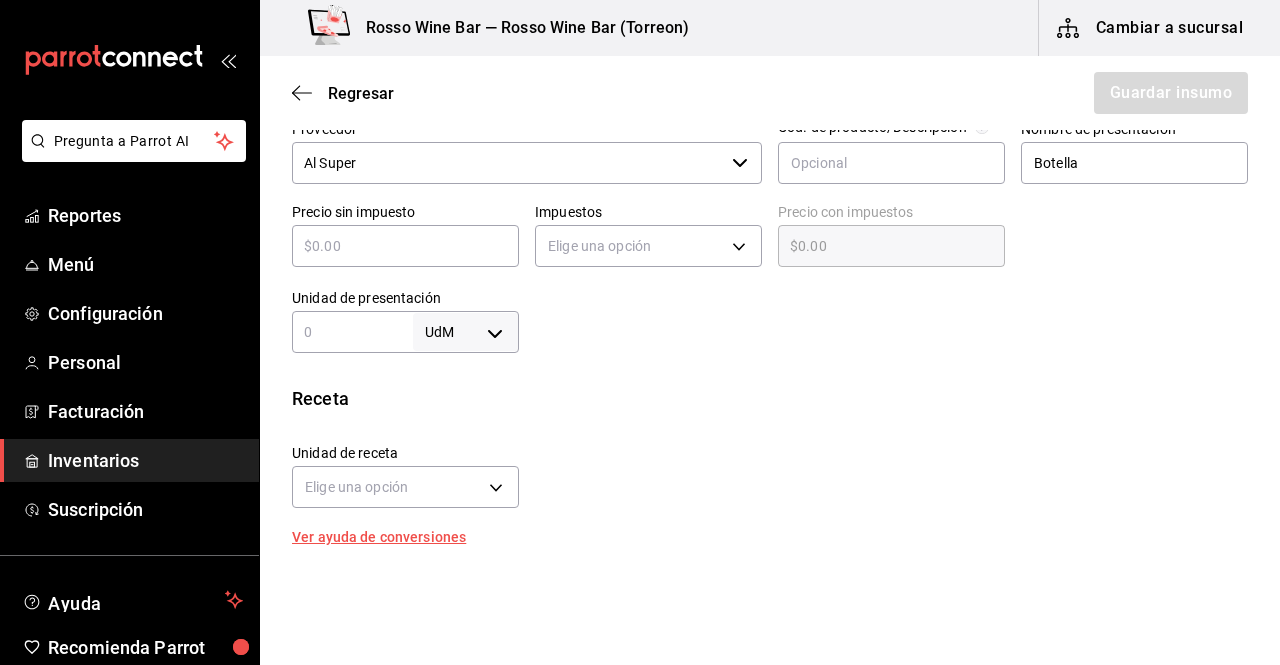 click at bounding box center (405, 246) 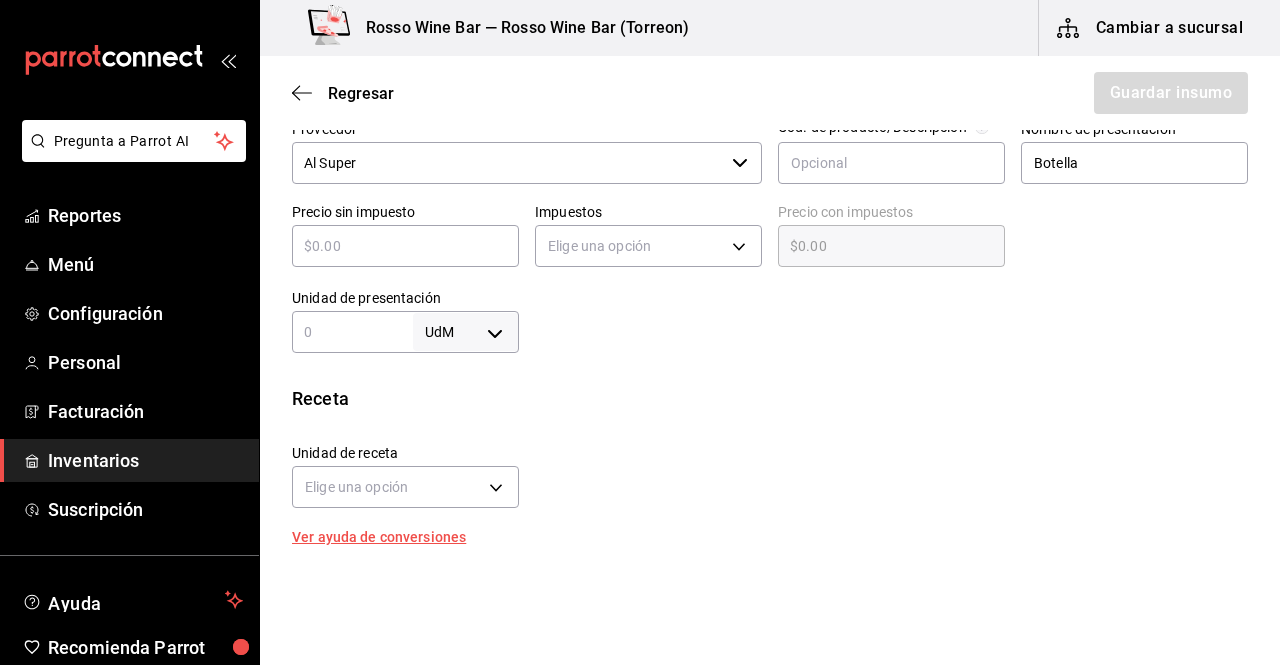 type on "$2" 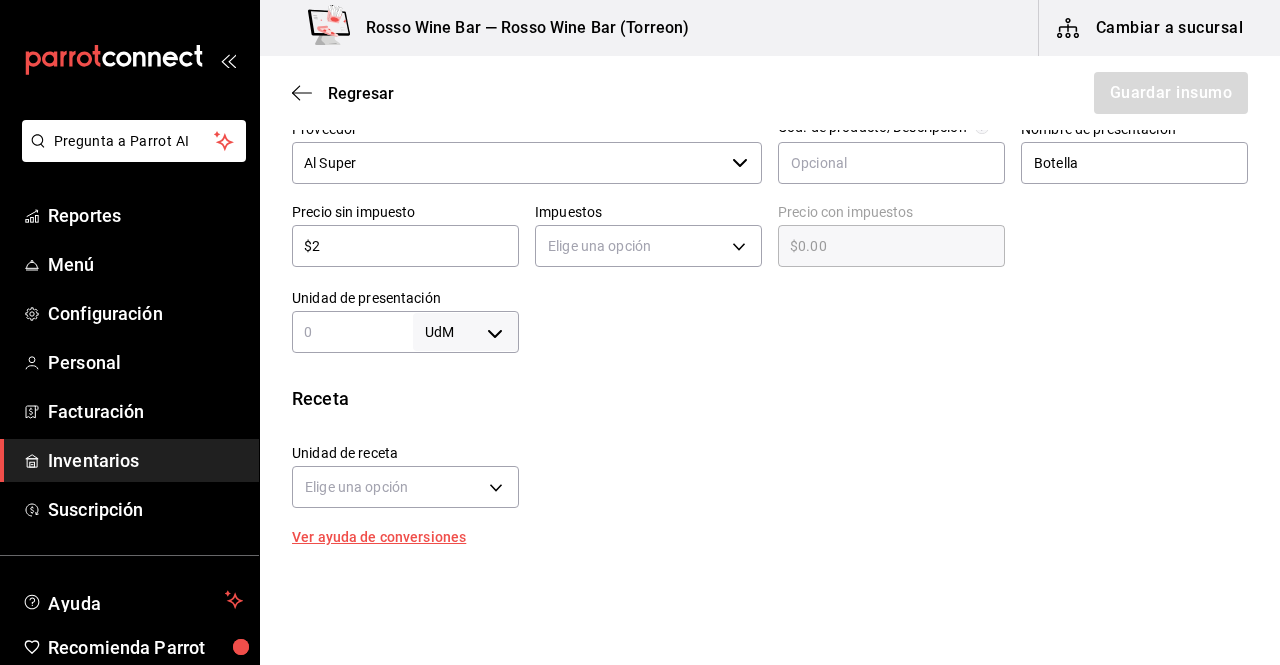type on "$2.00" 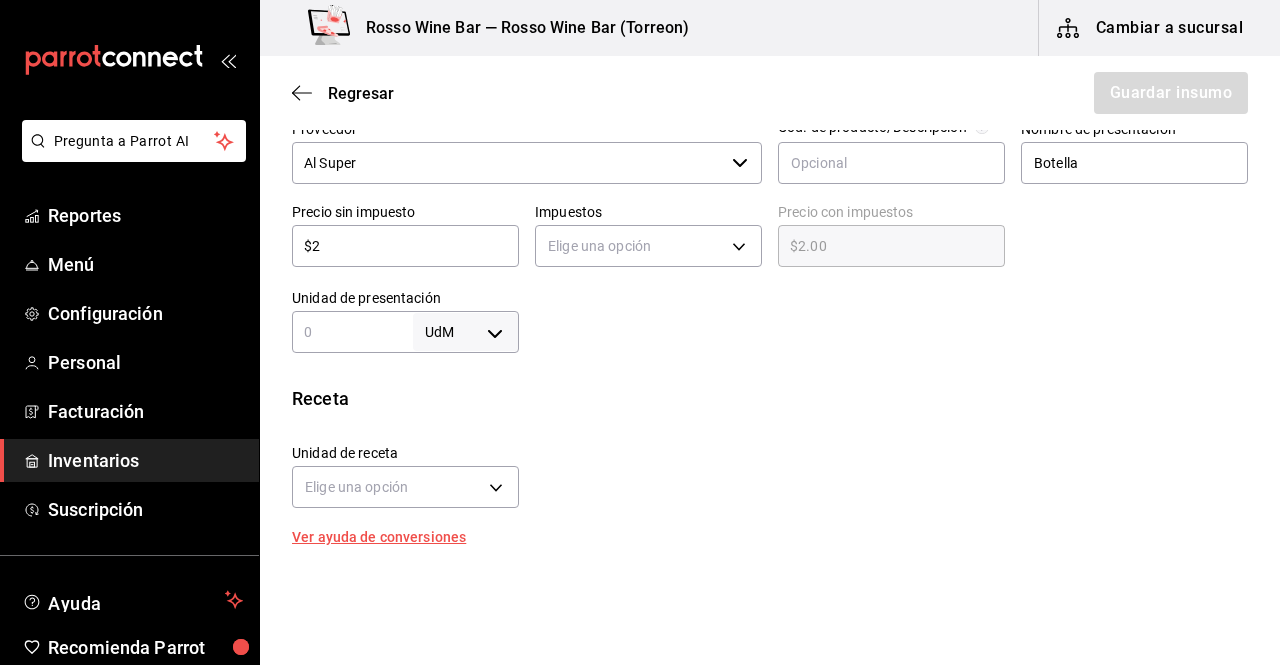 type on "$29" 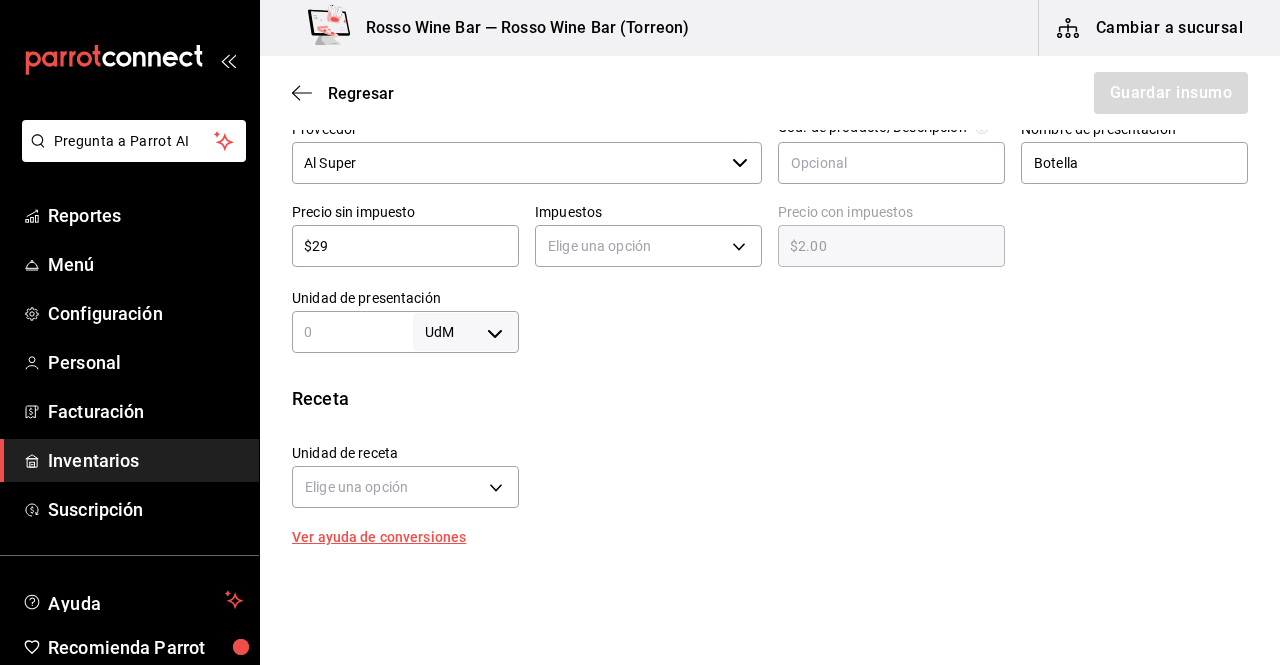 type on "$29.00" 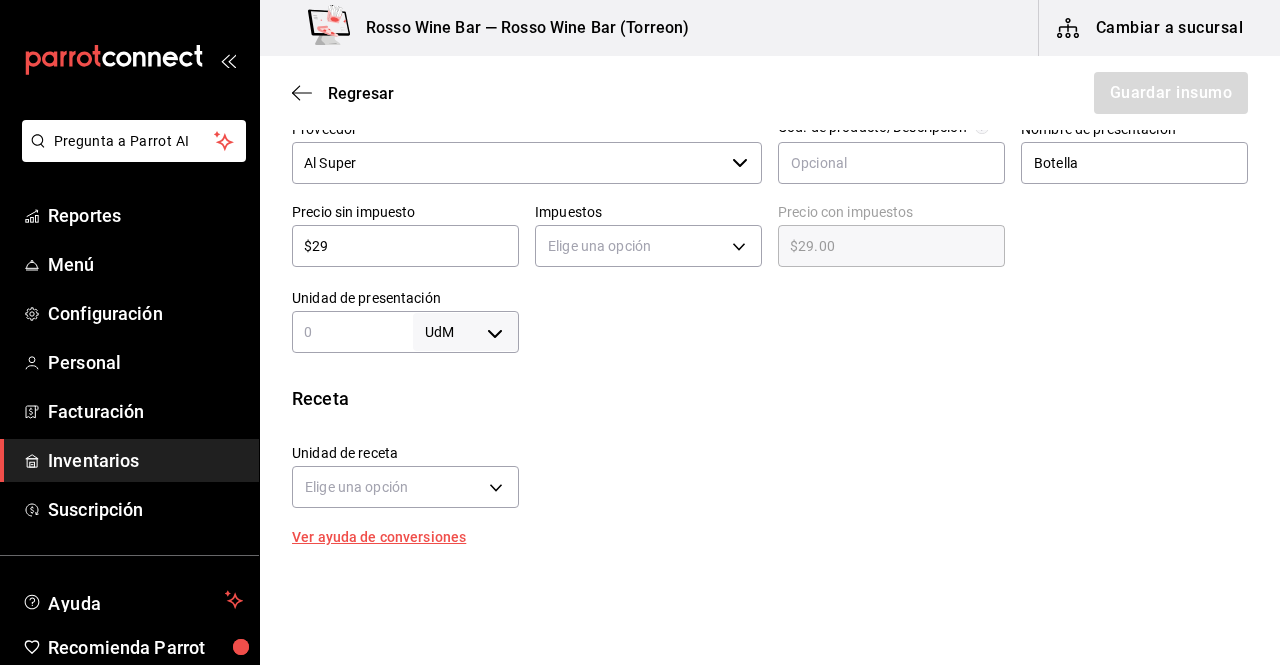 type on "$296" 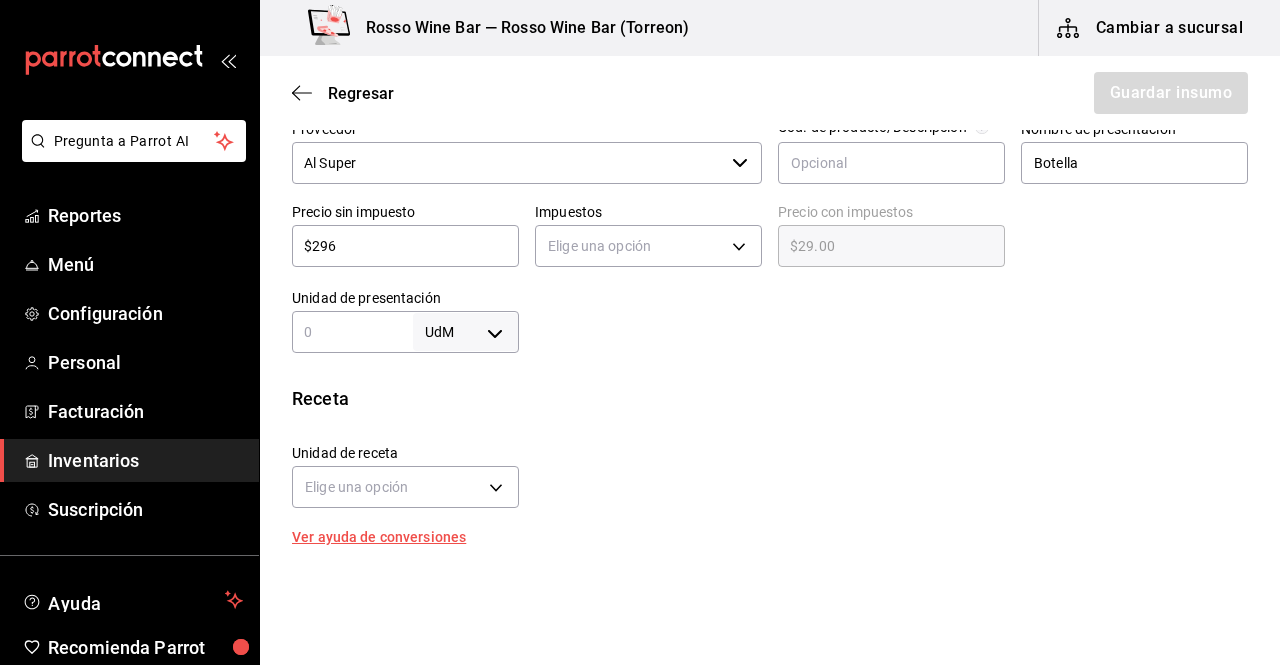 type on "$296.00" 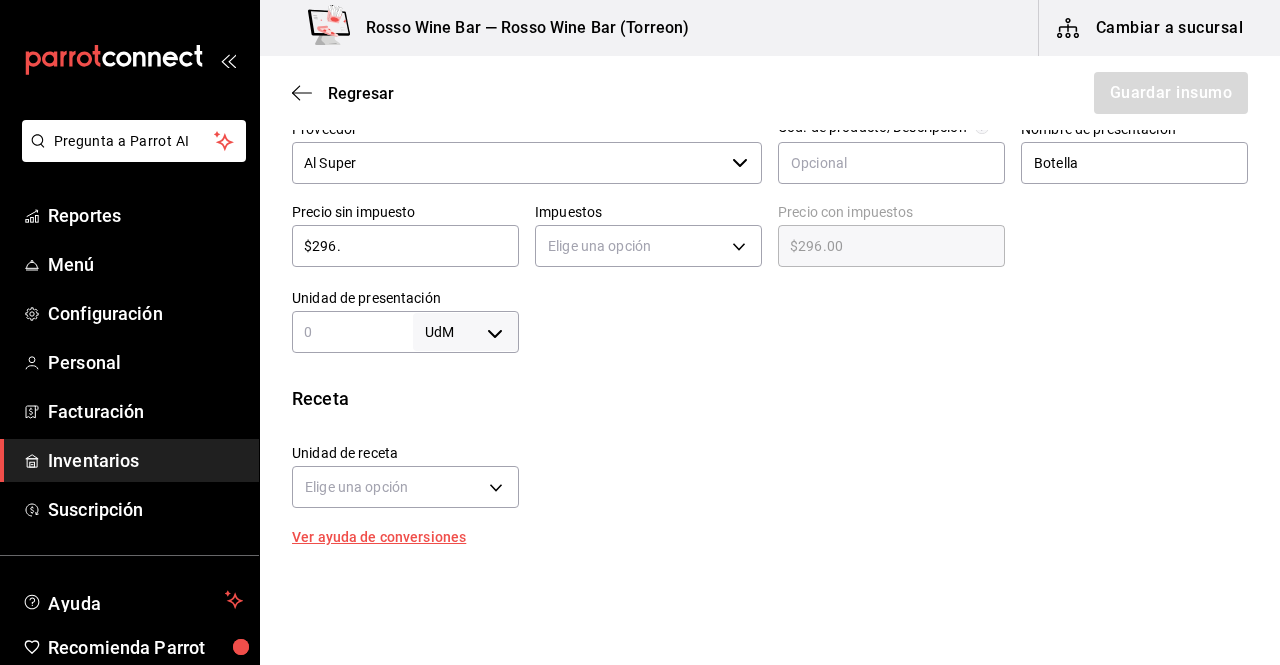 type on "$296.9" 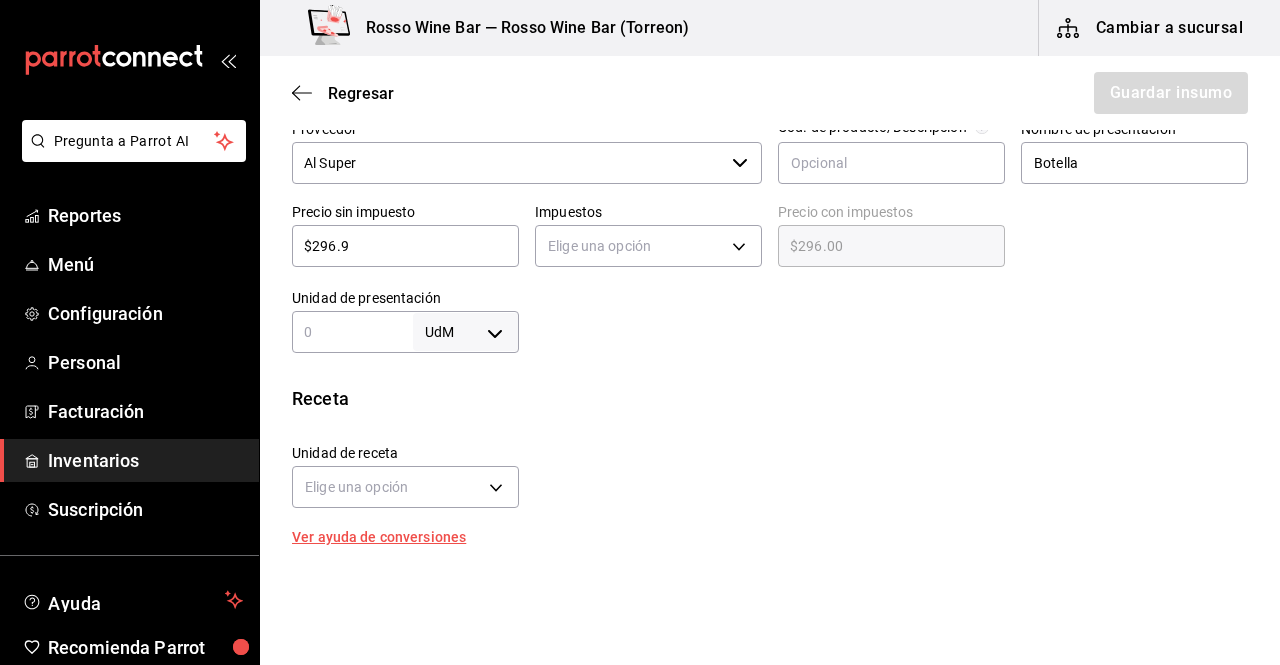 type on "$296.90" 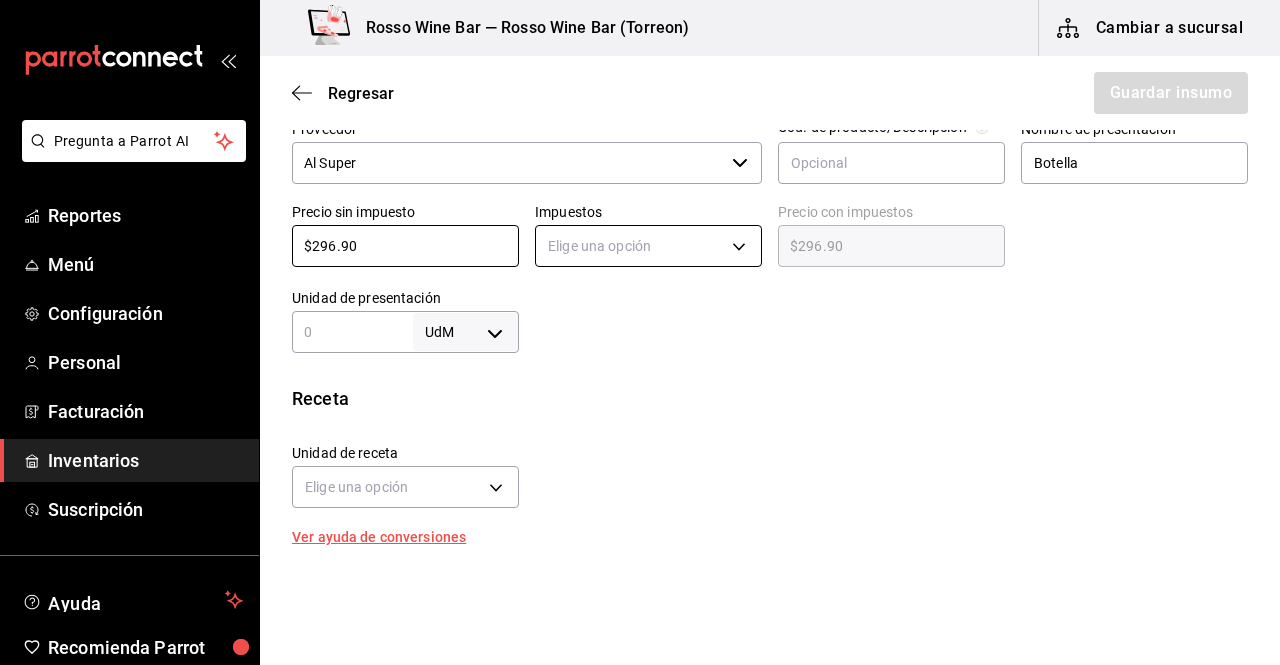 type on "$296.90" 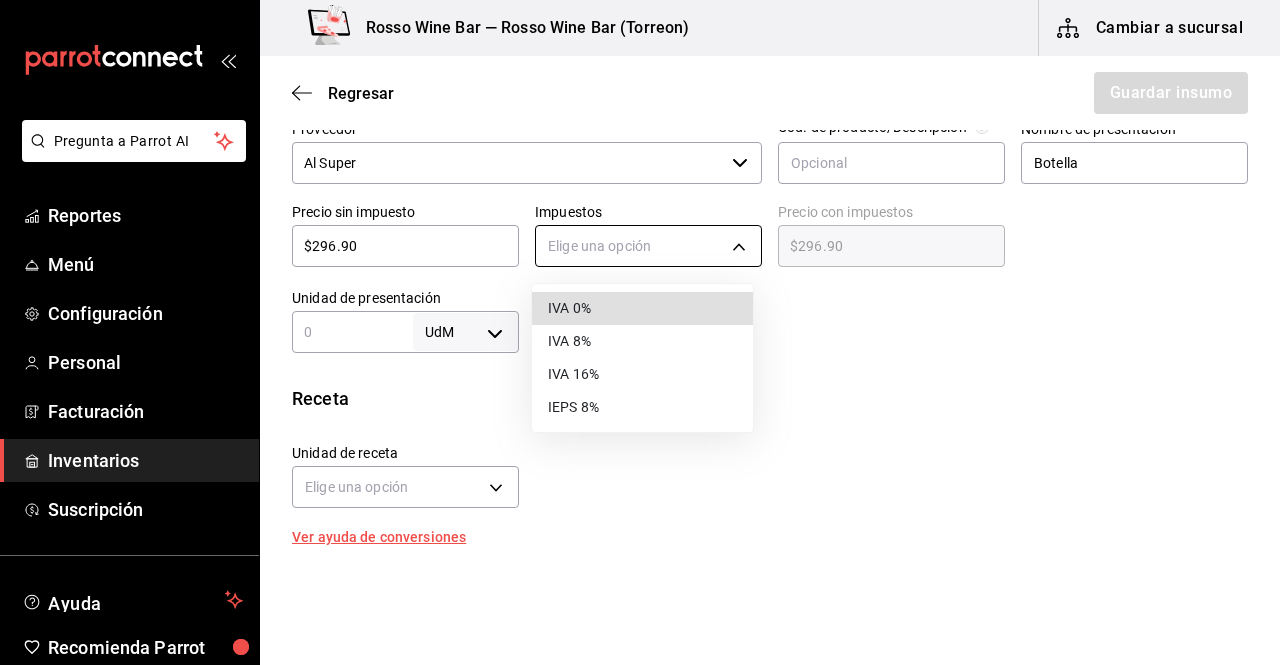 click on "Pregunta a Parrot AI Reportes   Menú   Configuración   Personal   Facturación   Inventarios   Suscripción   Ayuda Recomienda Parrot   C H   Sugerir nueva función   Rosso Wine Bar — Rosso Wine Bar (Torreon) Cambiar a sucursal Regresar Guardar insumo Insumo Nombre Vino Estrella Murviedro Categoría de inventario Vinos Rosados ​ Mínimo 2 ​ Ideal 2 ​ Insumo de producción Este insumo se produce con una receta de producción Presentación Proveedor Al Super ​ Cód. de producto/Descripción Nombre de presentación Botella Precio sin impuesto $296.90 ​ Impuestos Elige una opción Precio con impuestos $296.90 ​ Unidad de presentación UdM ​ Receta Unidad de receta Elige una opción Factor de conversión ​ Ver ayuda de conversiones ¿La presentación (Botella) viene en otra caja? Si No Presentaciones por caja ​ Sin definir Unidades de conteo GANA 1 MES GRATIS EN TU SUSCRIPCIÓN AQUÍ Pregunta a Parrot AI Reportes   Menú   Configuración   Personal   Facturación   Inventarios   Suscripción" at bounding box center [640, 276] 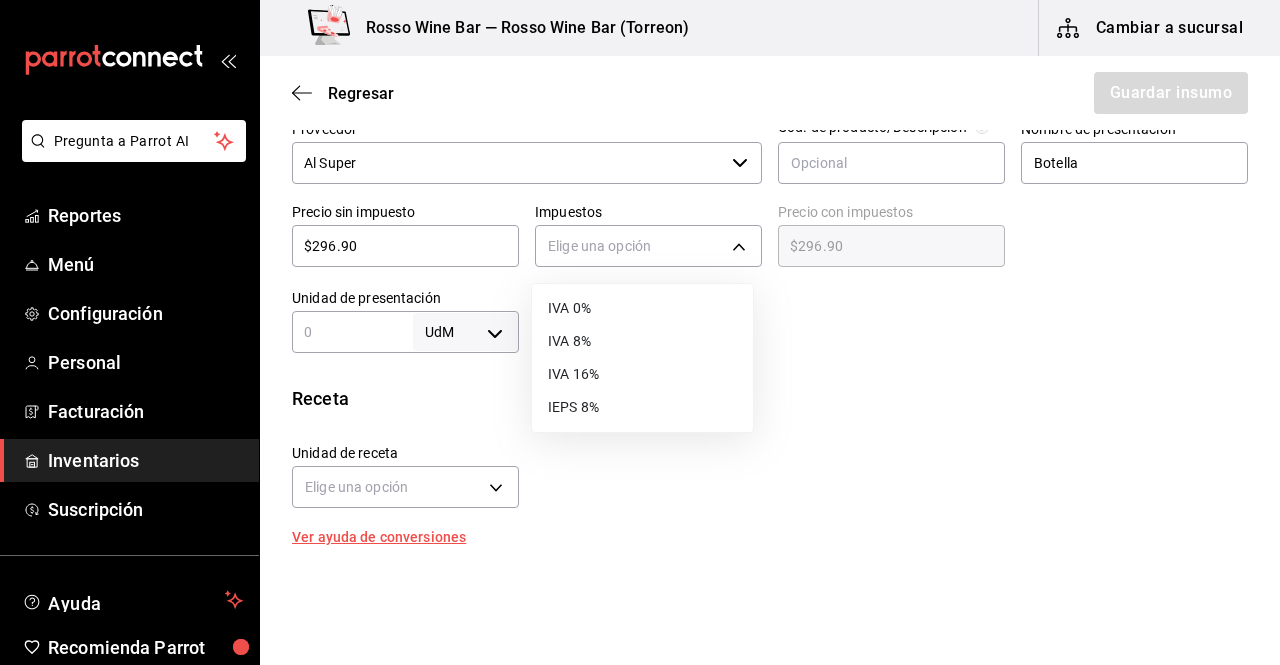 click on "IVA 16%" at bounding box center [642, 374] 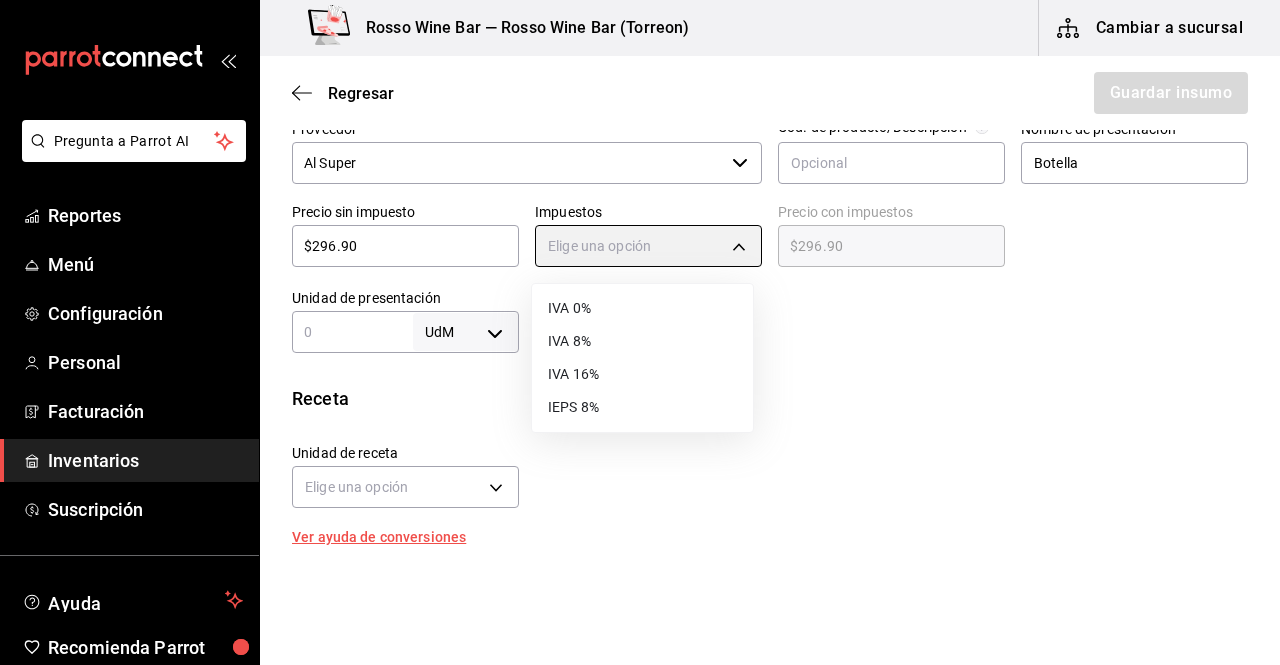 type on "IVA_16" 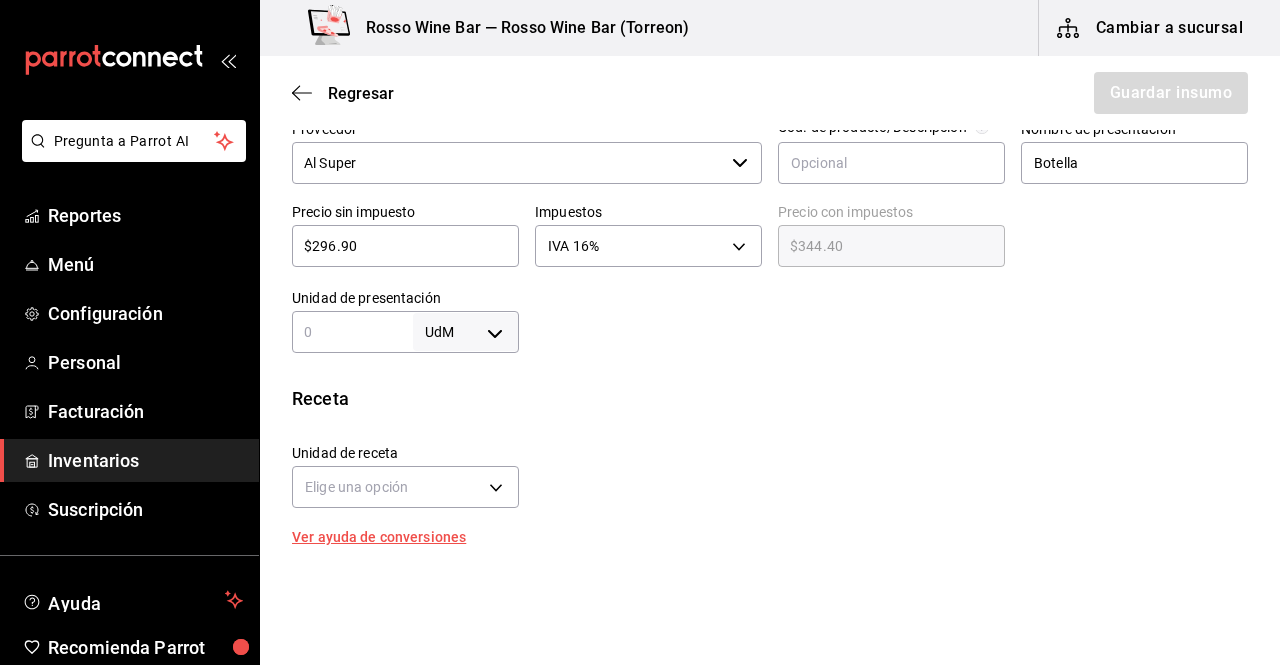 click at bounding box center (352, 332) 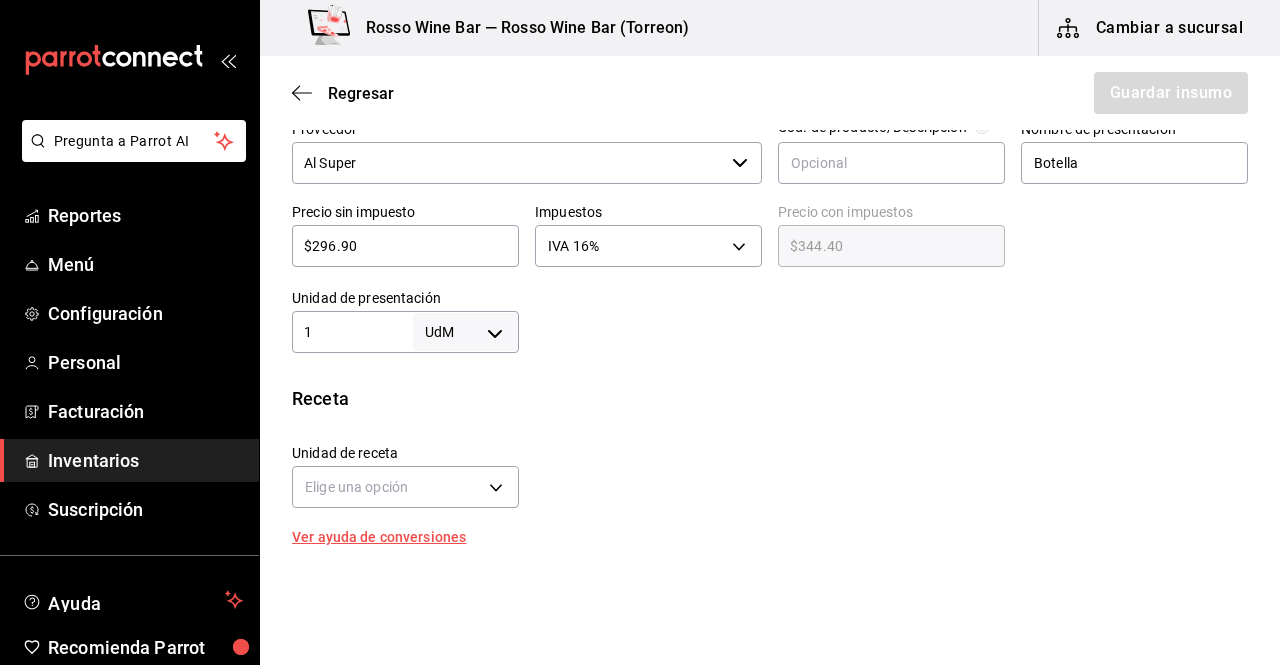 type on "1" 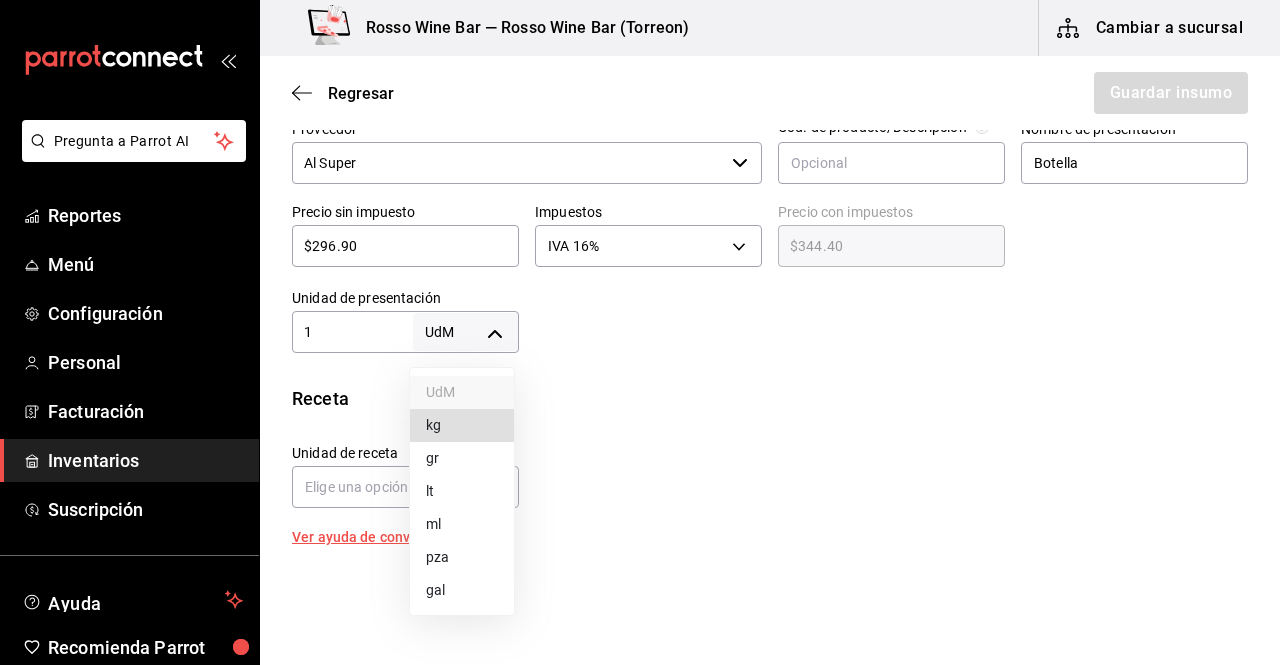 click on "Pregunta a Parrot AI Reportes   Menú   Configuración   Personal   Facturación   Inventarios   Suscripción   Ayuda Recomienda Parrot   C H   Sugerir nueva función   Rosso Wine Bar — Rosso Wine Bar ([CITY]) Cambiar a sucursal Regresar Guardar insumo Insumo Nombre Vino Estrella Murviedro Categoría de inventario Vinos Rosados ​ Mínimo 2 ​ Ideal 2 ​ Insumo de producción Este insumo se produce con una receta de producción Presentación Proveedor Al Super ​ Cód. de producto/Descripción Nombre de presentación Botella Precio sin impuesto $296.90 ​ Impuestos IVA 16% IVA_16 Precio con impuestos $344.40 ​ Unidad de presentación 1 UdM ​ Receta Unidad de receta Elige una opción Factor de conversión ​ Ver ayuda de conversiones ¿La presentación (Botella) viene en otra caja? Si No Presentaciones por caja ​ Sin definir Unidades de conteo GANA 1 MES GRATIS EN TU SUSCRIPCIÓN AQUÍ Pregunta a Parrot AI Reportes   Menú   Configuración   Personal   Facturación   Inventarios   Suscripción" at bounding box center [640, 276] 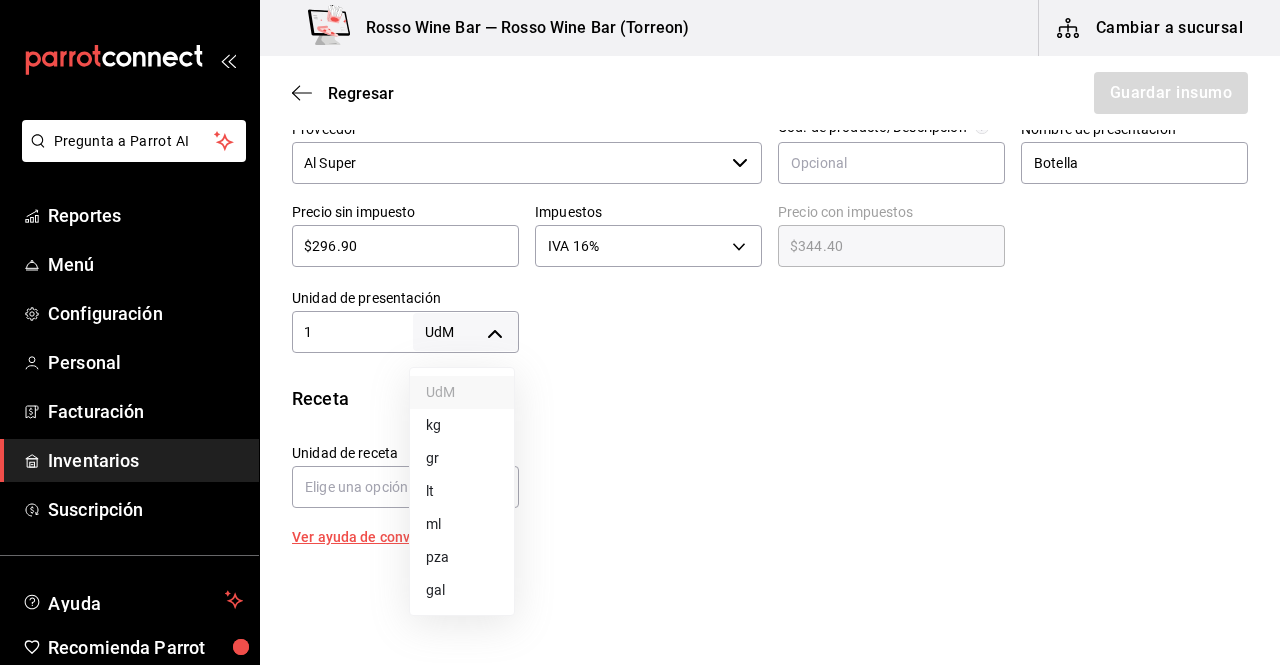 click on "pza" at bounding box center [462, 557] 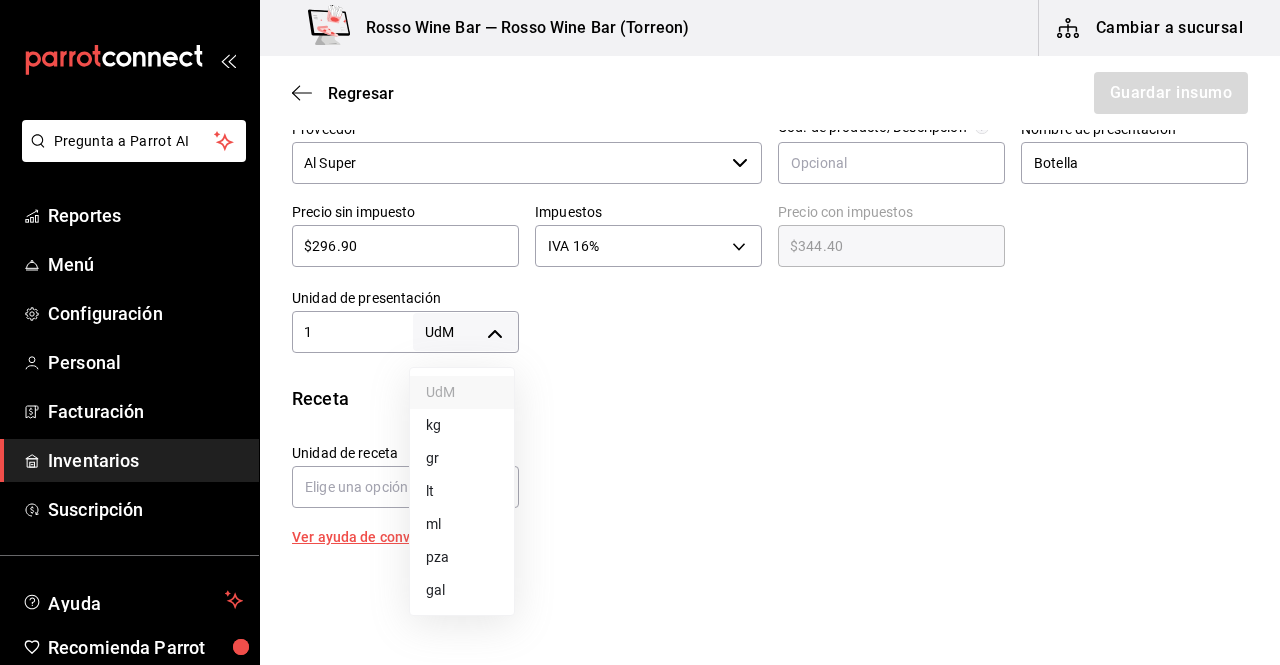 type on "UNIT" 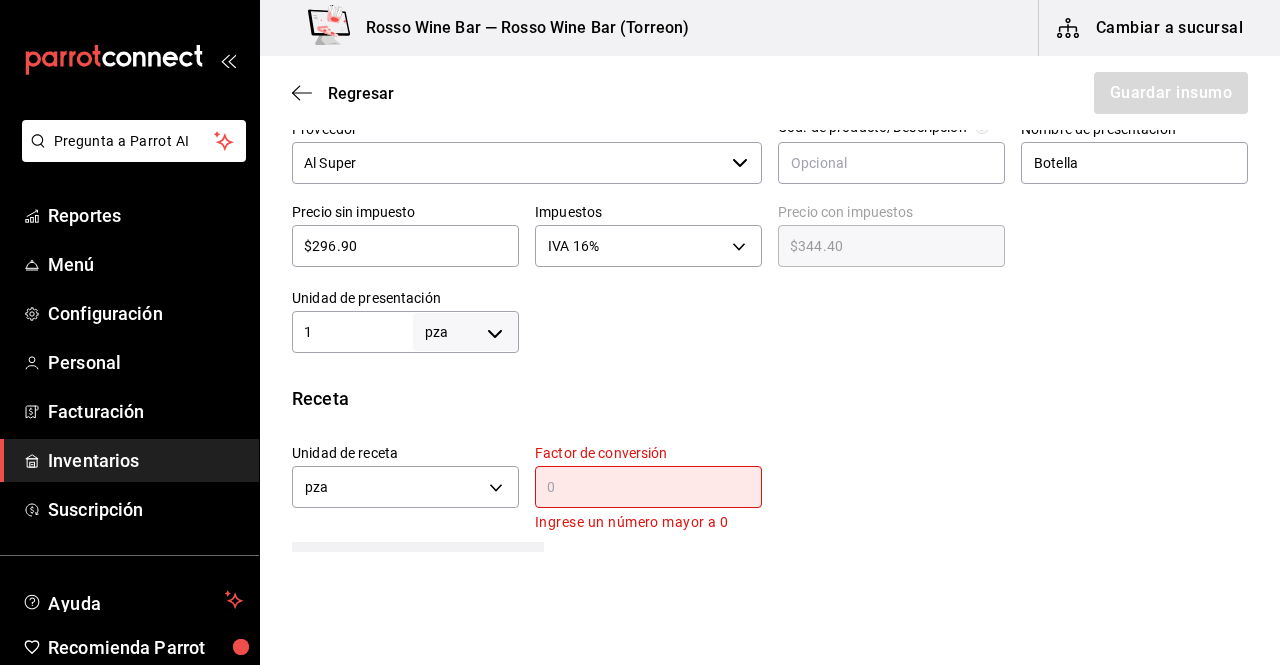 click at bounding box center (648, 487) 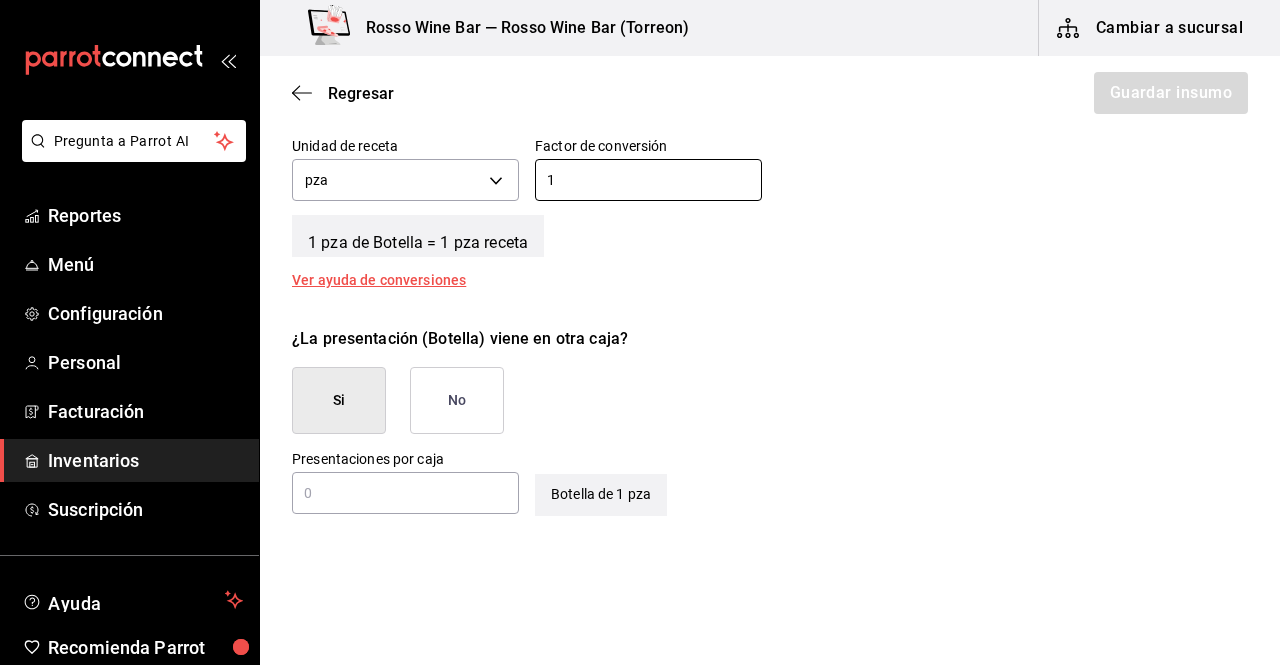 scroll, scrollTop: 789, scrollLeft: 0, axis: vertical 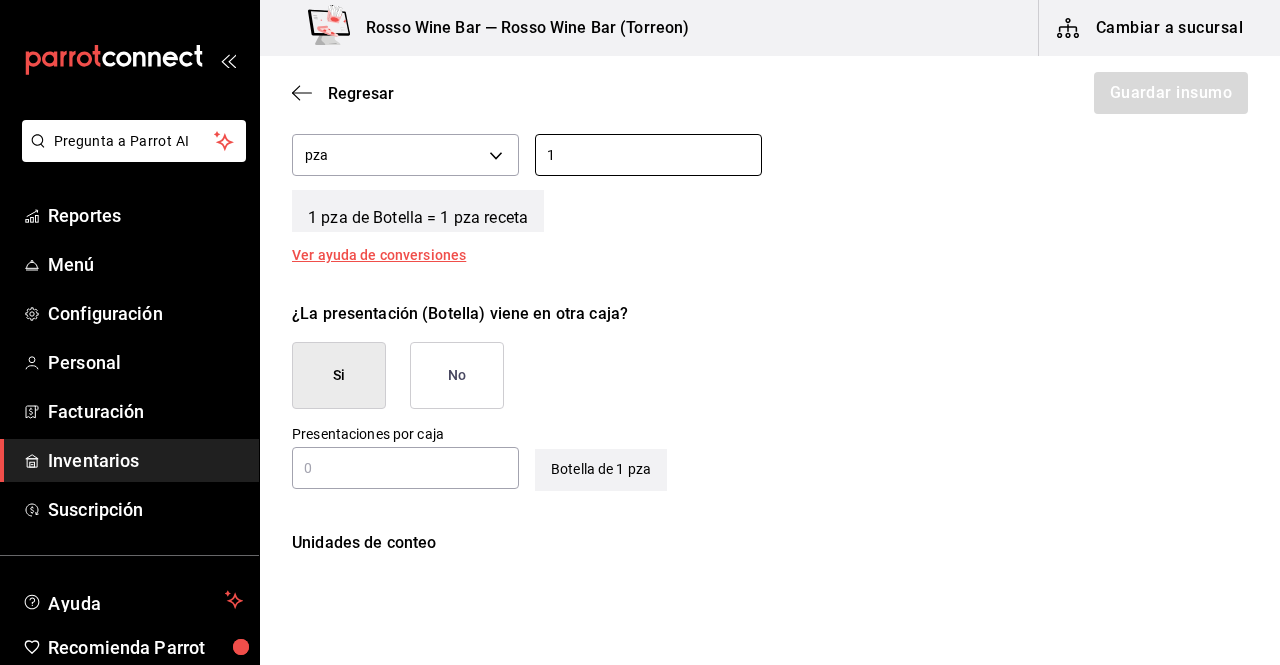 type on "1" 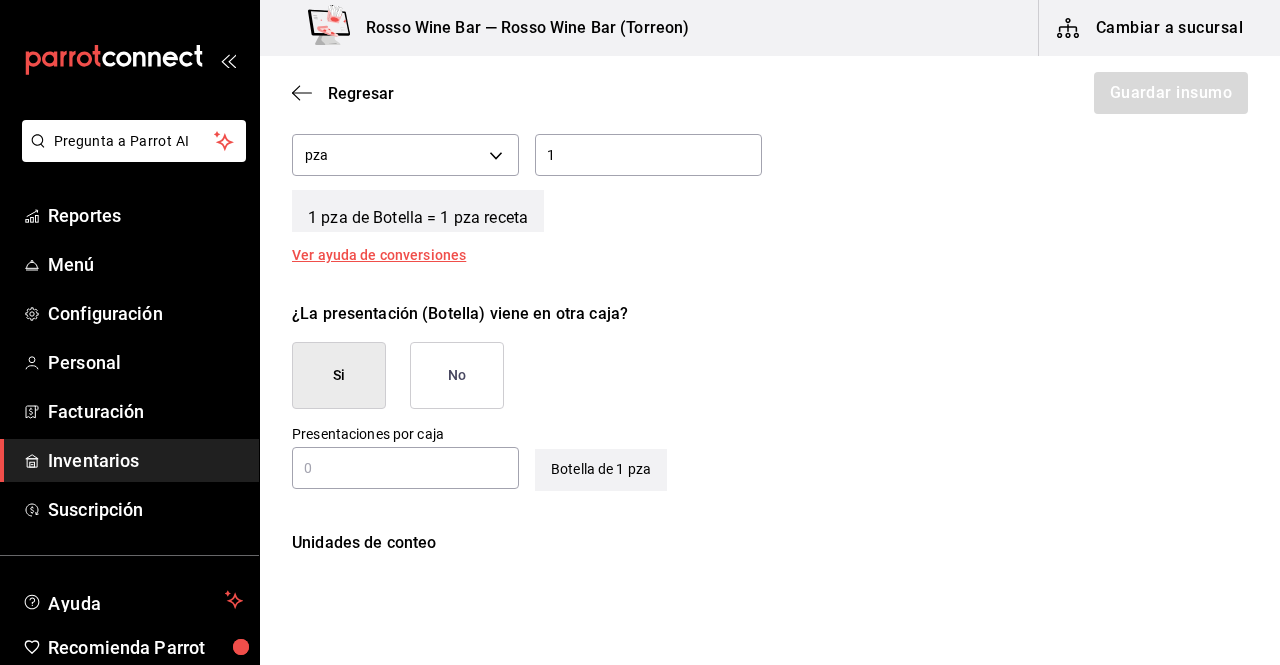 click on "No" at bounding box center (457, 375) 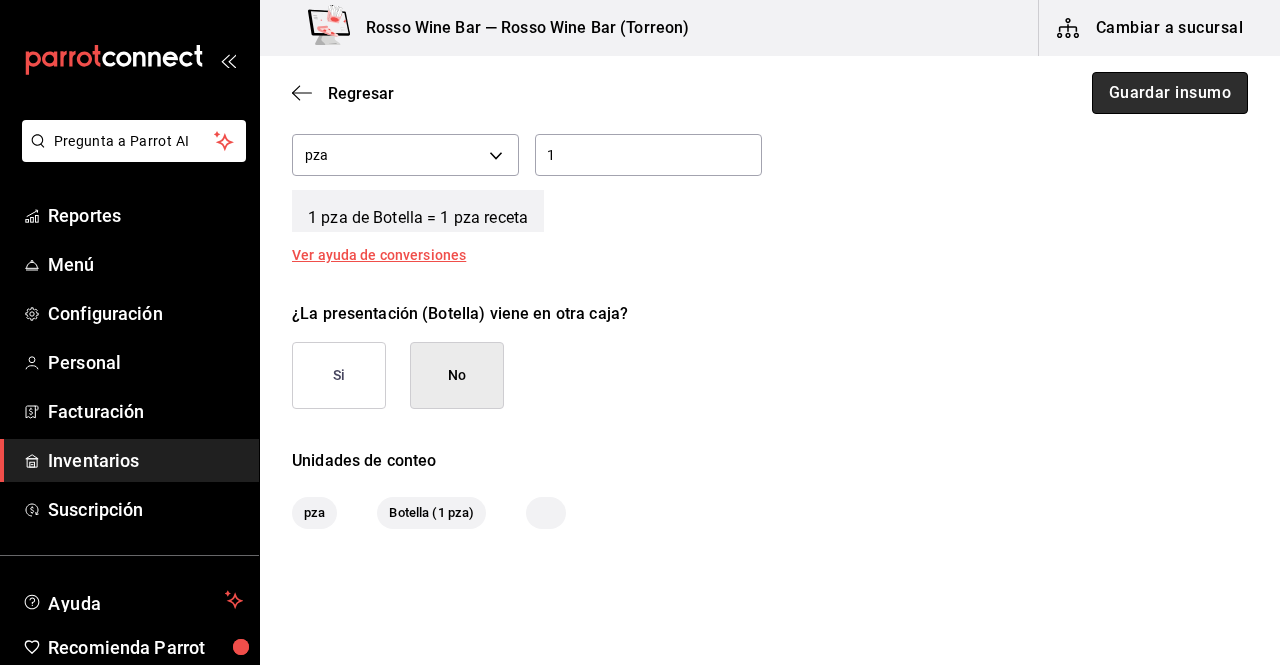 click on "Guardar insumo" at bounding box center [1170, 93] 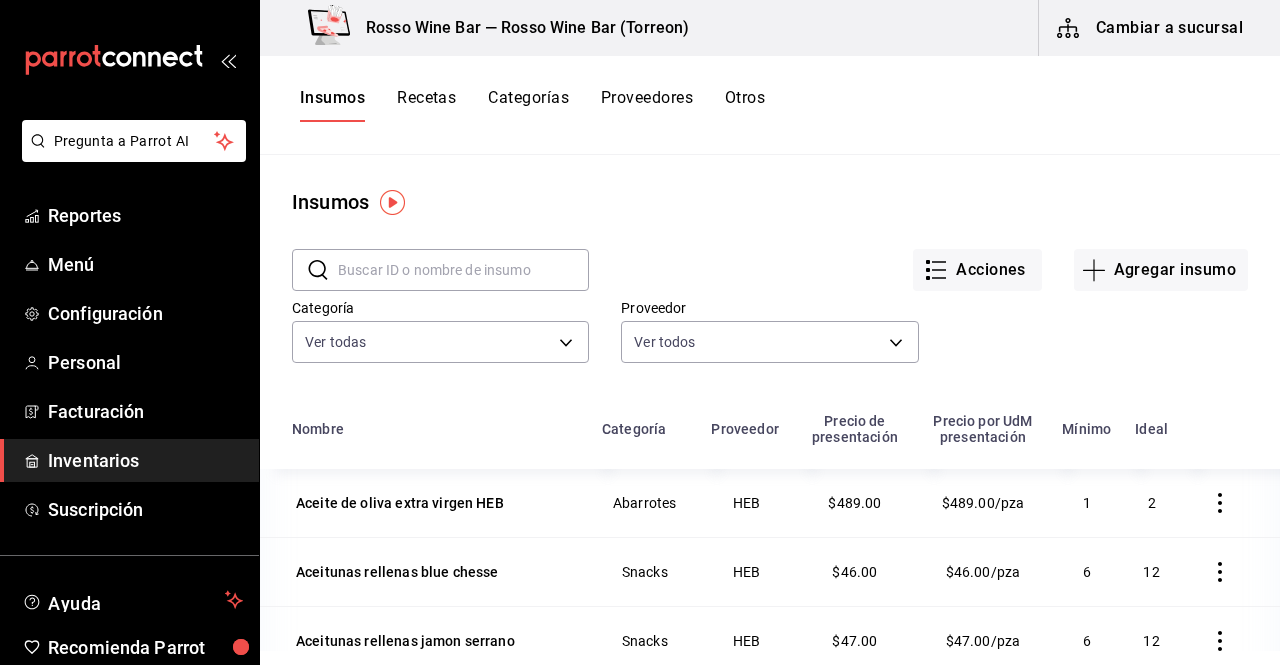 click on "Recetas" at bounding box center [426, 105] 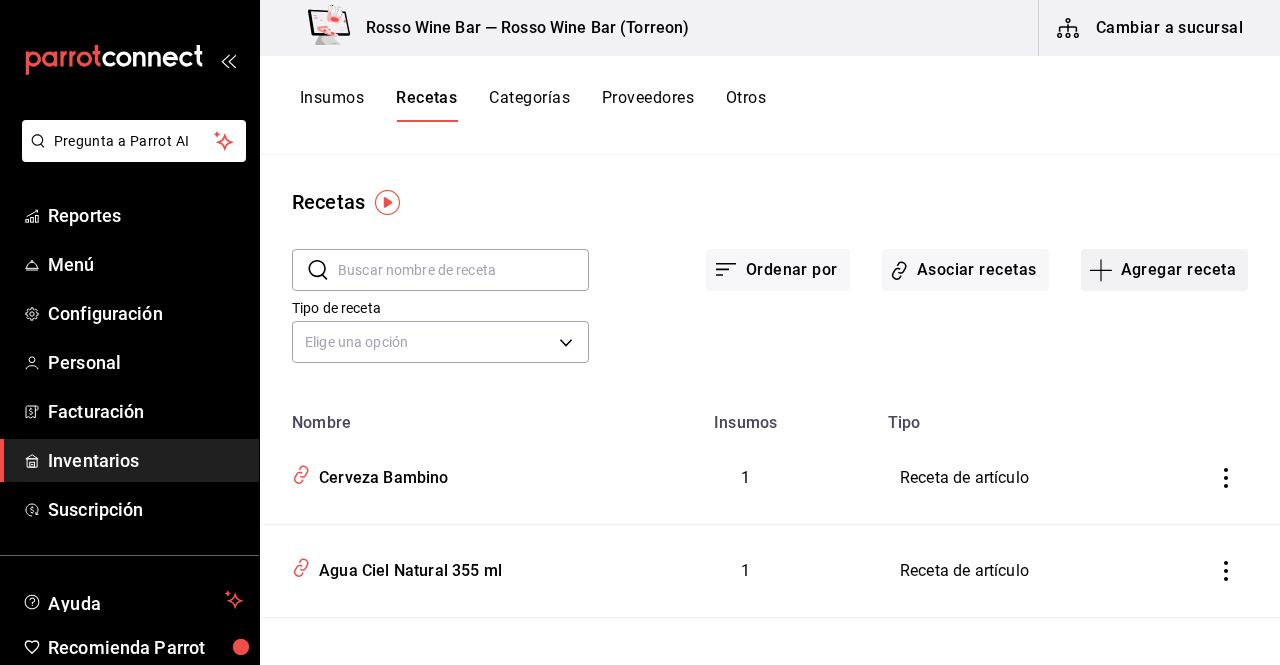 click on "Agregar receta" at bounding box center [1164, 270] 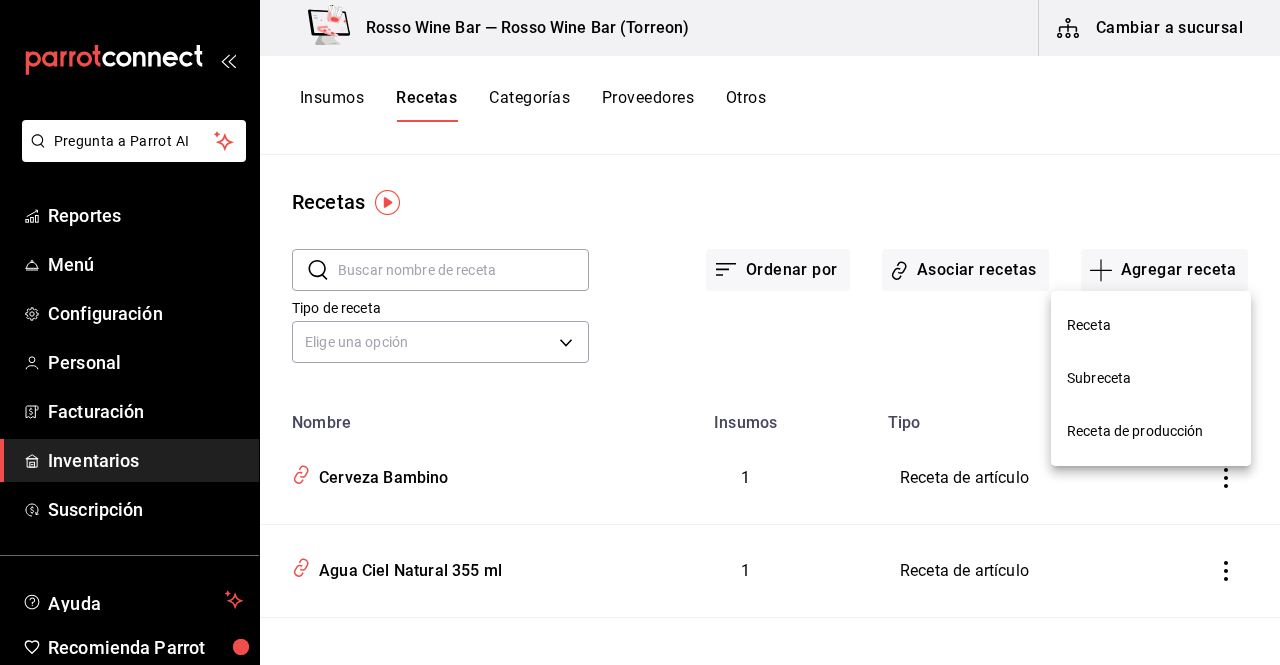 click on "Receta" at bounding box center [1151, 325] 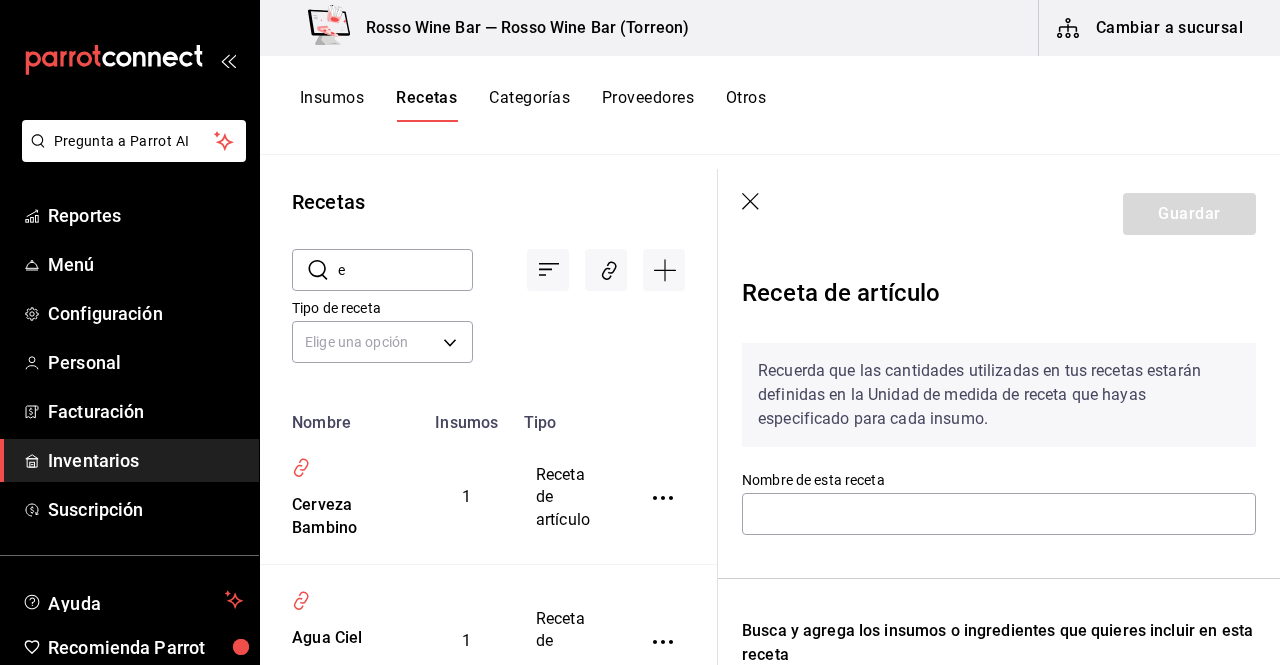 click on "e" at bounding box center (405, 270) 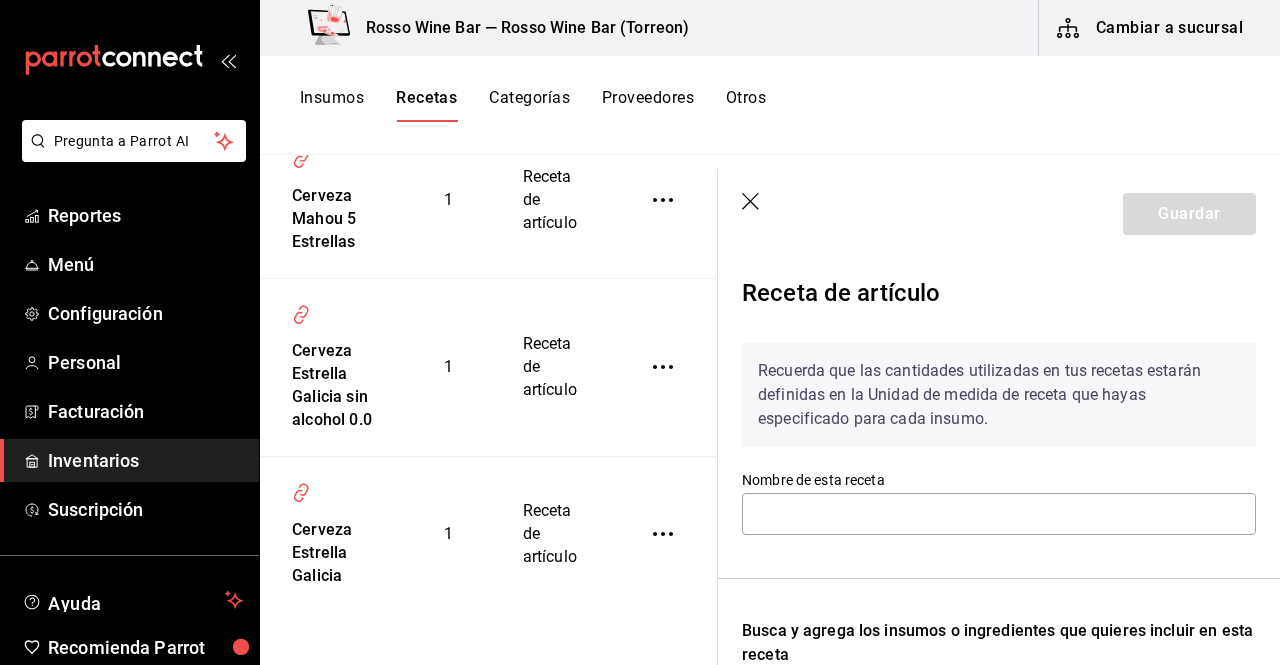 scroll, scrollTop: 353, scrollLeft: 0, axis: vertical 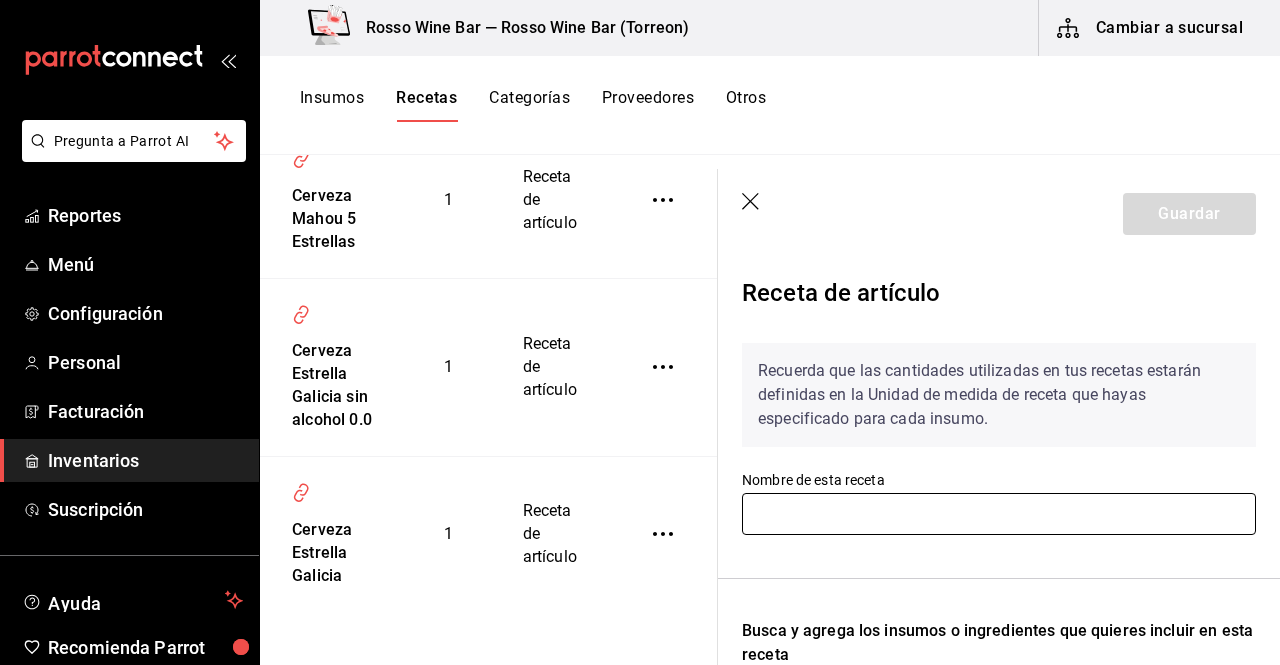type on "estrella" 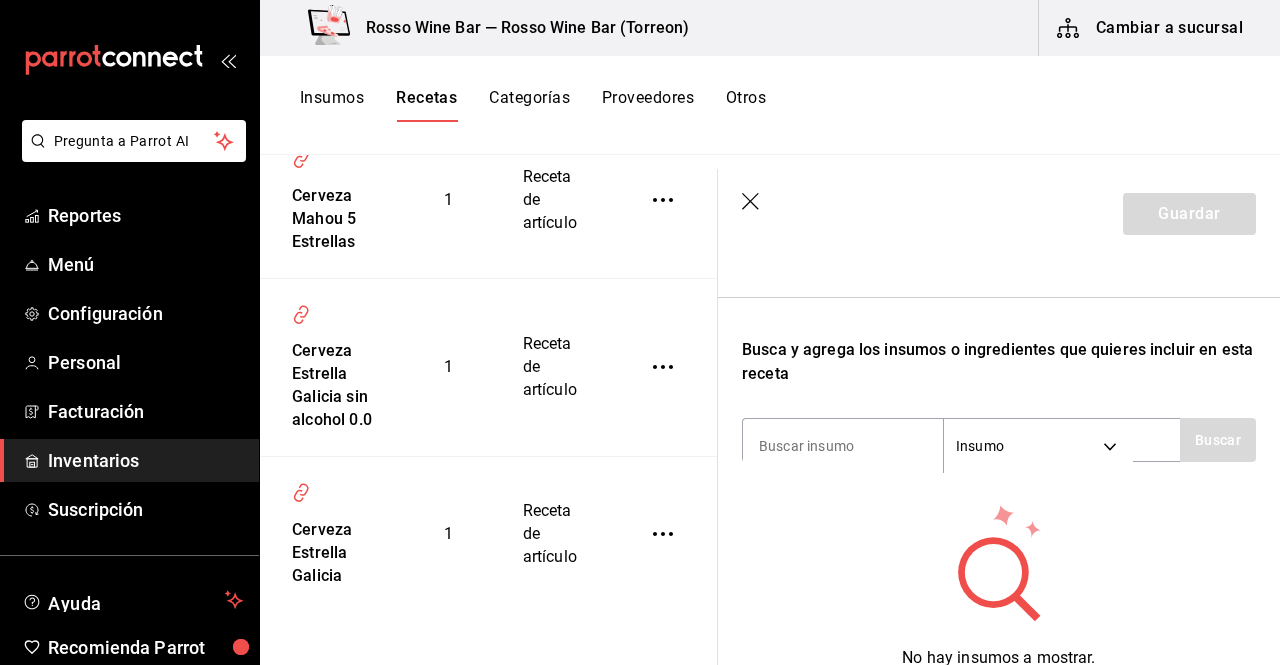 scroll, scrollTop: 294, scrollLeft: 0, axis: vertical 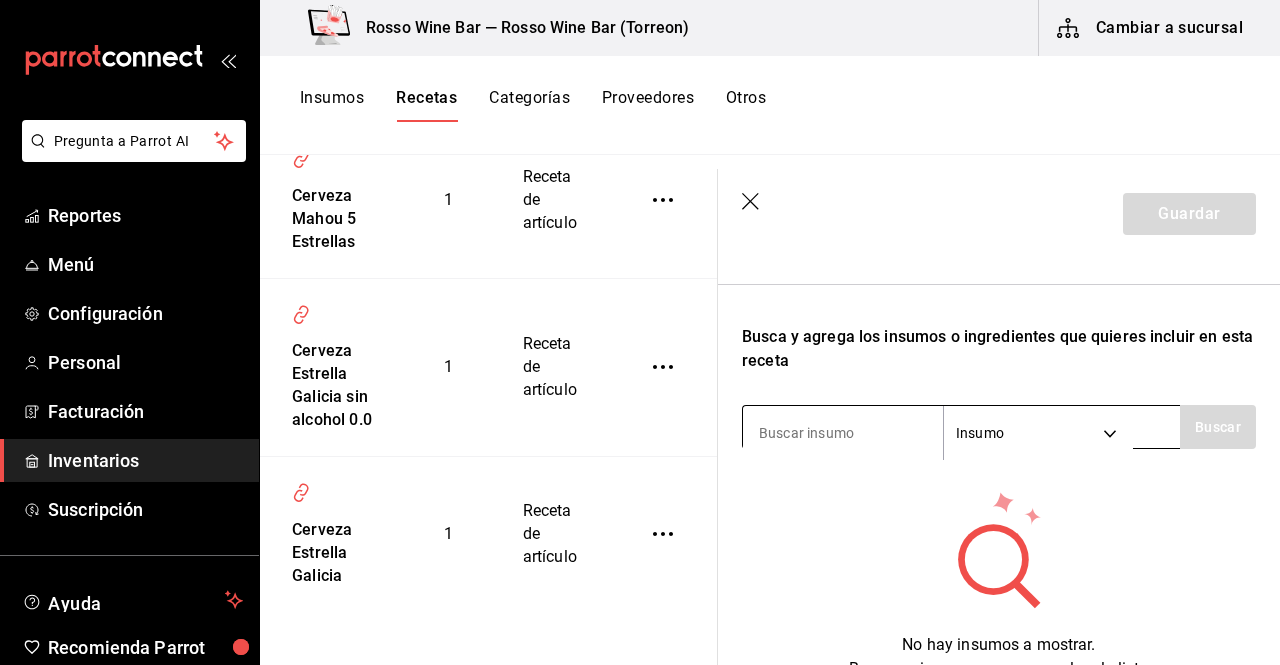 type on "Vino Estrella Murviedro" 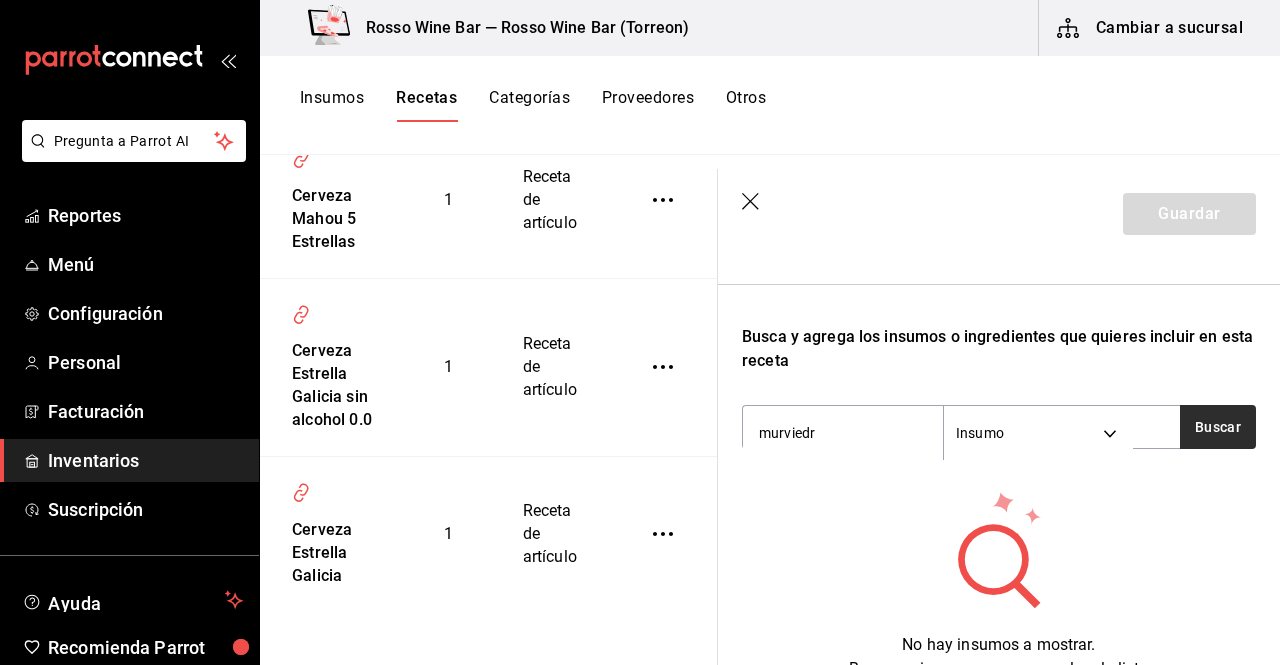 type on "murviedr" 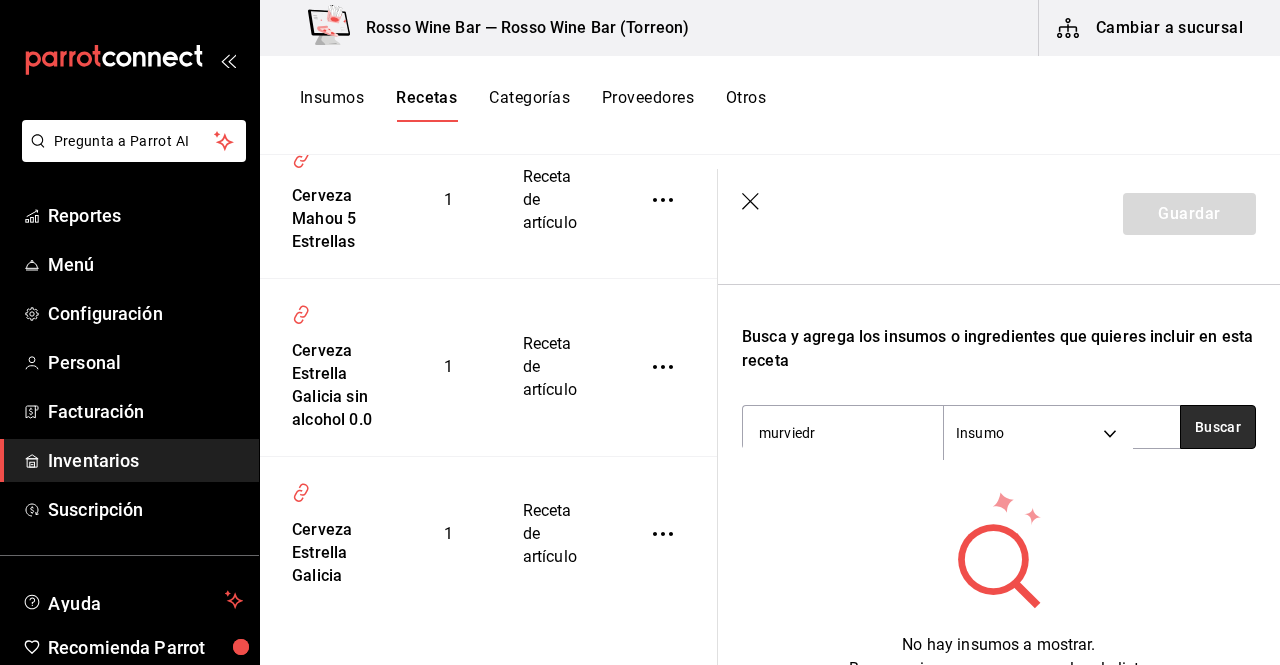 click on "Buscar" at bounding box center (1218, 427) 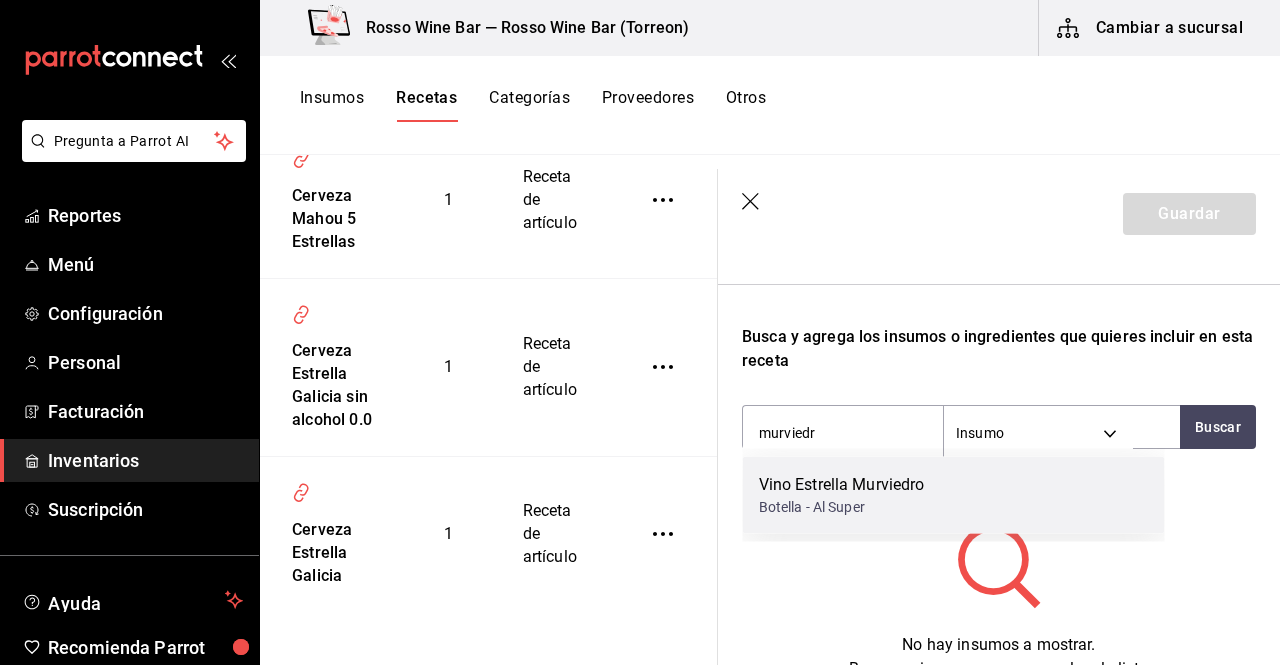 click on "Vino Estrella Murviedro Botella - Al Super" at bounding box center (954, 495) 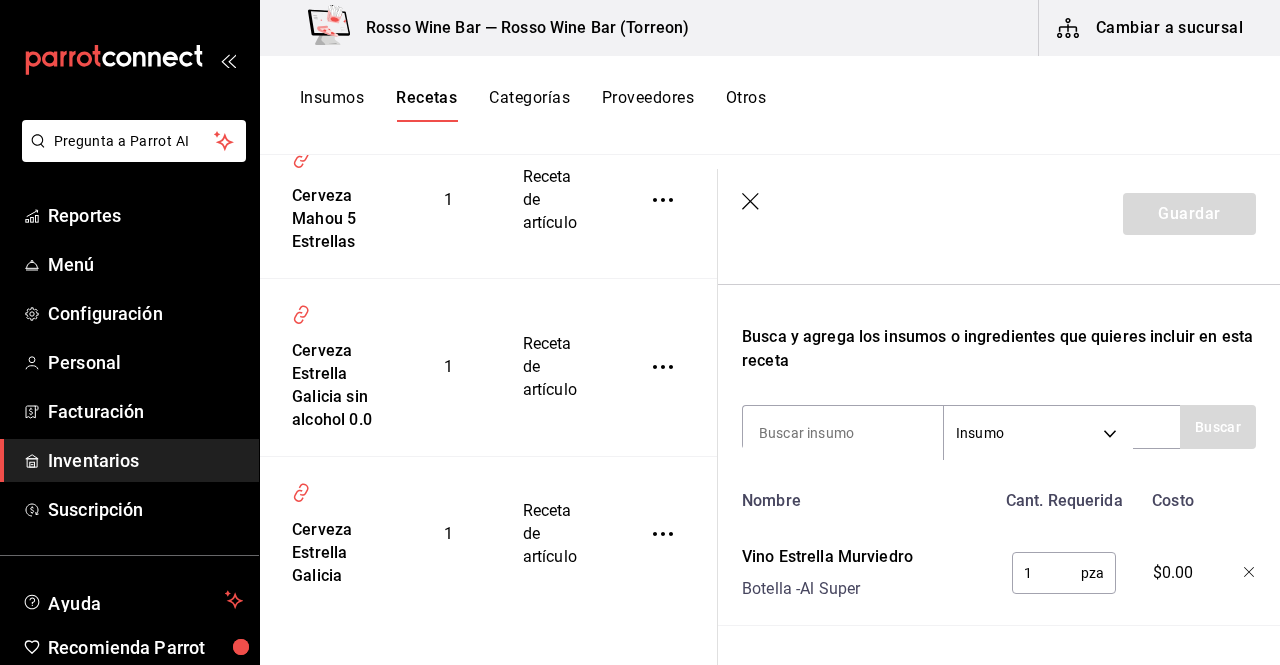 click on "1" at bounding box center [1046, 573] 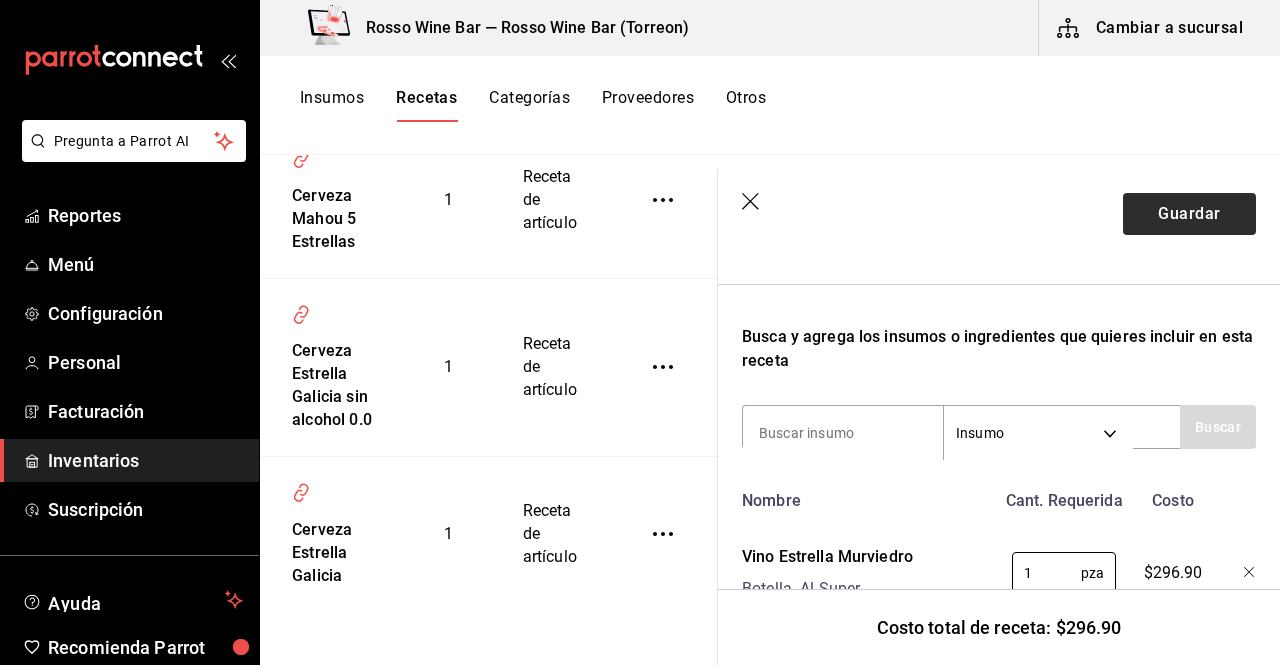 type on "1" 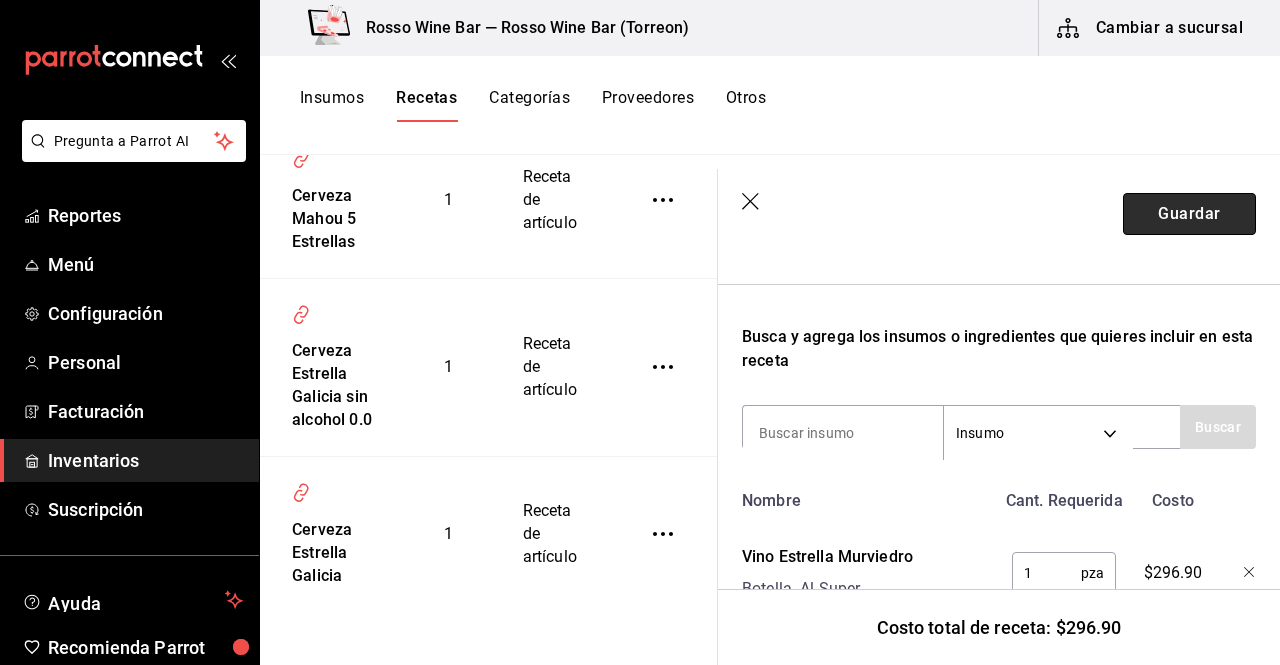 click on "Guardar" at bounding box center (1189, 214) 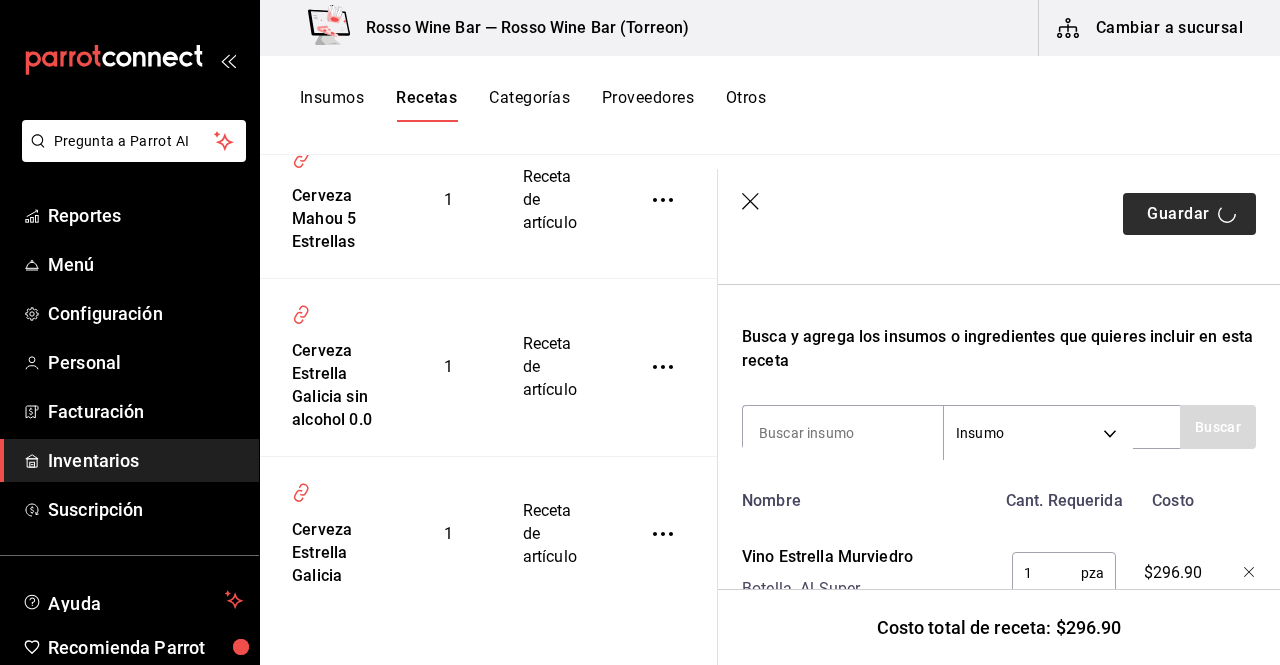 scroll, scrollTop: 0, scrollLeft: 0, axis: both 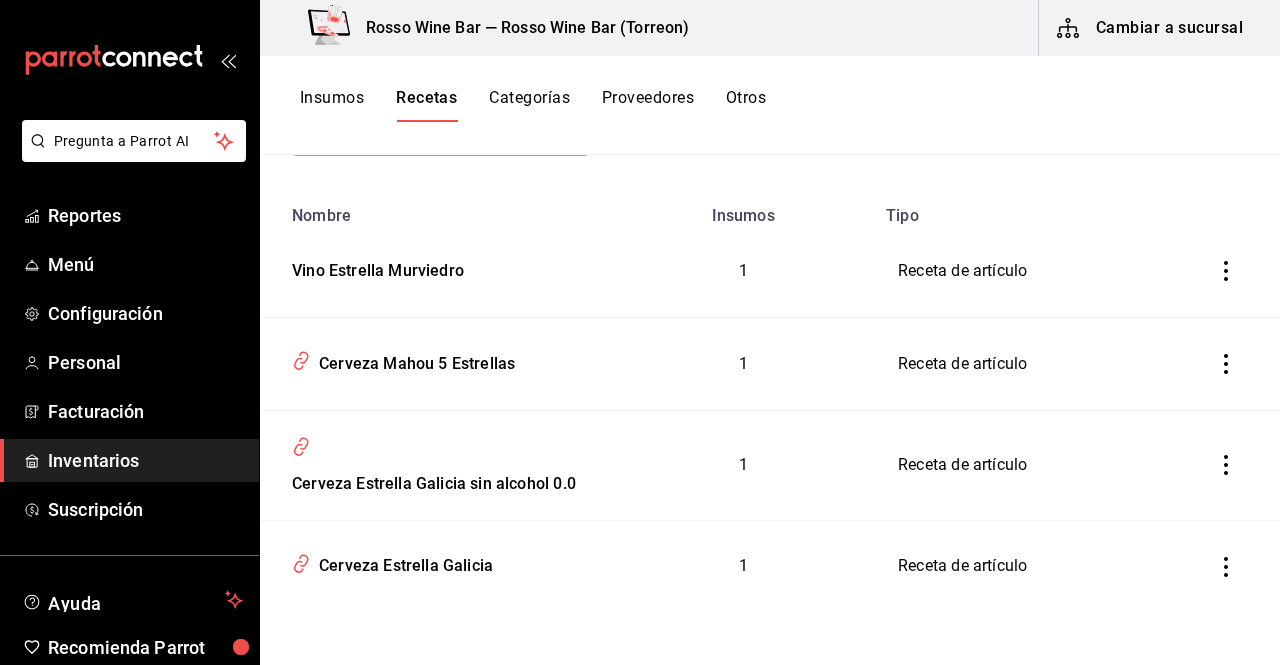 click 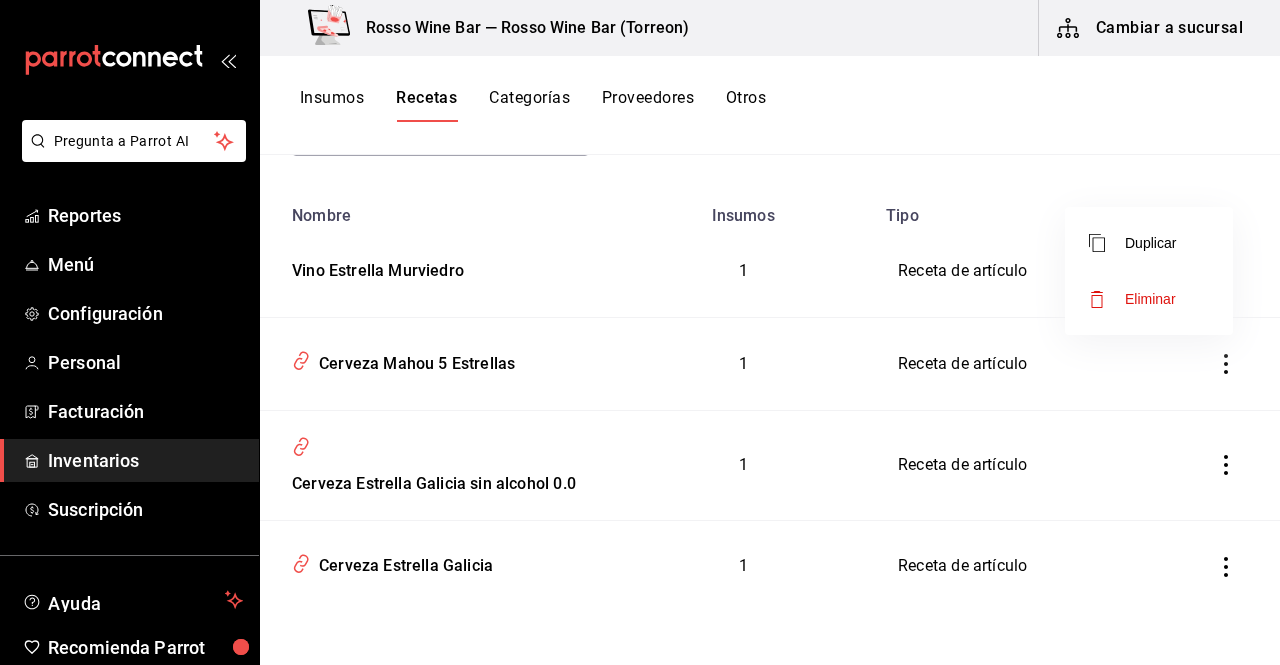 click at bounding box center [640, 332] 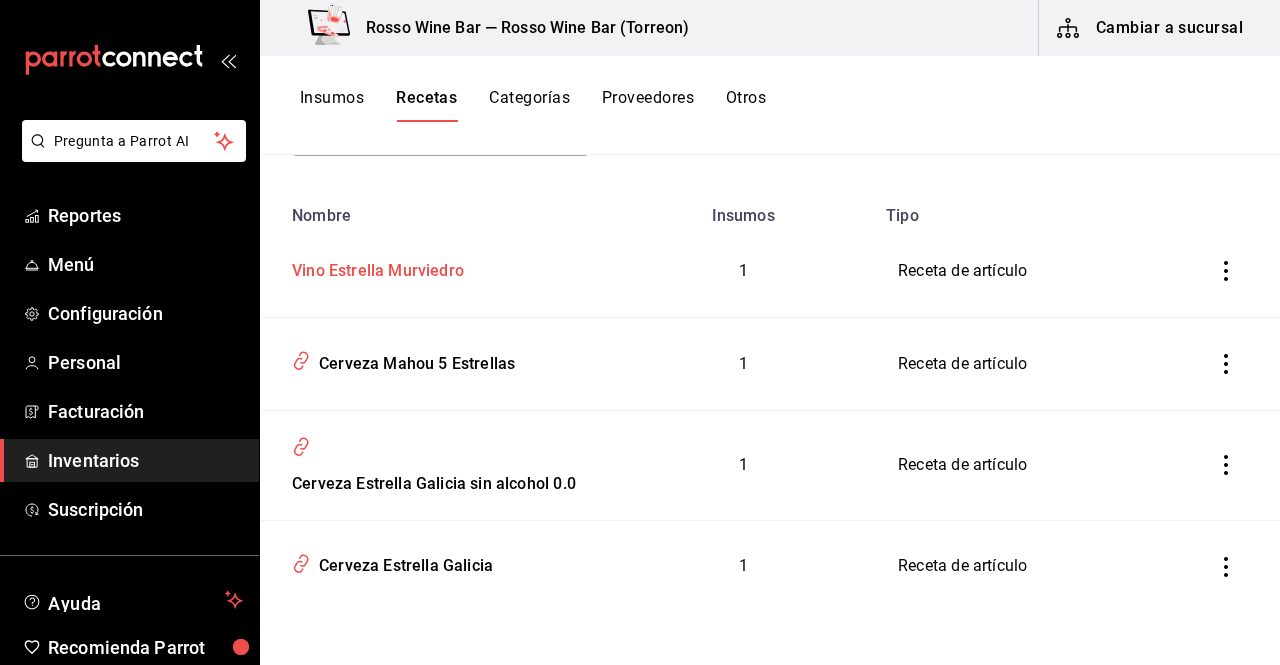 click on "Vino Estrella Murviedro" at bounding box center [374, 267] 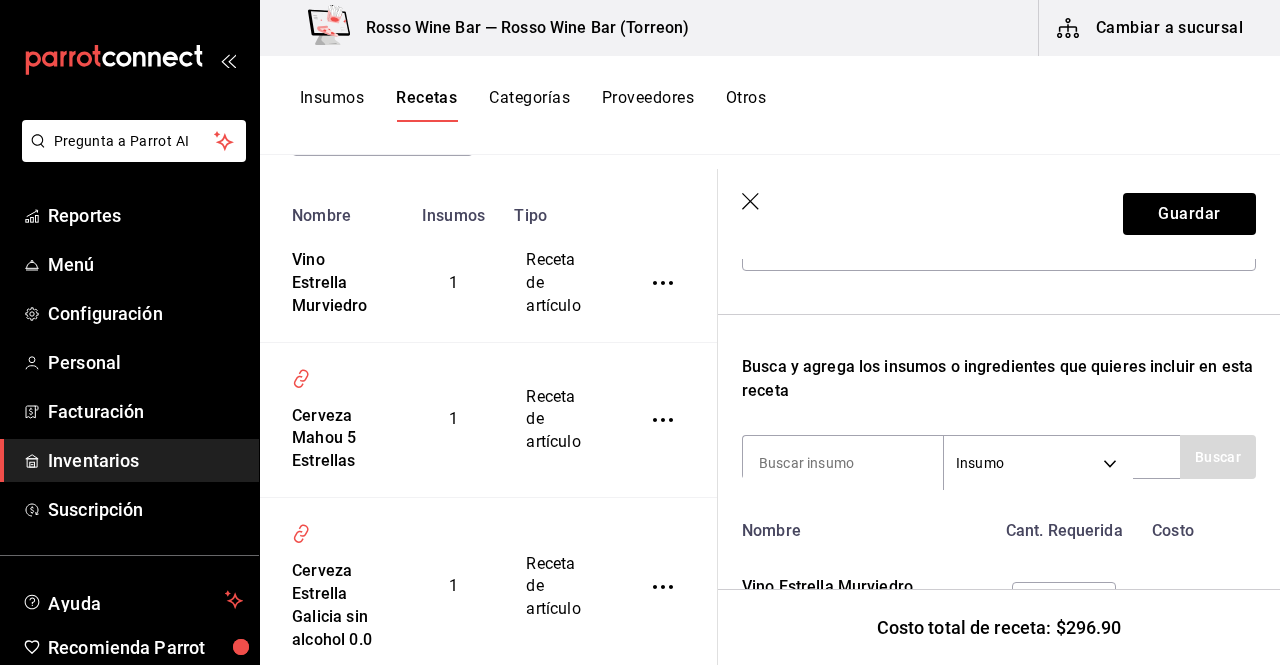 scroll, scrollTop: 0, scrollLeft: 0, axis: both 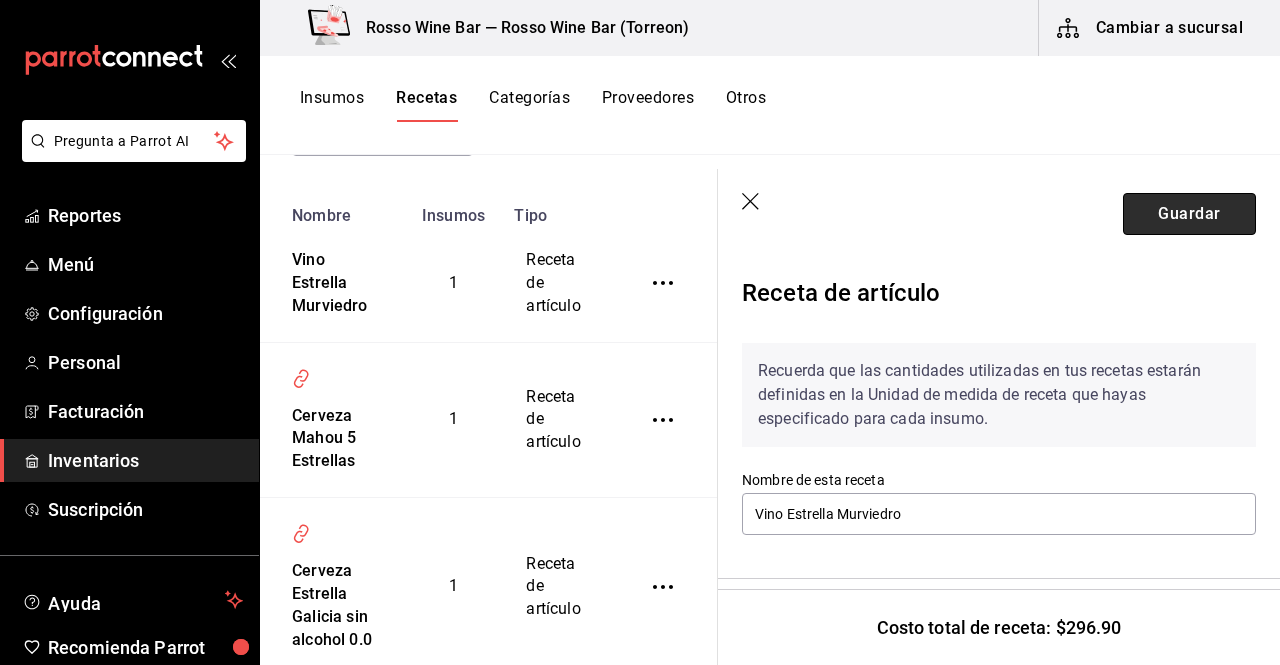 click on "Guardar" at bounding box center [1189, 214] 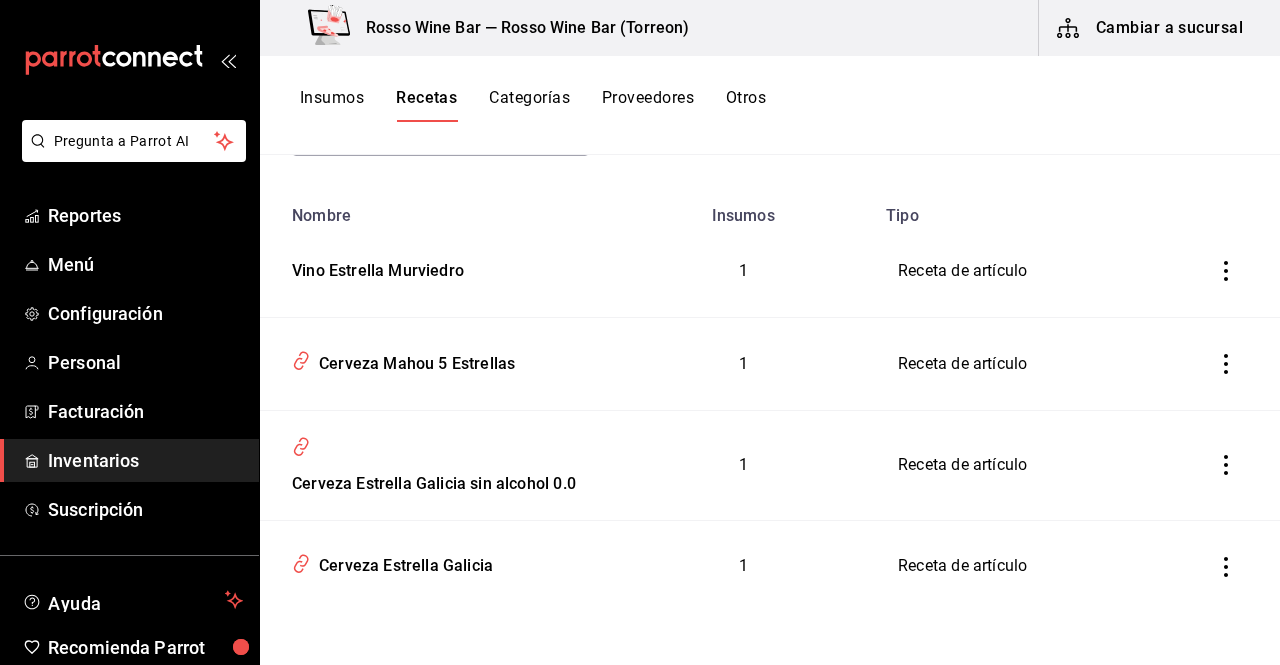 click on "Insumos" at bounding box center (332, 105) 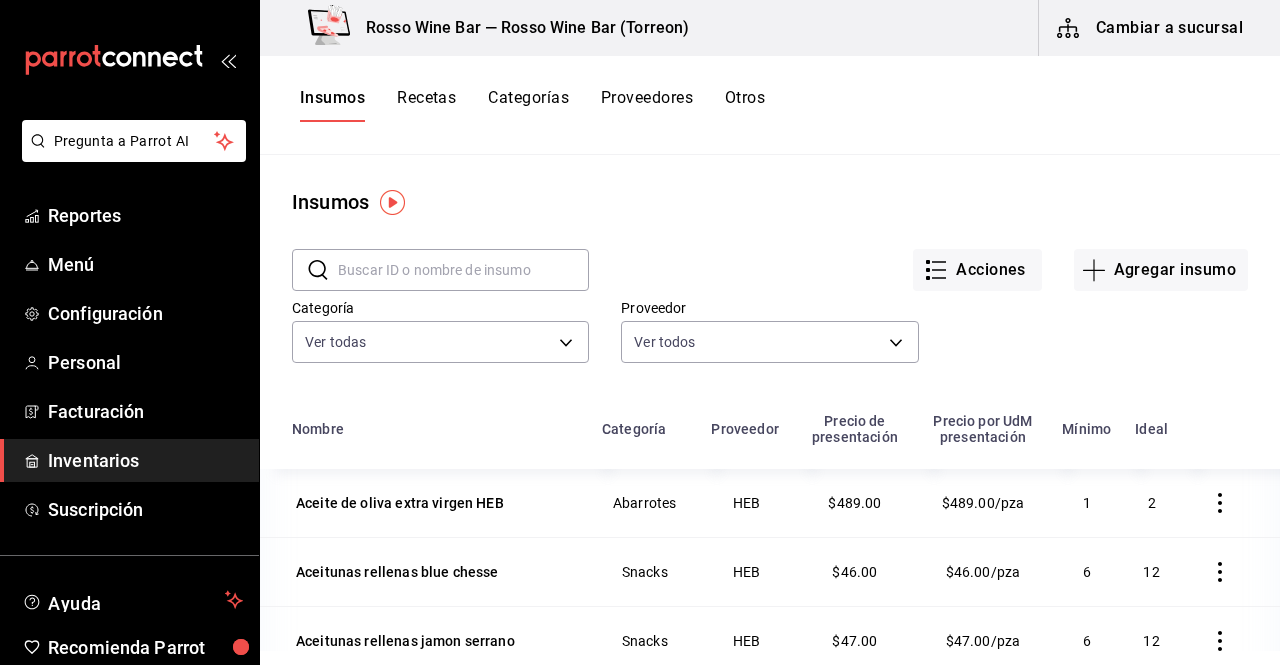 click at bounding box center [463, 270] 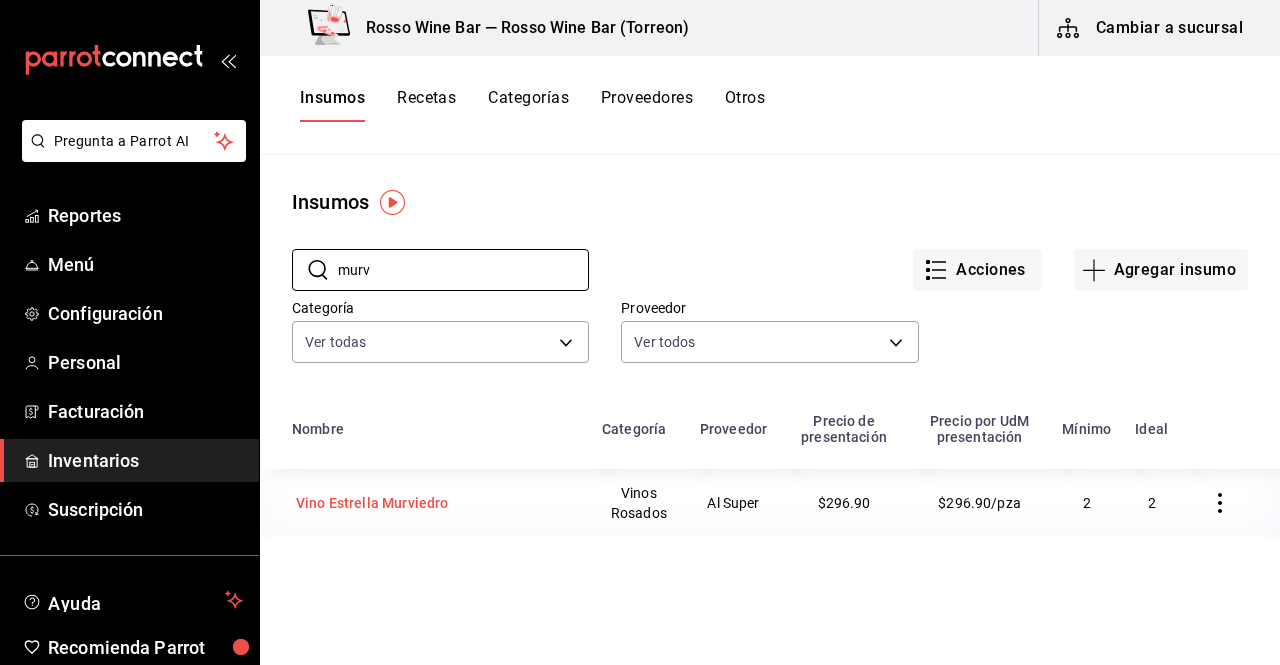 type on "murv" 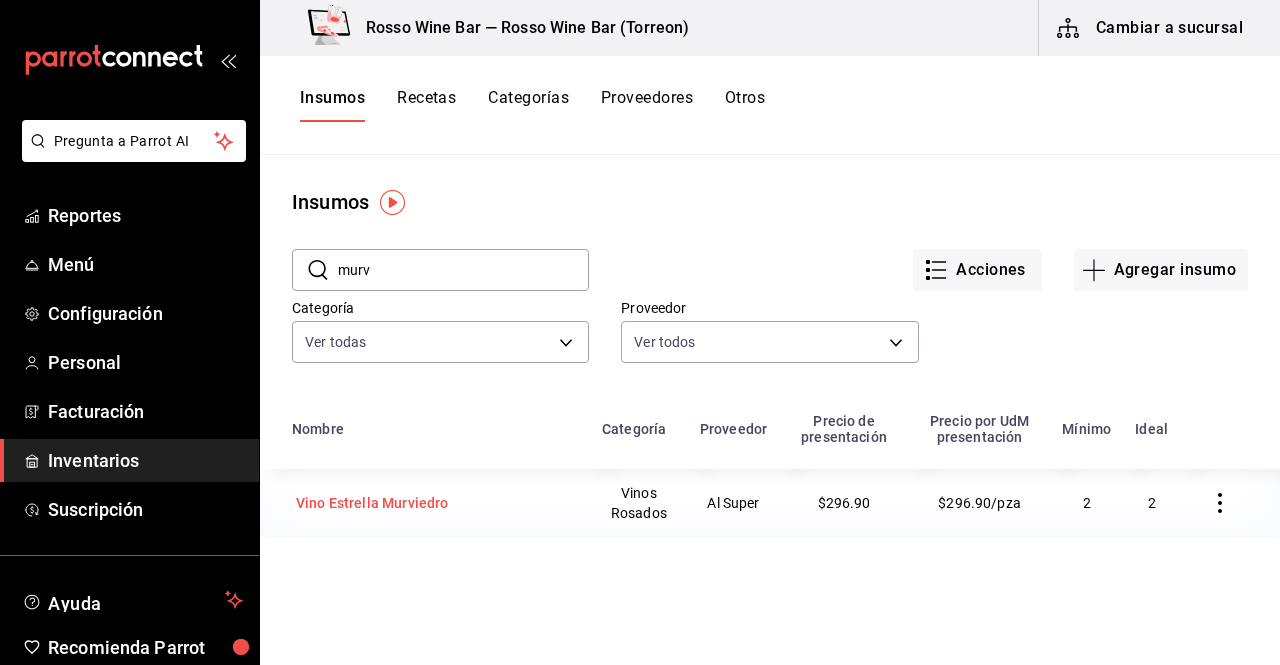 click on "Vino Estrella Murviedro" at bounding box center [435, 503] 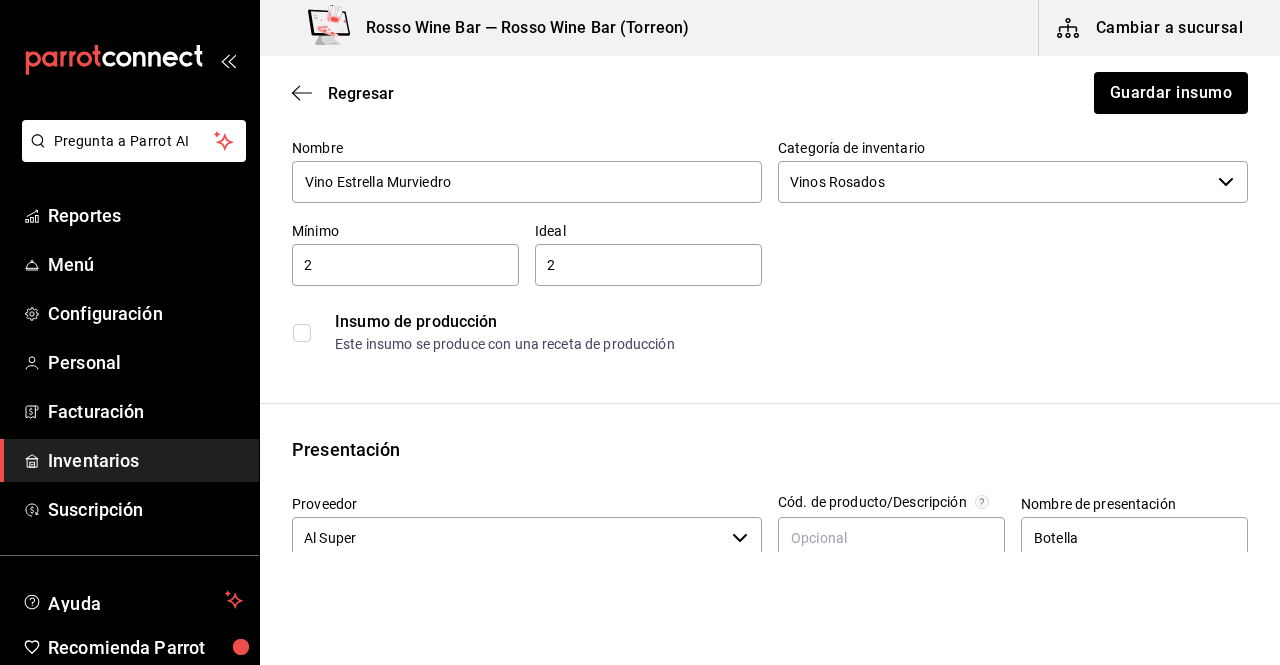 scroll, scrollTop: 89, scrollLeft: 0, axis: vertical 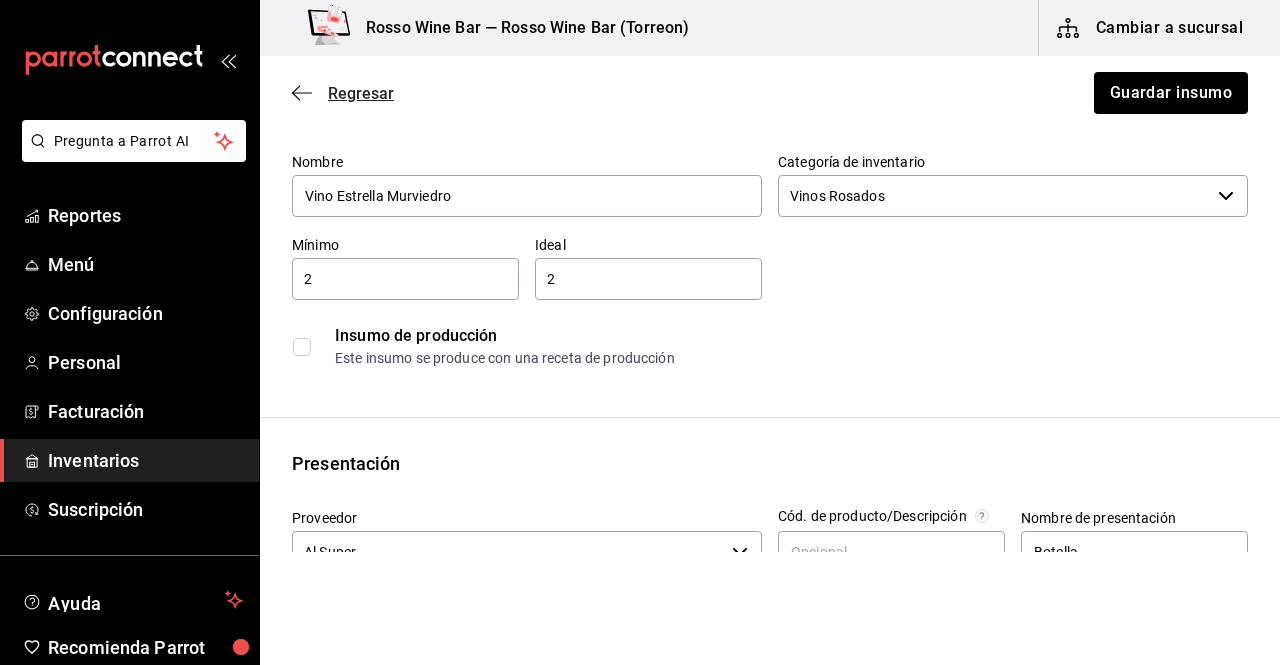 click on "Regresar" at bounding box center [343, 93] 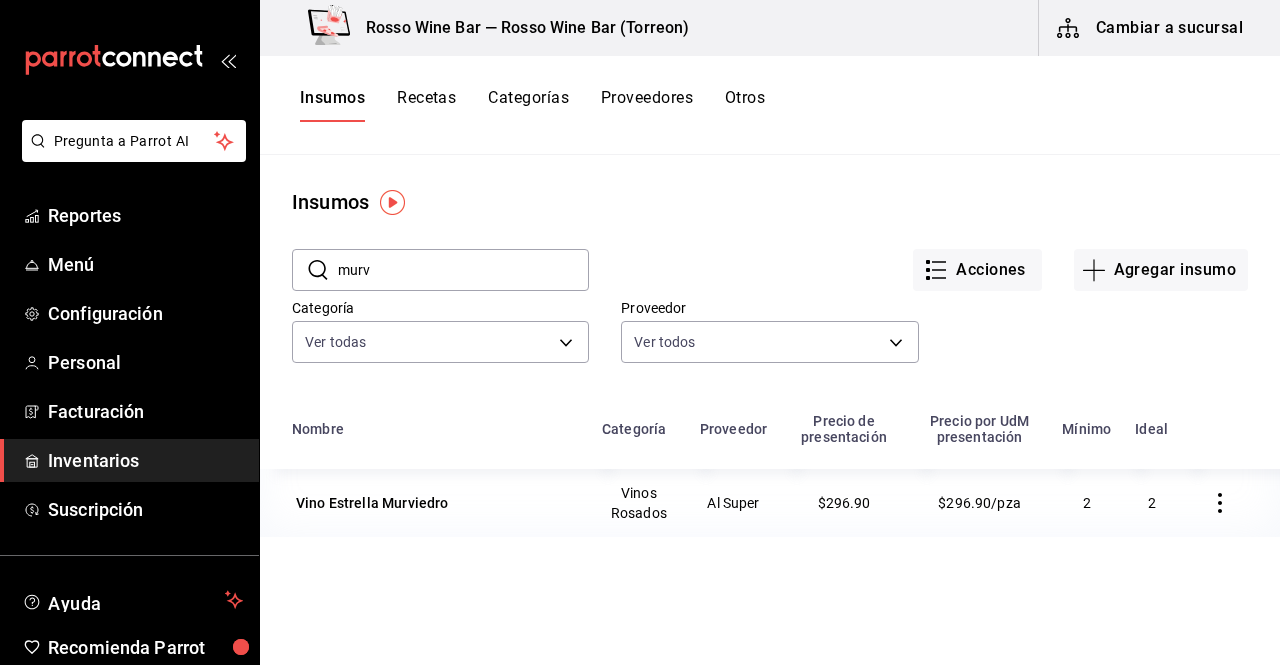 click on "Recetas" at bounding box center [426, 105] 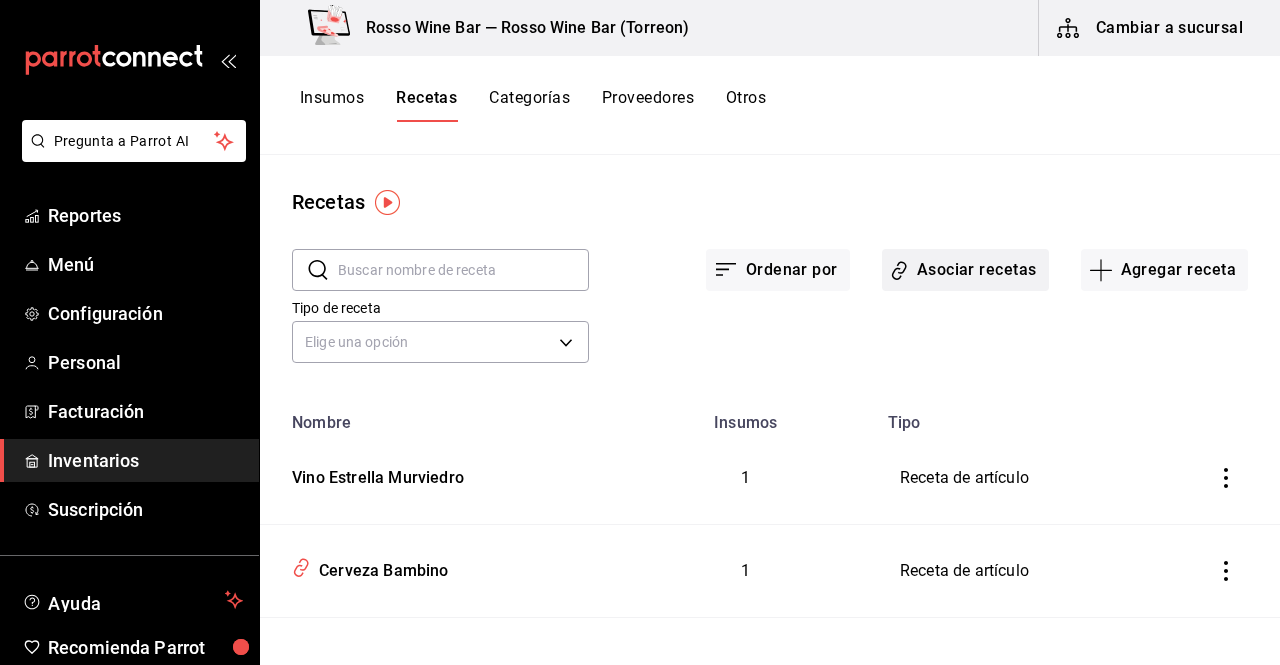 click on "Asociar recetas" at bounding box center (965, 270) 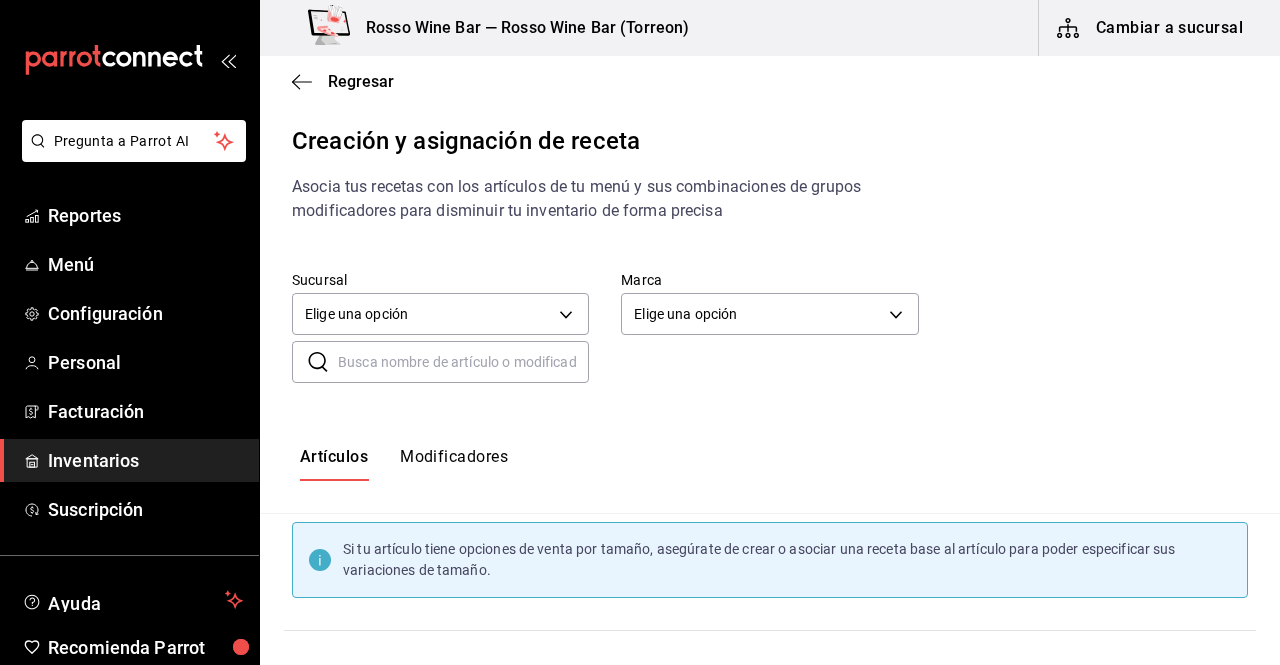 click at bounding box center (463, 362) 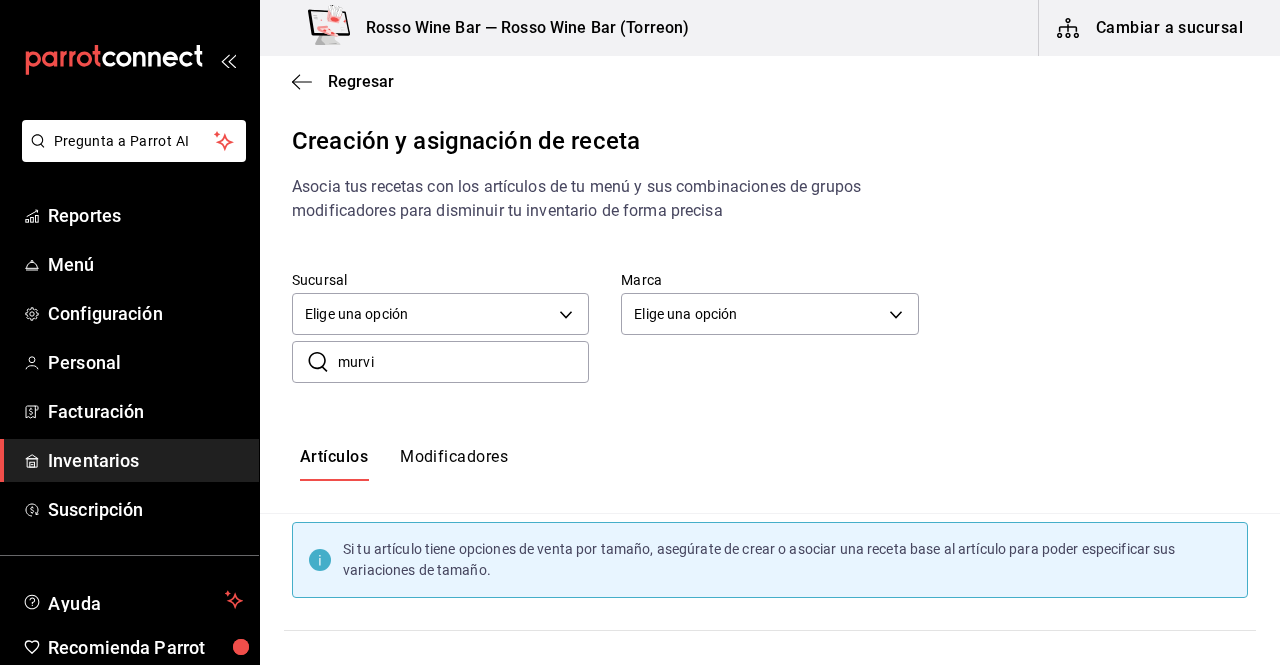 type on "murvi" 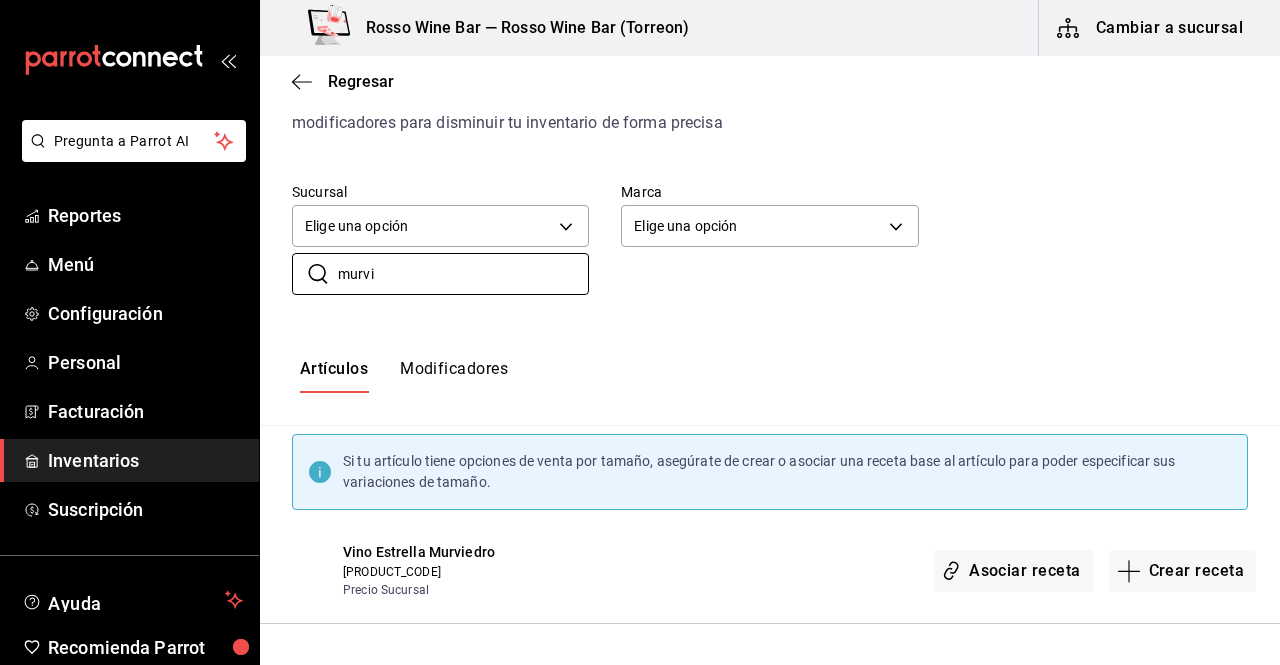 scroll, scrollTop: 81, scrollLeft: 0, axis: vertical 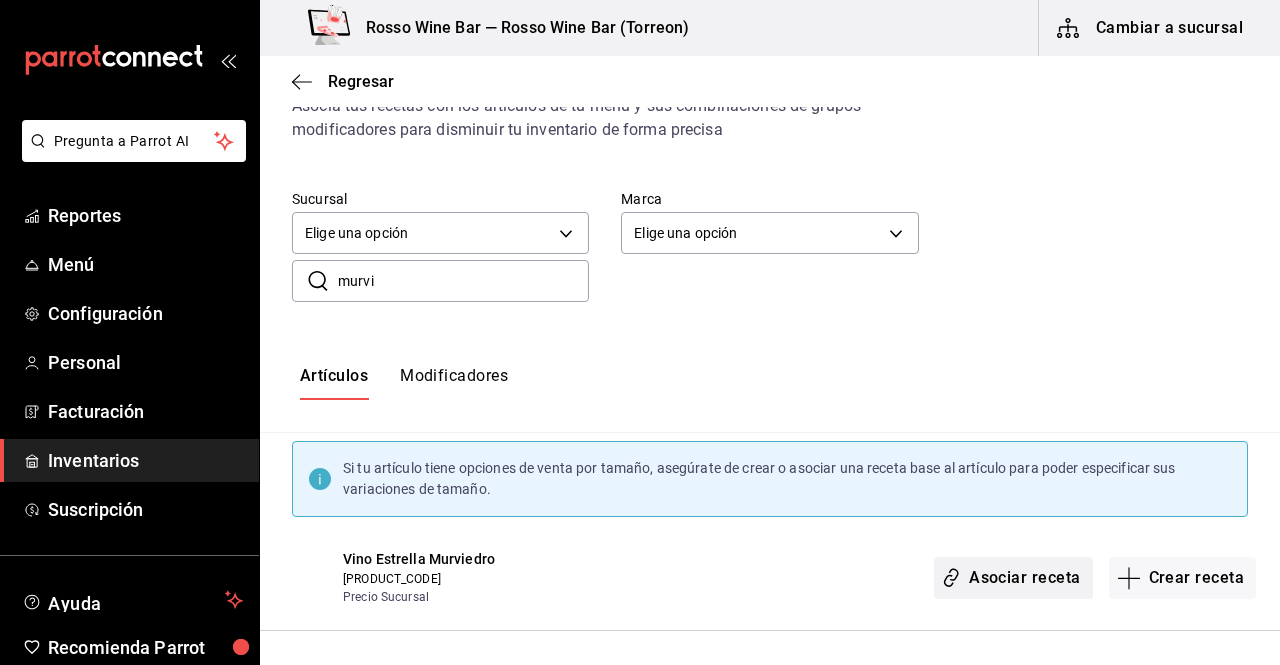 click on "Asociar receta" at bounding box center (1013, 578) 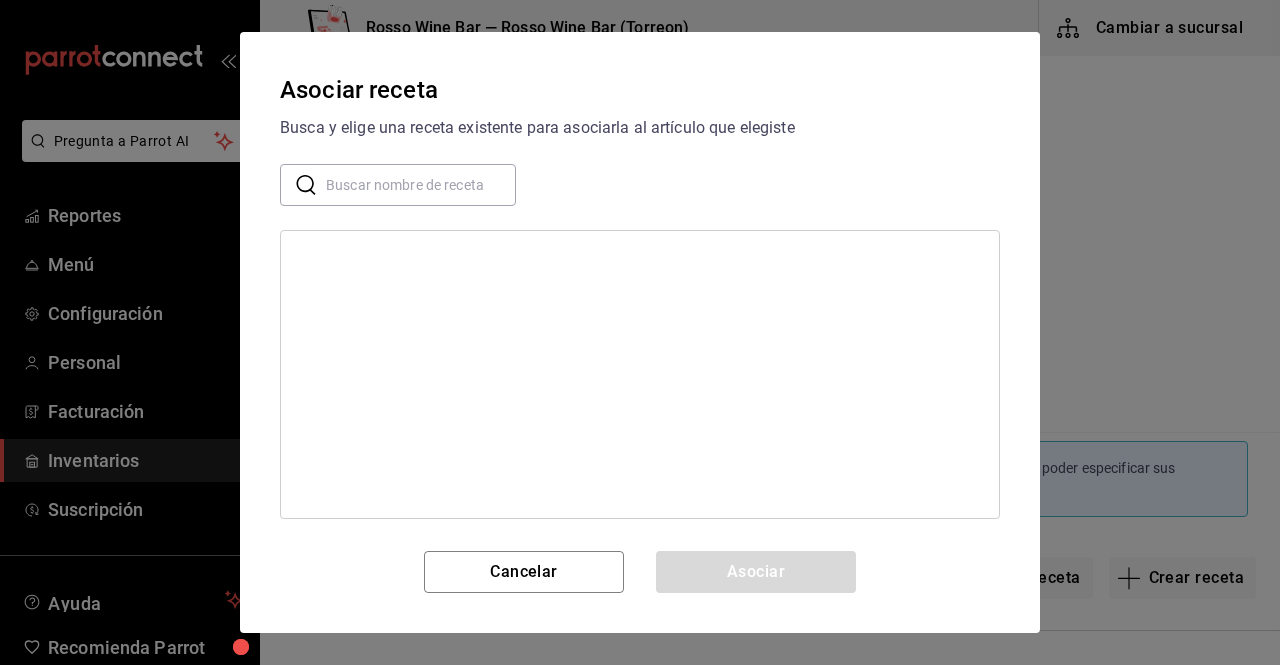 click at bounding box center (421, 185) 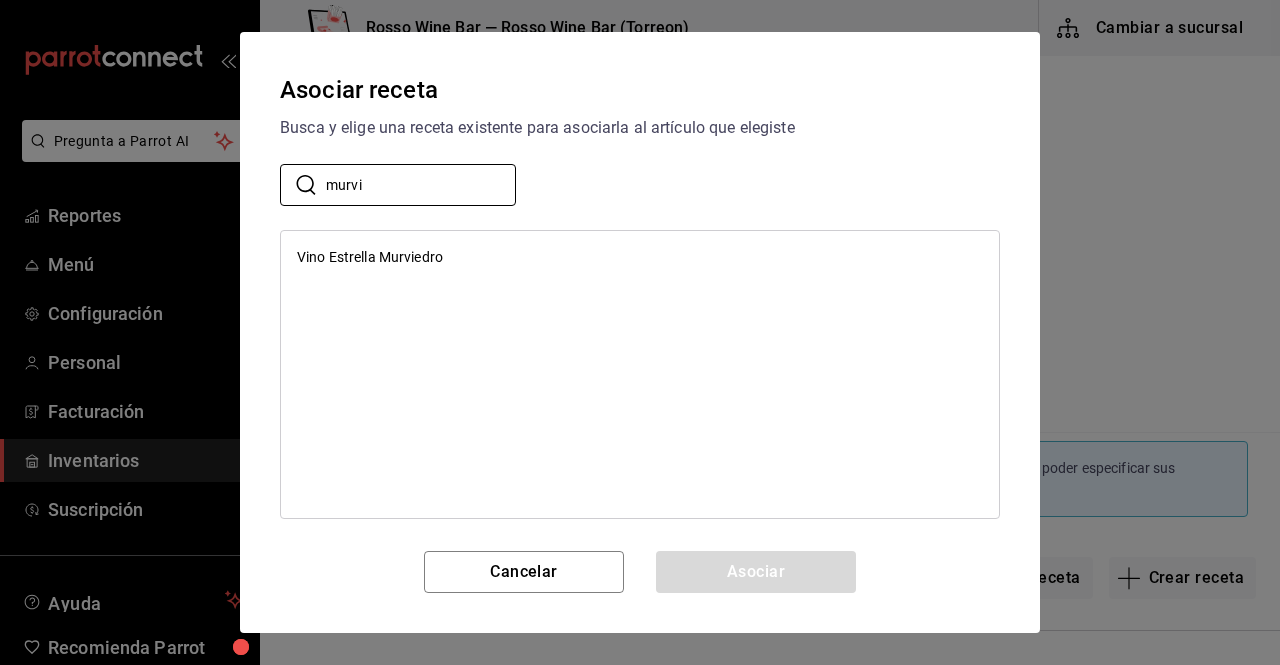 type on "murvi" 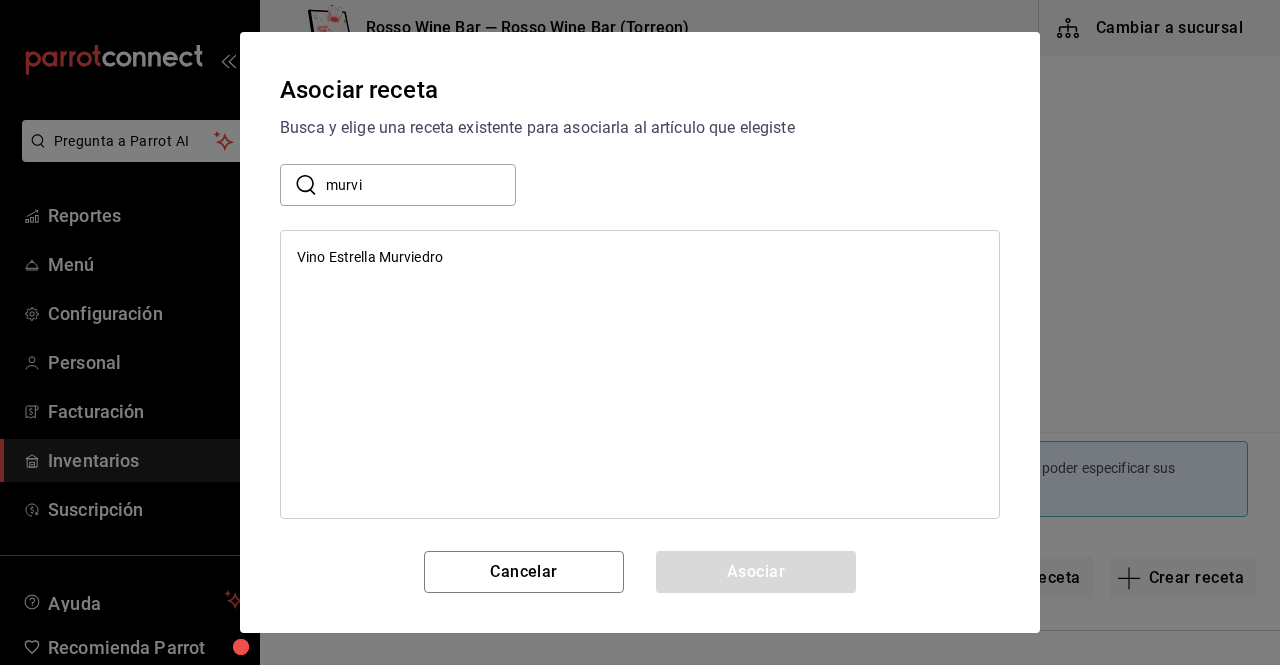 click on "Vino Estrella Murviedro" at bounding box center (370, 257) 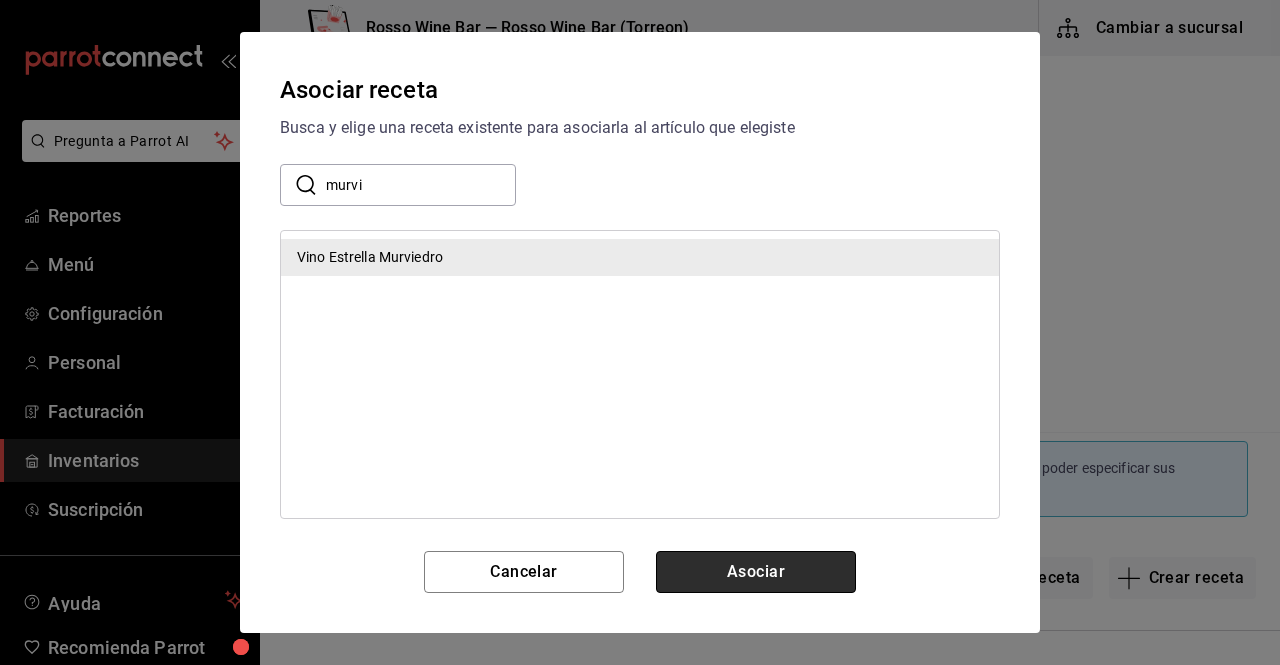 click on "Asociar" at bounding box center [756, 572] 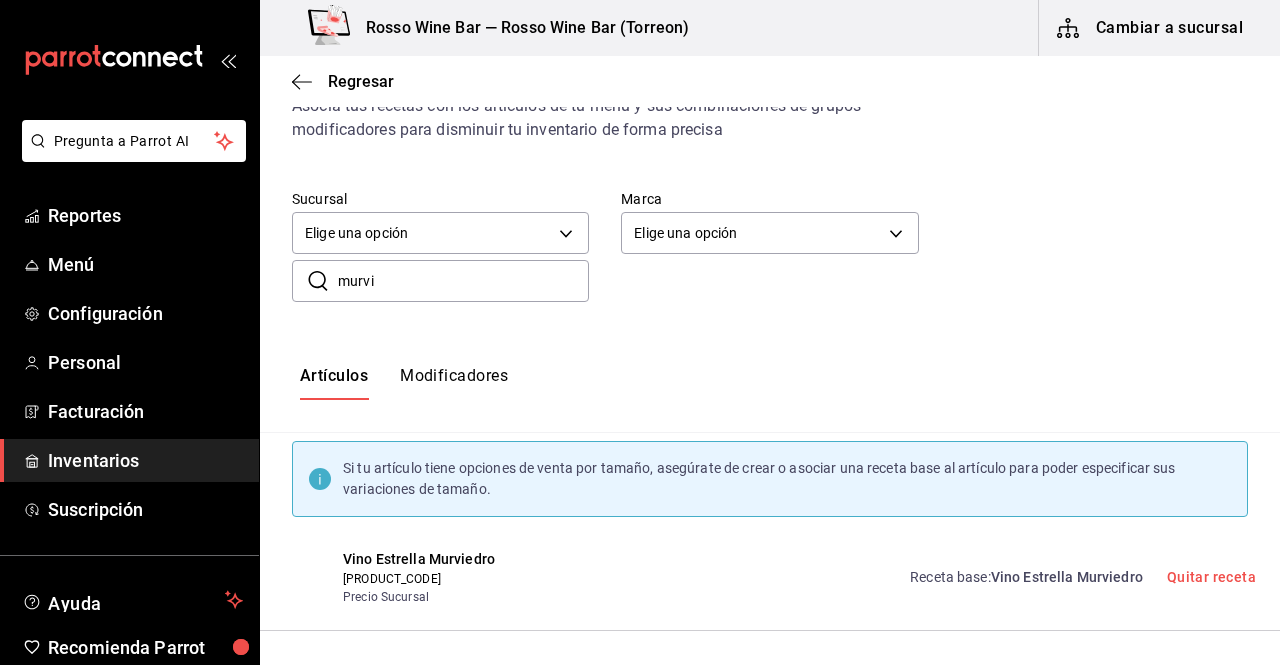 click on "Inventarios" at bounding box center [145, 460] 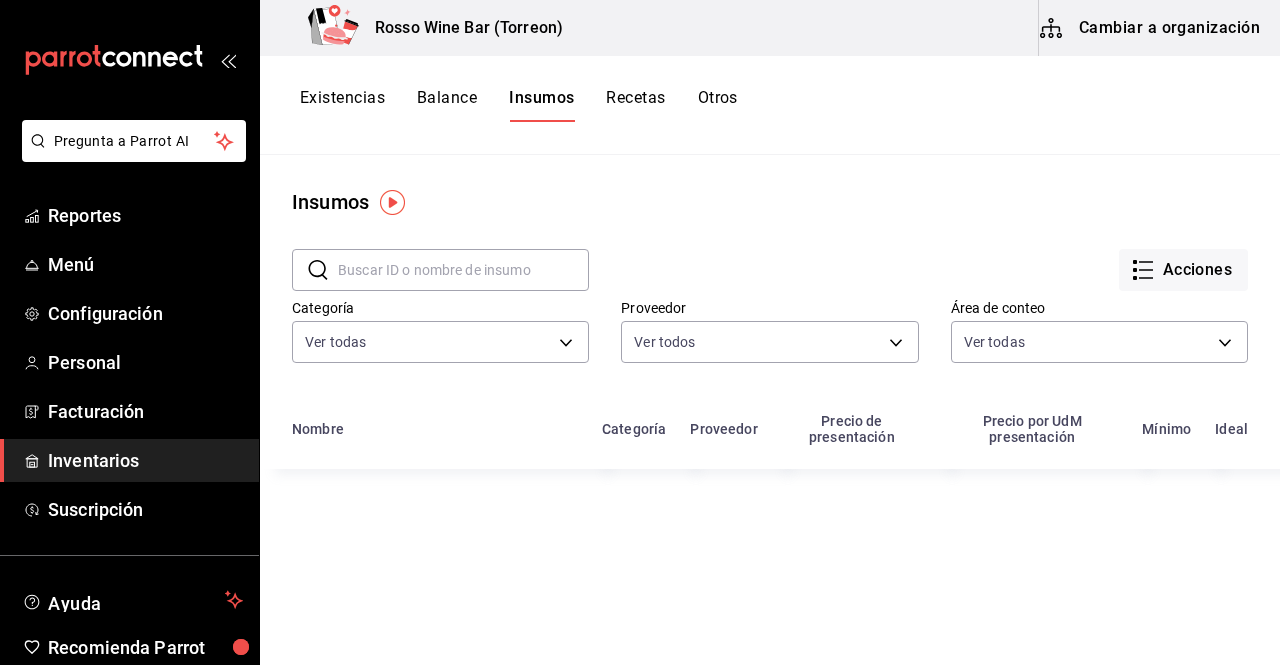 click on "Existencias" at bounding box center (342, 105) 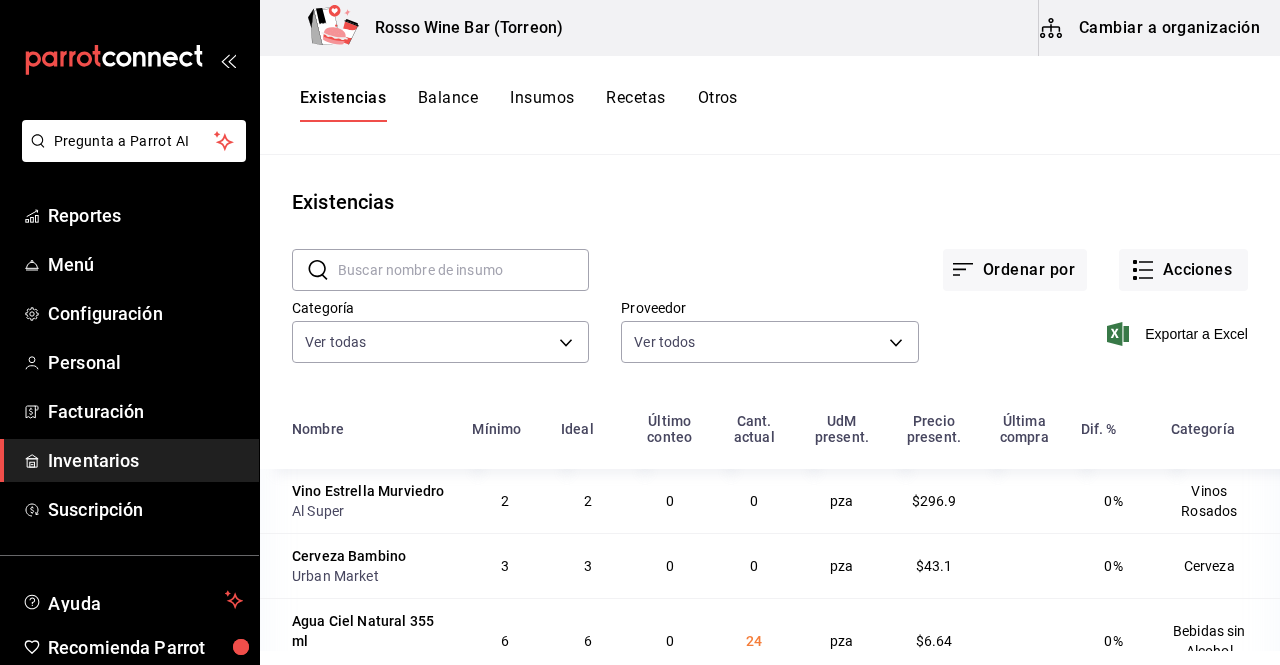 click at bounding box center [463, 270] 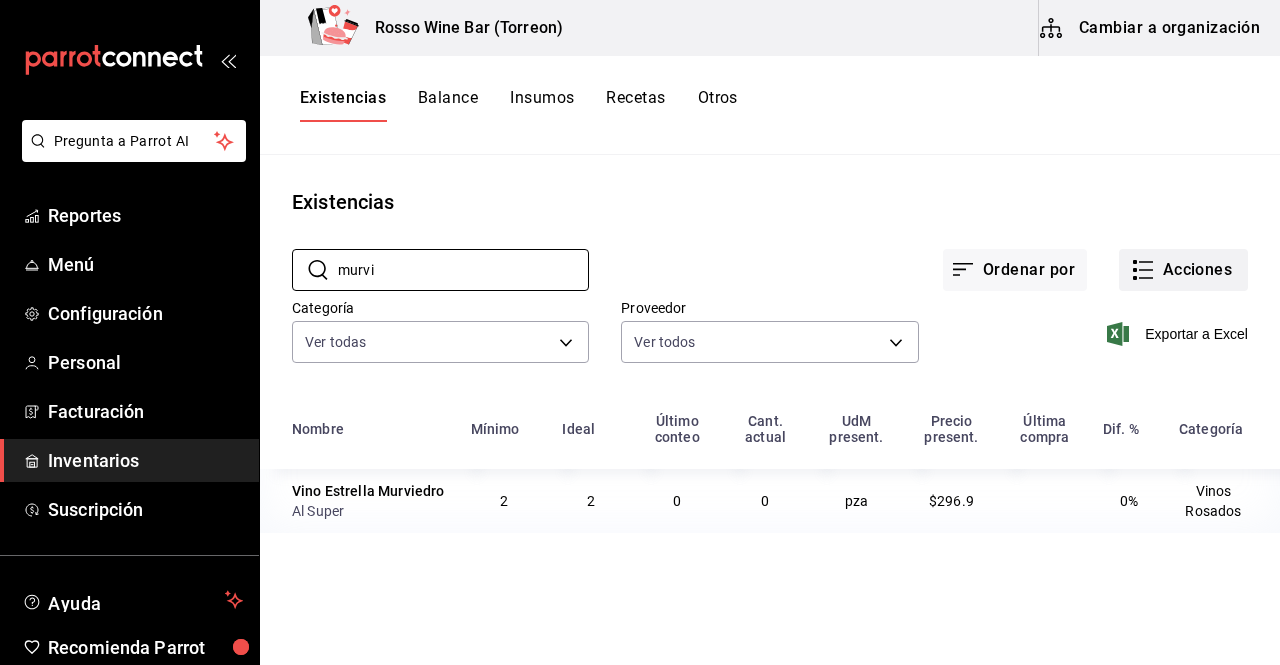 type on "murvi" 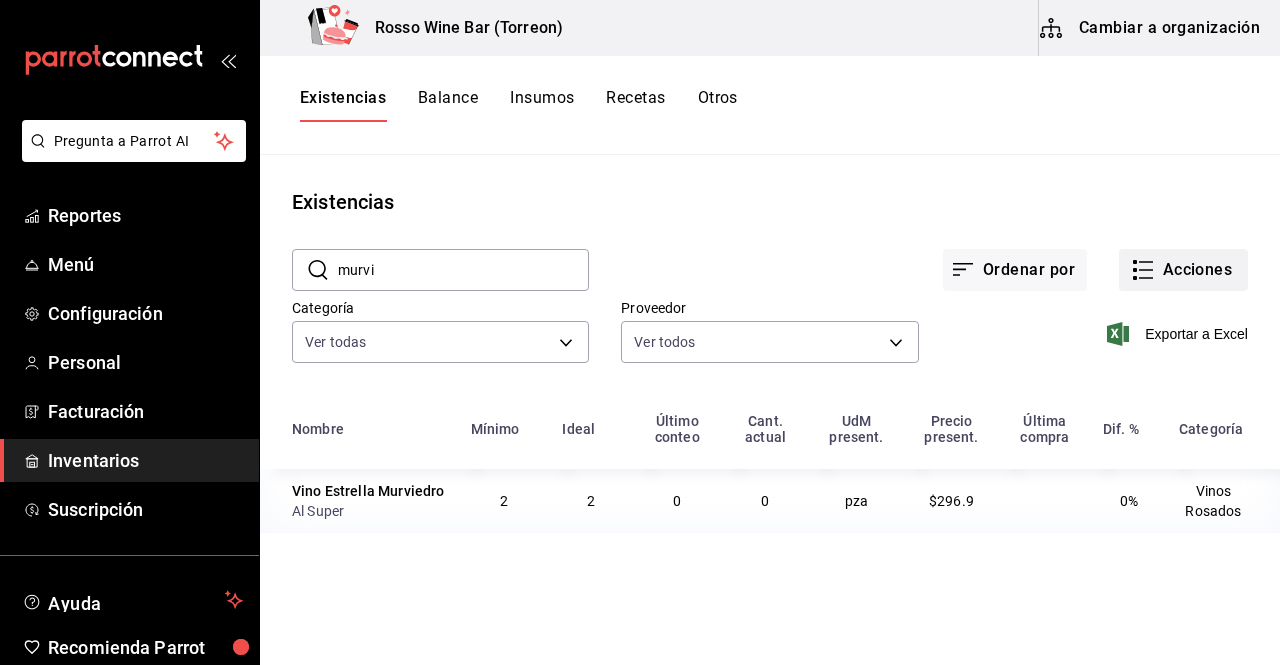 click 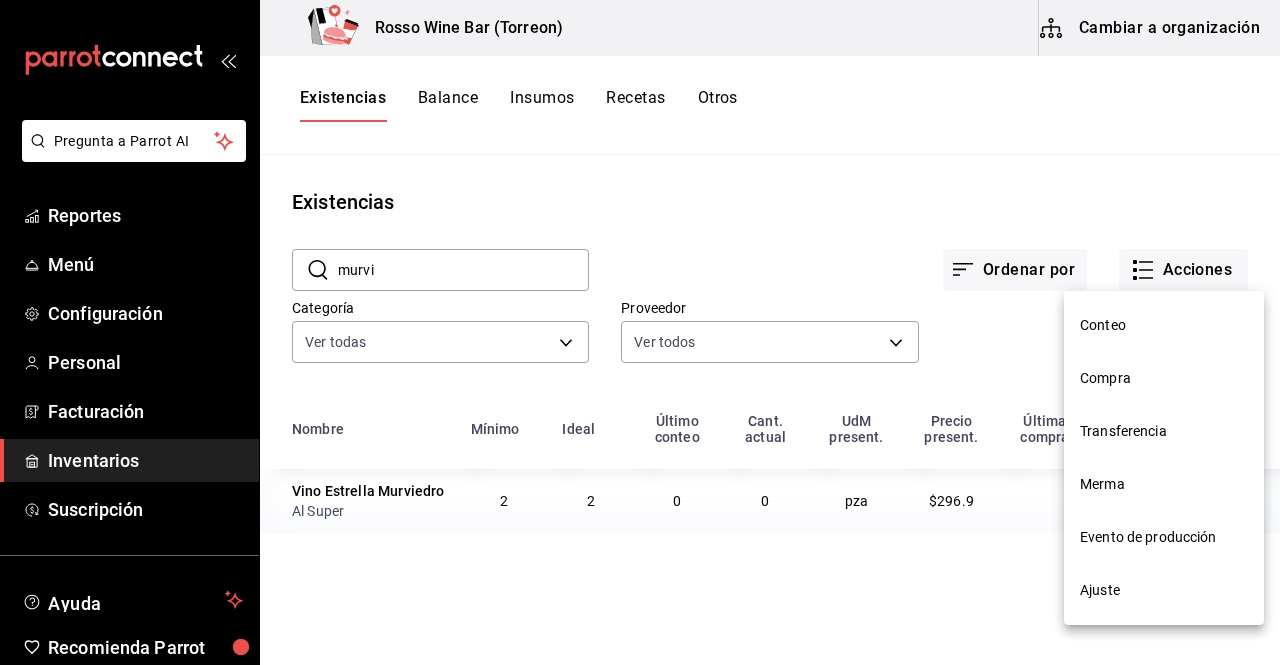 click on "Compra" at bounding box center [1164, 378] 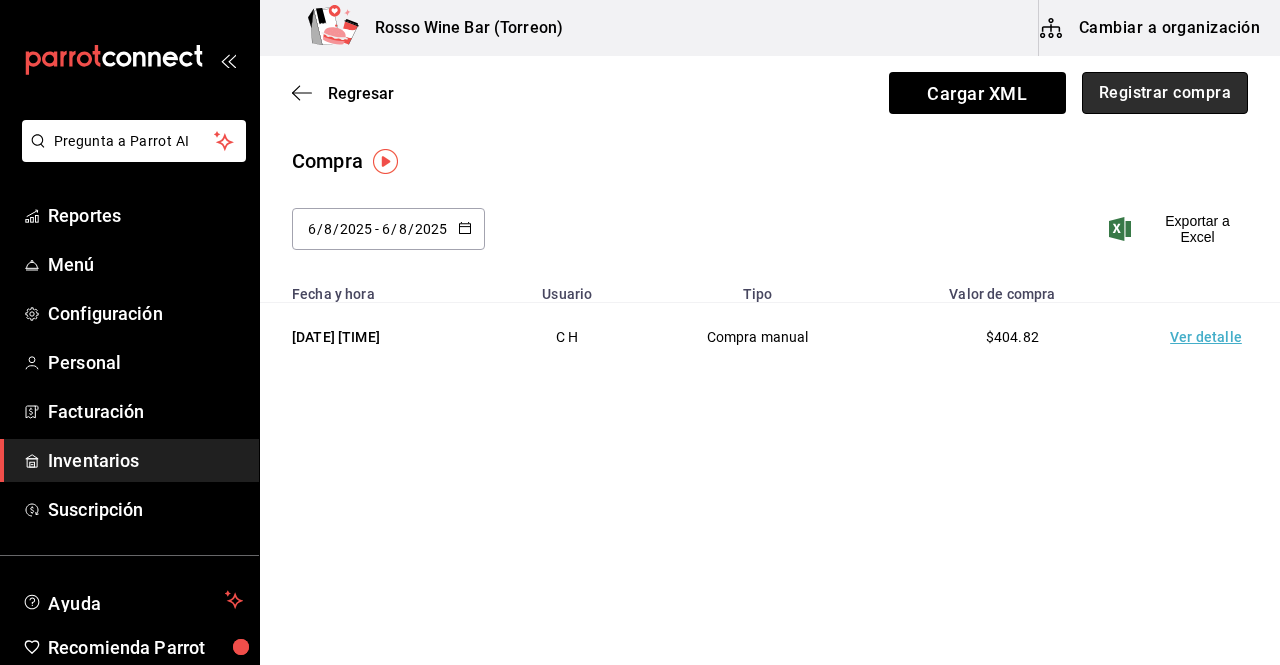 click on "Registrar compra" at bounding box center [1165, 93] 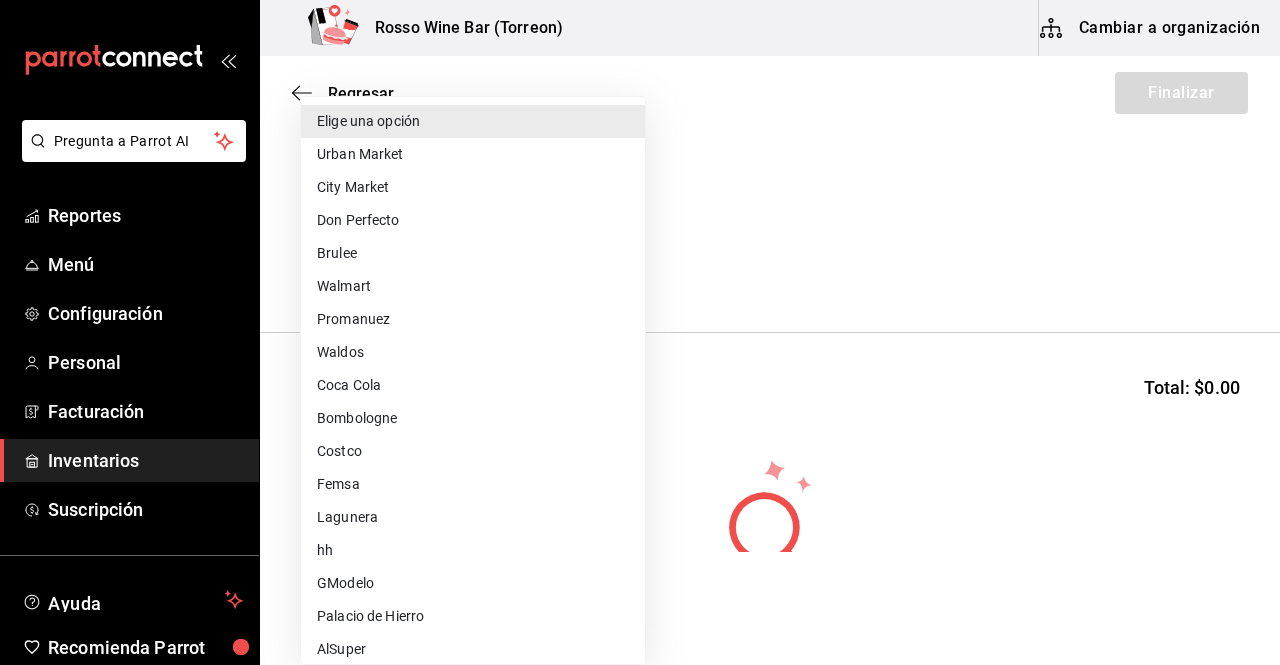 click on "Pregunta a Parrot AI Reportes   Menú   Configuración   Personal   Facturación   Inventarios   Suscripción   Ayuda Recomienda Parrot   C H   Sugerir nueva función   Rosso Wine Bar (Torreon) Cambiar a organización Regresar Finalizar Compra Proveedor Elige una opción default Buscar Total: $0.00 No hay insumos a mostrar. Busca un insumo para agregarlo a la lista GANA 1 MES GRATIS EN TU SUSCRIPCIÓN AQUÍ ¿Recuerdas cómo empezó tu restaurante?
Hoy puedes ayudar a un colega a tener el mismo cambio que tú viviste.
Recomienda Parrot directamente desde tu Portal Administrador.
Es fácil y rápido.
🎁 Por cada restaurante que se una, ganas 1 mes gratis. Ver video tutorial Ir a video Pregunta a Parrot AI Reportes   Menú   Configuración   Personal   Facturación   Inventarios   Suscripción   Ayuda Recomienda Parrot   C H   Sugerir nueva función   Editar Eliminar Visitar centro de ayuda ([PHONE]) soporte@parrotsoftware.io Visitar centro de ayuda ([PHONE]) soporte@parrotsoftware.io City Market" at bounding box center (640, 276) 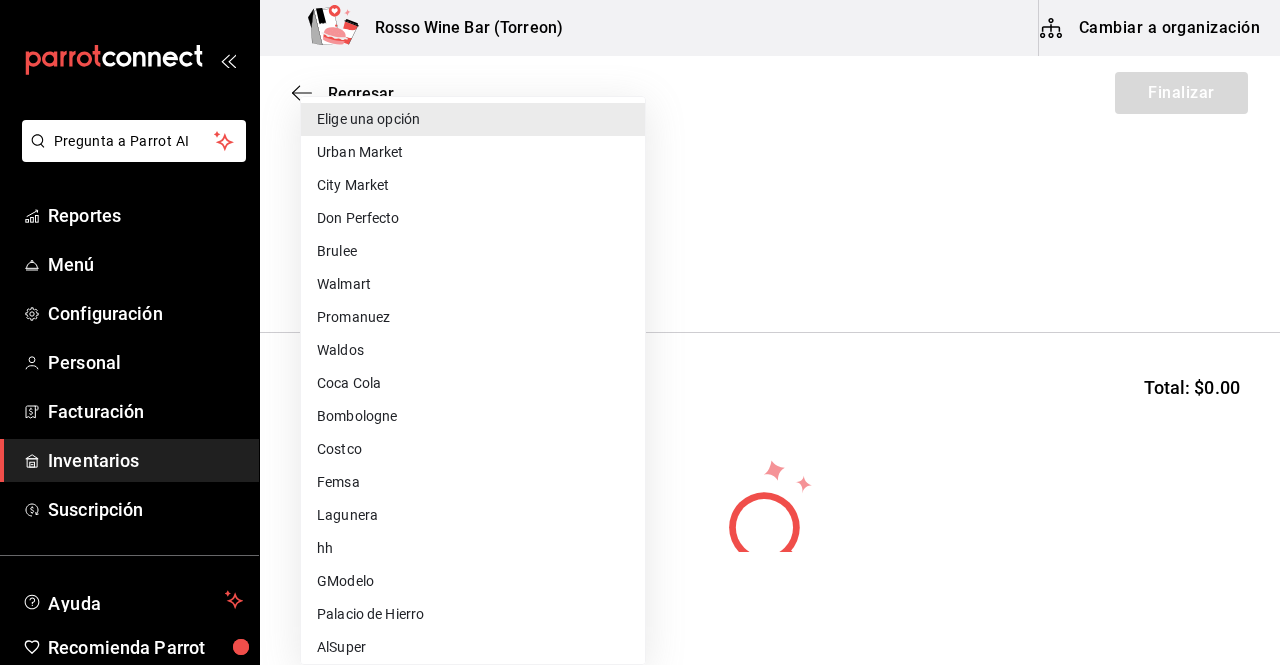 type 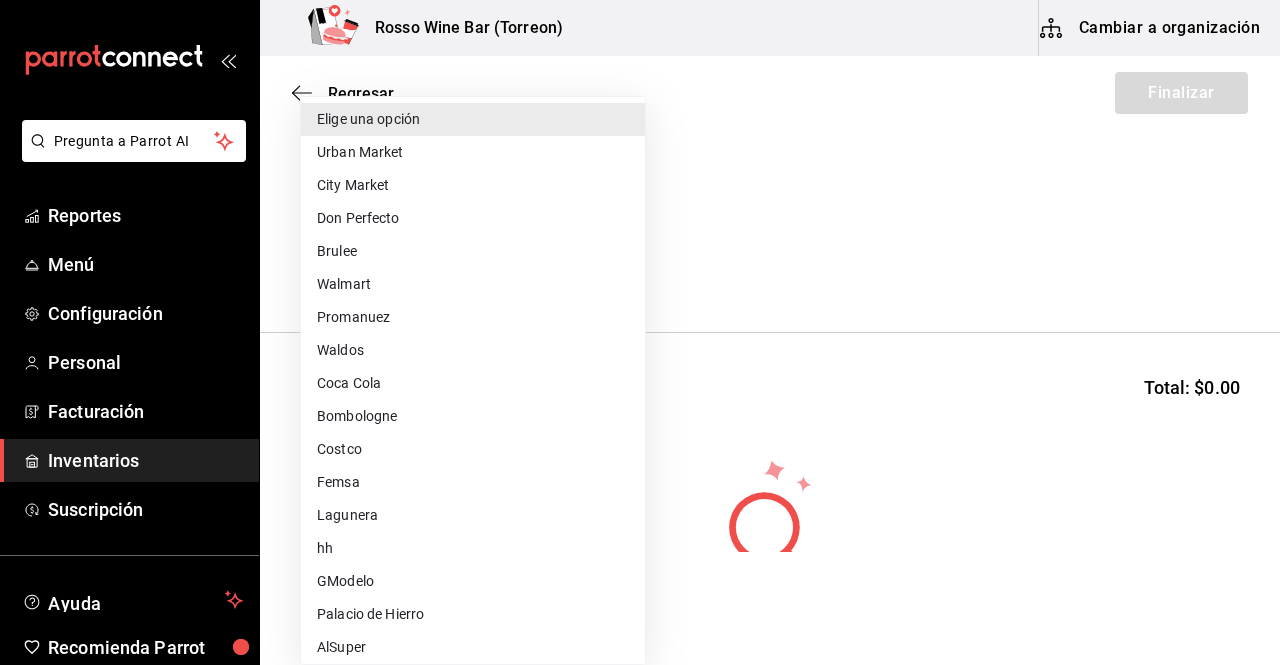 type 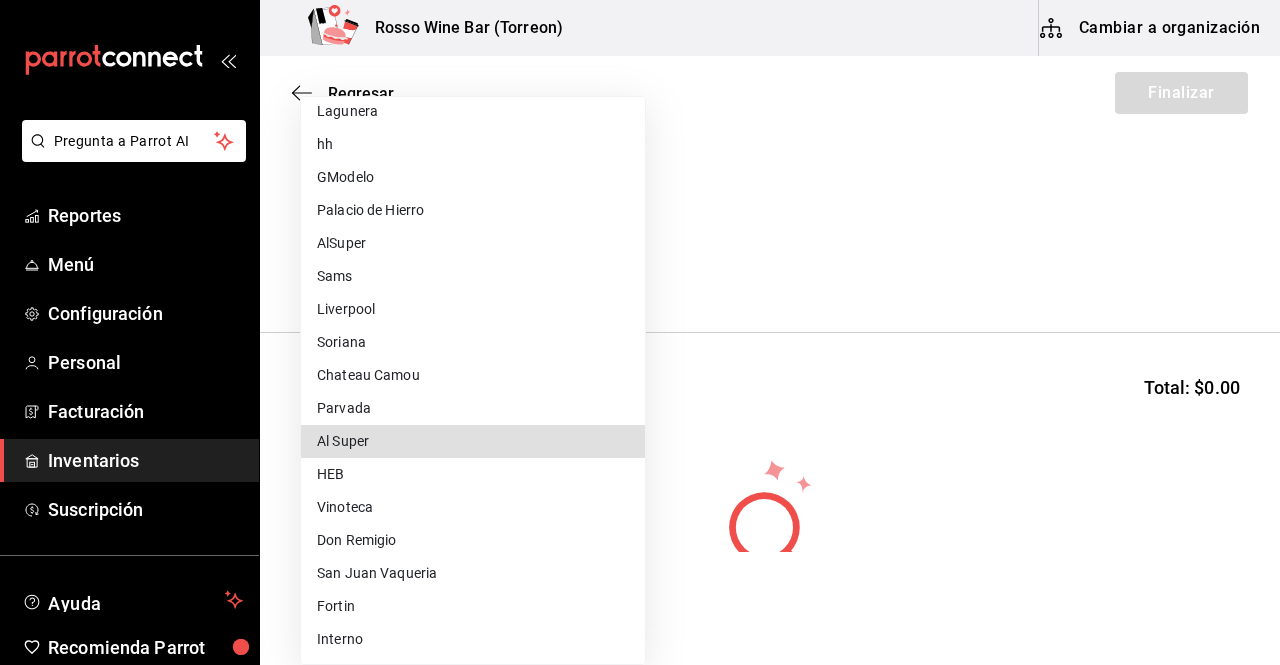 click on "Al Super" at bounding box center (473, 441) 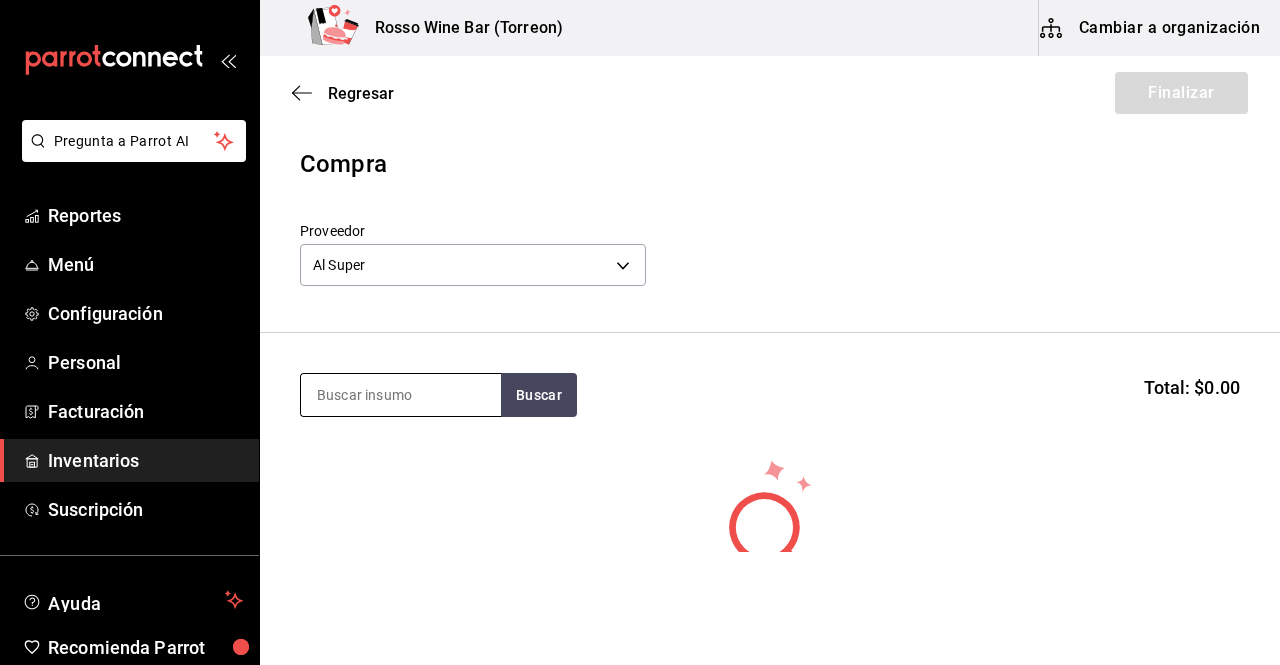 click at bounding box center (401, 395) 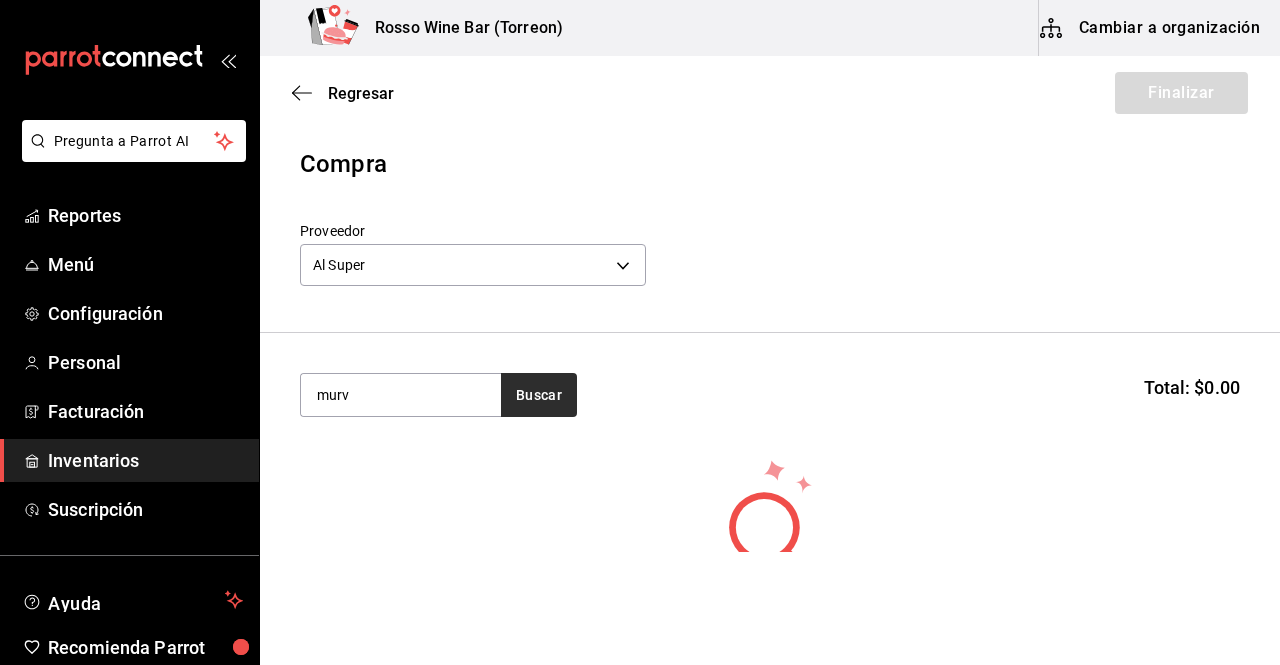 type on "murv" 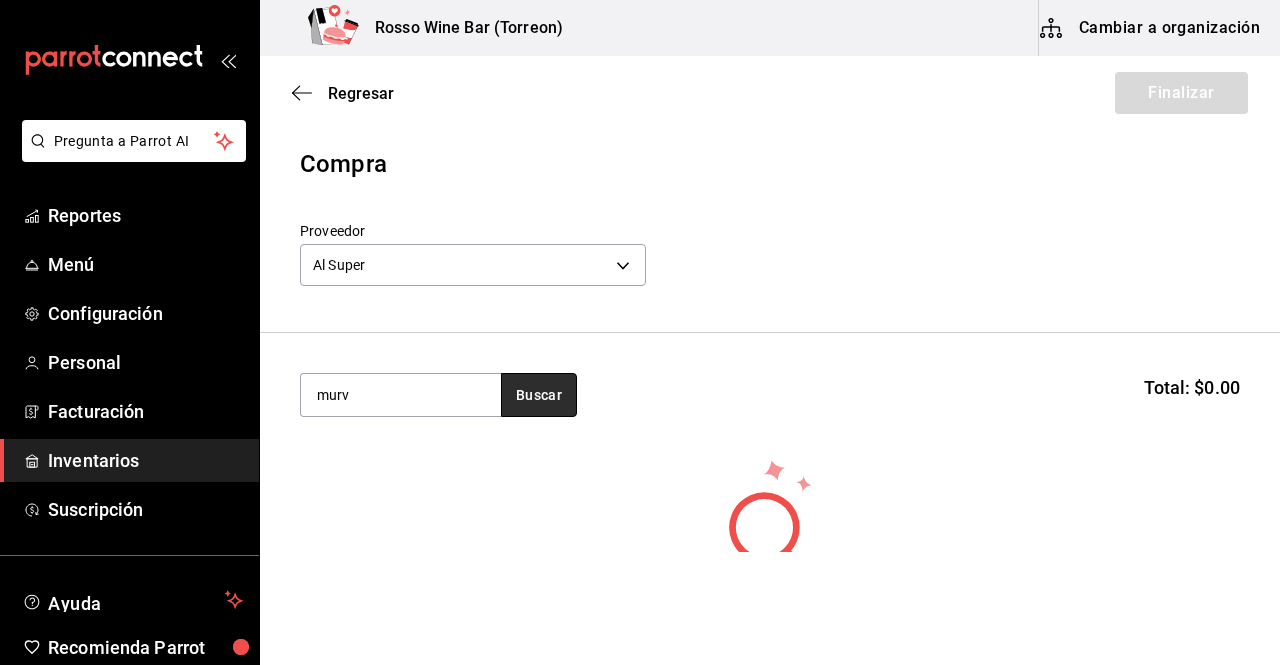 click on "Buscar" at bounding box center [539, 395] 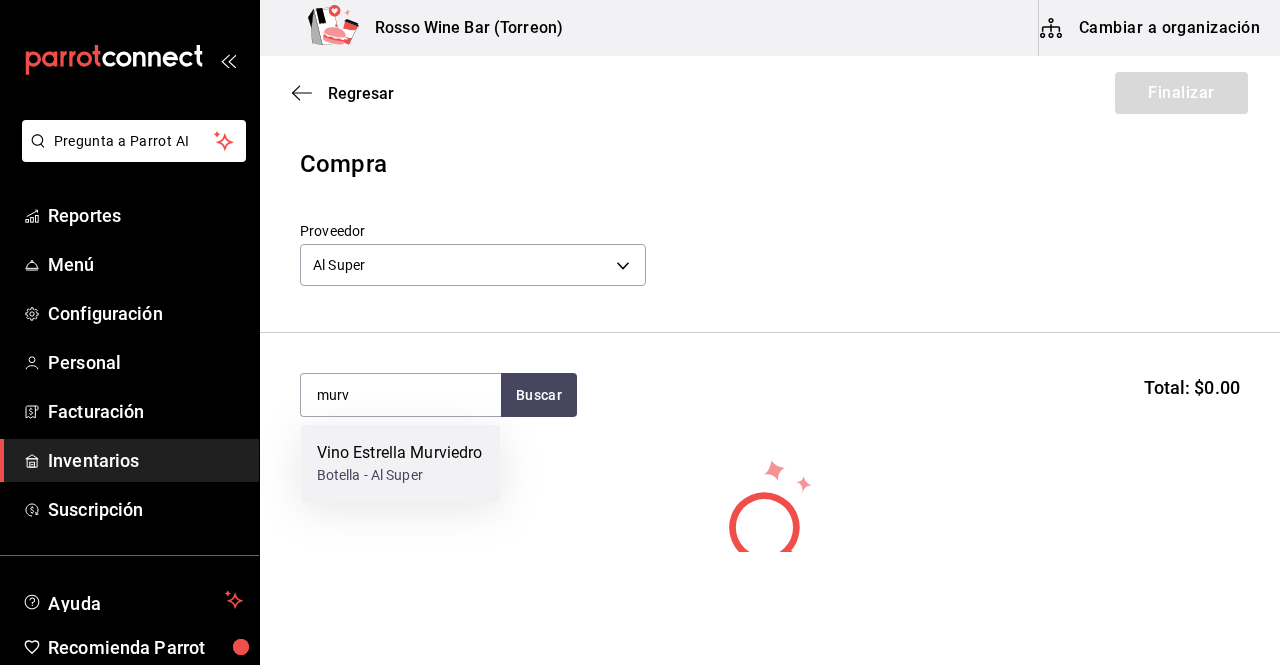 click on "Vino Estrella Murviedro" at bounding box center [400, 453] 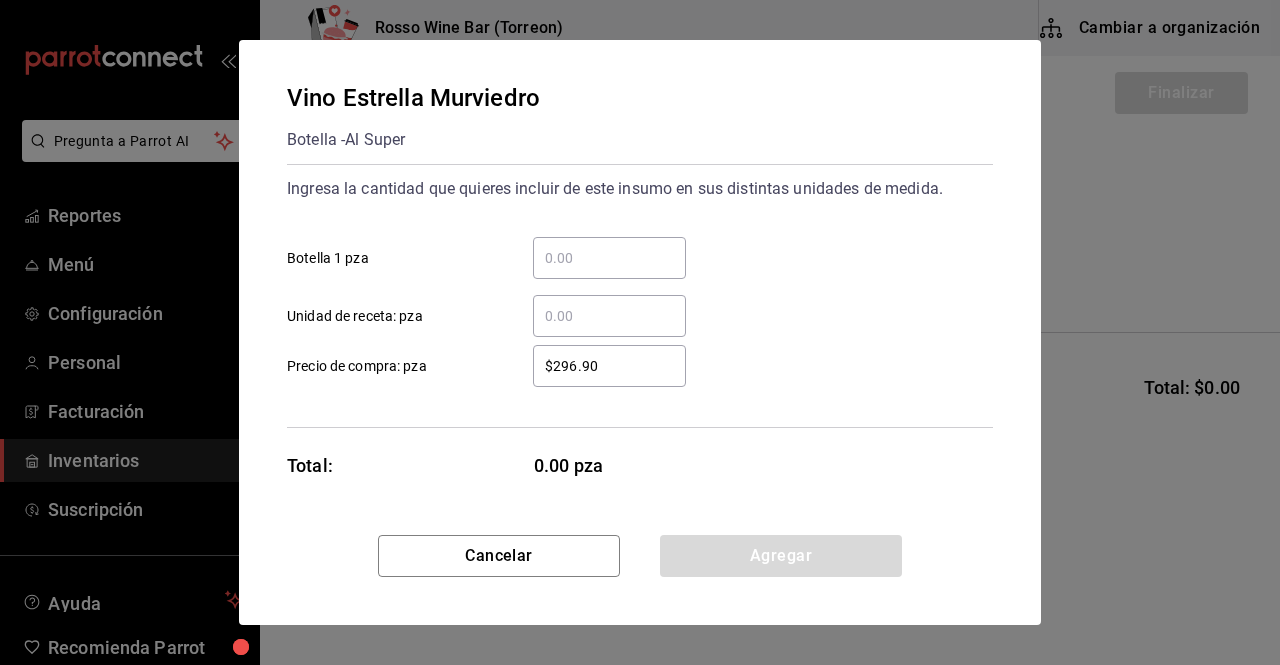 click on "​ Botella 1 pza" at bounding box center [609, 258] 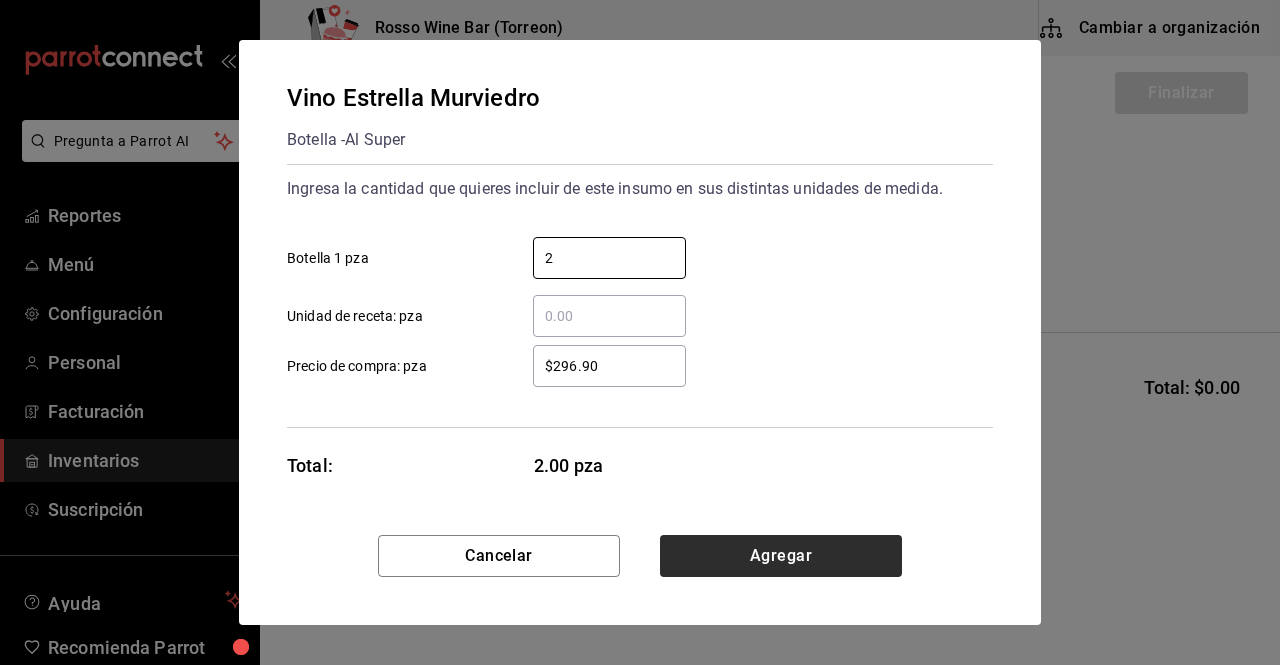type on "2" 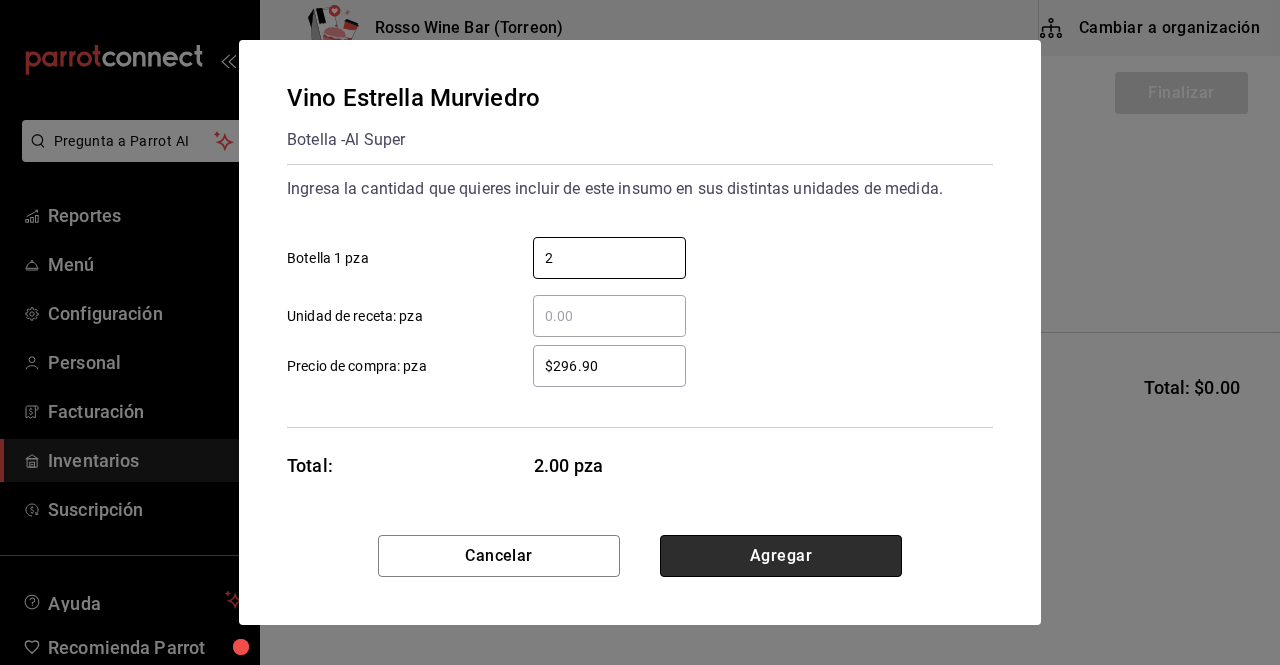 click on "Agregar" at bounding box center (781, 556) 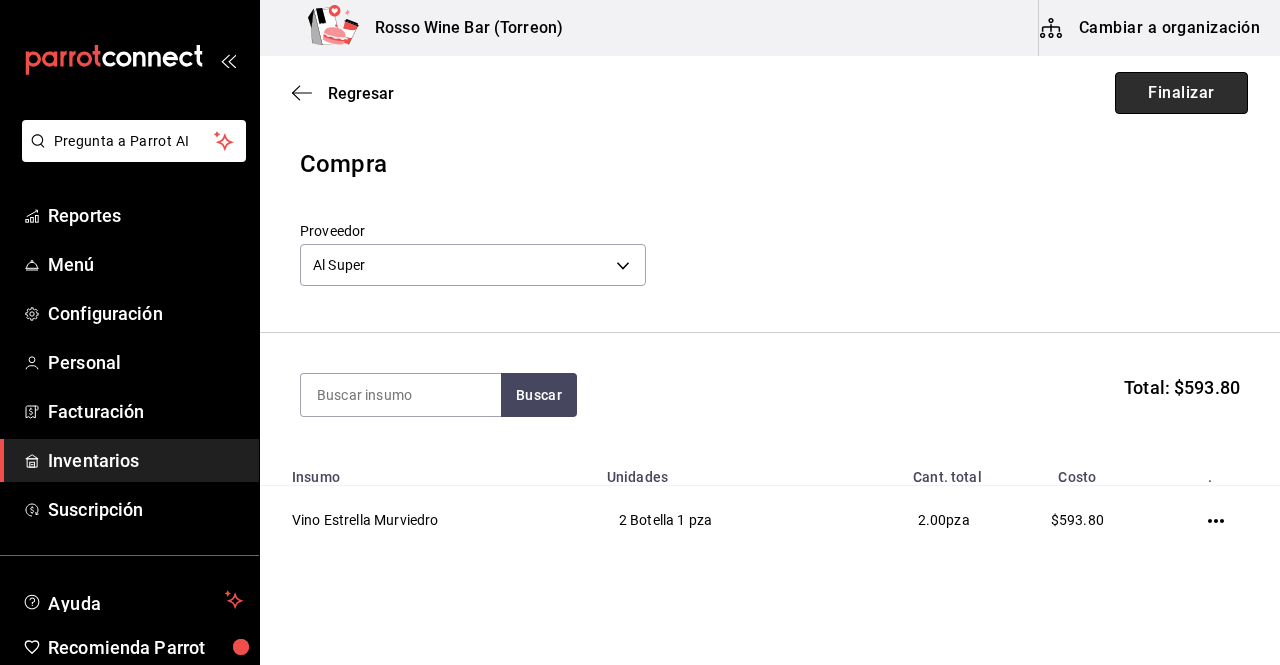 click on "Finalizar" at bounding box center (1181, 93) 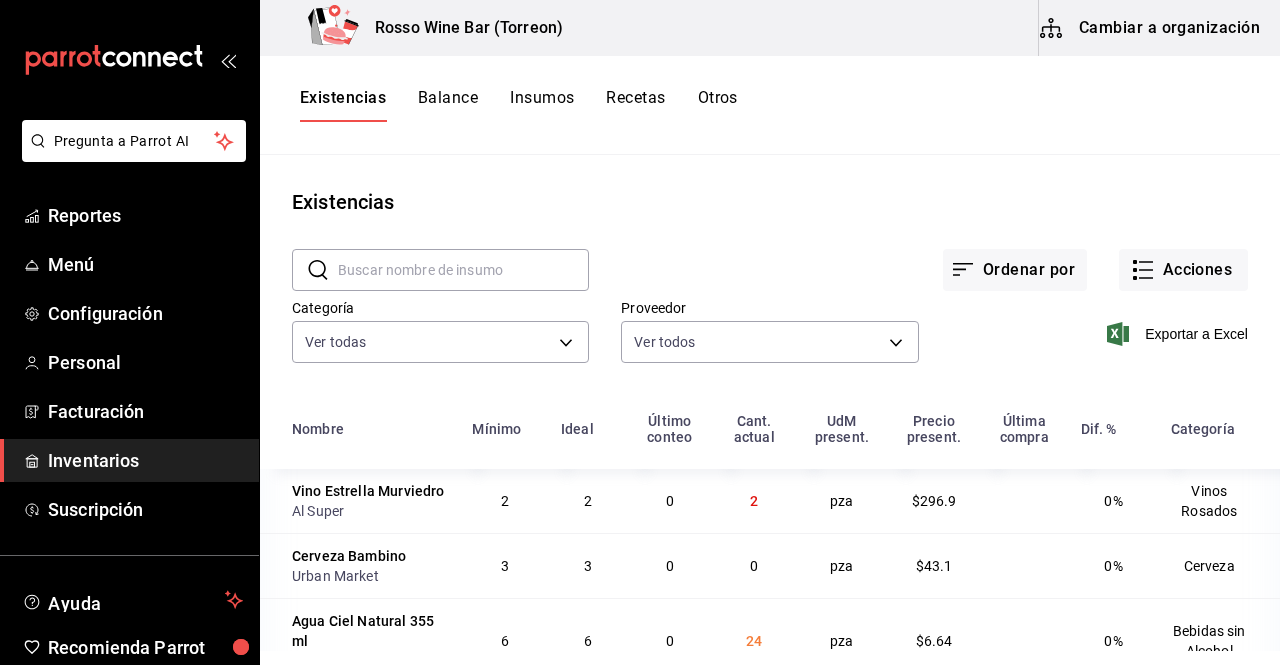 click at bounding box center (463, 270) 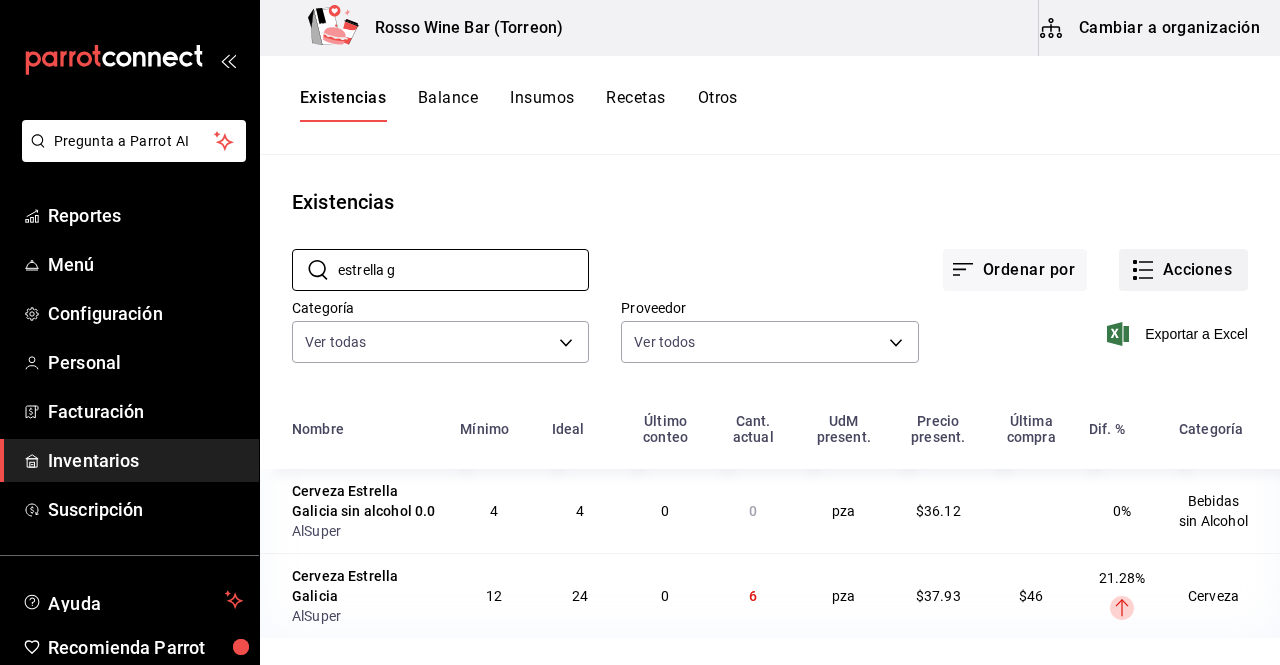 type on "estrella g" 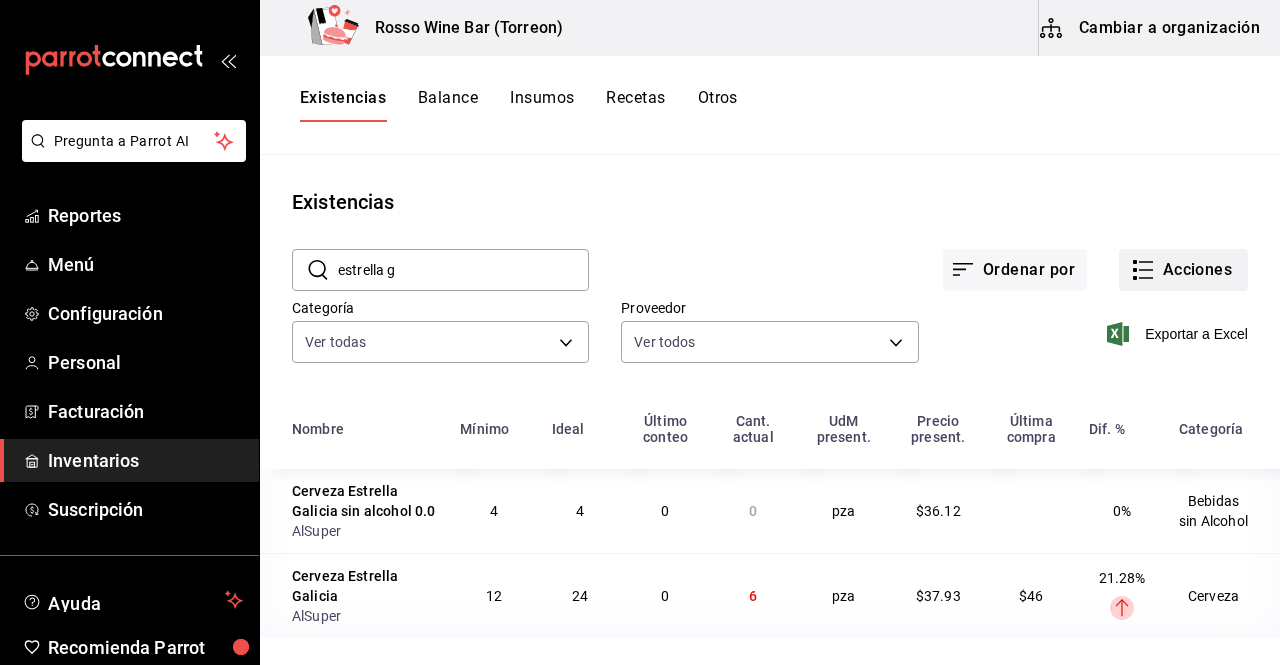 click on "Acciones" at bounding box center [1183, 270] 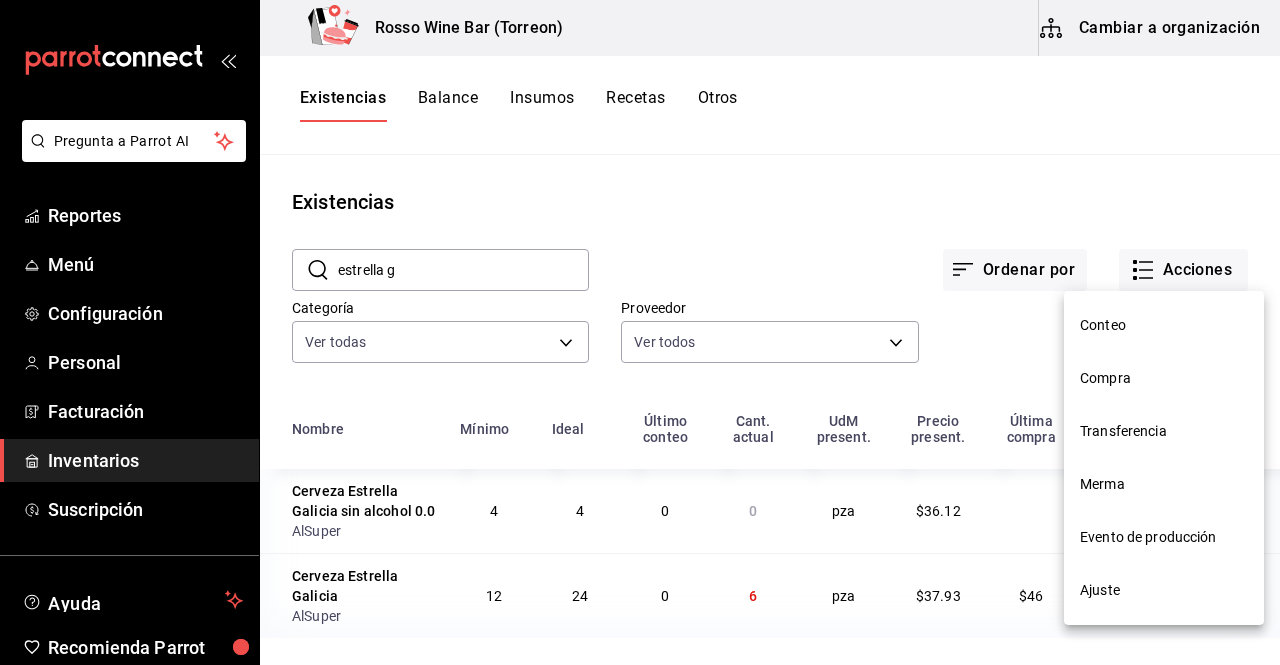 click on "Compra" at bounding box center (1164, 378) 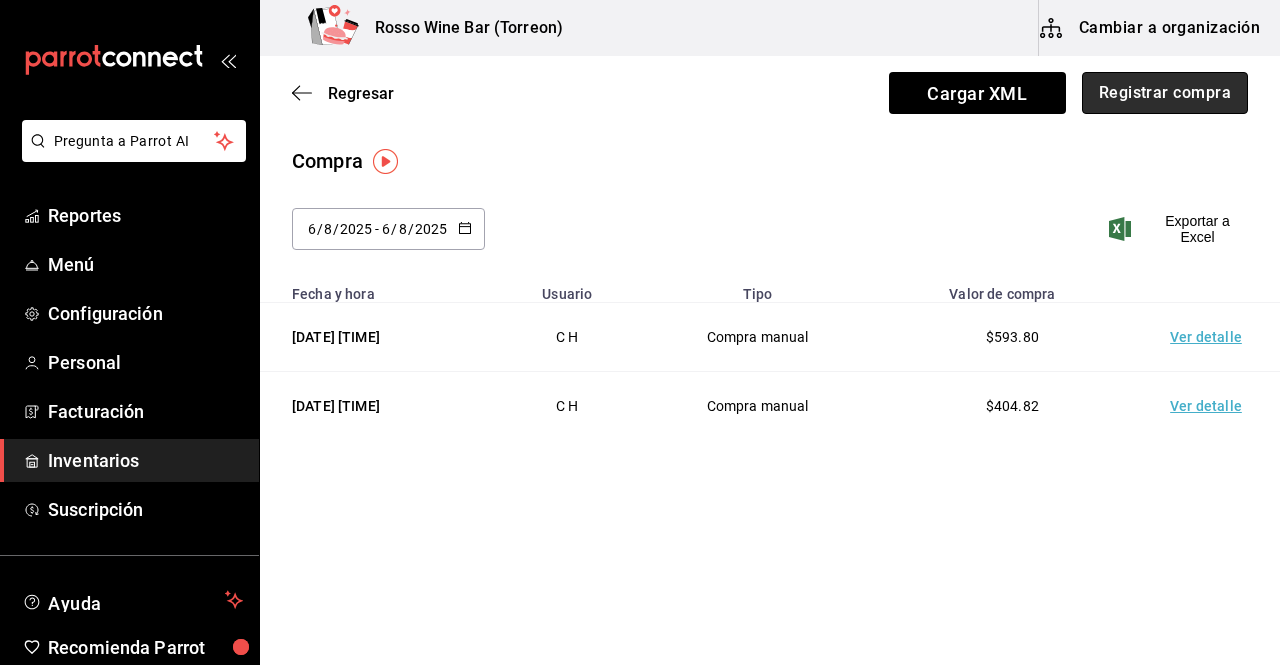 click on "Registrar compra" at bounding box center [1165, 93] 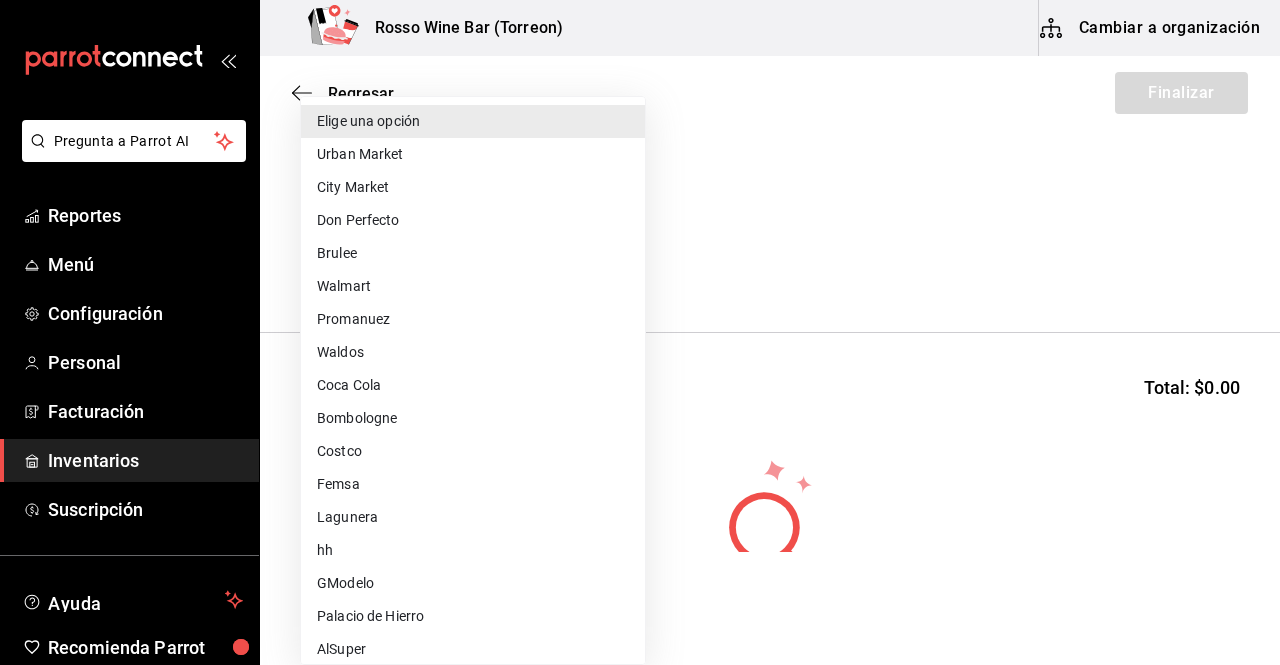 click on "Pregunta a Parrot AI Reportes   Menú   Configuración   Personal   Facturación   Inventarios   Suscripción   Ayuda Recomienda Parrot   C H   Sugerir nueva función   Rosso Wine Bar (Torreon) Cambiar a organización Regresar Finalizar Compra Proveedor Elige una opción default Buscar Total: $0.00 No hay insumos a mostrar. Busca un insumo para agregarlo a la lista GANA 1 MES GRATIS EN TU SUSCRIPCIÓN AQUÍ ¿Recuerdas cómo empezó tu restaurante?
Hoy puedes ayudar a un colega a tener el mismo cambio que tú viviste.
Recomienda Parrot directamente desde tu Portal Administrador.
Es fácil y rápido.
🎁 Por cada restaurante que se una, ganas 1 mes gratis. Ver video tutorial Ir a video Pregunta a Parrot AI Reportes   Menú   Configuración   Personal   Facturación   Inventarios   Suscripción   Ayuda Recomienda Parrot   C H   Sugerir nueva función   Editar Eliminar Visitar centro de ayuda ([PHONE]) soporte@parrotsoftware.io Visitar centro de ayuda ([PHONE]) soporte@parrotsoftware.io City Market" at bounding box center [640, 276] 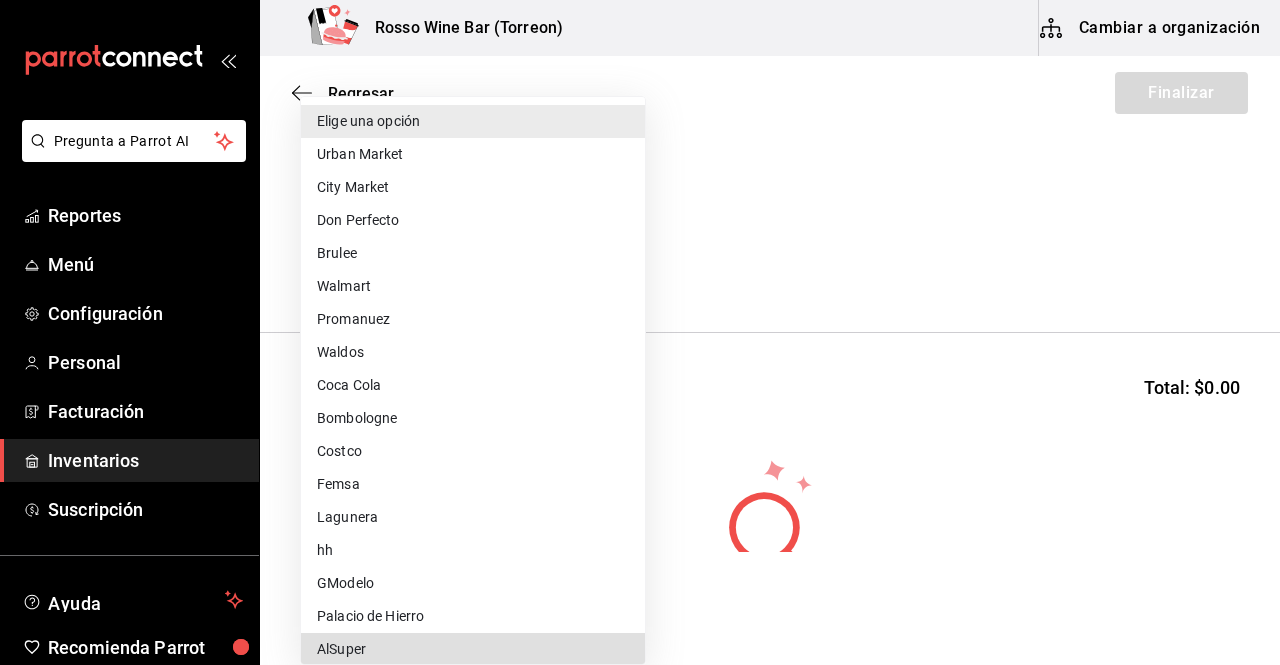 scroll, scrollTop: 2, scrollLeft: 0, axis: vertical 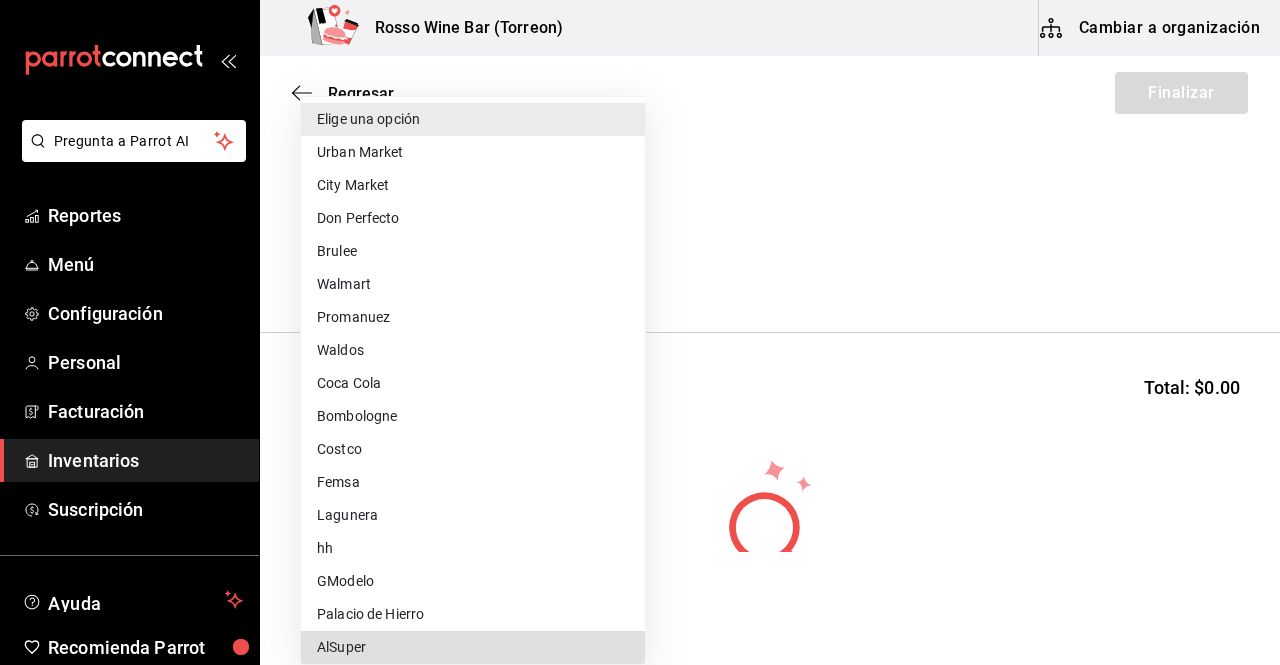 type 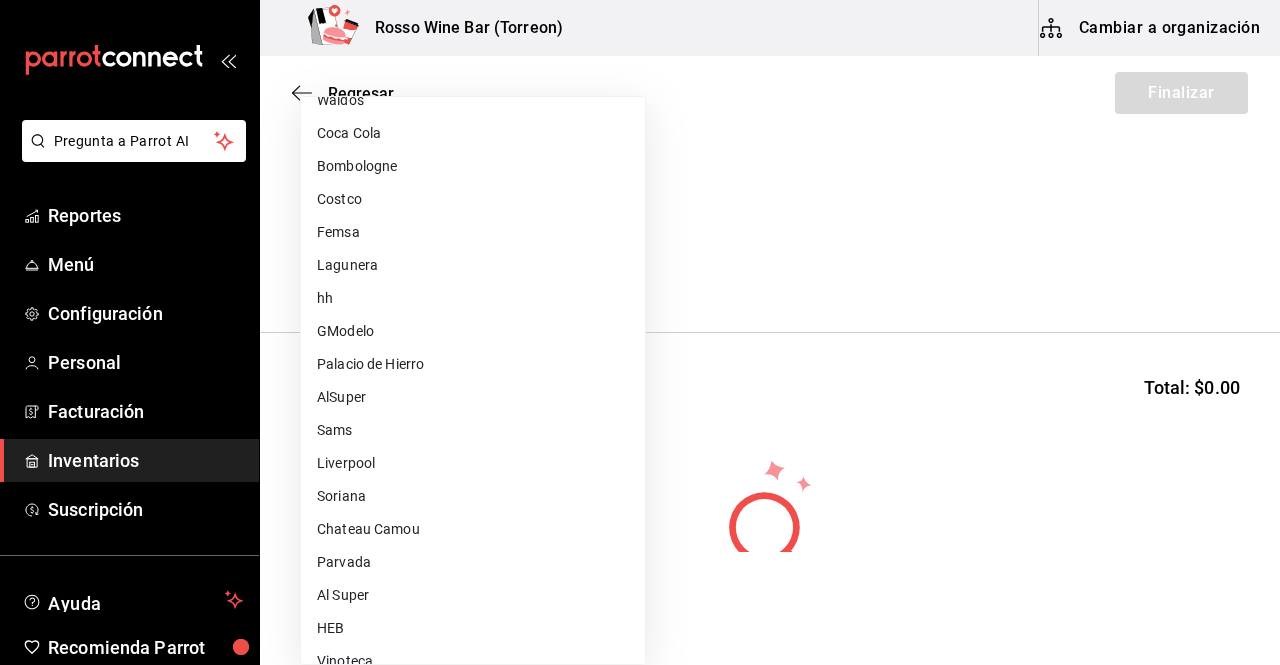 scroll, scrollTop: 286, scrollLeft: 0, axis: vertical 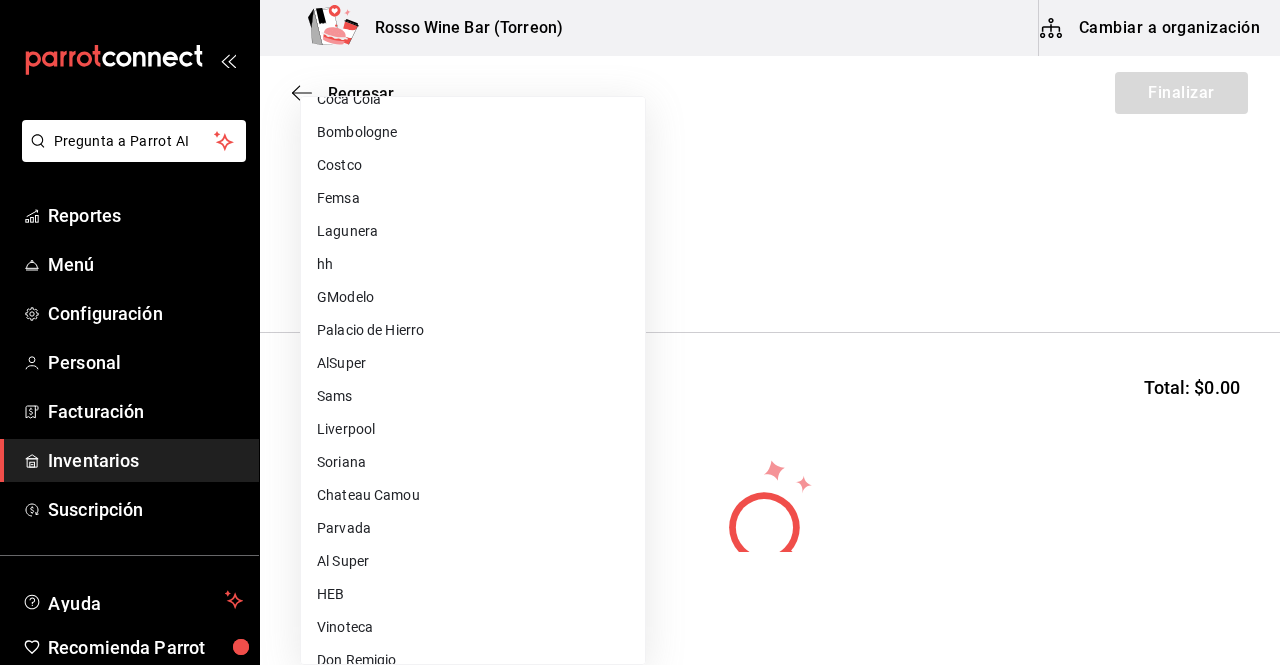 click on "Al Super" at bounding box center [473, 561] 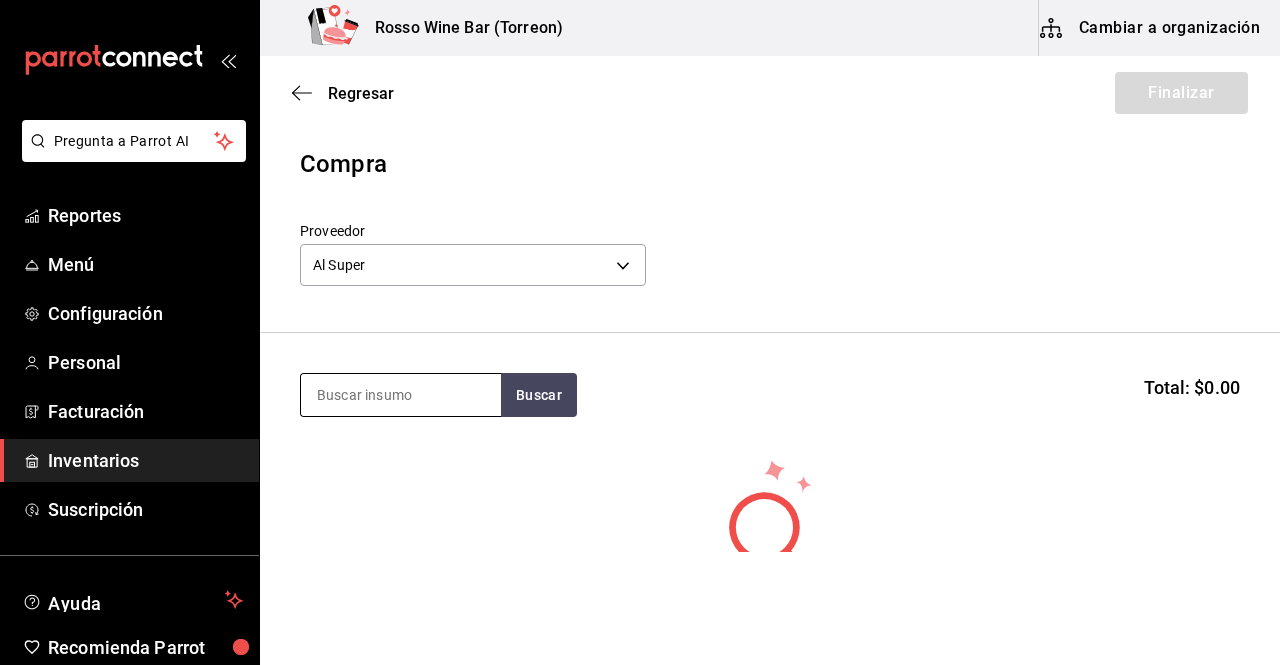 click at bounding box center [401, 395] 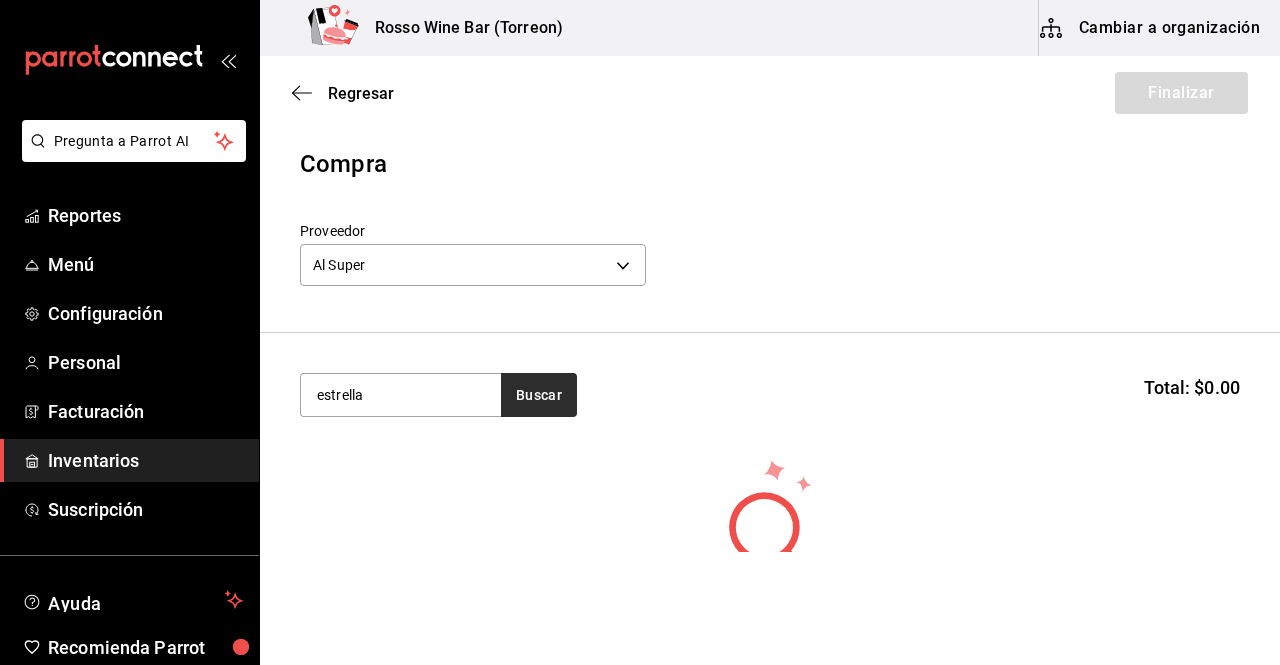 type on "estrella" 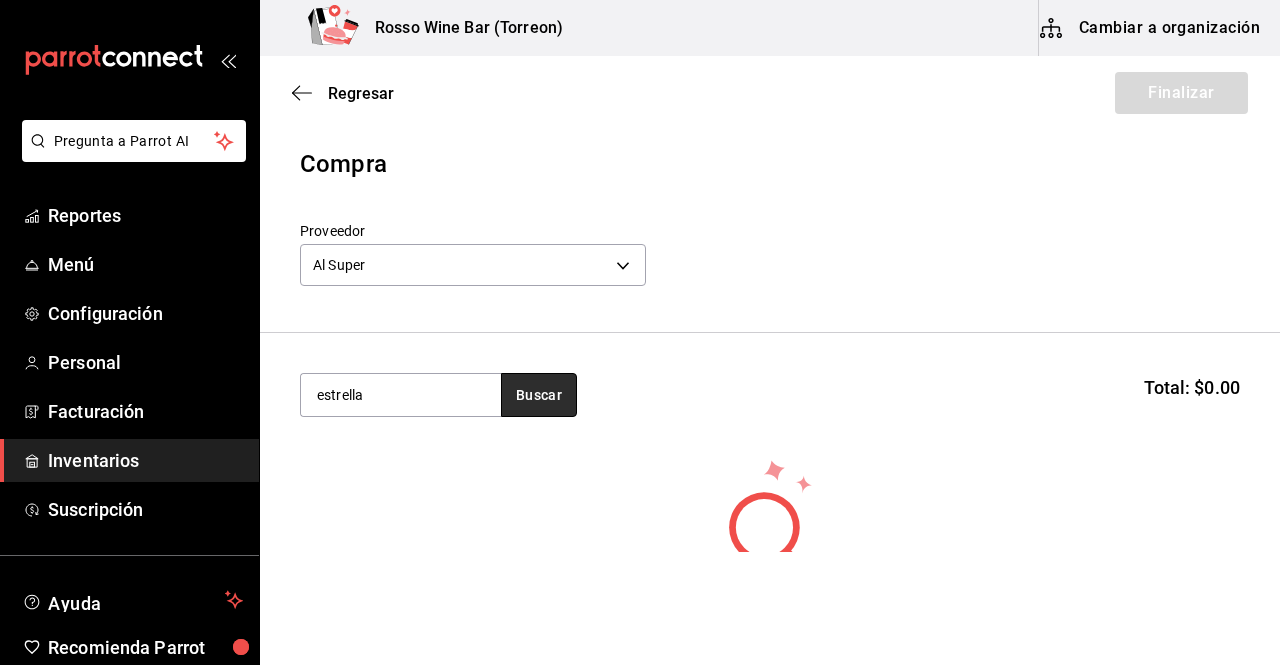 click on "Buscar" at bounding box center [539, 395] 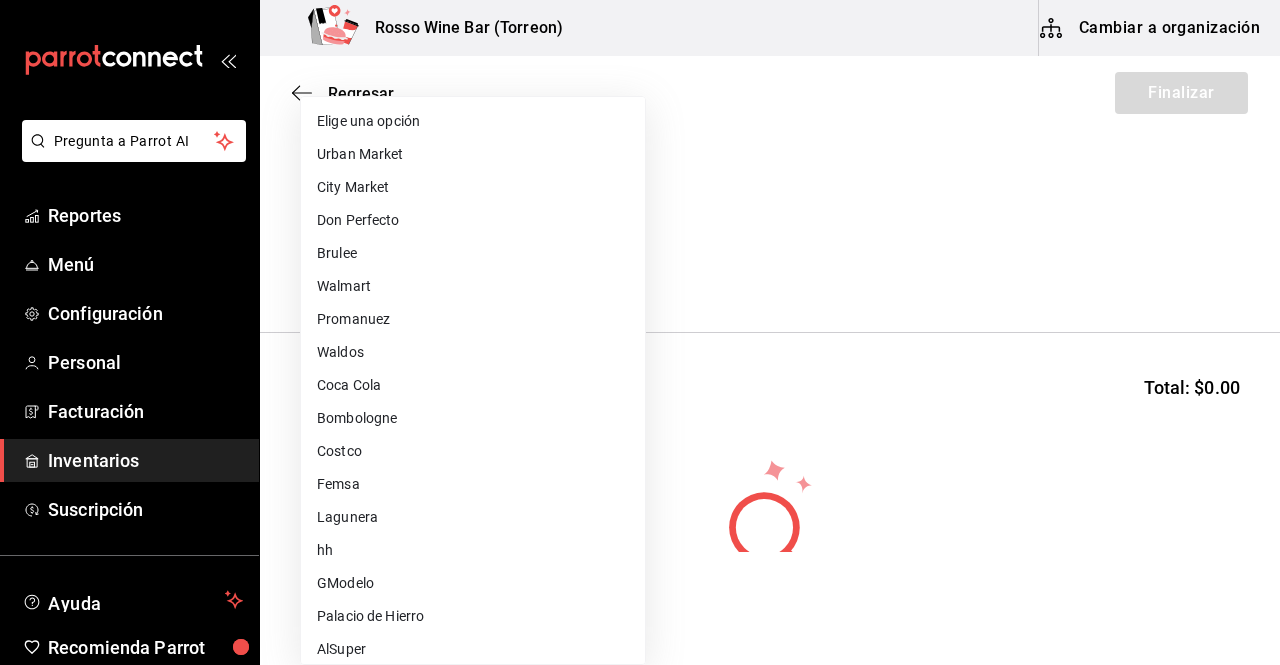 scroll, scrollTop: 406, scrollLeft: 0, axis: vertical 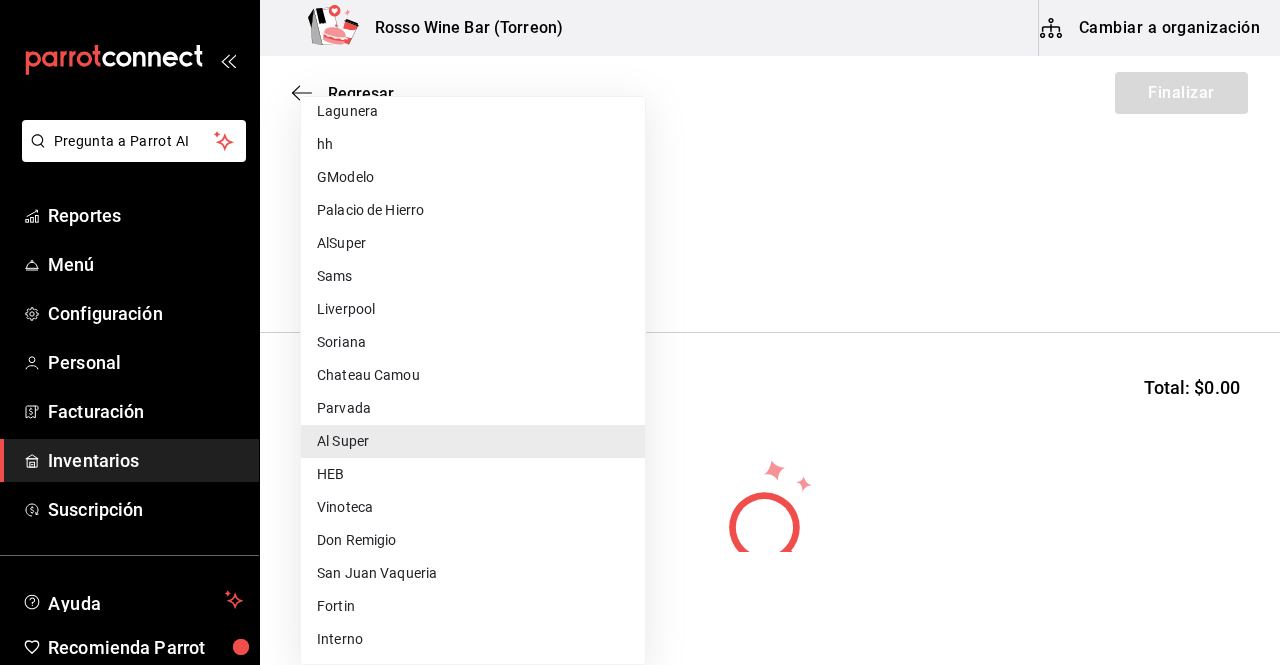 click on "Pregunta a Parrot AI Reportes   Menú   Configuración   Personal   Facturación   Inventarios   Suscripción   Ayuda Recomienda Parrot   C H   Sugerir nueva función   Rosso Wine Bar ([CITY]) Cambiar a organización Regresar Finalizar Compra Proveedor Al Super [UUID] estrella Buscar Total: $0.00 No hay insumos a mostrar. Busca un insumo para agregarlo a la lista GANA 1 MES GRATIS EN TU SUSCRIPCIÓN AQUÍ ¿Recuerdas cómo empezó tu restaurante?
Hoy puedes ayudar a un colega a tener el mismo cambio que tú viviste.
Recomienda Parrot directamente desde tu Portal Administrador.
Es fácil y rápido.
🎁 Por cada restaurante que se una, ganas 1 mes gratis. Ver video tutorial Ir a video Pregunta a Parrot AI Reportes   Menú   Configuración   Personal   Facturación   Inventarios   Suscripción   Ayuda Recomienda Parrot   C H   Sugerir nueva función   Editar Eliminar Visitar centro de ayuda ([PHONE]) [EMAIL] Visitar centro de ayuda ([PHONE]) Brulee" at bounding box center [640, 276] 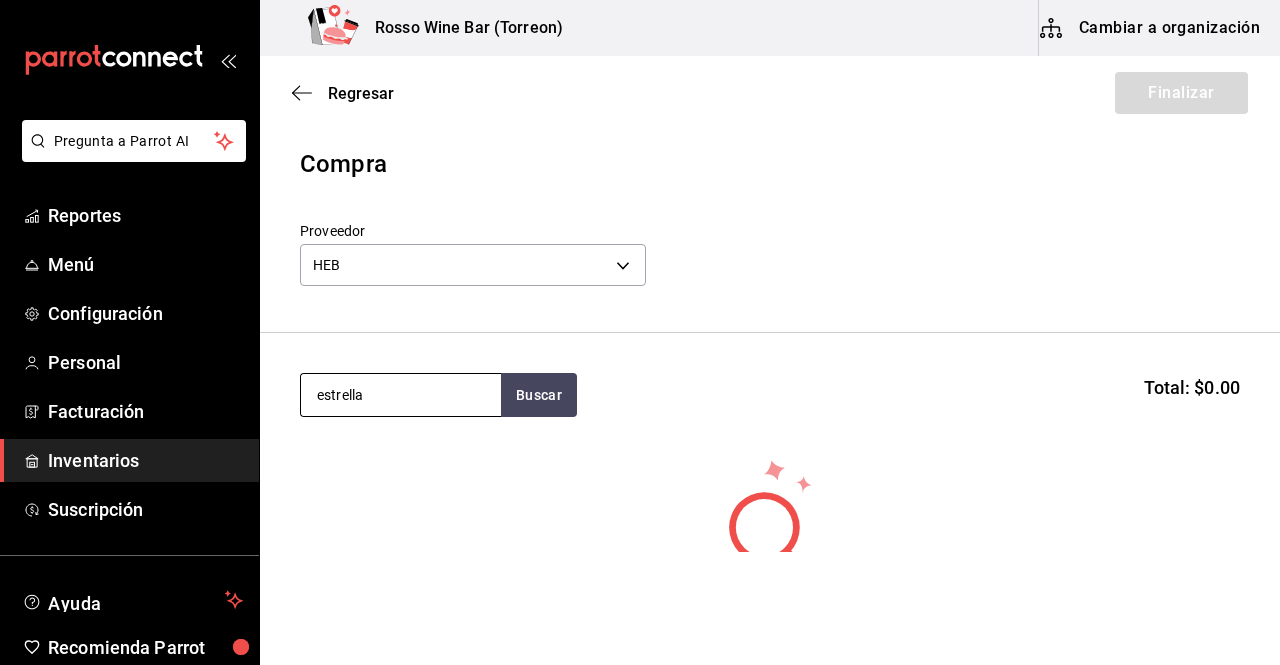 click on "estrella" at bounding box center (401, 395) 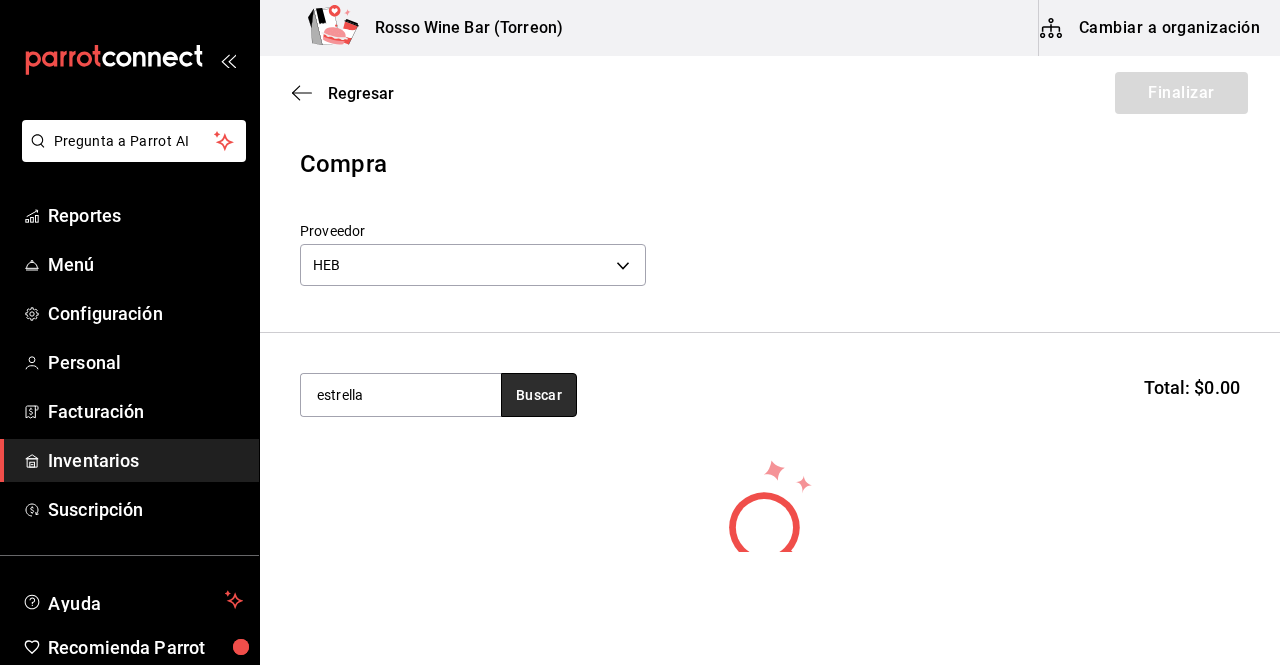 click on "Buscar" at bounding box center [539, 395] 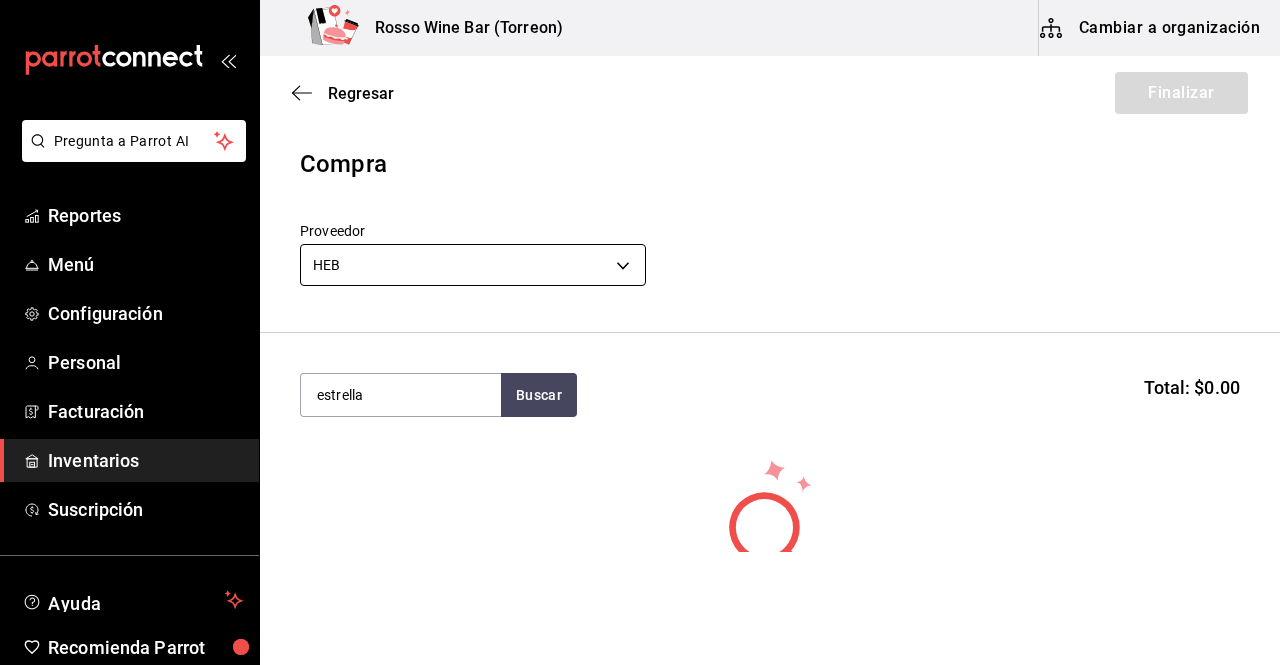 click on "Agua Mineral Perrier
Compra Proveedor Al Super Usuario C H Fecha y hora 6/08/2025 10:43:00 Total $593.80 Insumos Insumo UdM Precio
unitario Cant. Total Vino Estrella Murviedro pza $296.90 / 1 pza 2.00 pza $593.80" at bounding box center [640, 276] 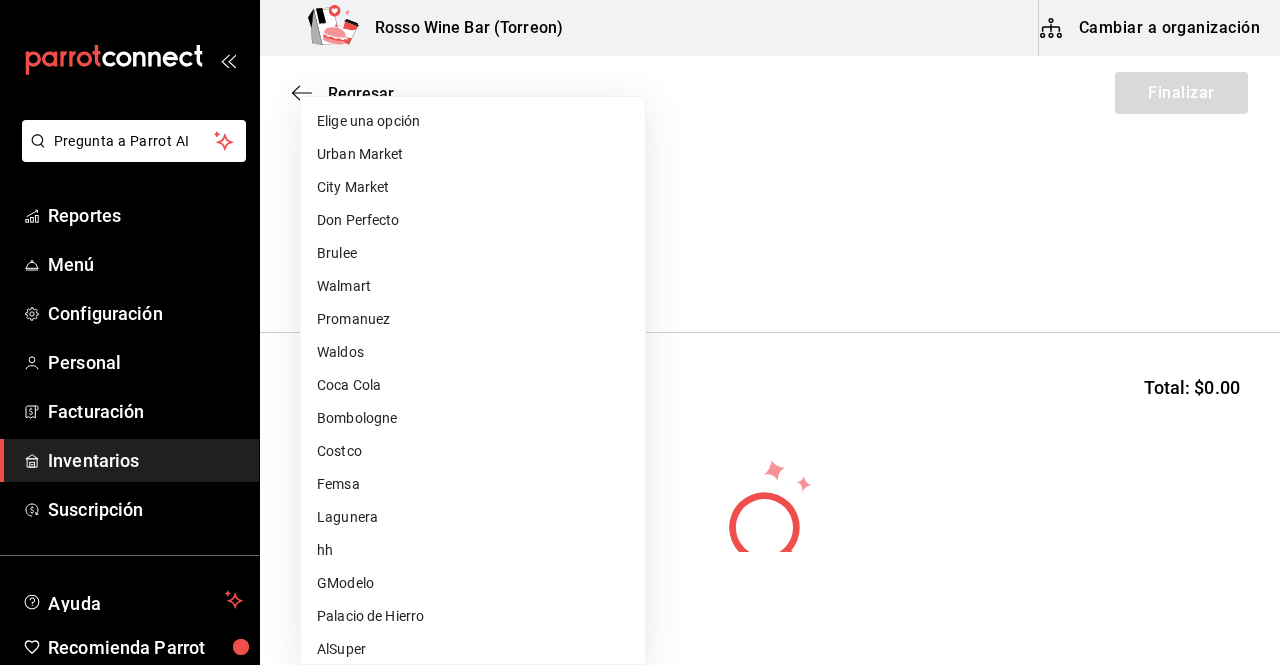scroll, scrollTop: 406, scrollLeft: 0, axis: vertical 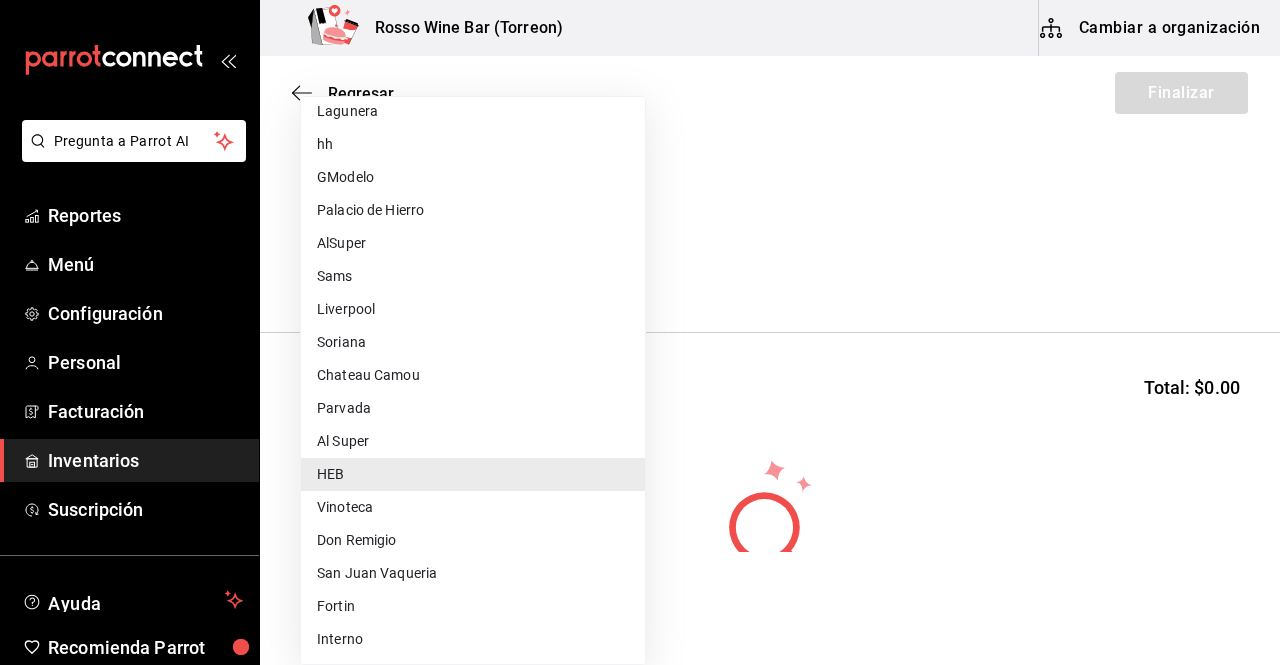 click on "AlSuper" at bounding box center [473, 243] 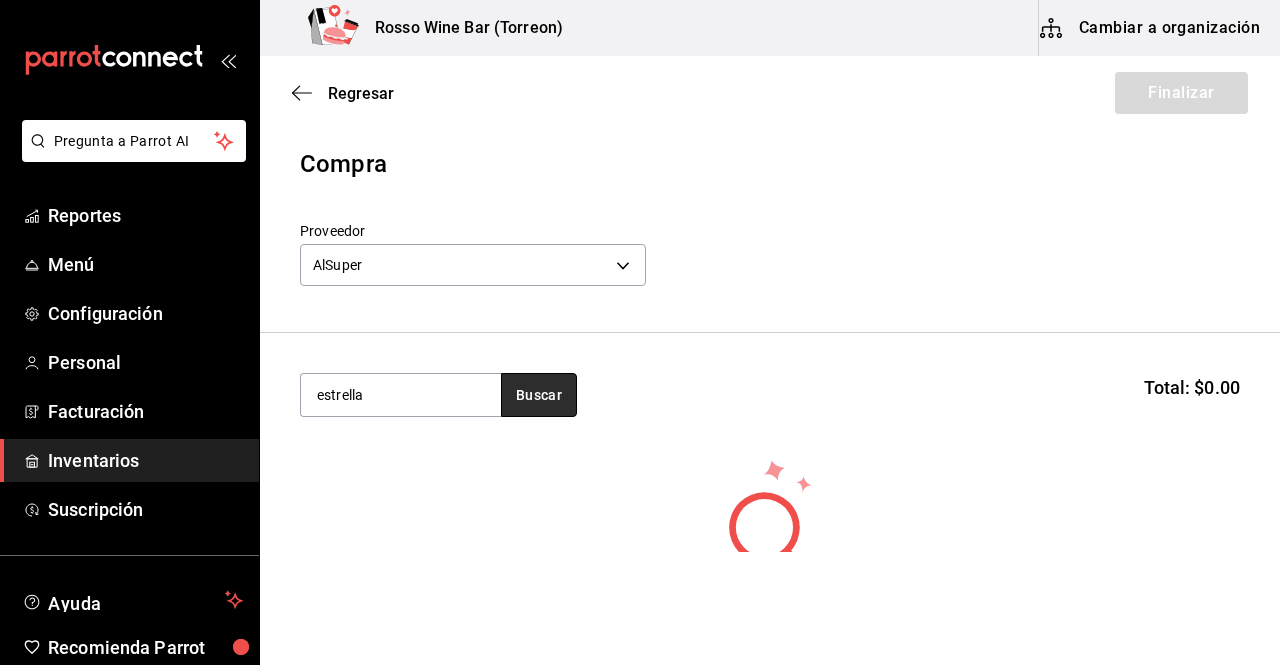 click on "Buscar" at bounding box center [539, 395] 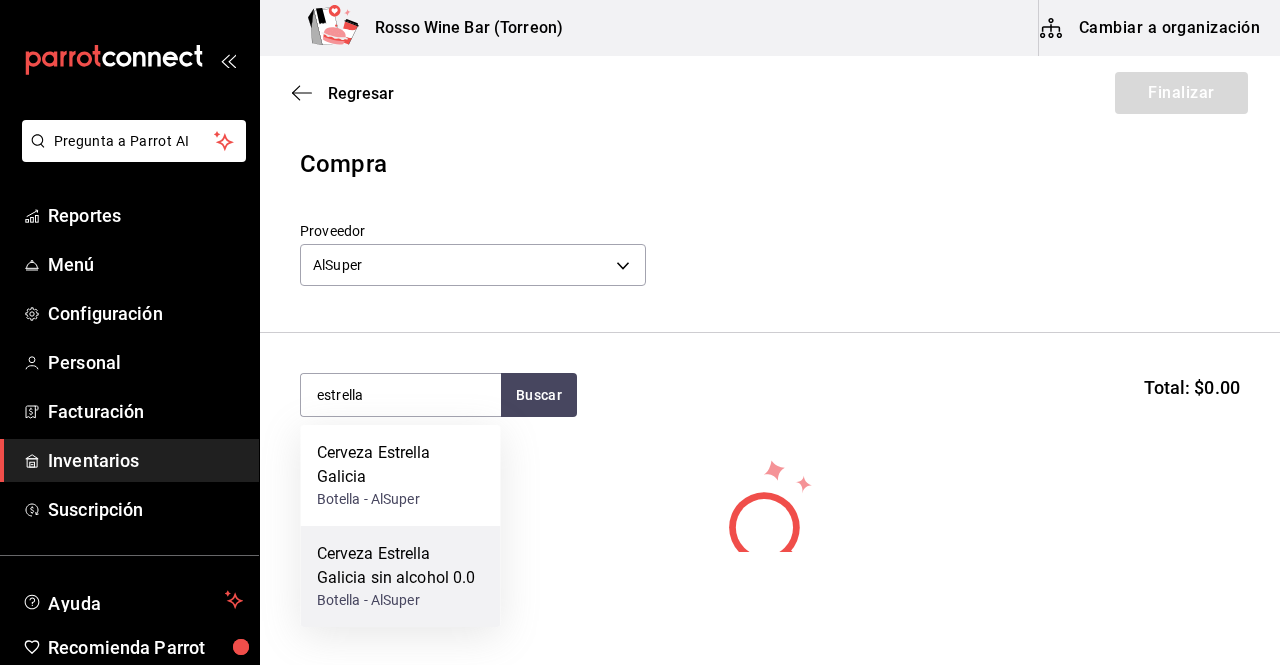 click on "Cerveza Estrella Galicia sin alcohol 0.0" at bounding box center [401, 566] 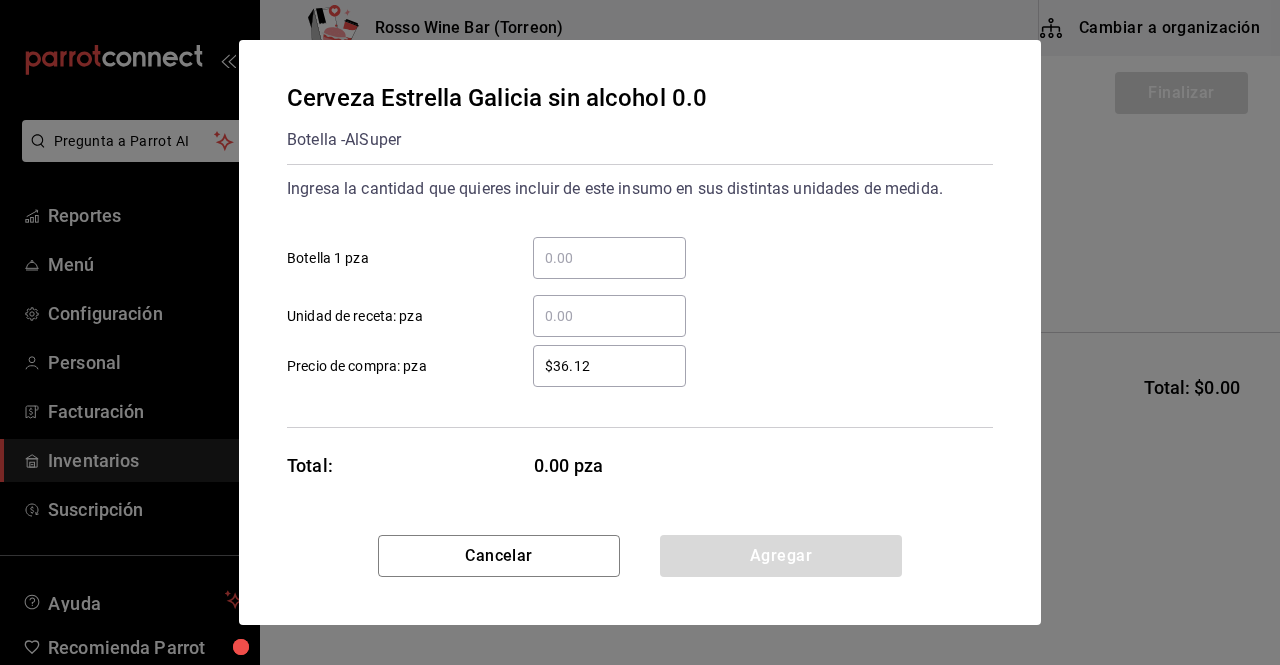click on "​ Botella 1 pza" at bounding box center (609, 258) 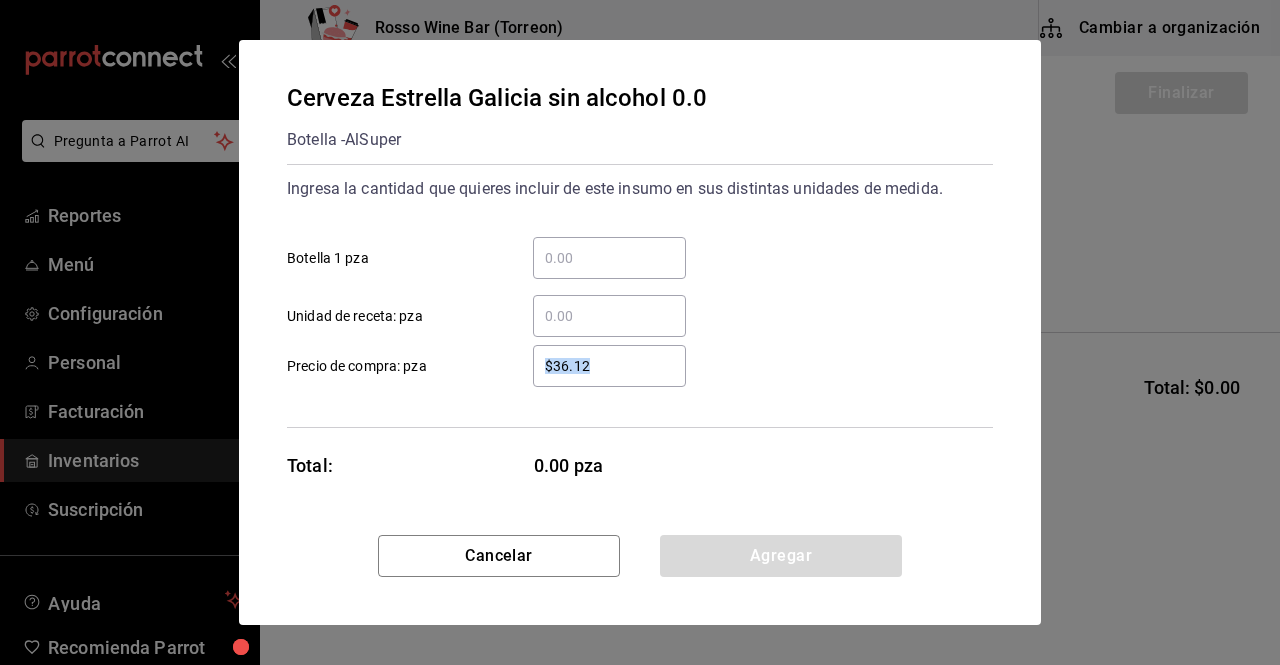 drag, startPoint x: 651, startPoint y: 381, endPoint x: 516, endPoint y: 377, distance: 135.05925 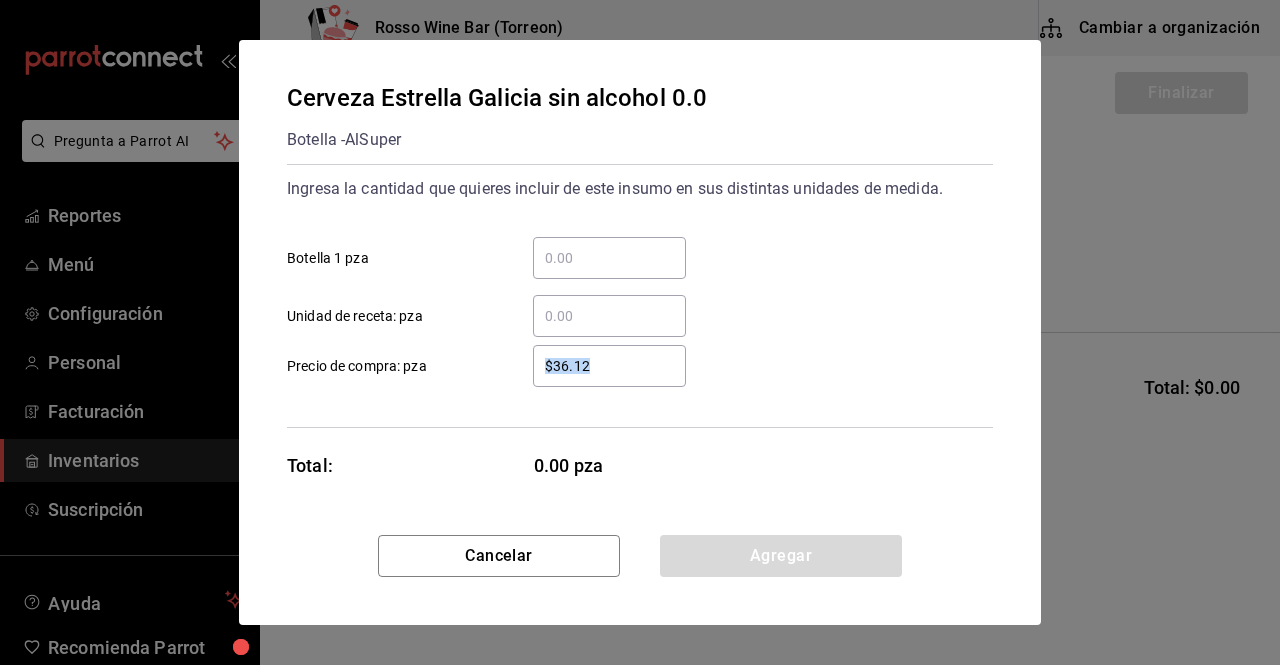 click on "$36.12" at bounding box center [609, 366] 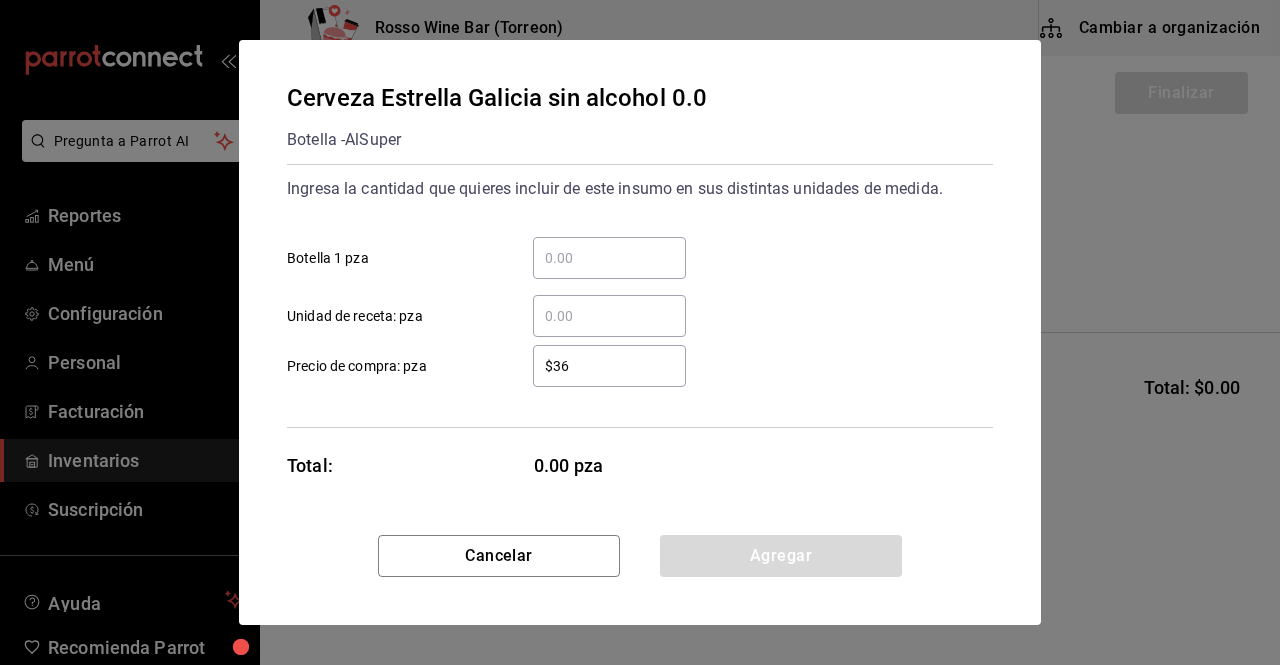 type on "$3" 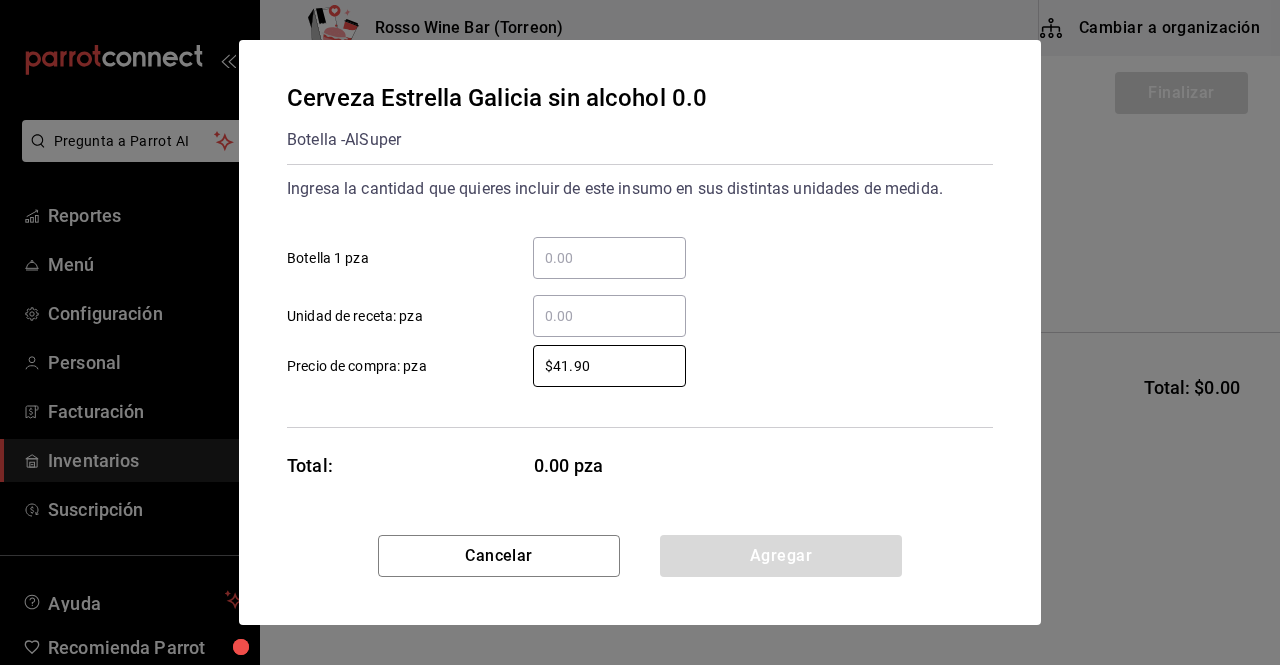 type on "$41.90" 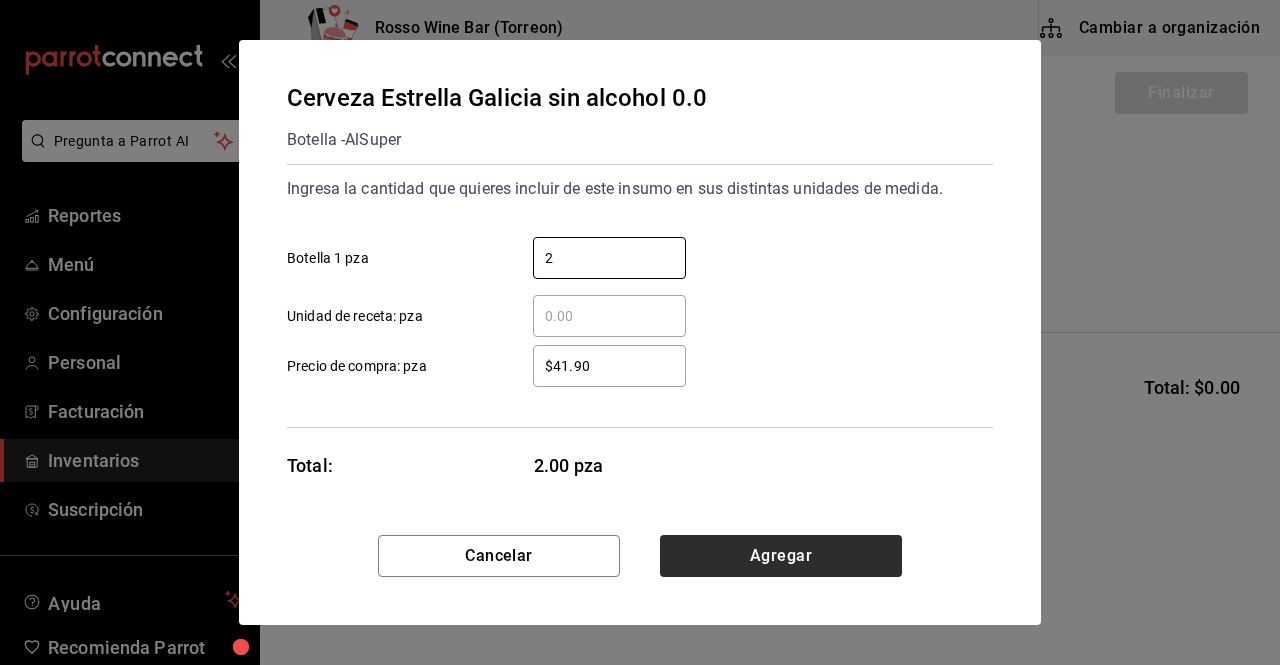 type on "2" 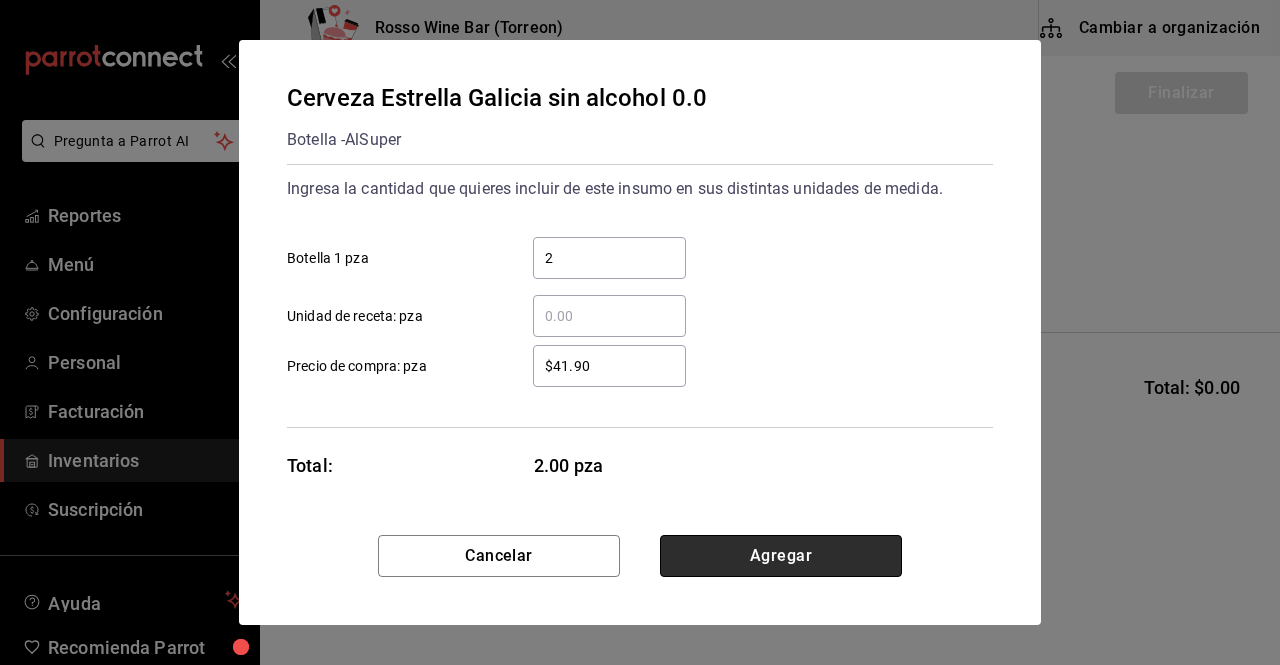 click on "Agregar" at bounding box center [781, 556] 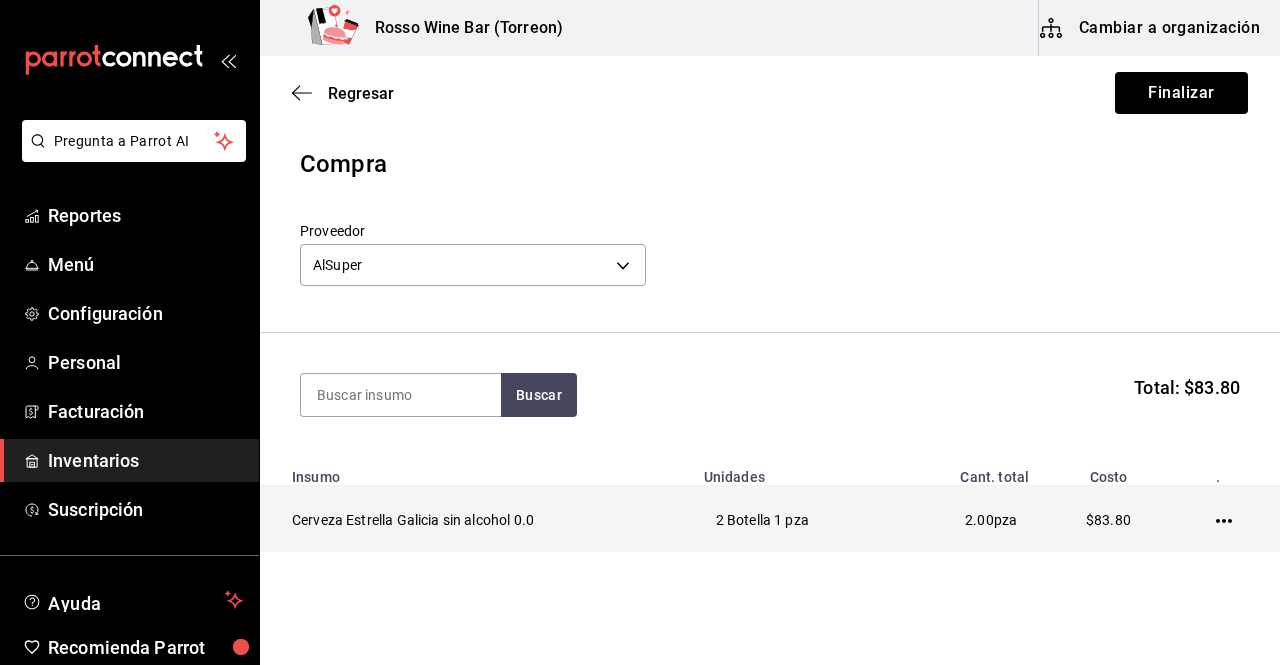 click on "Cerveza Estrella Galicia sin alcohol 0.0" at bounding box center [476, 520] 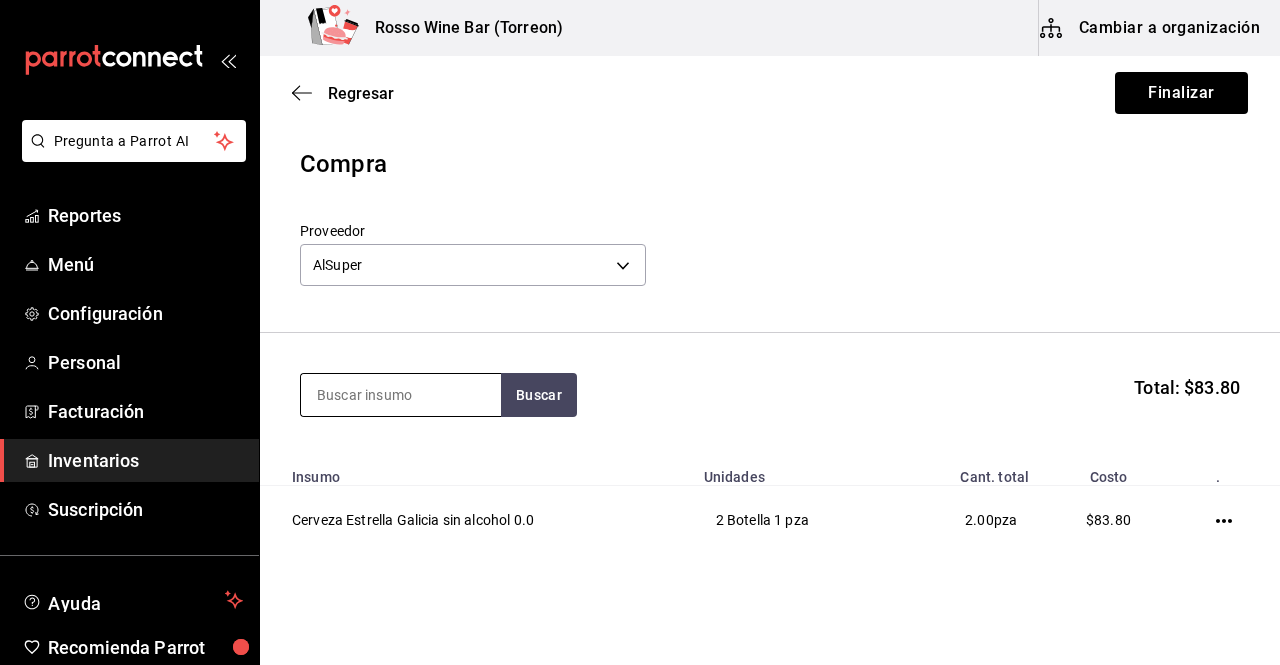 click at bounding box center [401, 395] 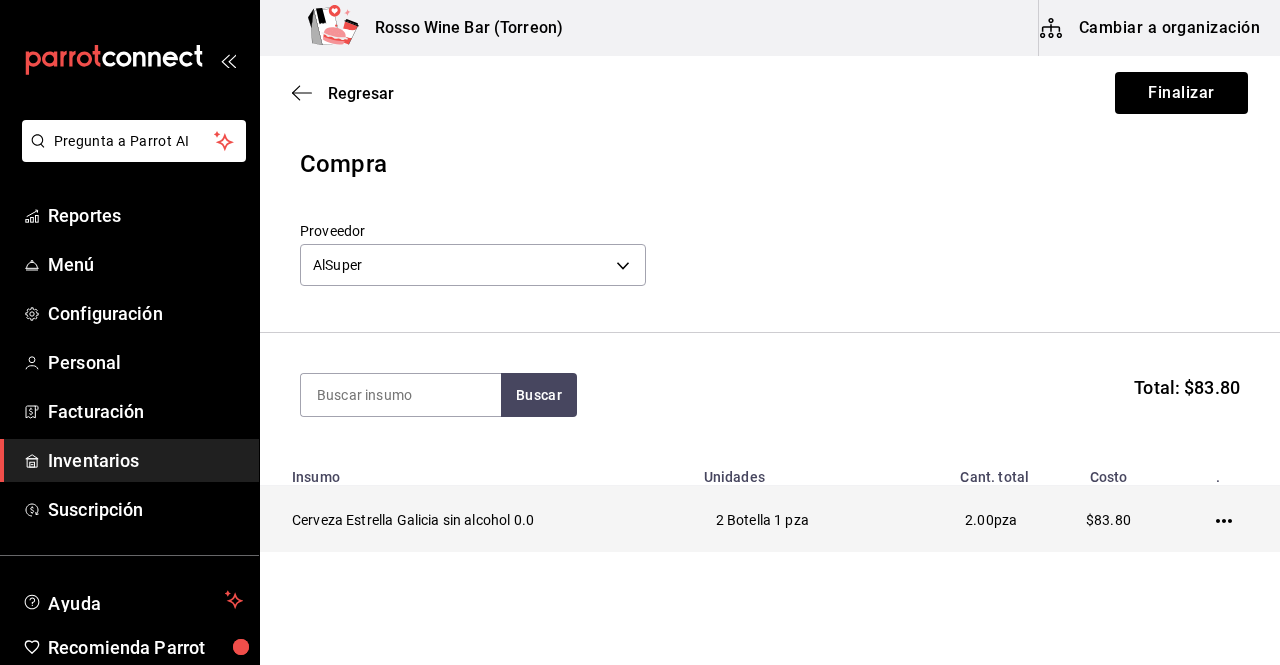 click on "Cerveza Estrella Galicia sin alcohol 0.0" at bounding box center (476, 520) 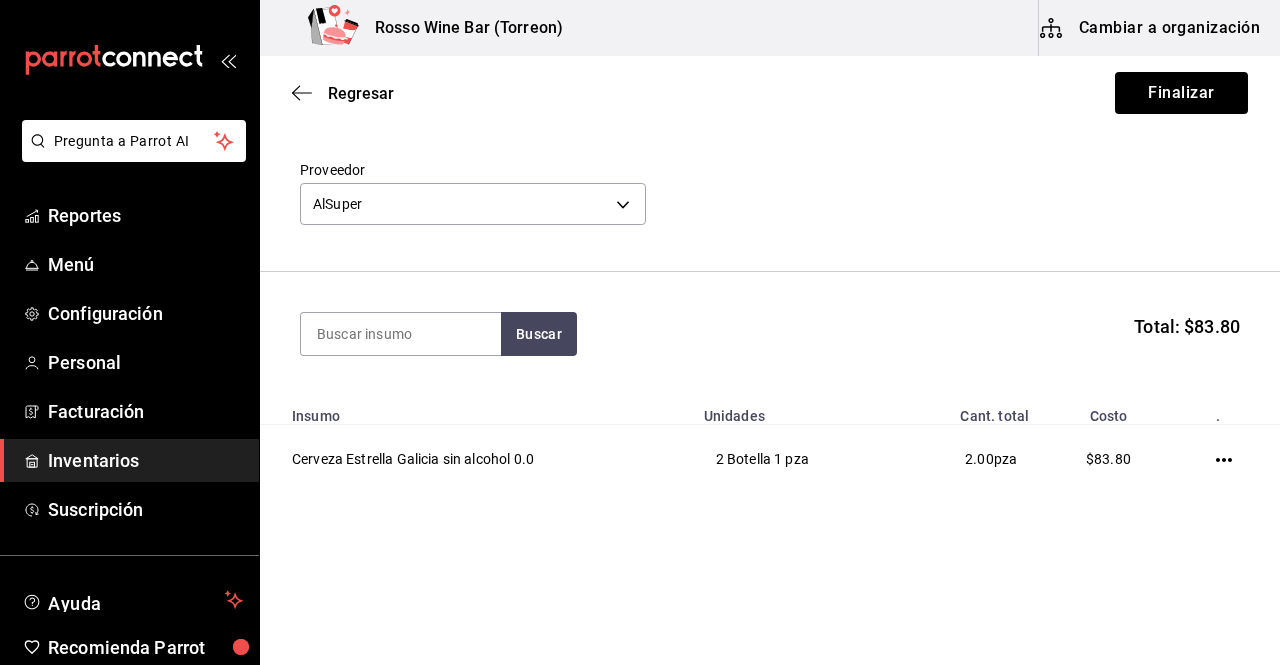 scroll, scrollTop: 67, scrollLeft: 0, axis: vertical 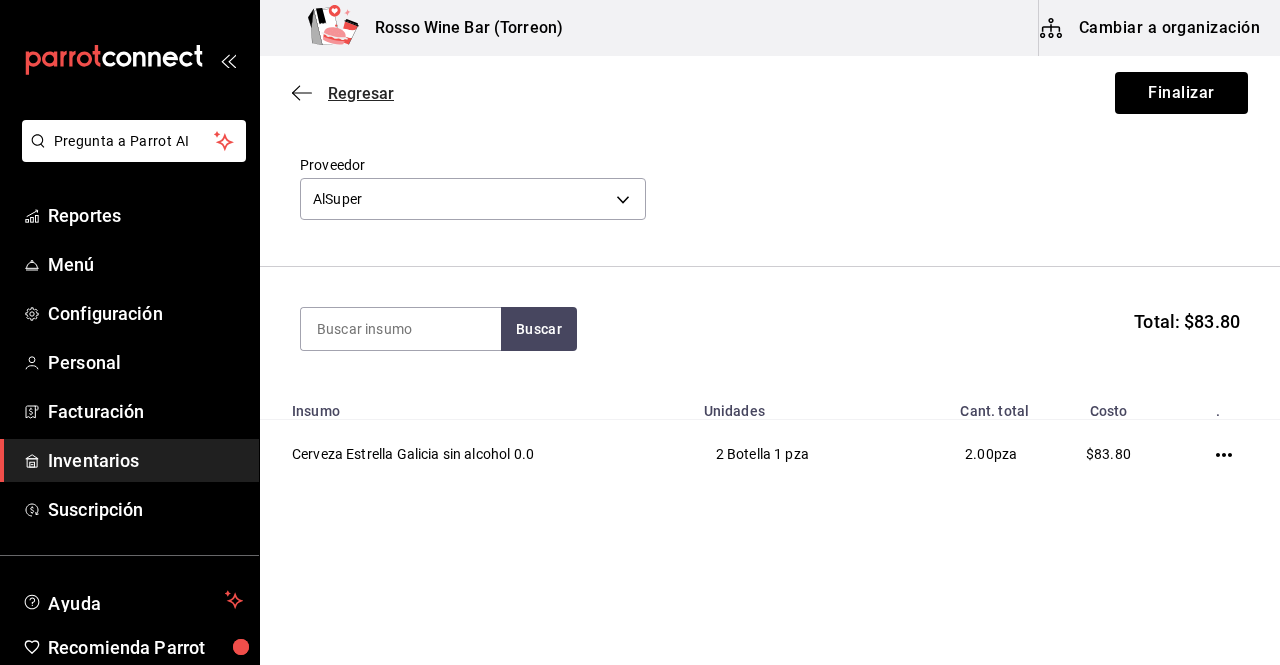 click on "Regresar" at bounding box center [343, 93] 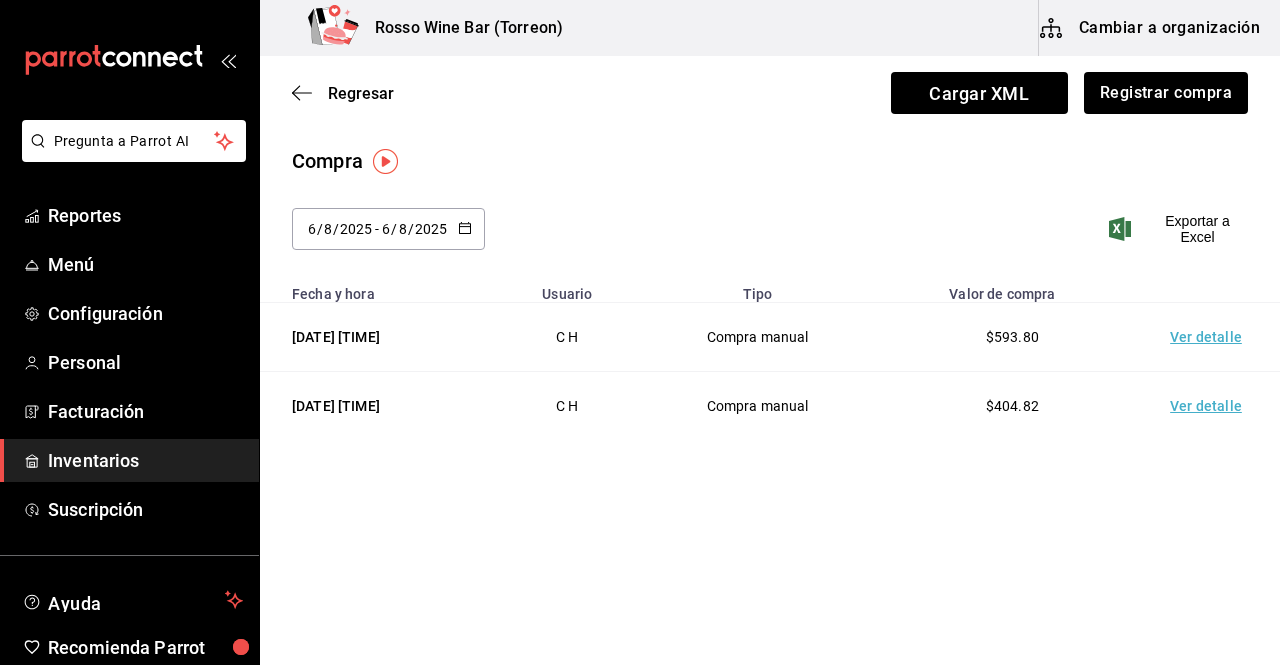 click on "Ver detalle" at bounding box center (1210, 337) 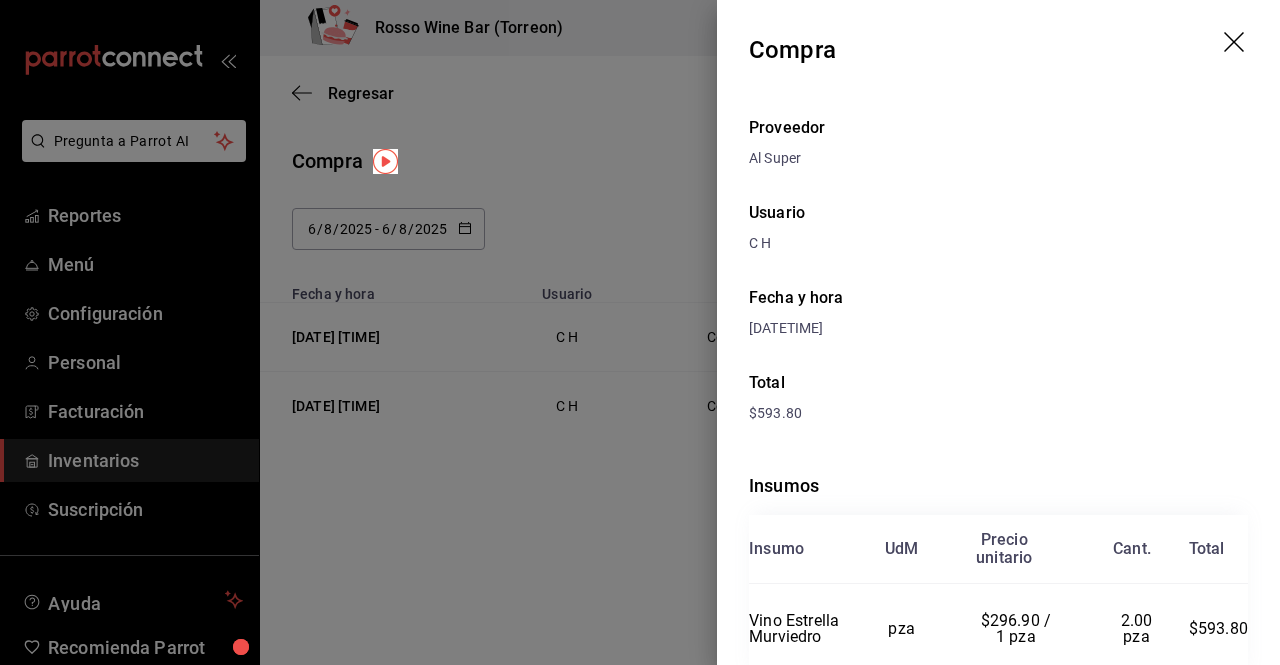 click 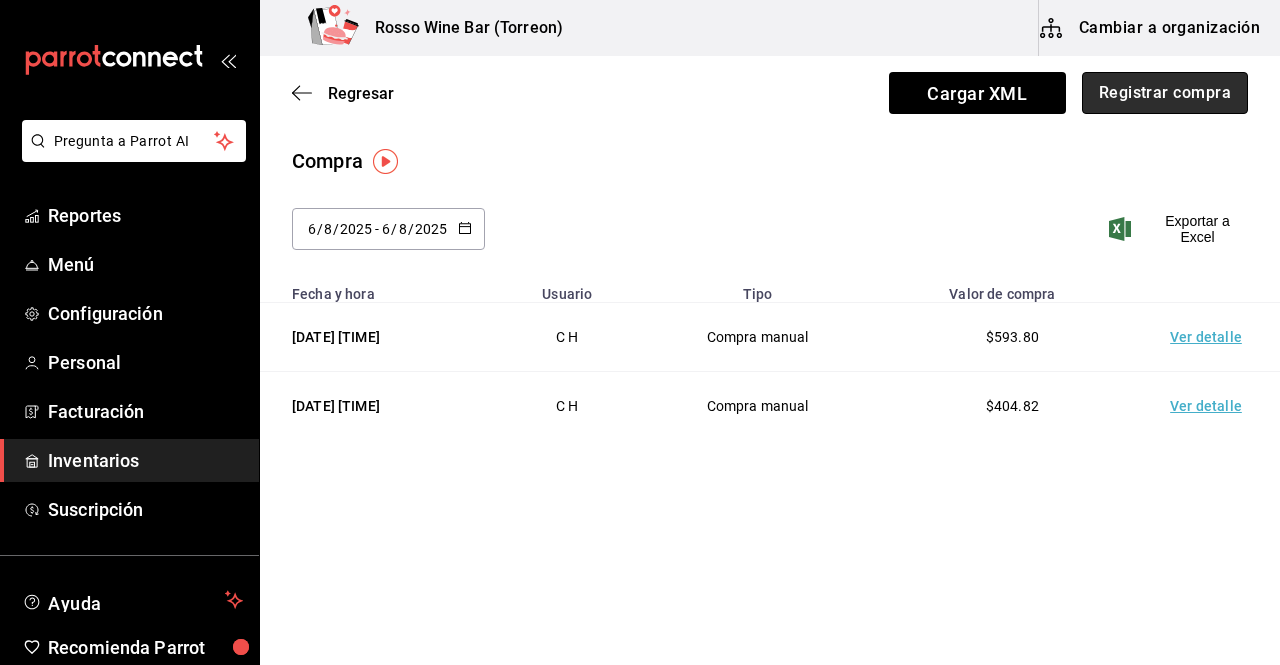 click on "Registrar compra" at bounding box center (1165, 93) 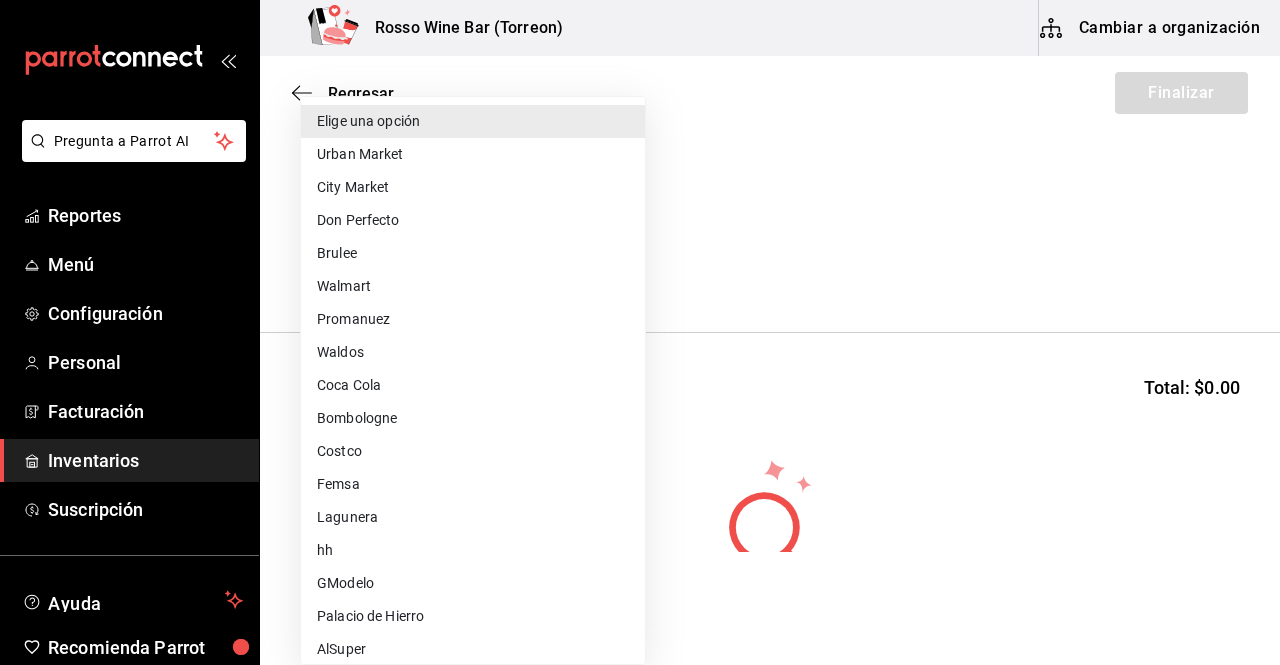 click on "Pregunta a Parrot AI Reportes   Menú   Configuración   Personal   Facturación   Inventarios   Suscripción   Ayuda Recomienda Parrot   C H   Sugerir nueva función   Rosso Wine Bar (Torreon) Cambiar a organización Regresar Finalizar Compra Proveedor Elige una opción default Buscar Total: $0.00 No hay insumos a mostrar. Busca un insumo para agregarlo a la lista GANA 1 MES GRATIS EN TU SUSCRIPCIÓN AQUÍ ¿Recuerdas cómo empezó tu restaurante?
Hoy puedes ayudar a un colega a tener el mismo cambio que tú viviste.
Recomienda Parrot directamente desde tu Portal Administrador.
Es fácil y rápido.
🎁 Por cada restaurante que se una, ganas 1 mes gratis. Ver video tutorial Ir a video Pregunta a Parrot AI Reportes   Menú   Configuración   Personal   Facturación   Inventarios   Suscripción   Ayuda Recomienda Parrot   C H   Sugerir nueva función   Editar Eliminar Visitar centro de ayuda ([PHONE]) soporte@parrotsoftware.io Visitar centro de ayuda ([PHONE]) soporte@parrotsoftware.io City Market" at bounding box center [640, 276] 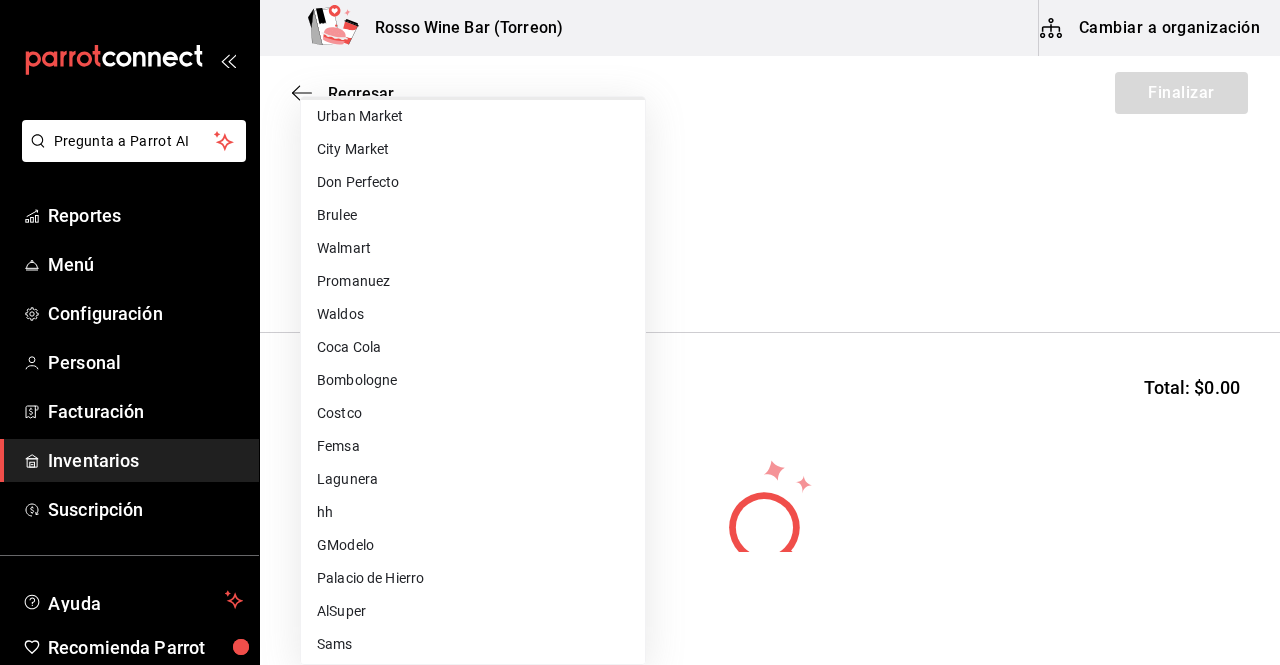 scroll, scrollTop: 0, scrollLeft: 0, axis: both 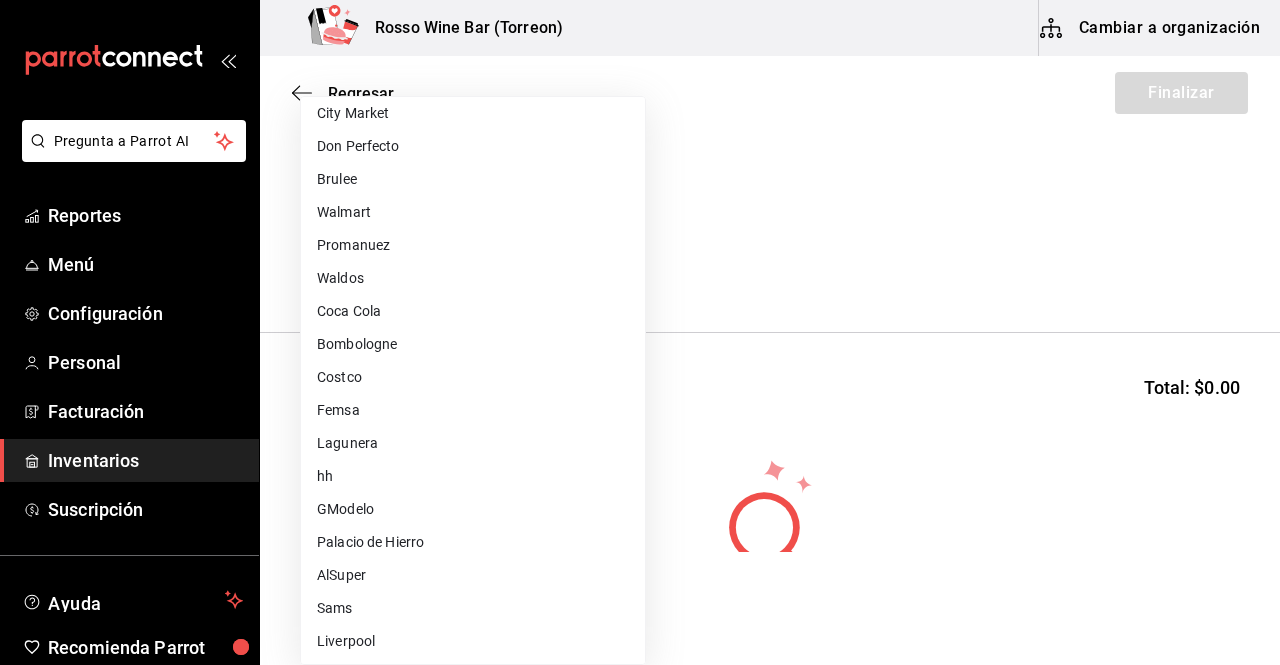 click on "AlSuper" at bounding box center [473, 575] 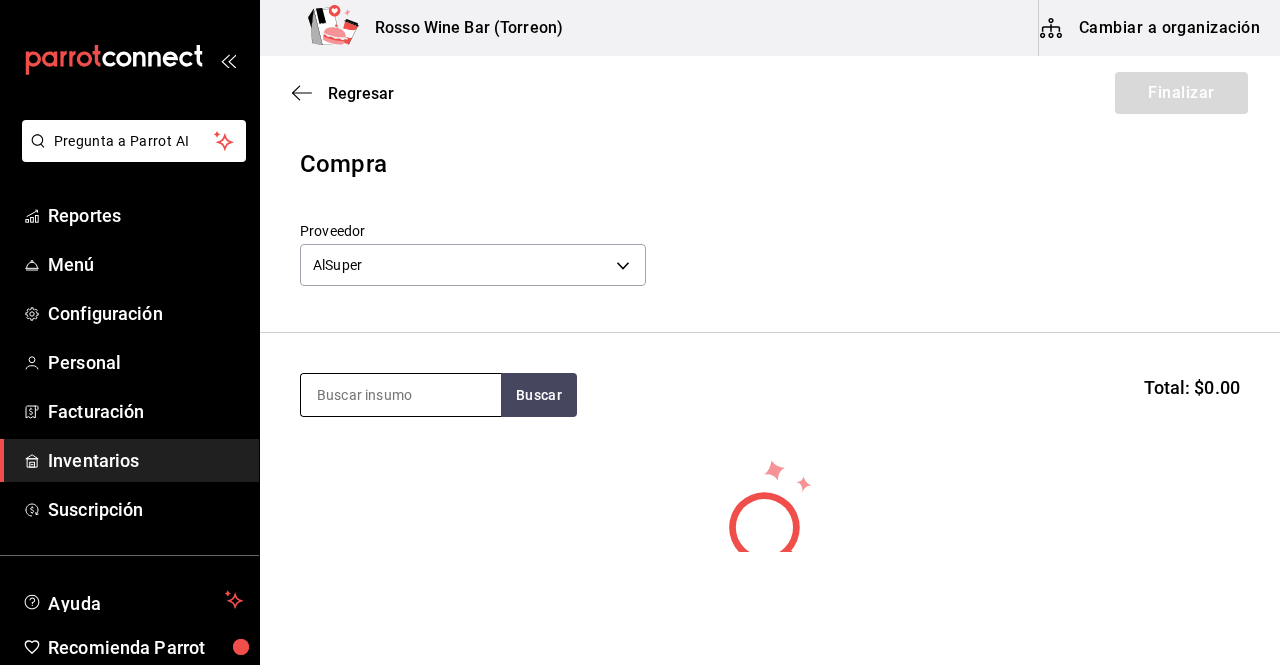 click at bounding box center [401, 395] 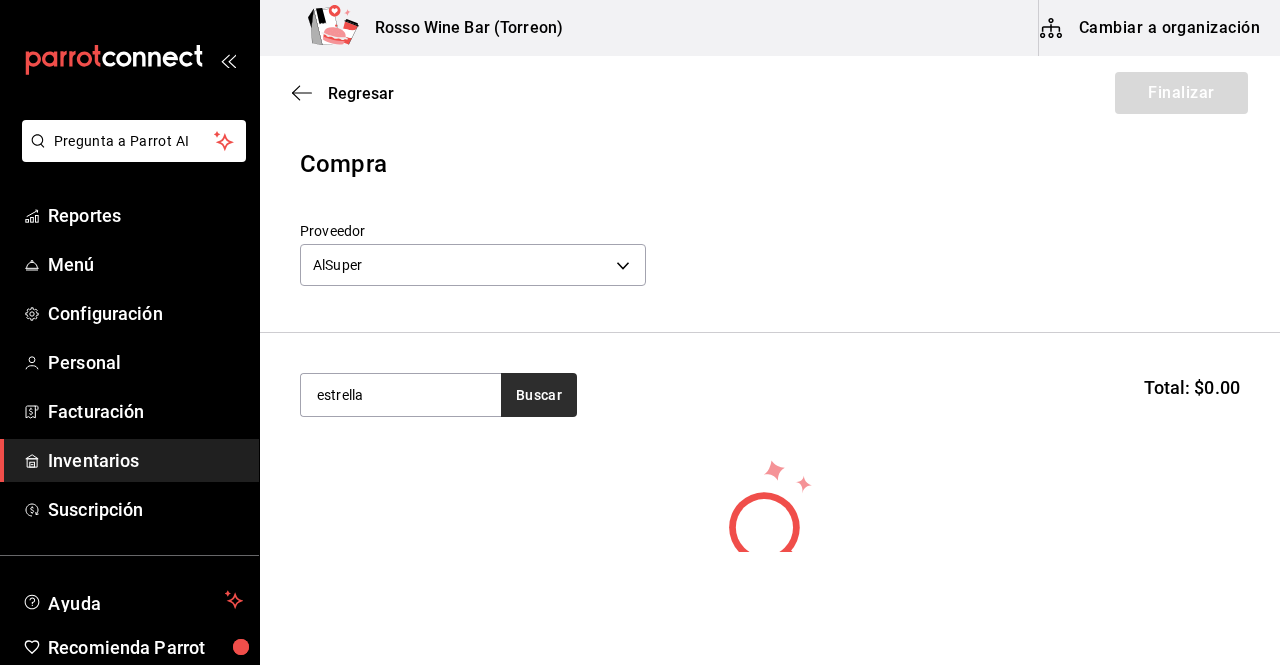 type on "estrella" 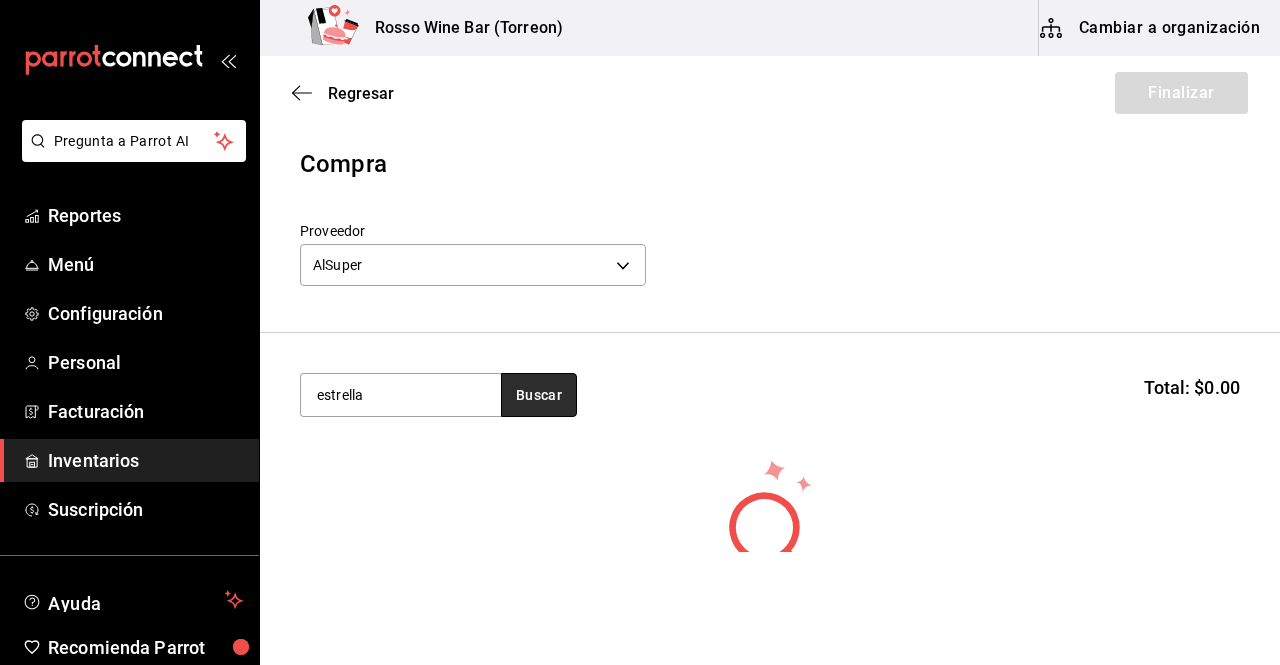 click on "Buscar" at bounding box center [539, 395] 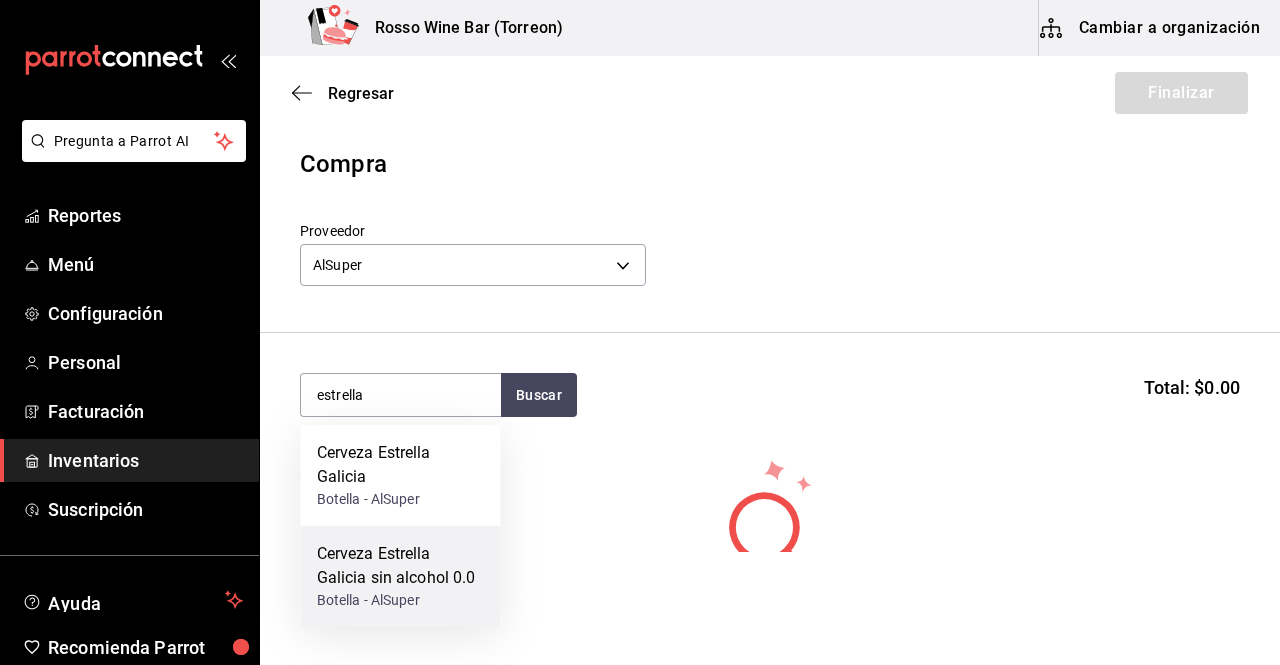 click on "Cerveza Estrella Galicia sin alcohol 0.0" at bounding box center [401, 566] 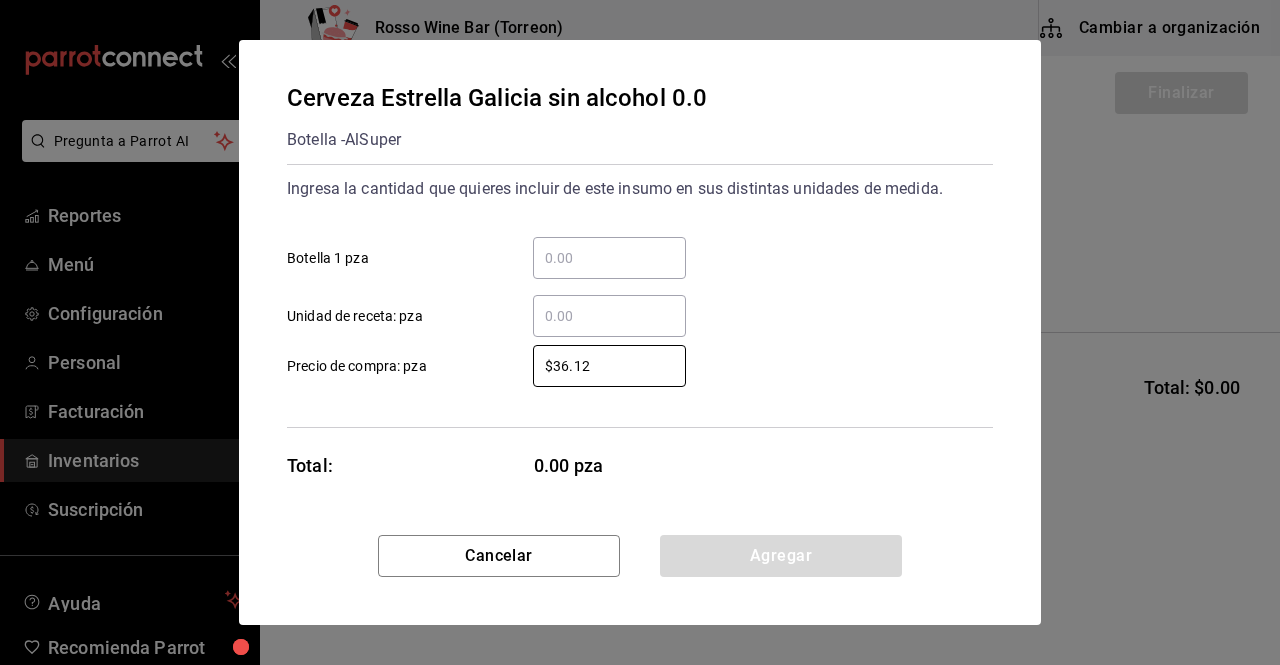 drag, startPoint x: 590, startPoint y: 355, endPoint x: 499, endPoint y: 344, distance: 91.66242 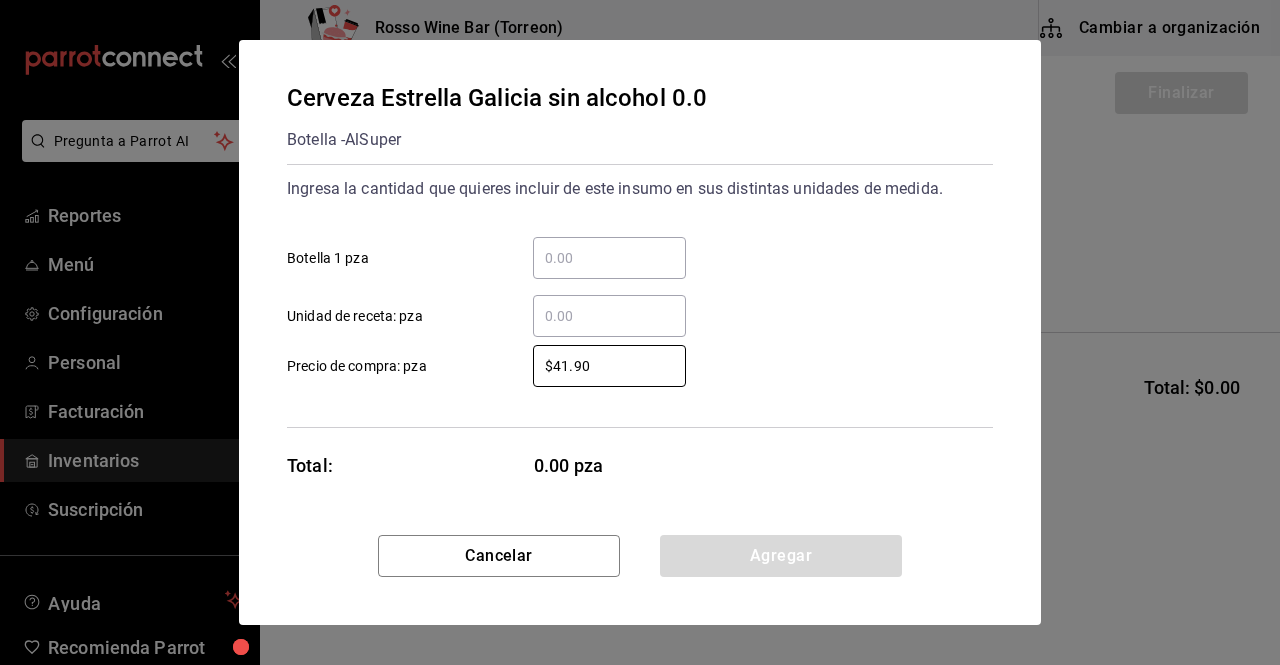 type on "$41.90" 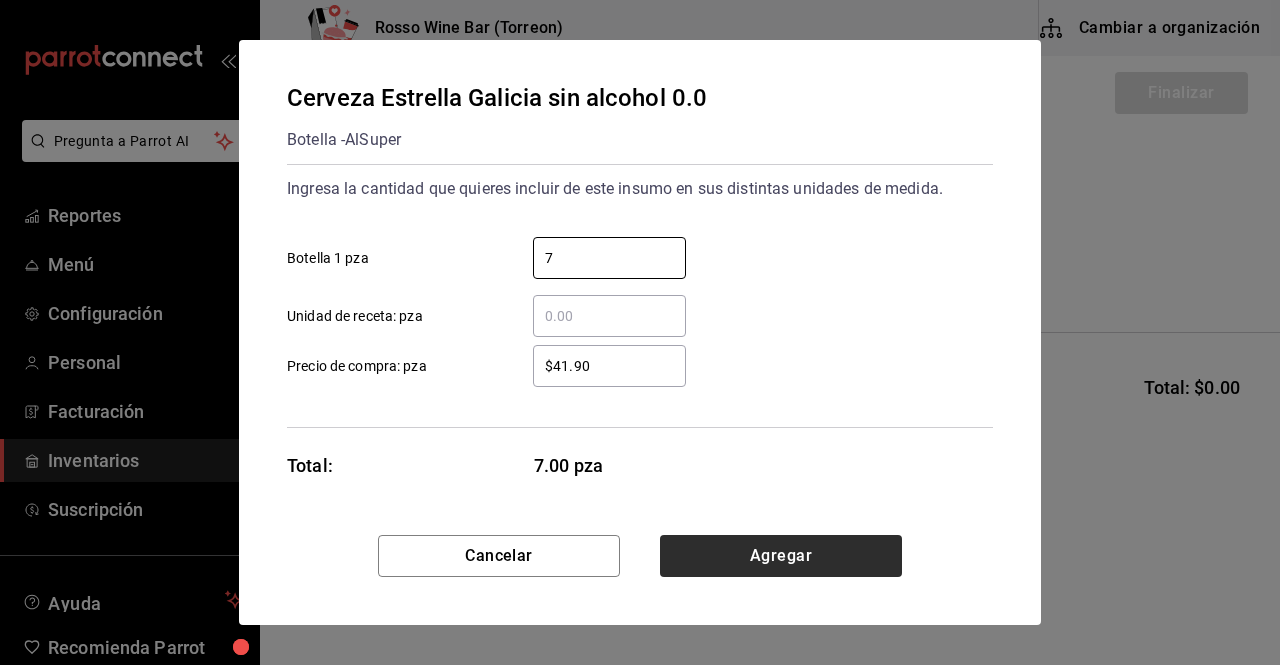 type on "7" 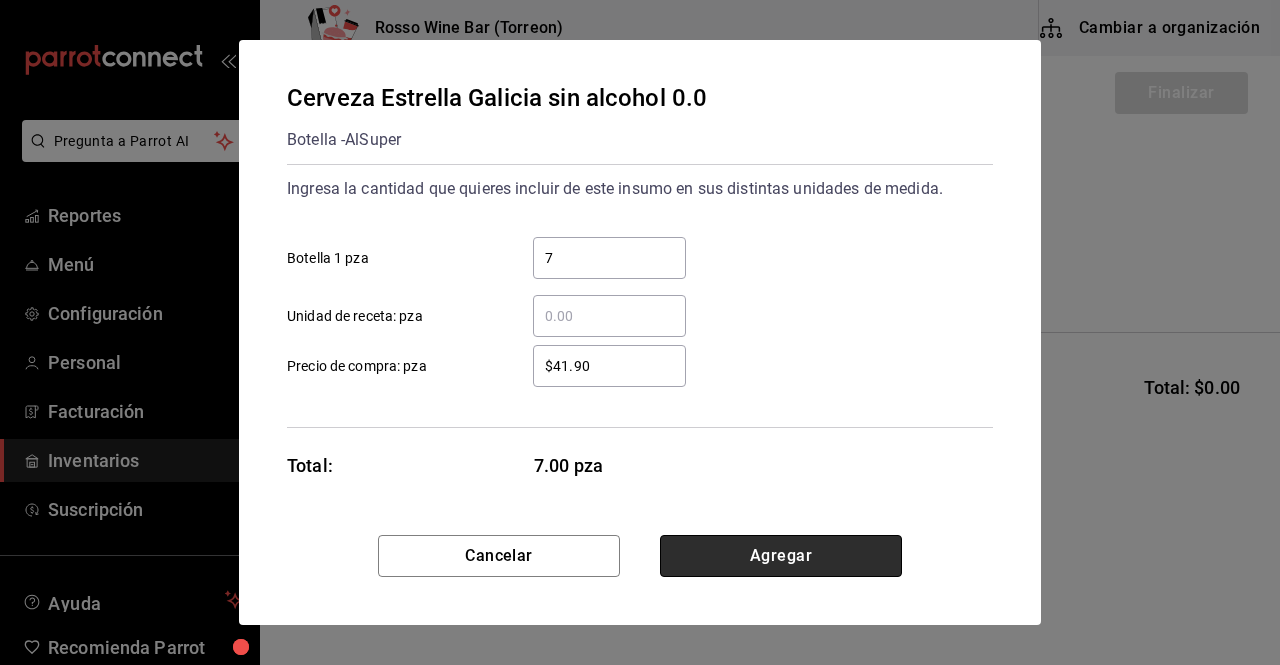 click on "Agregar" at bounding box center (781, 556) 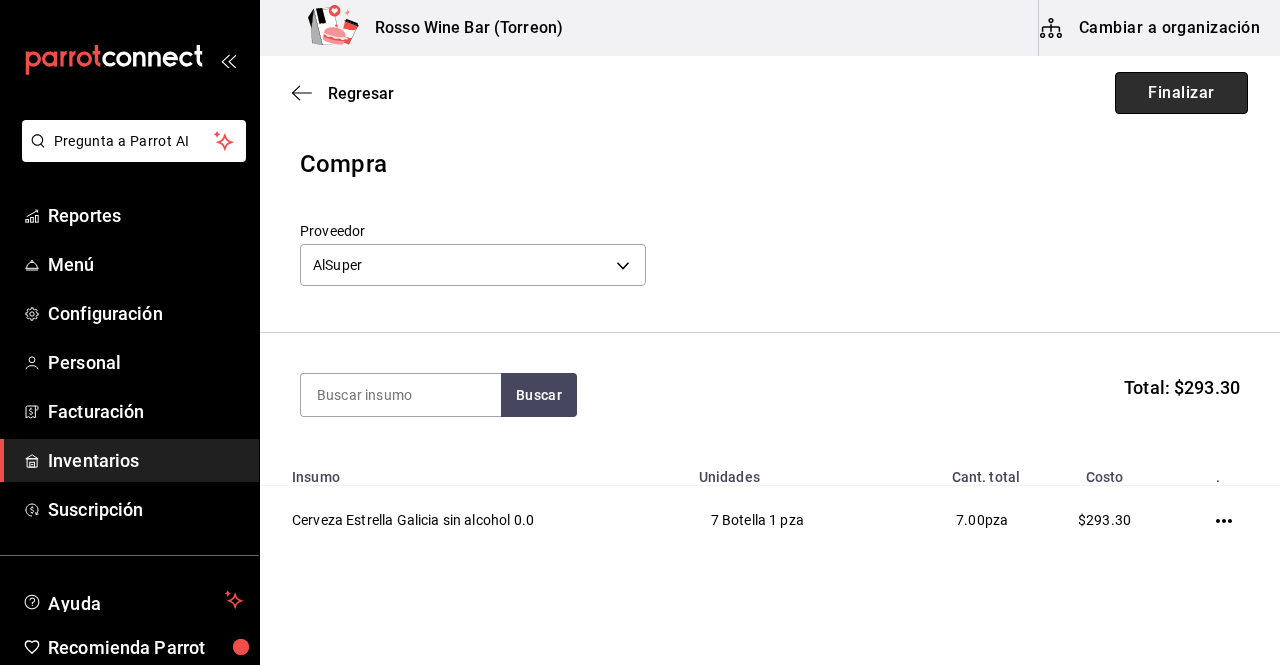click on "Finalizar" at bounding box center [1181, 93] 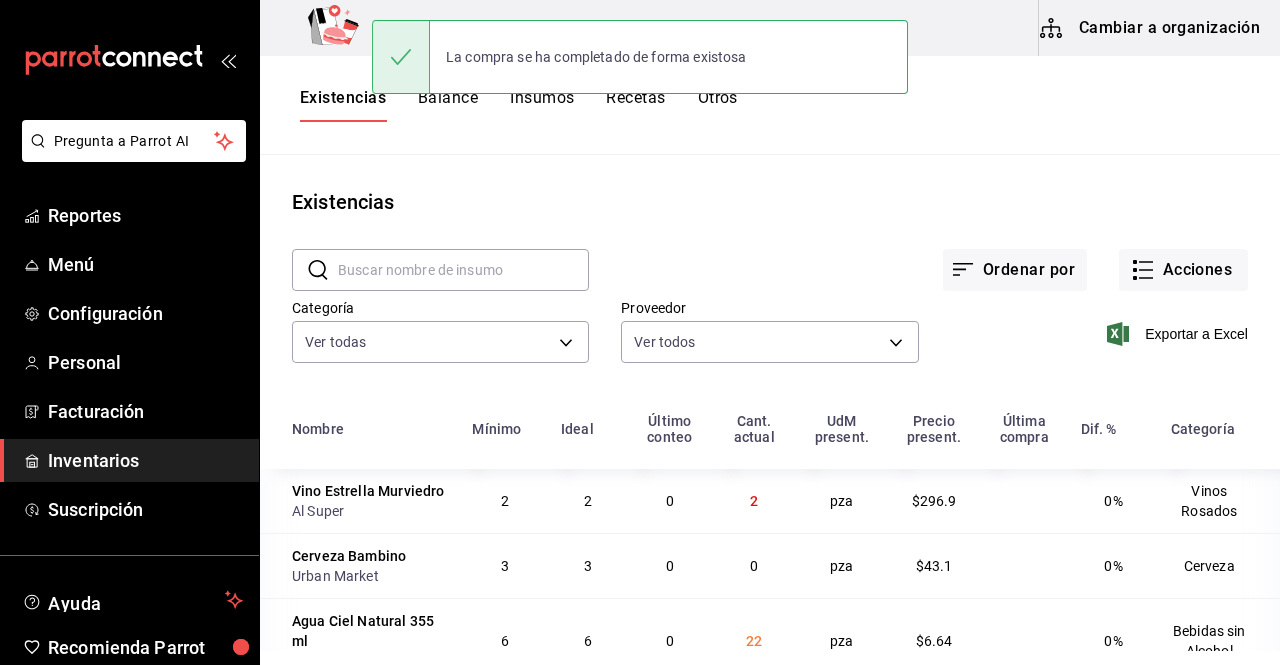 click at bounding box center [463, 270] 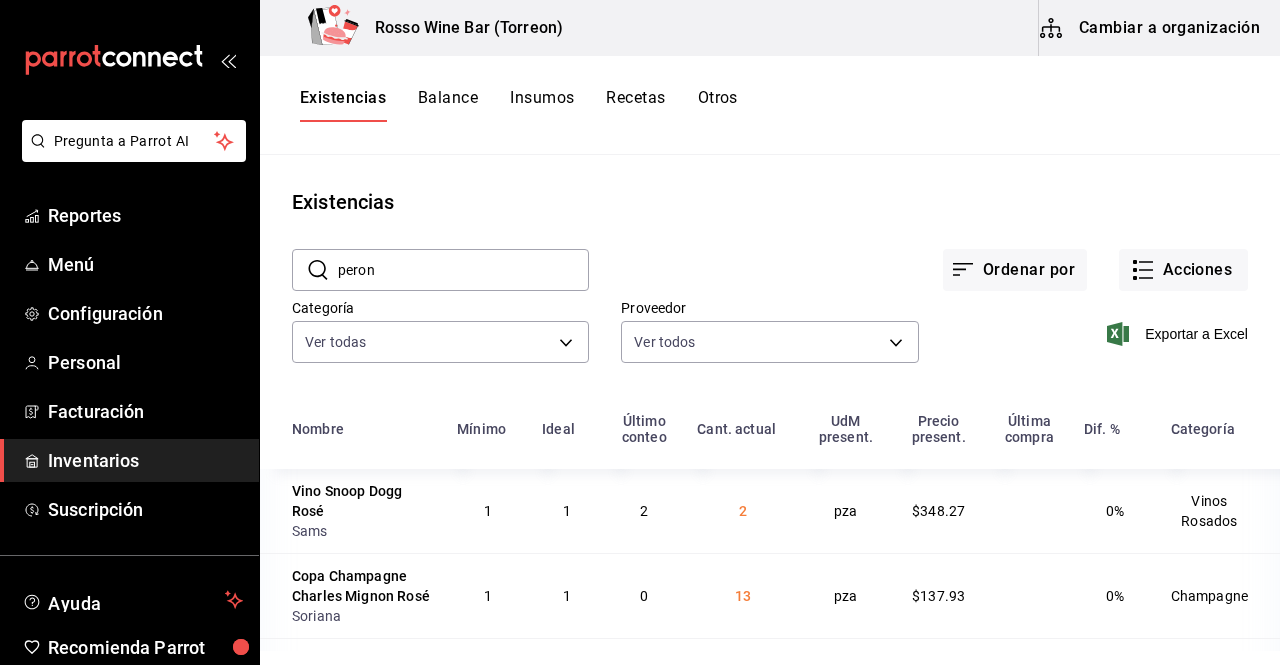 type on "peroni" 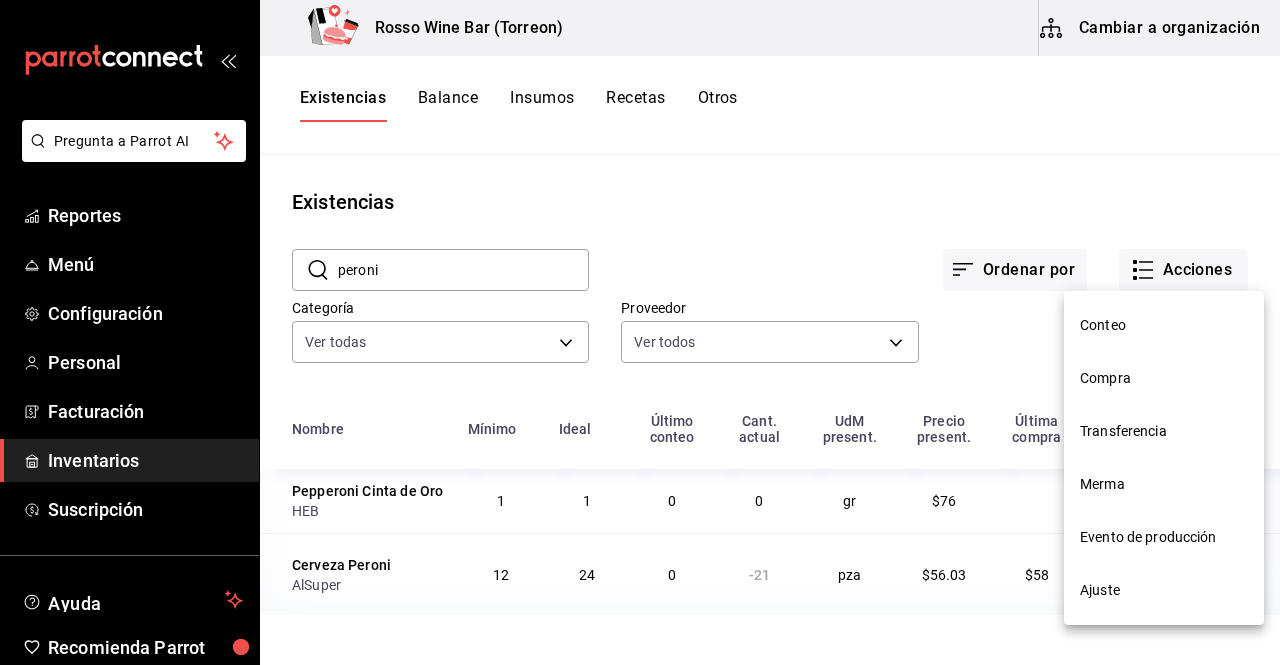 scroll, scrollTop: 0, scrollLeft: 0, axis: both 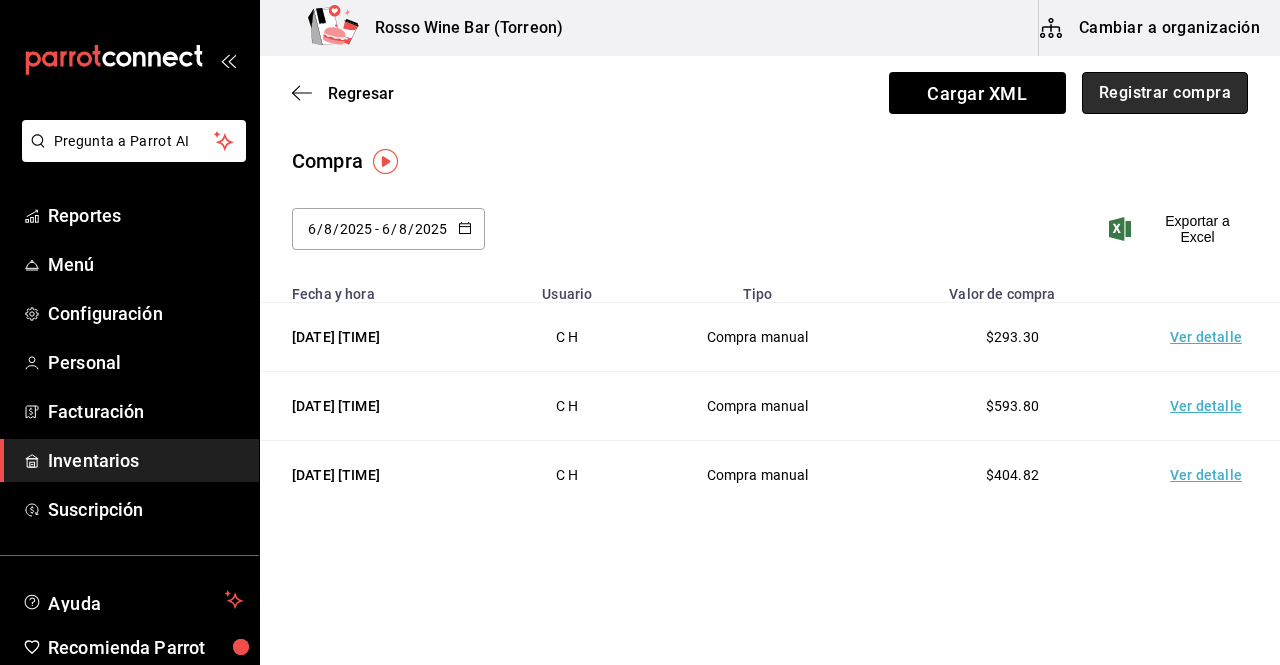 click on "Registrar compra" at bounding box center [1165, 93] 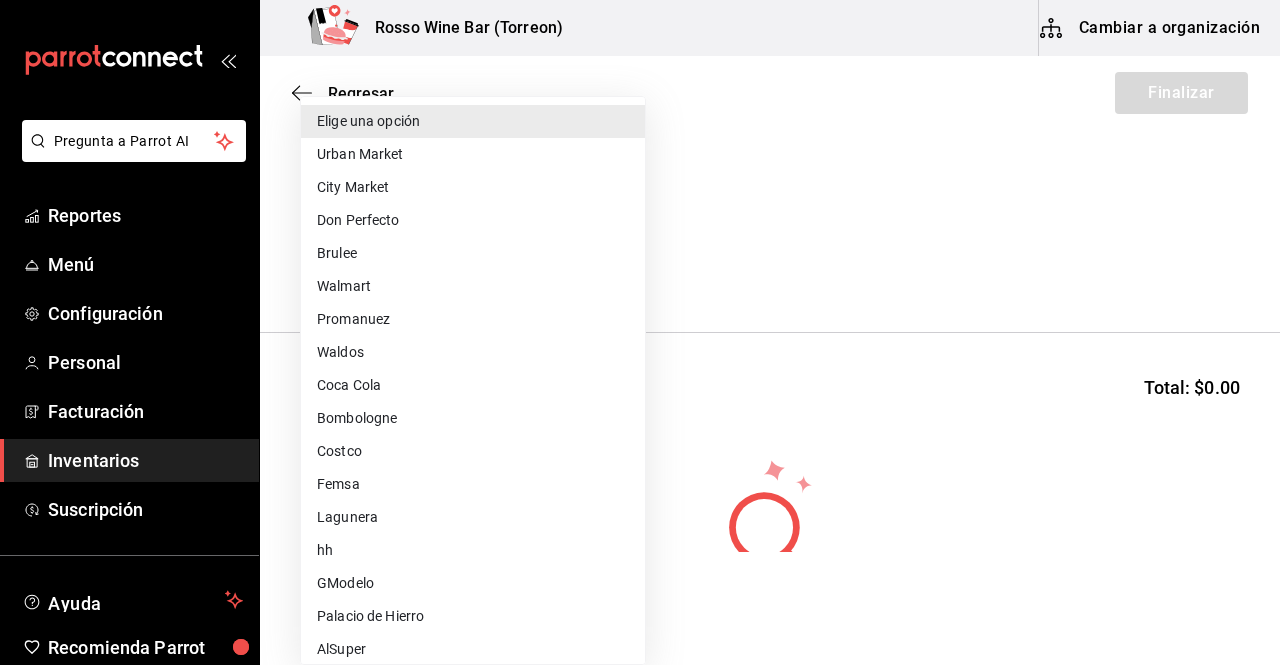 click on "Pregunta a Parrot AI Reportes   Menú   Configuración   Personal   Facturación   Inventarios   Suscripción   Ayuda Recomienda Parrot   C H   Sugerir nueva función   Rosso Wine Bar ([CITY]) Cambiar a organización Regresar Finalizar Compra Proveedor Elige una opción default Buscar Total: [PRICE] No hay insumos a mostrar. Busca un insumo para agregarlo a la lista GANA 1 MES GRATIS EN TU SUSCRIPCIÓN AQUÍ ¿Recuerdas cómo empezó tu restaurante?
Hoy puedes ayudar a un colega a tener el mismo cambio que tú viviste.
Recomienda Parrot directamente desde tu Portal Administrador.
Es fácil y rápido.
🎁 Por cada restaurante que se una, ganas 1 mes gratis. Ver video tutorial Ir a video Pregunta a Parrot AI Reportes   Menú   Configuración   Personal   Facturación   Inventarios   Suscripción   Ayuda Recomienda Parrot   C H   Sugerir nueva función   Editar Eliminar Visitar centro de ayuda (81) 2046 6363 soporte@parrotsoftware.io Visitar centro de ayuda (81) 2046 6363 soporte@parrotsoftware.io City Market" at bounding box center [640, 276] 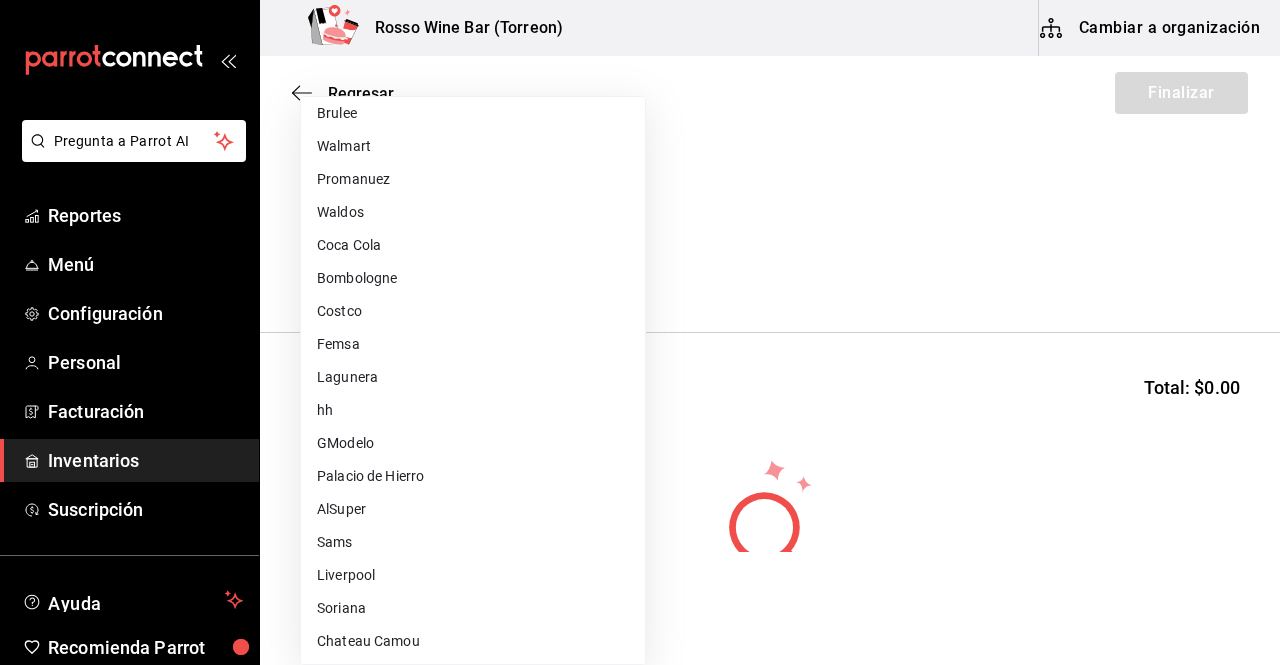 scroll, scrollTop: 153, scrollLeft: 0, axis: vertical 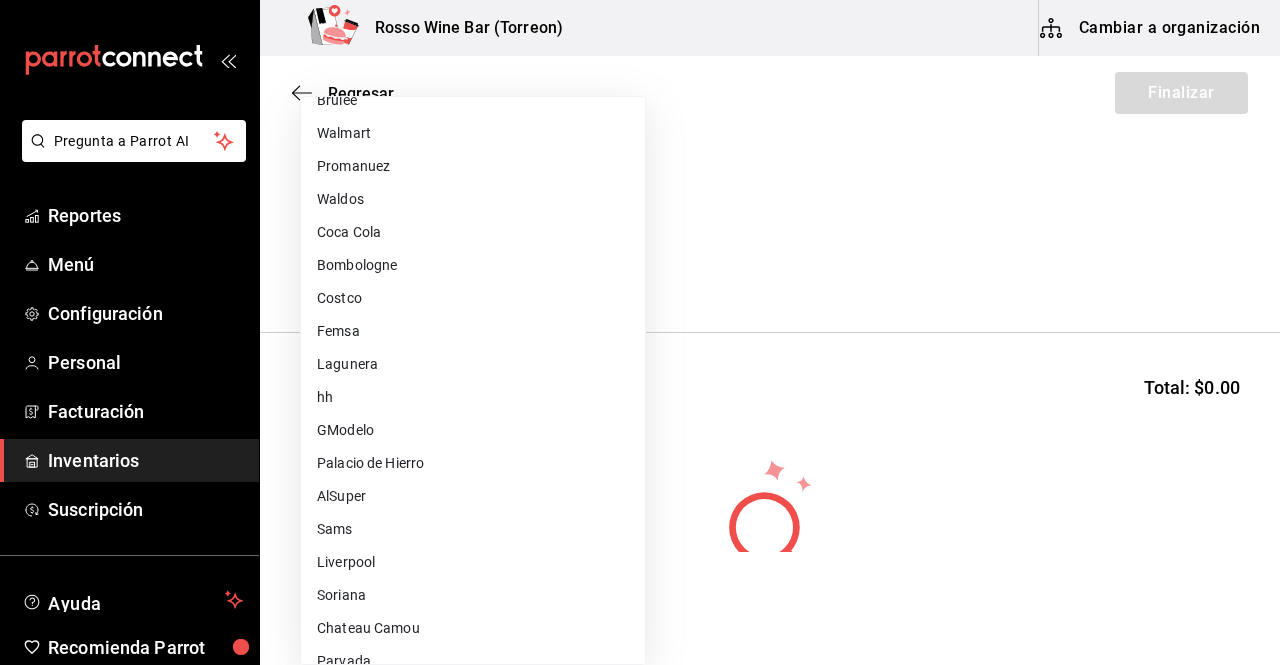 click on "AlSuper" at bounding box center [473, 496] 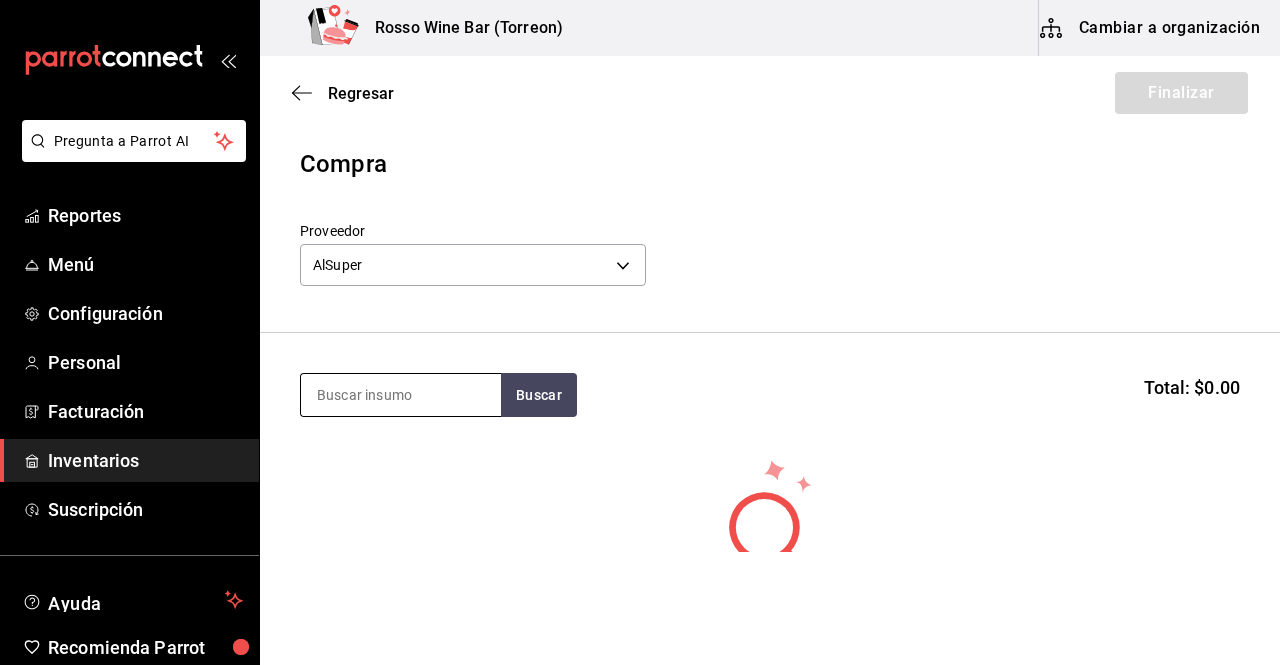 click at bounding box center (401, 395) 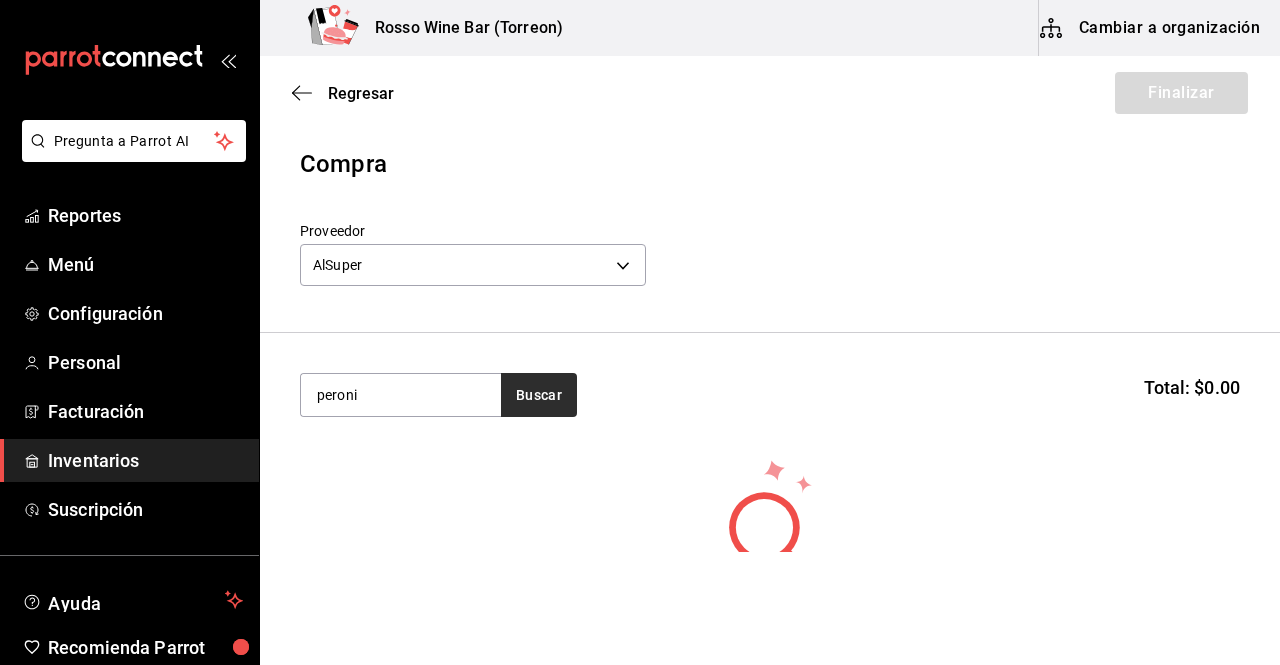 type on "peroni" 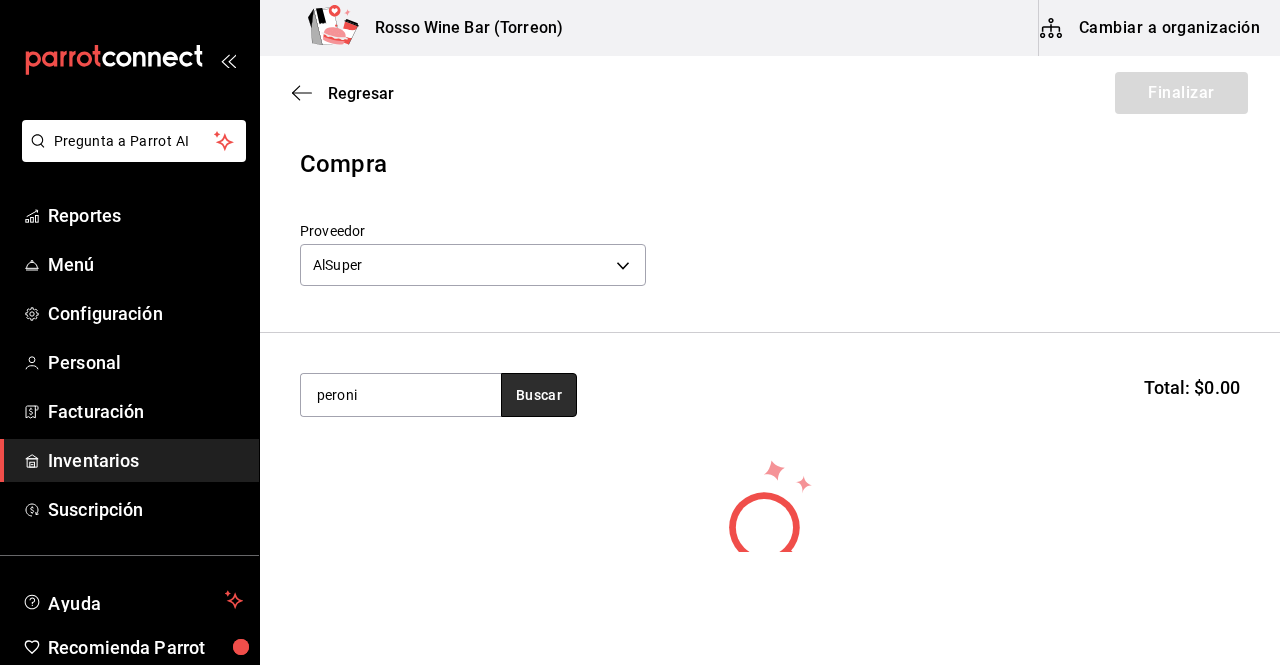 click on "Buscar" at bounding box center [539, 395] 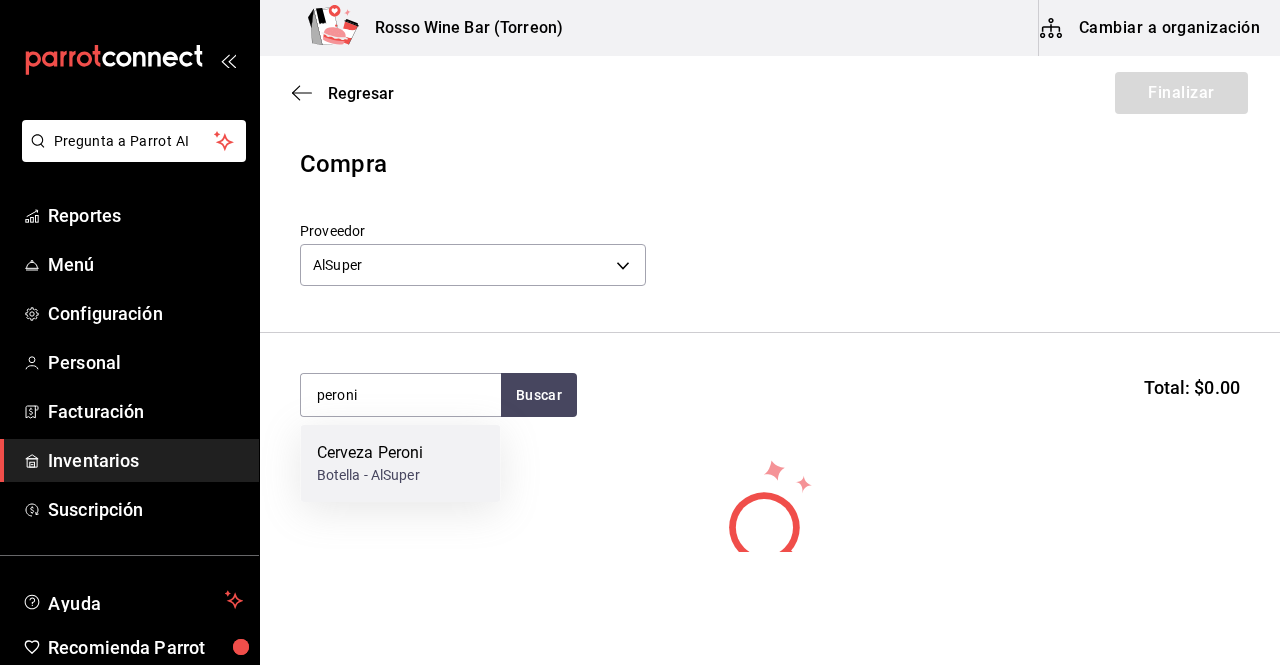 click on "Cerveza Peroni Botella - AlSuper" at bounding box center [401, 463] 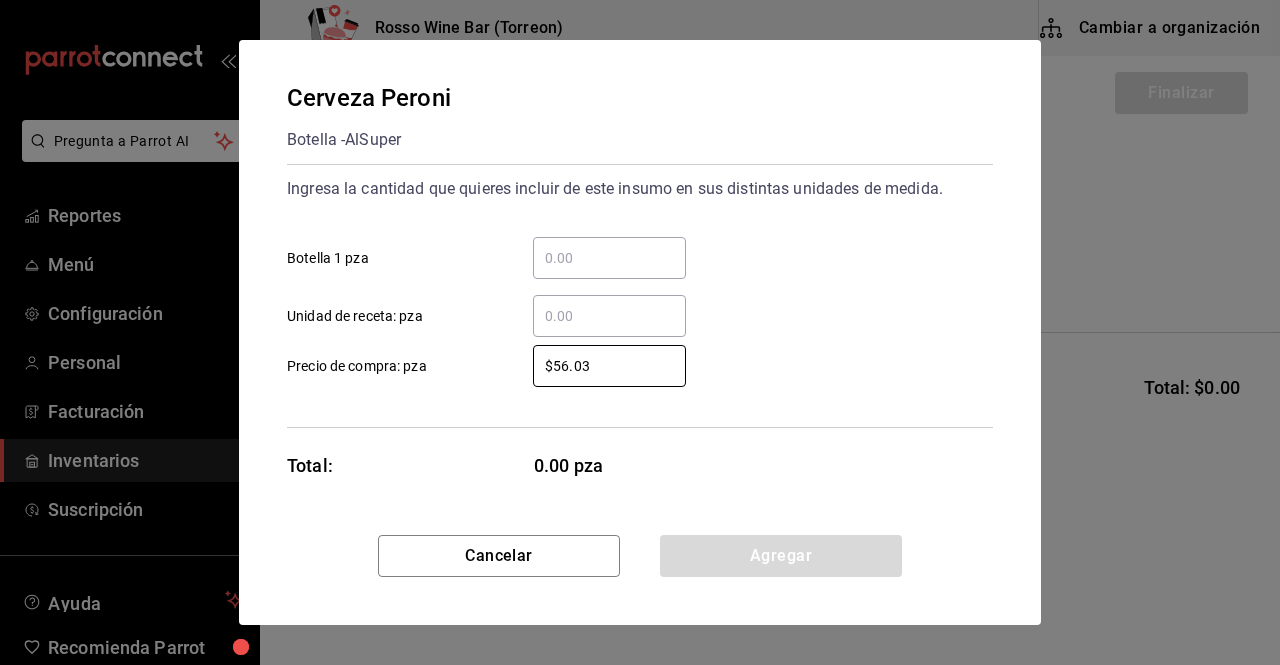 drag, startPoint x: 609, startPoint y: 355, endPoint x: 525, endPoint y: 350, distance: 84.14868 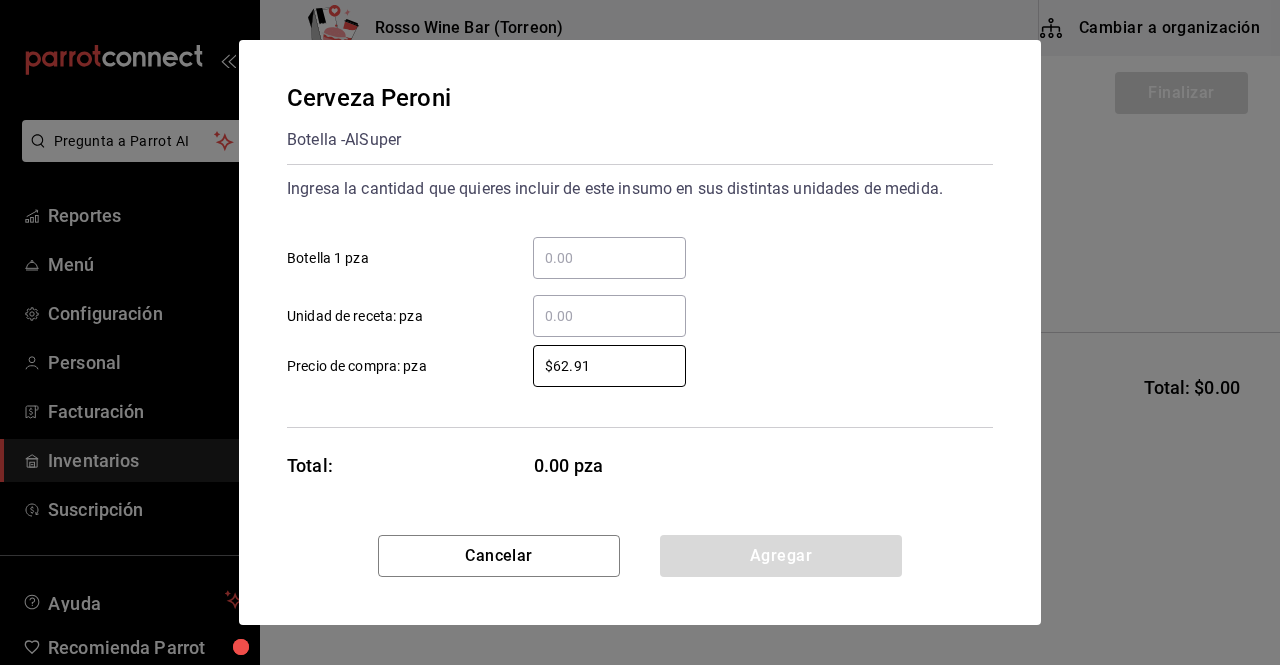 type on "$62.91" 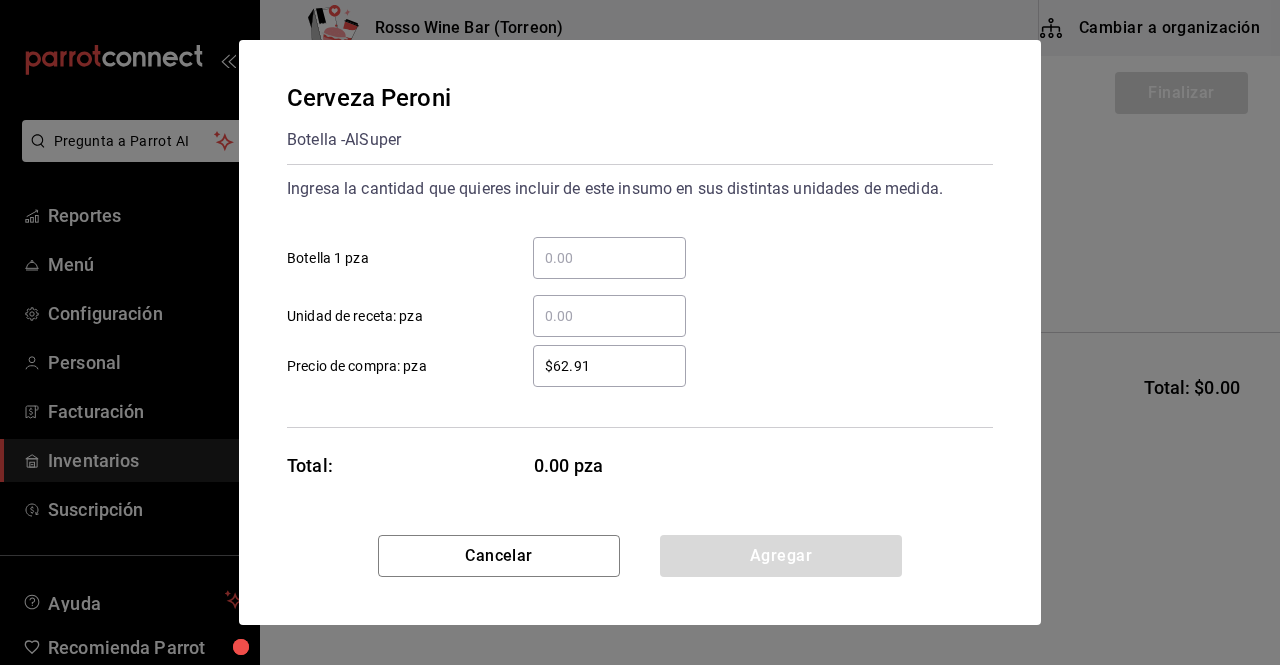 click on "​ Botella 1 pza" at bounding box center (632, 250) 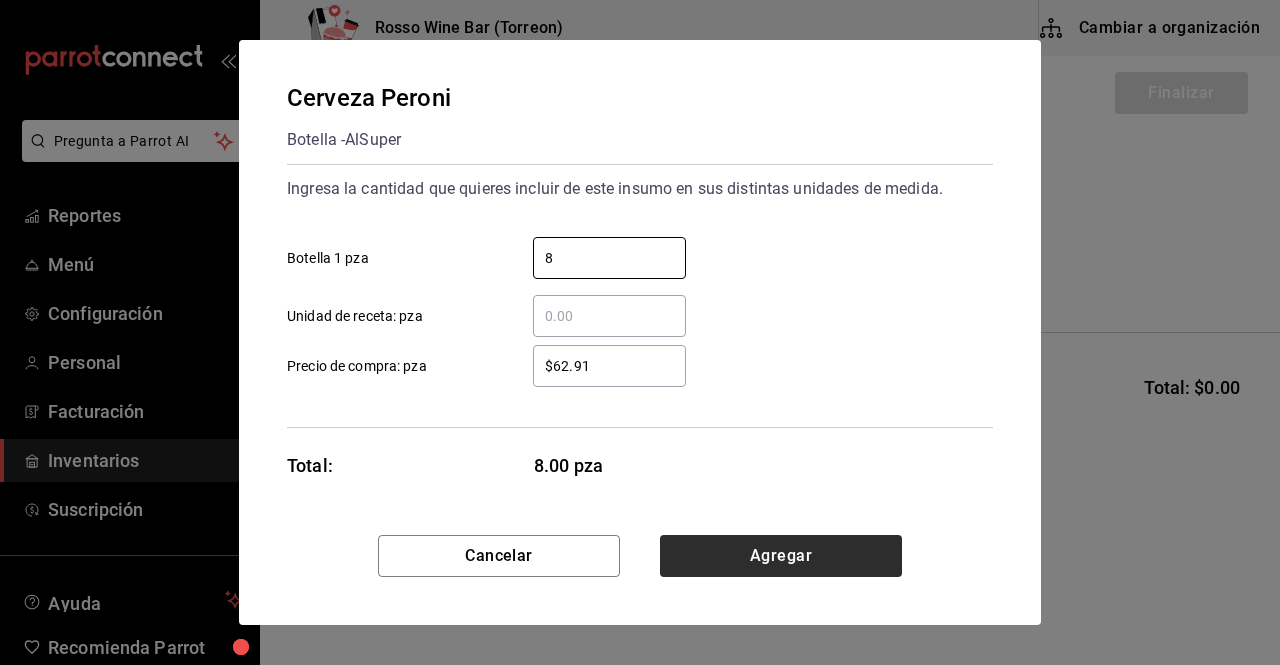 type on "8" 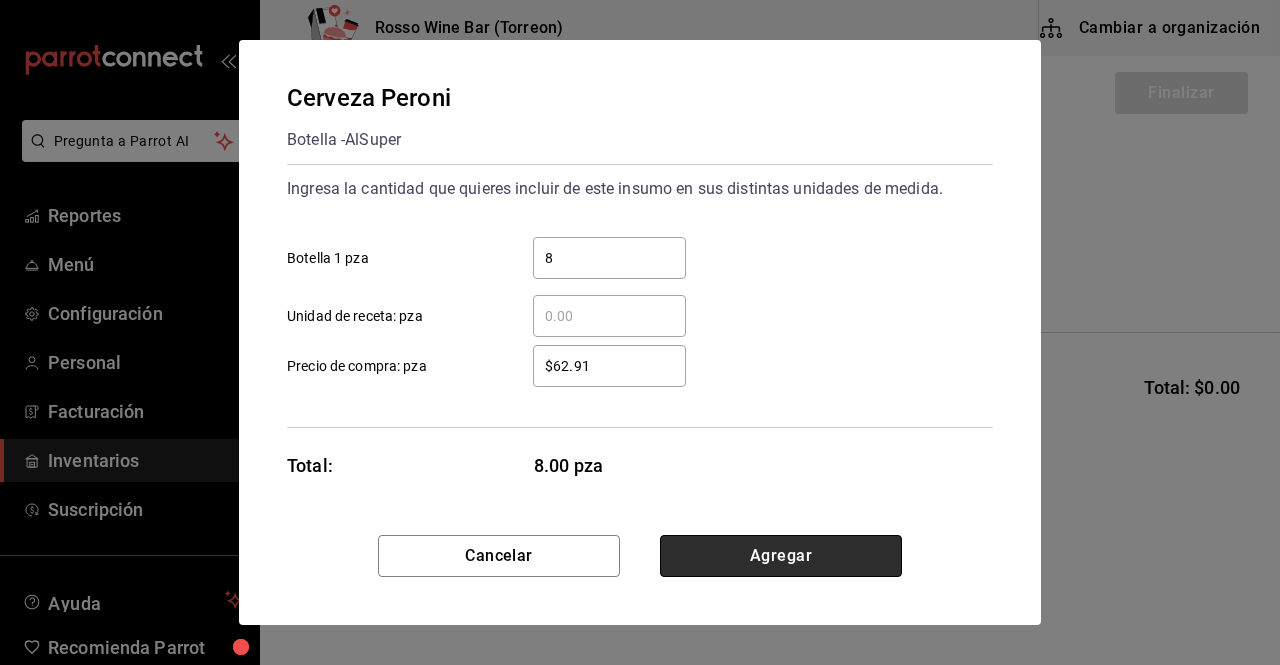 click on "Agregar" at bounding box center (781, 556) 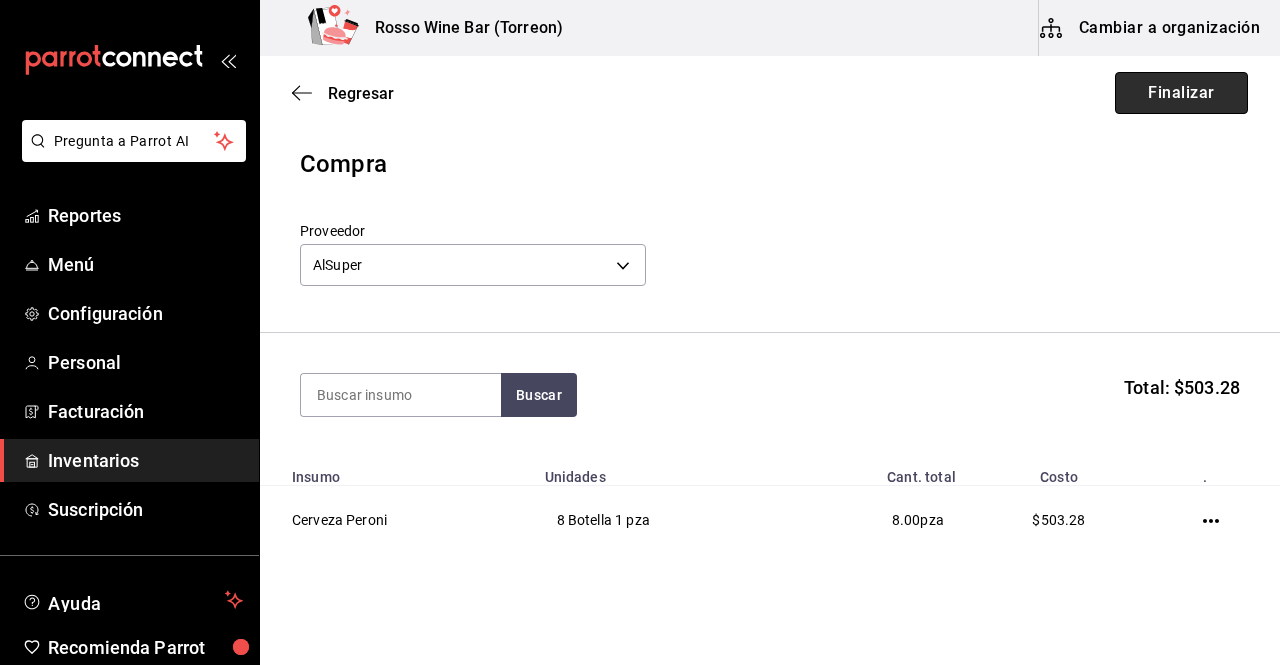 click on "Finalizar" at bounding box center (1181, 93) 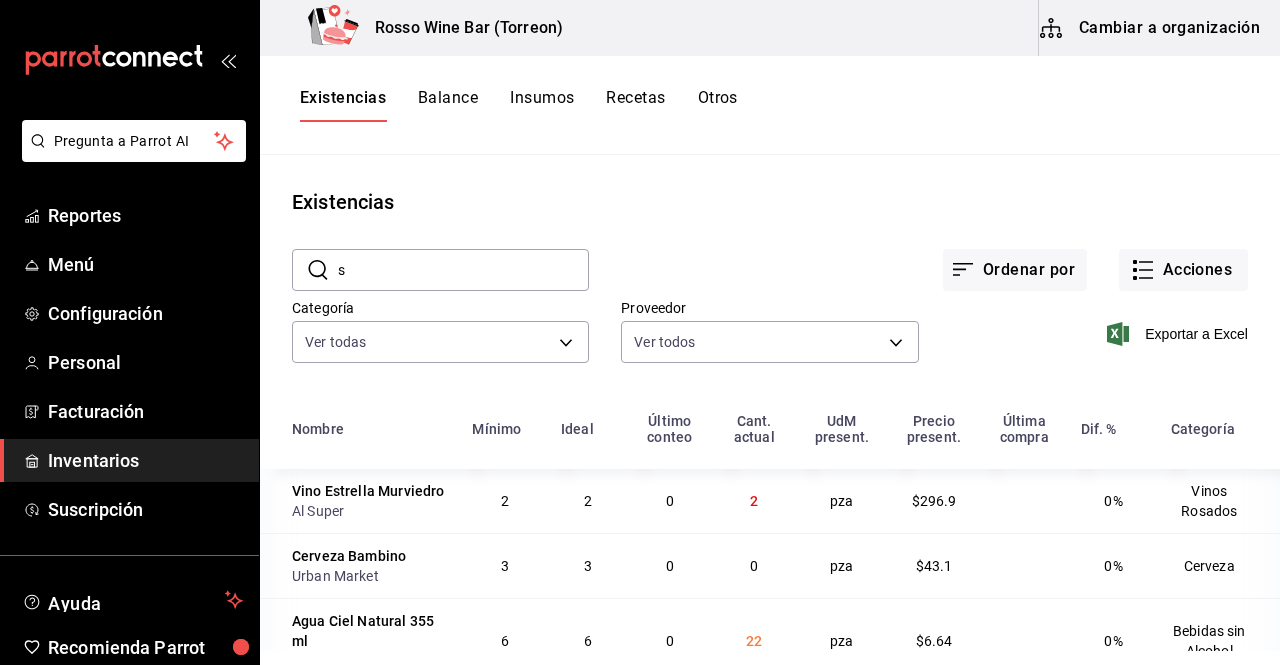 click on "s" at bounding box center (463, 270) 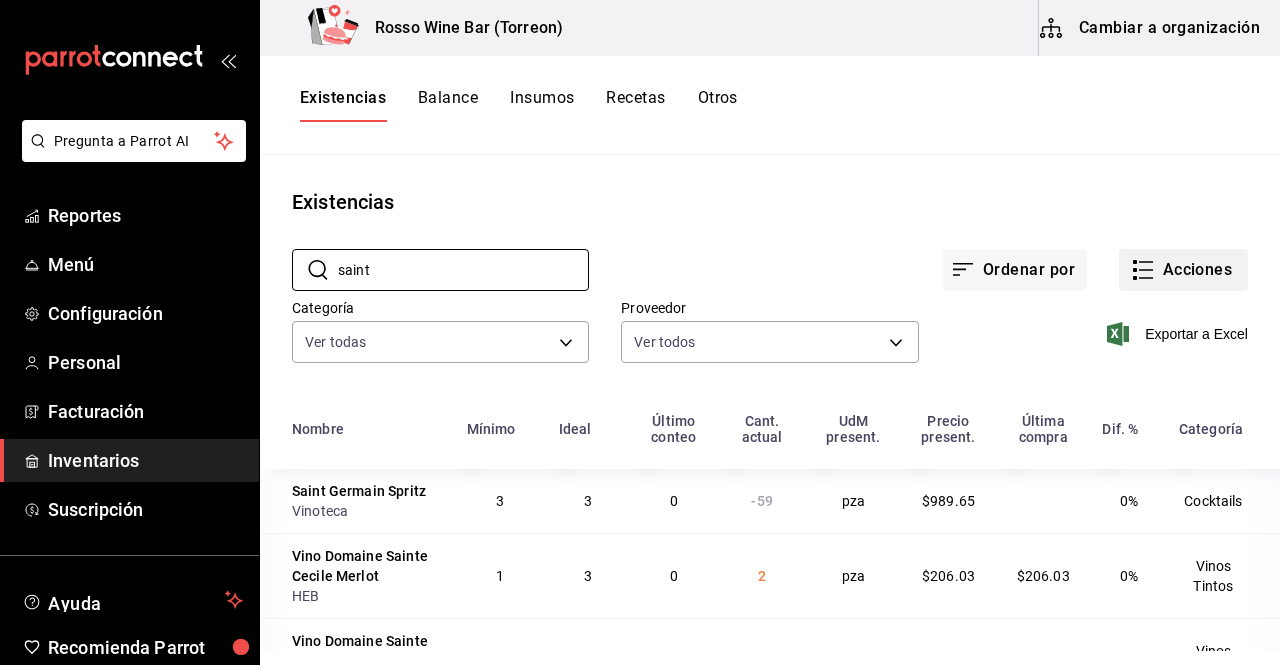 type on "saint" 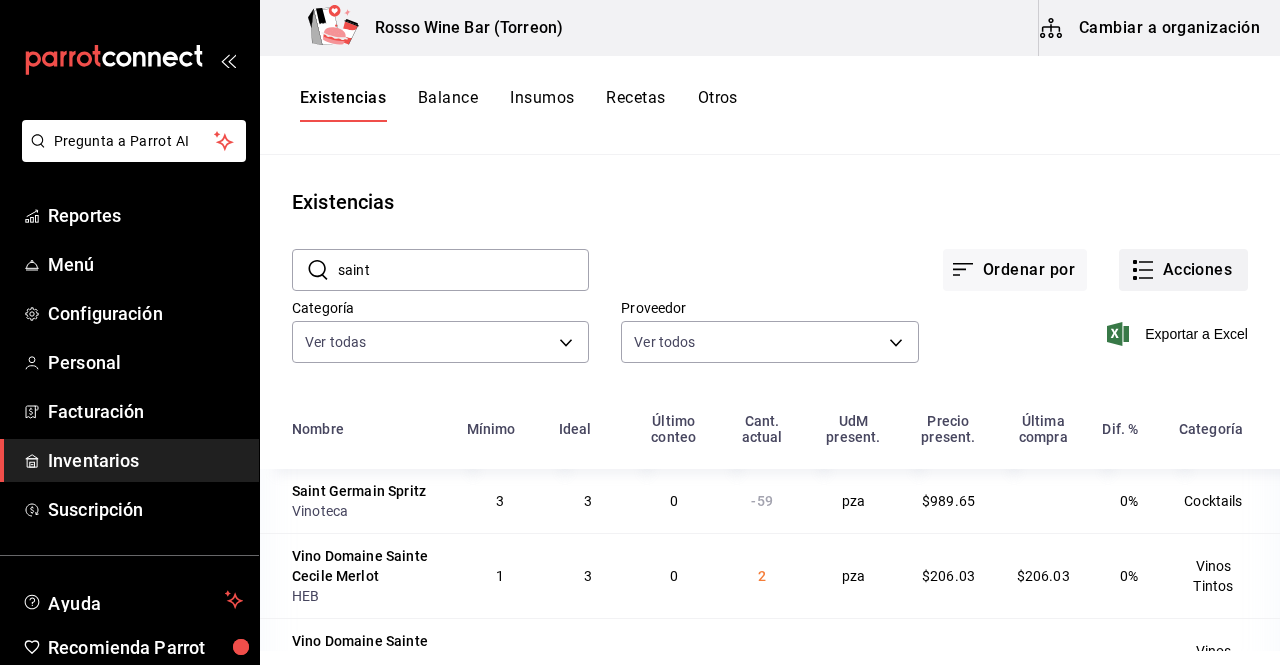 click on "Acciones" at bounding box center [1183, 270] 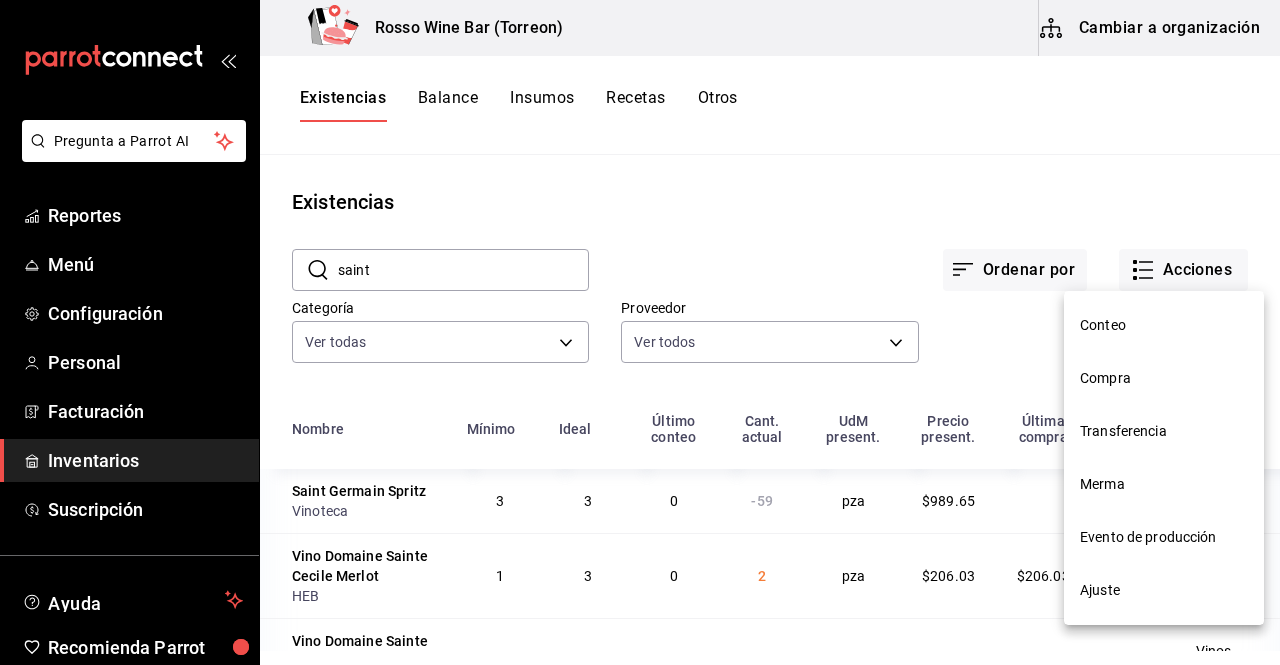 click on "Ajuste" at bounding box center (1164, 590) 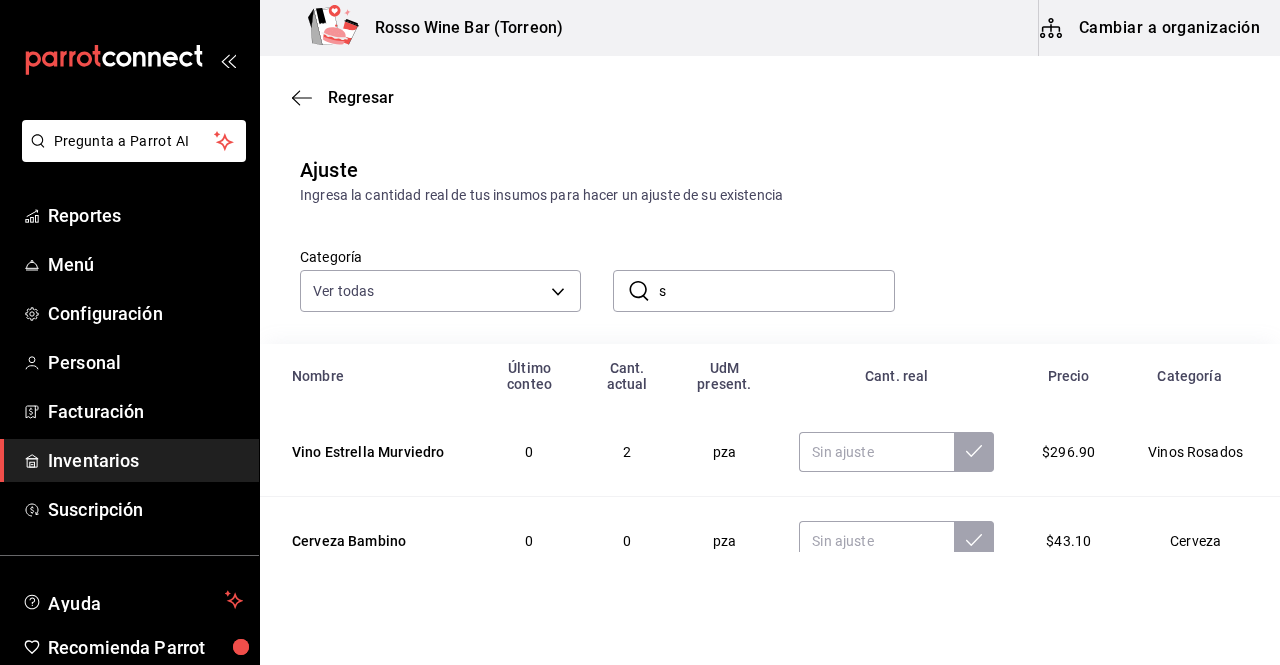 click on "s" at bounding box center [776, 291] 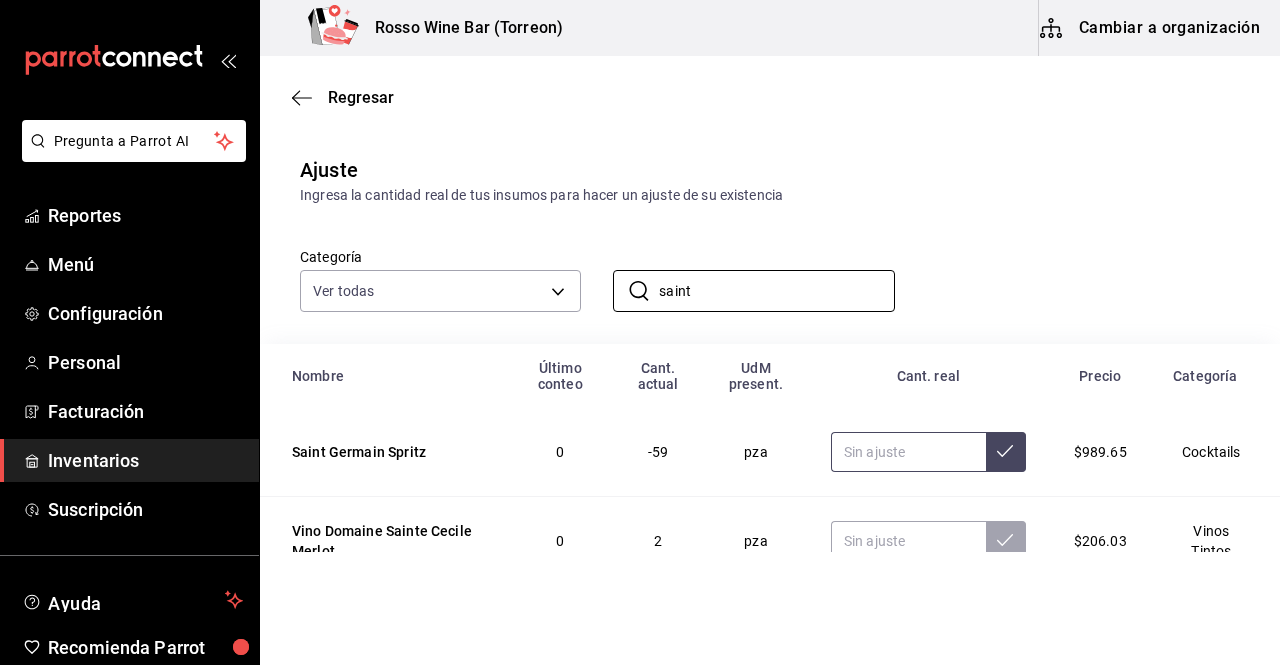 type on "saint" 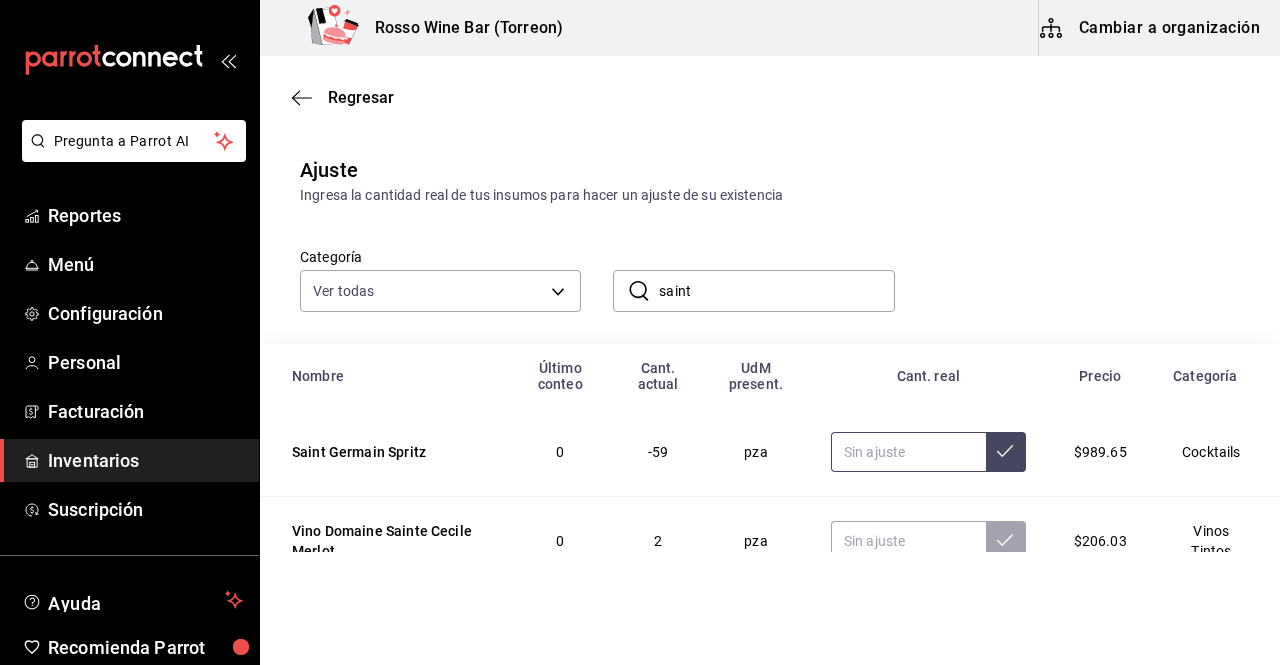 click at bounding box center (908, 452) 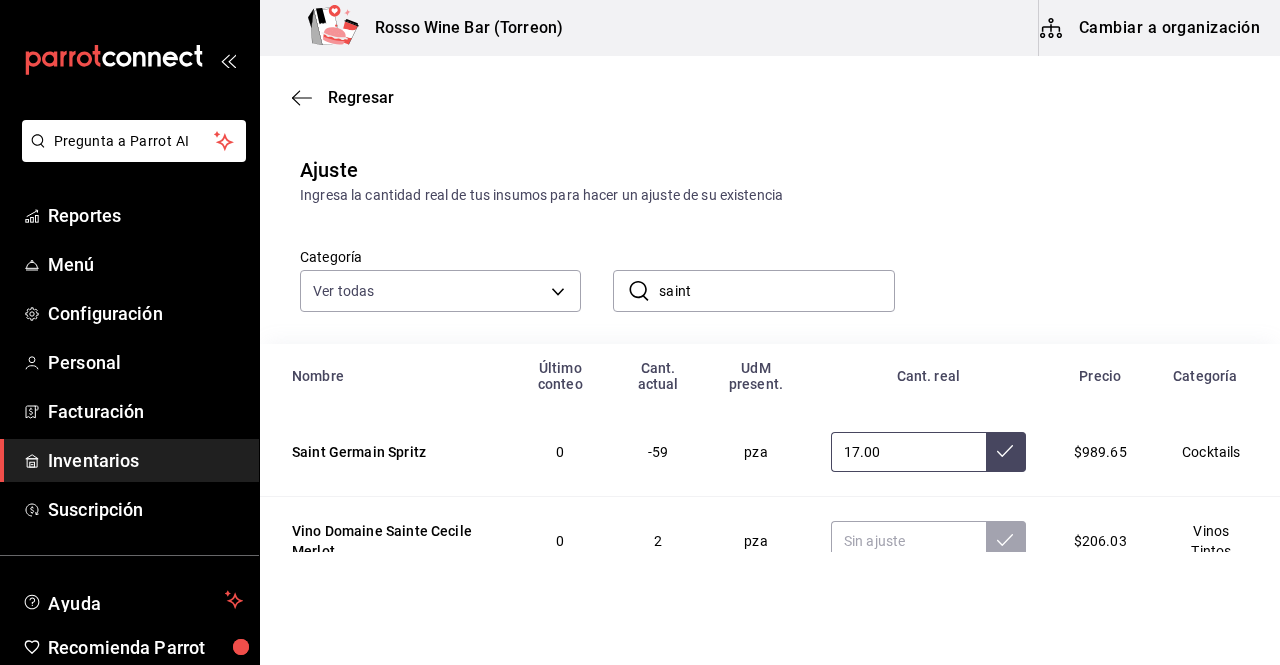 type on "17.00" 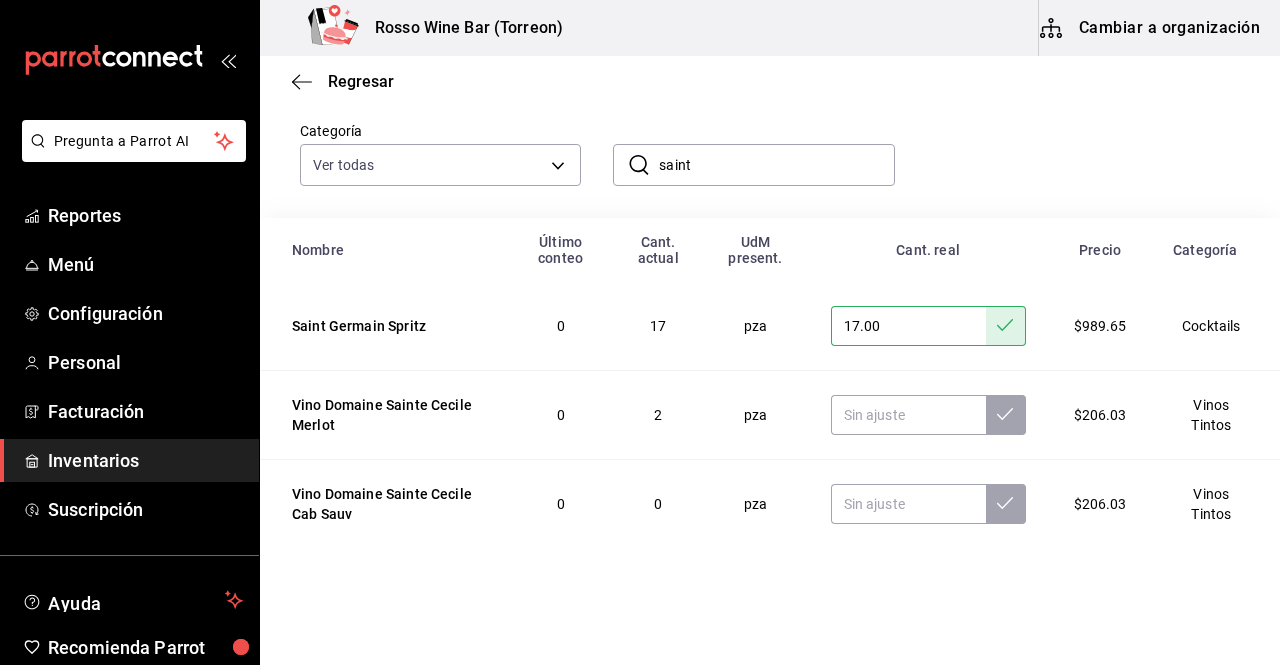 scroll, scrollTop: 132, scrollLeft: 0, axis: vertical 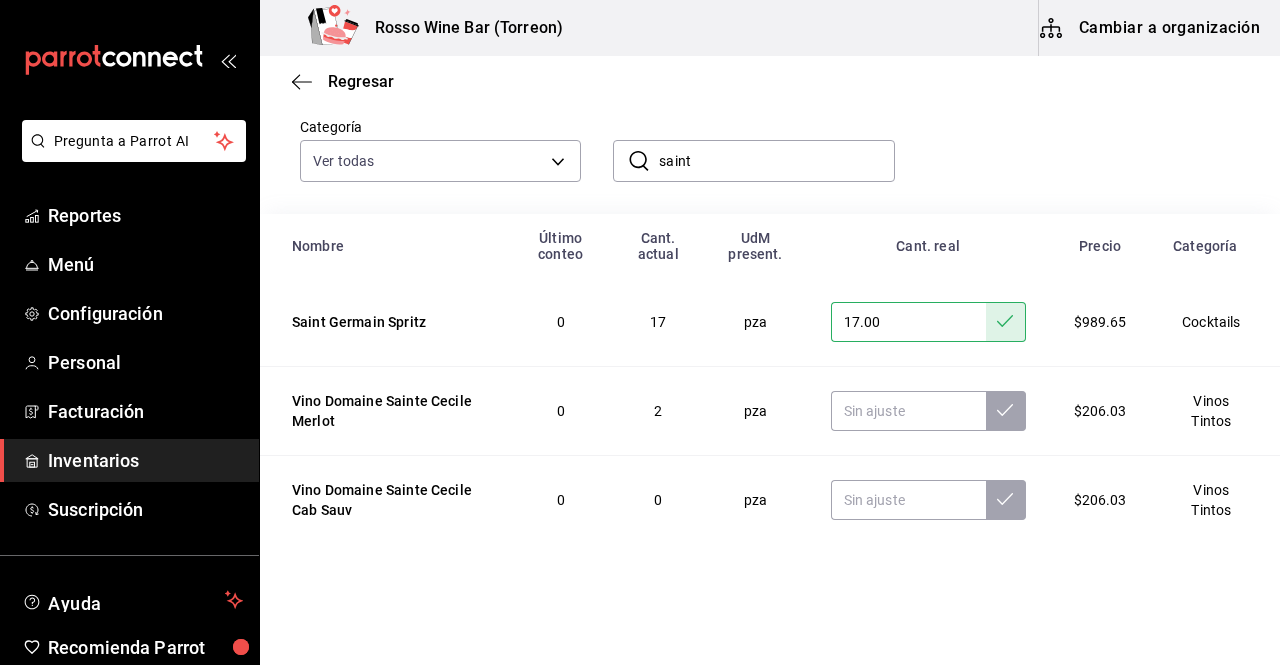 click on "Inventarios" at bounding box center (145, 460) 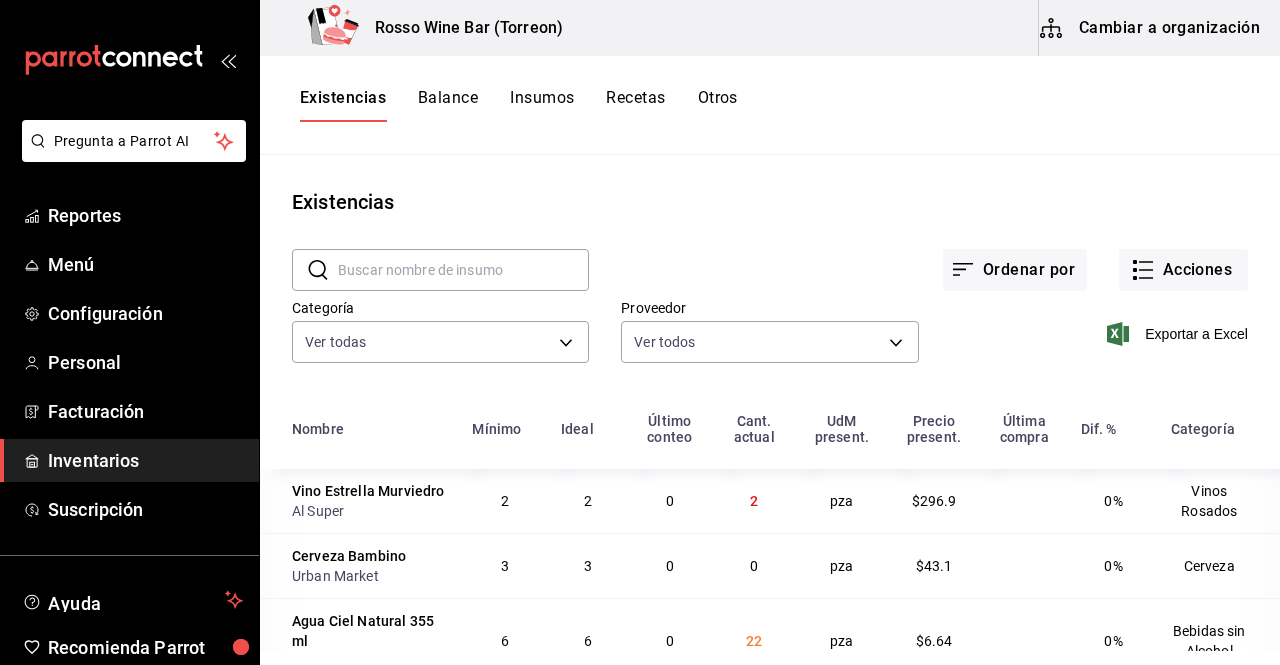 click at bounding box center (463, 270) 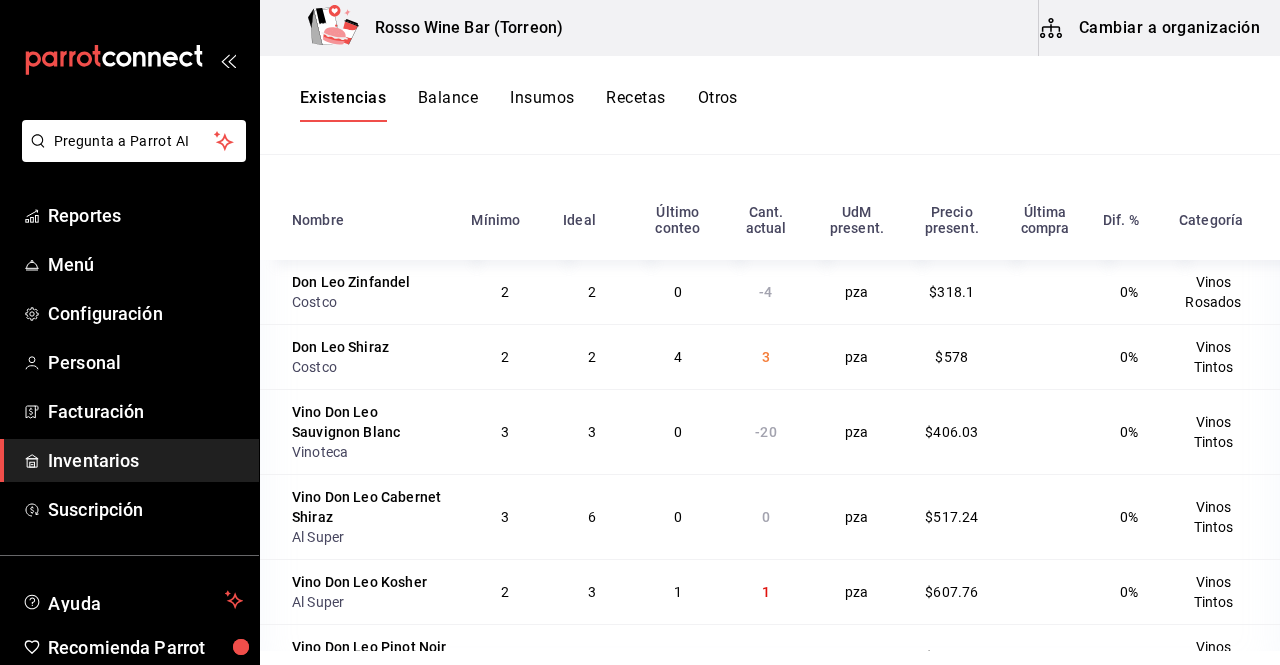 scroll, scrollTop: 217, scrollLeft: 0, axis: vertical 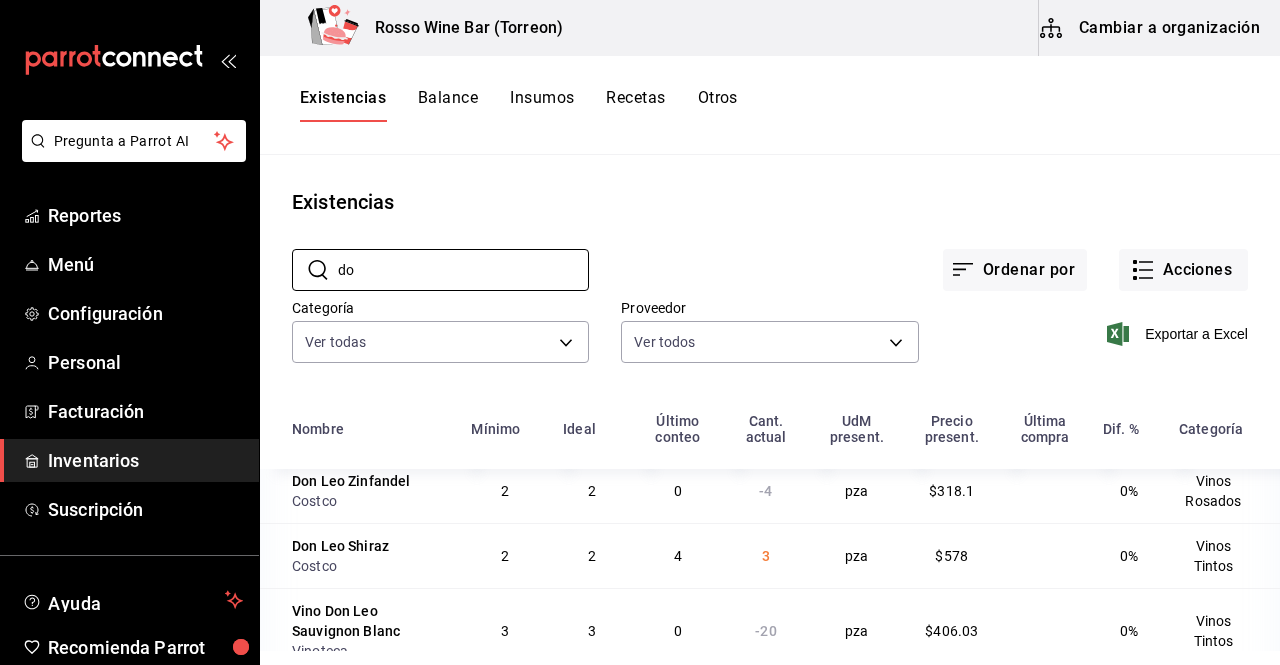 type on "d" 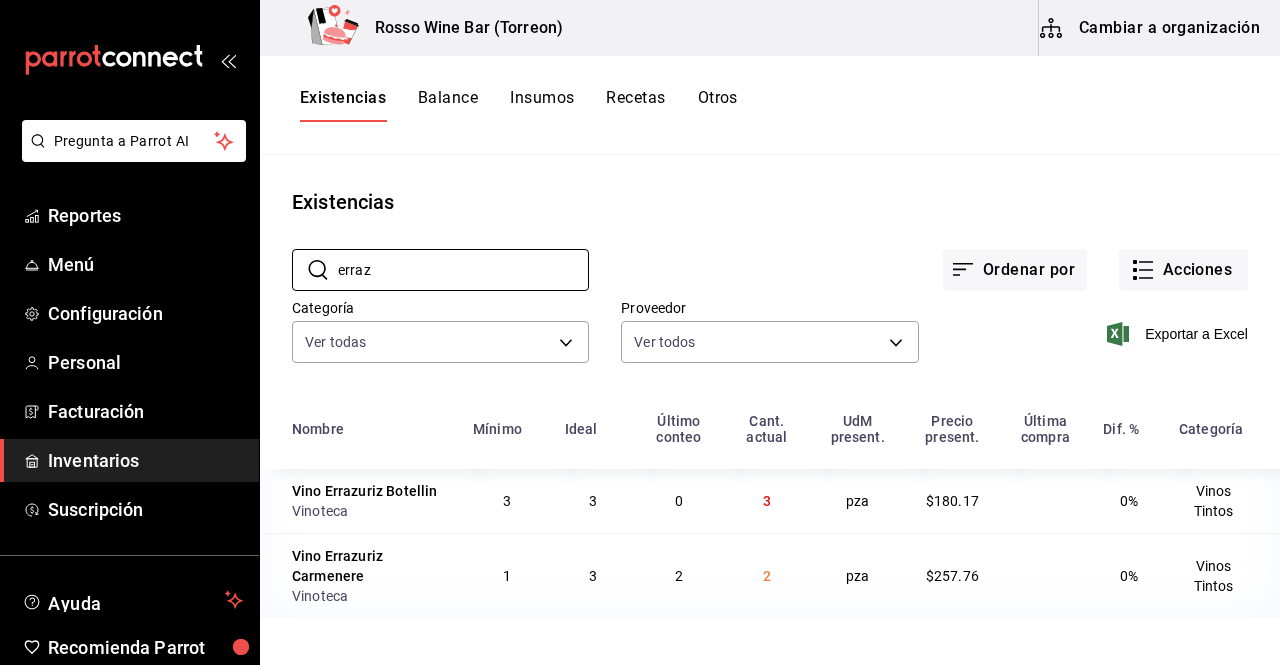 scroll, scrollTop: 0, scrollLeft: 0, axis: both 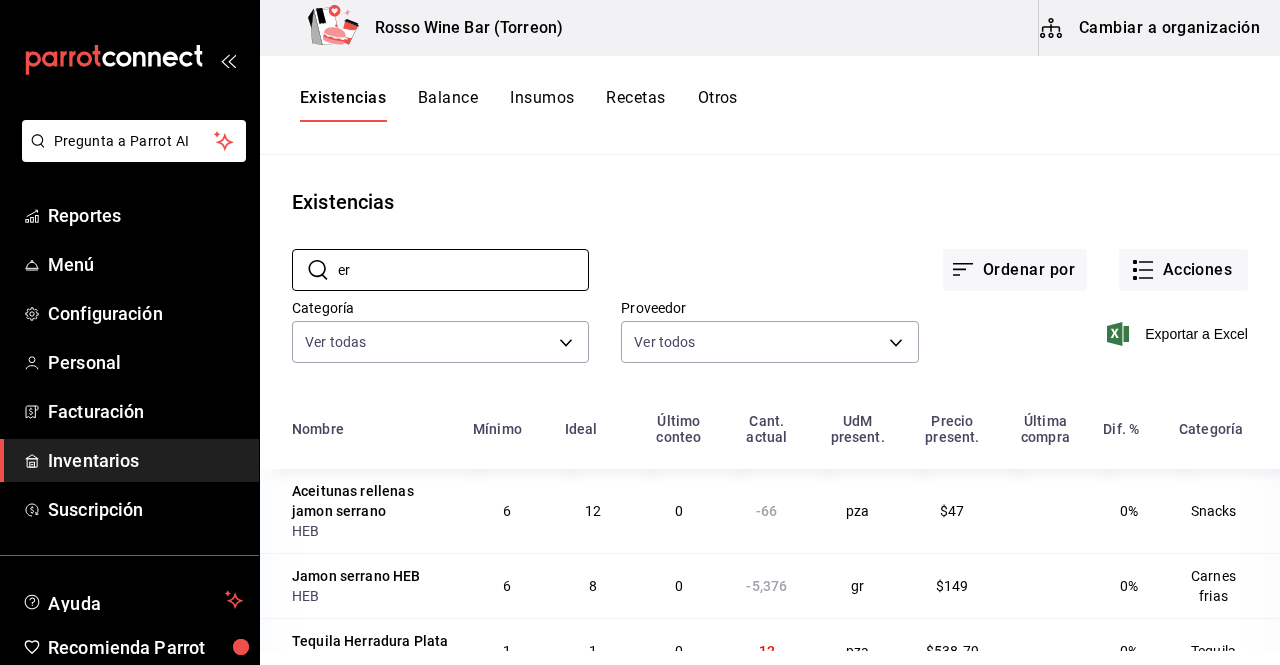 type on "e" 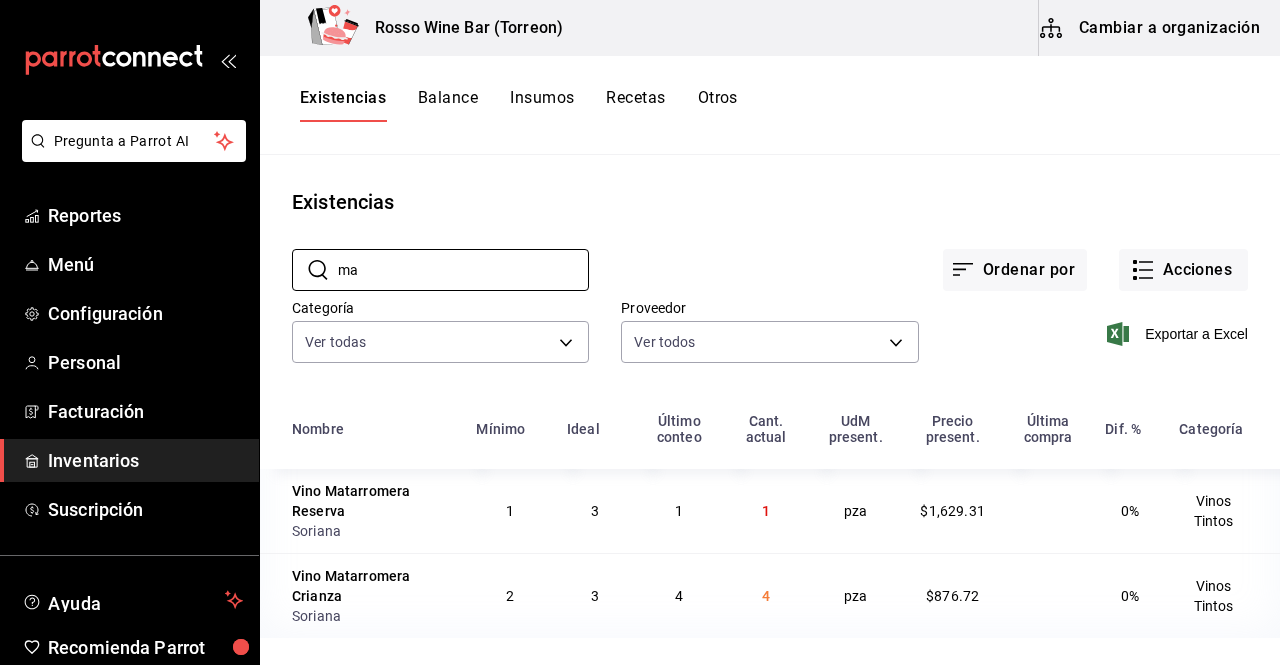 type on "m" 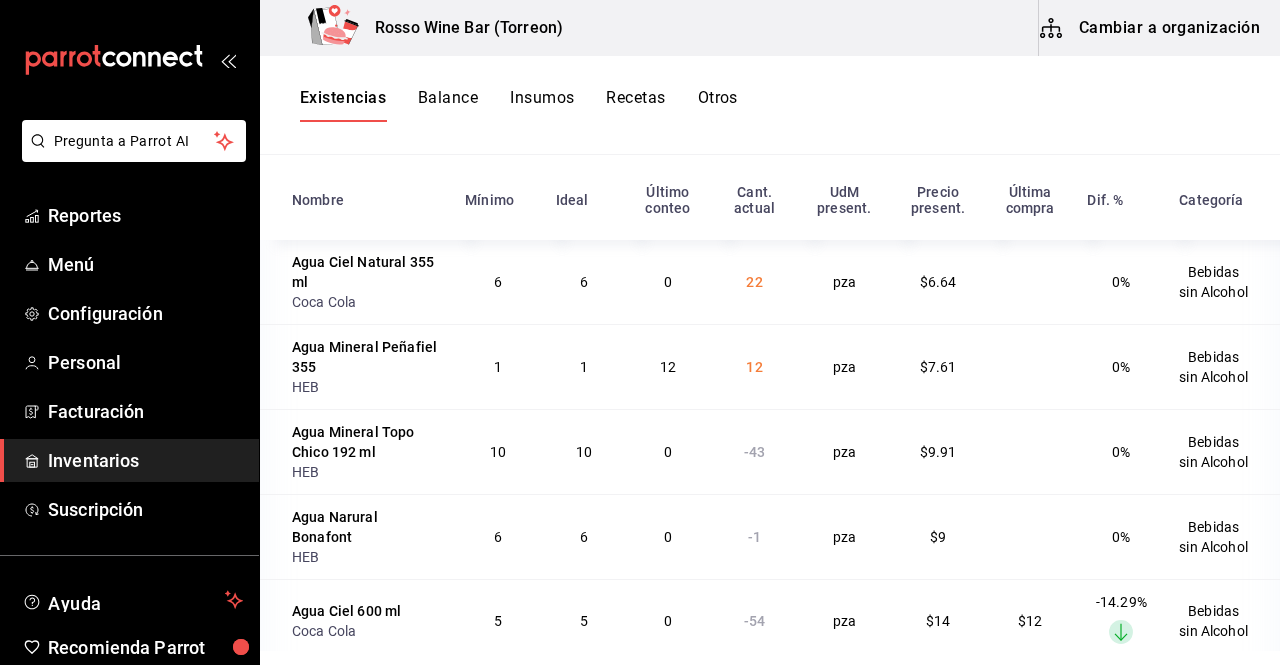 scroll, scrollTop: 245, scrollLeft: 0, axis: vertical 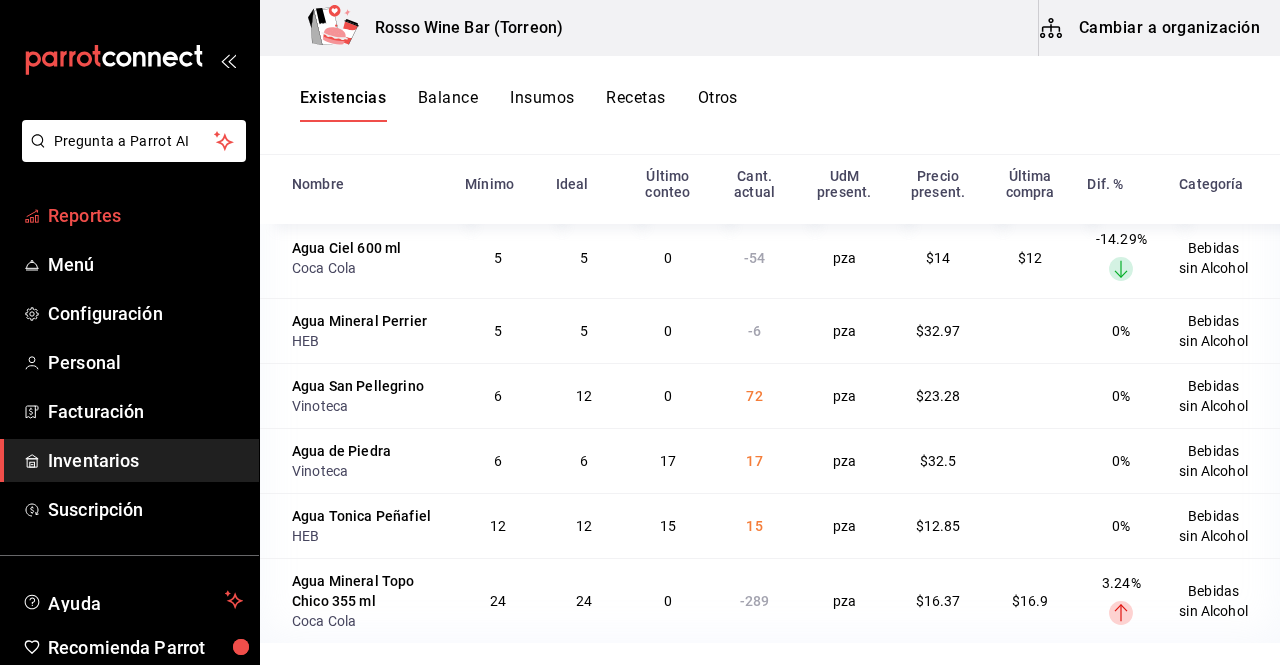type on "agua" 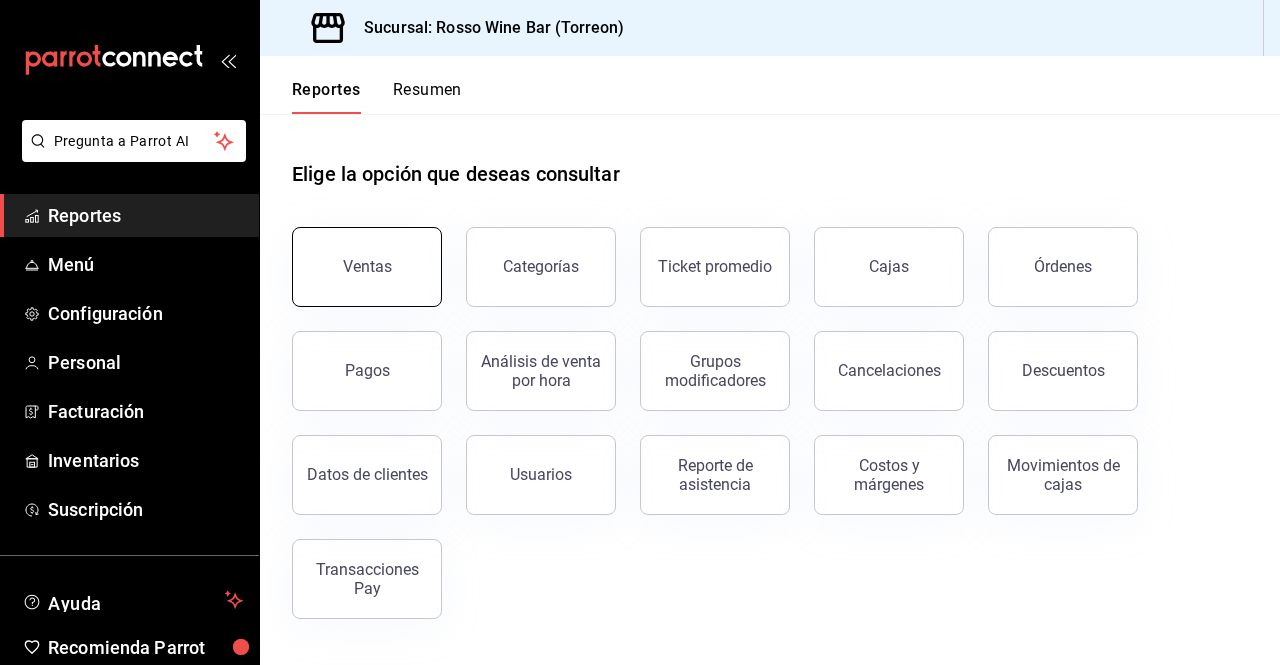 click on "Ventas" at bounding box center (367, 267) 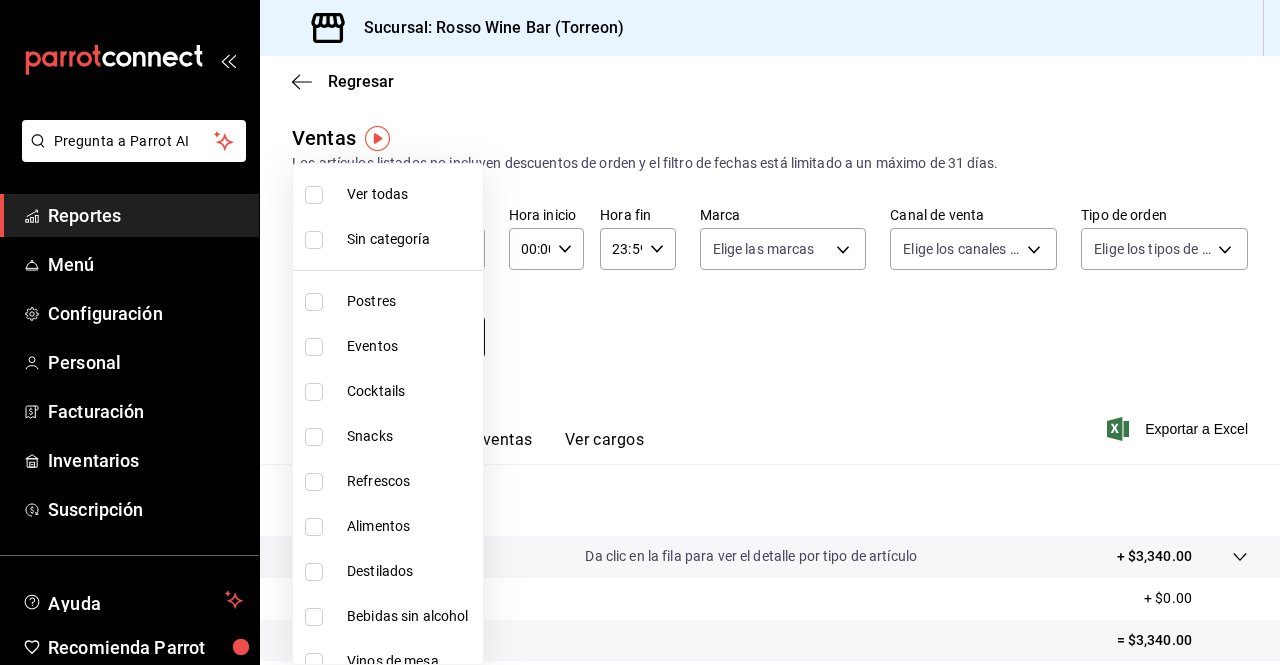 click on "Pregunta a Parrot AI Reportes   Menú   Configuración   Personal   Facturación   Inventarios   Suscripción   Ayuda Recomienda Parrot   C H   Sugerir nueva función   Sucursal: Rosso Wine Bar (Torreon) Regresar Ventas Los artículos listados no incluyen descuentos de orden y el filtro de fechas está limitado a un máximo de 31 días. Fecha 2025-08-06 6 / 8 / 2025 - 2025-08-06 6 / 8 / 2025 Hora inicio 00:00 Hora inicio Hora fin 23:59 Hora fin Marca Elige las marcas Canal de venta Elige los canales de venta Tipo de orden Elige los tipos de orden Categorías Elige las categorías Ver resumen Ver ventas Ver cargos Exportar a Excel Resumen Total artículos Da clic en la fila para ver el detalle por tipo de artículo + $3,340.00 Cargos por servicio + $0.00 Venta bruta = $3,340.00 Descuentos totales - $0.00 Certificados de regalo - $0.00 Venta total = $3,340.00 Impuestos - $460.69 Venta neta = $2,879.31 GANA 1 MES GRATIS EN TU SUSCRIPCIÓN AQUÍ Ver video tutorial Ir a video Pregunta a Parrot AI Reportes   Menú" at bounding box center (640, 332) 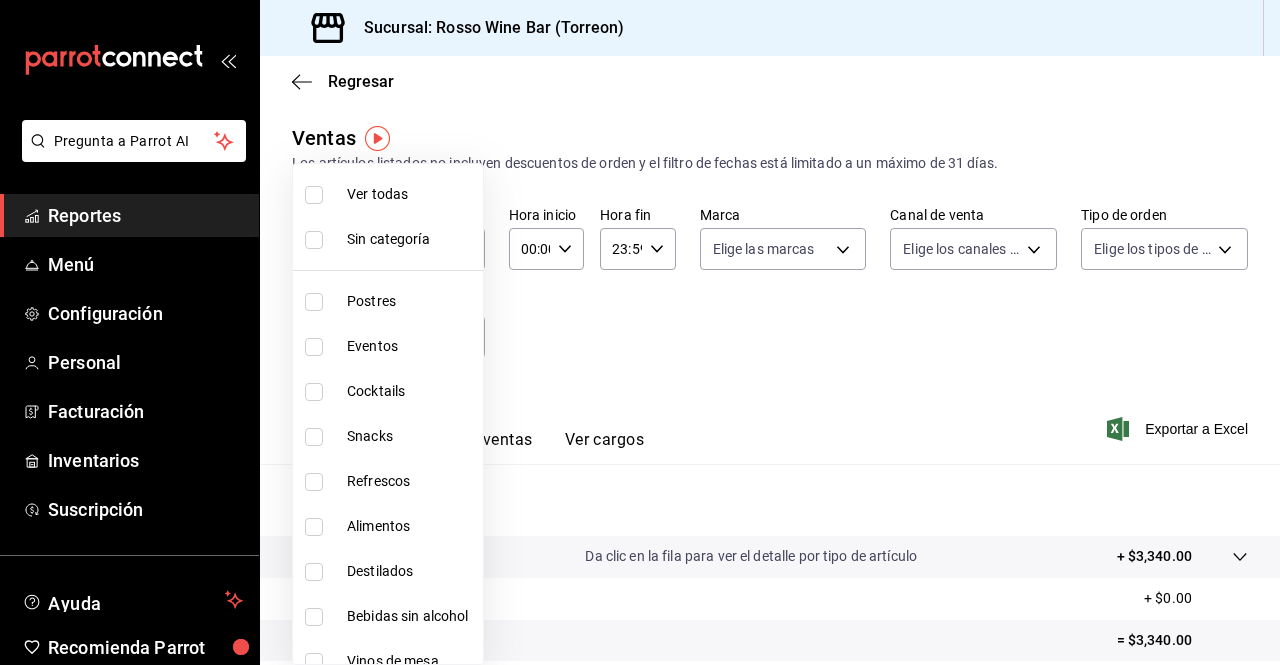 click at bounding box center [314, 392] 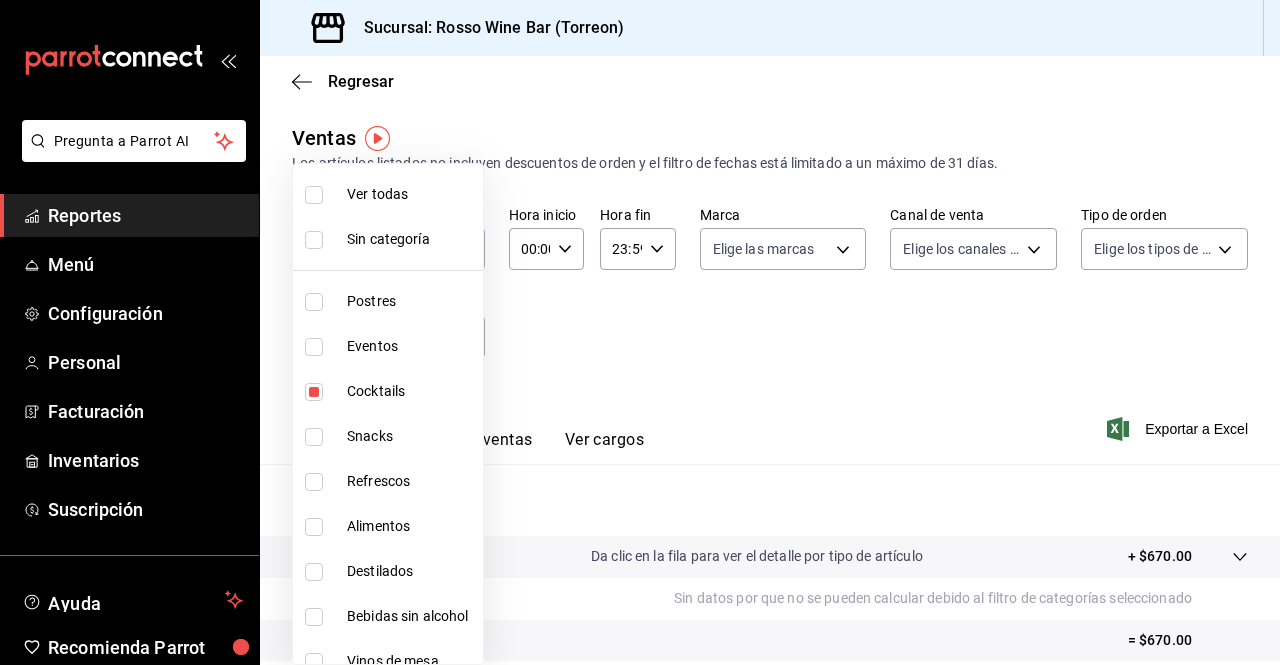 click at bounding box center [640, 332] 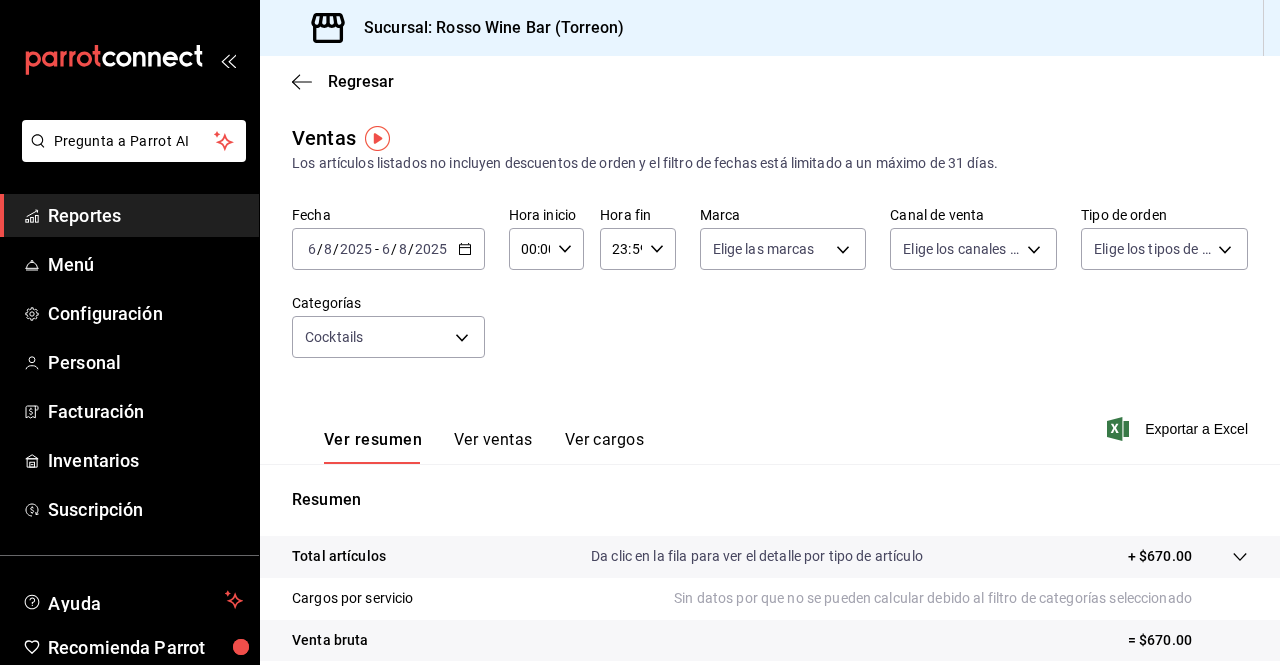 click on "2025-08-06 6 / 8 / 2025 - 2025-08-06 6 / 8 / 2025" at bounding box center [388, 249] 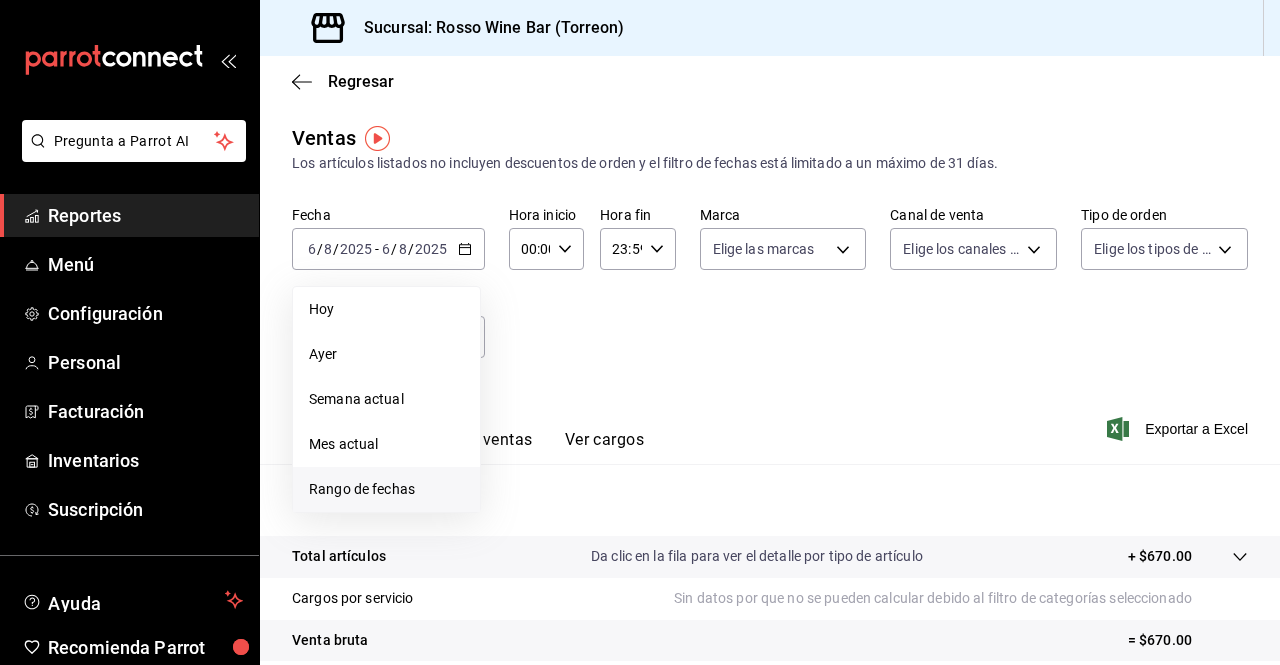click on "Rango de fechas" at bounding box center (386, 489) 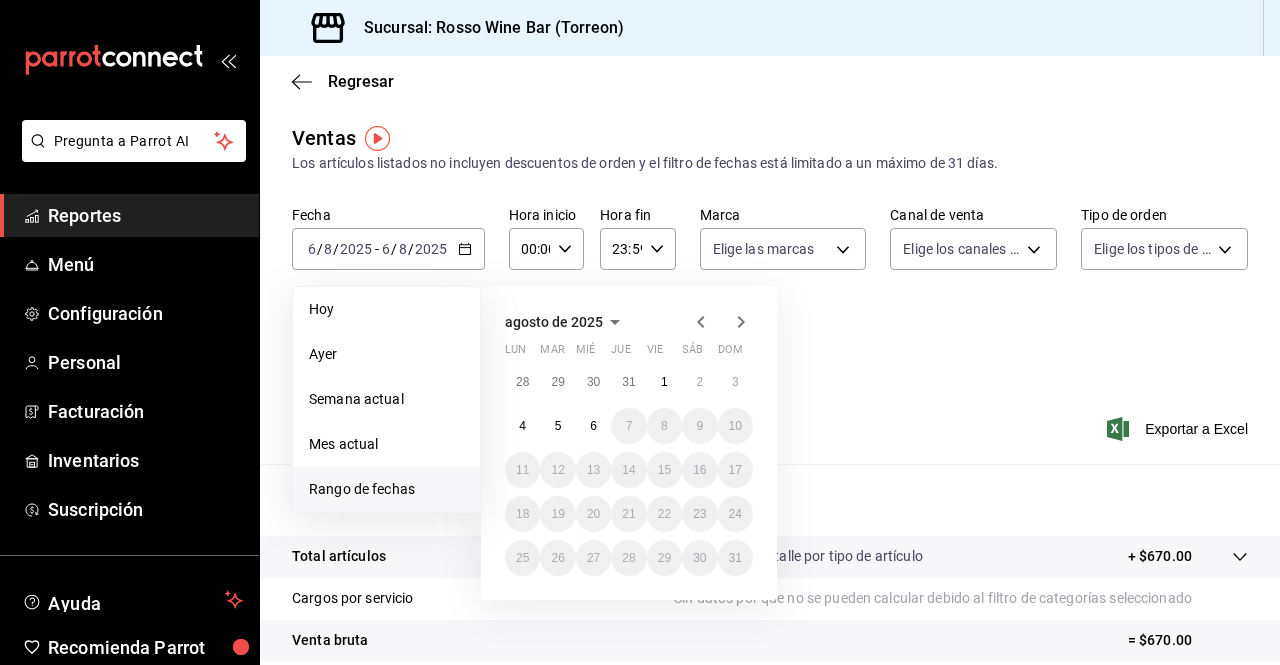 click 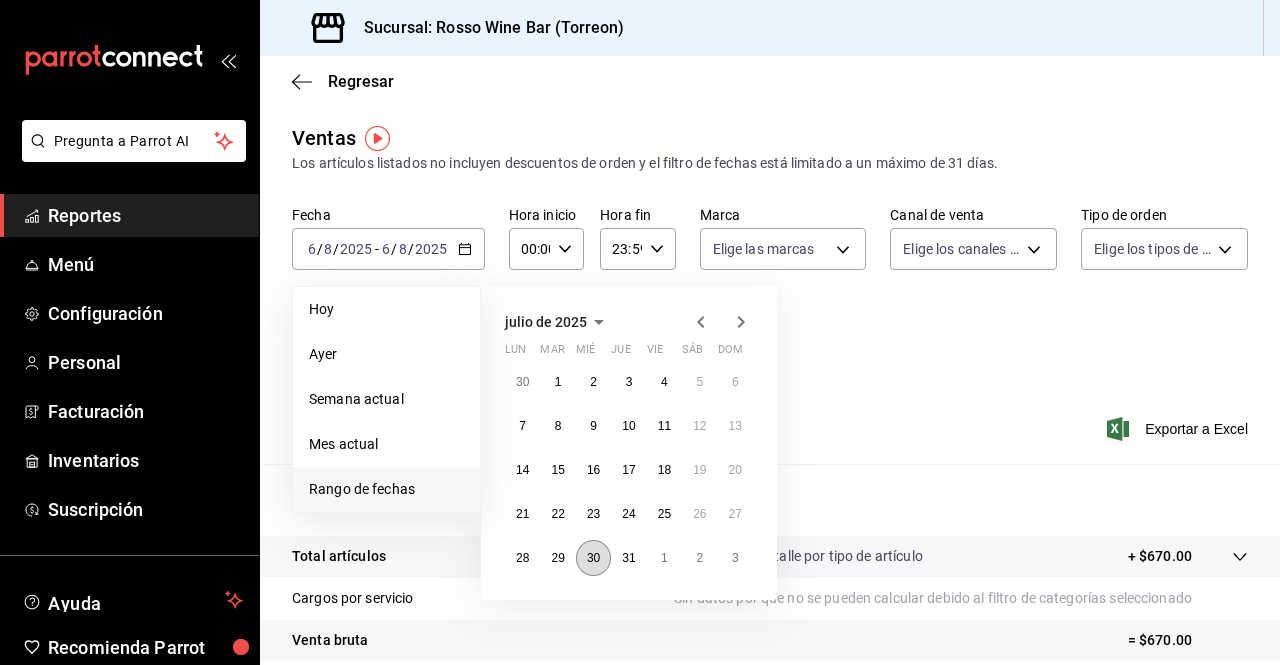click on "30" at bounding box center (593, 558) 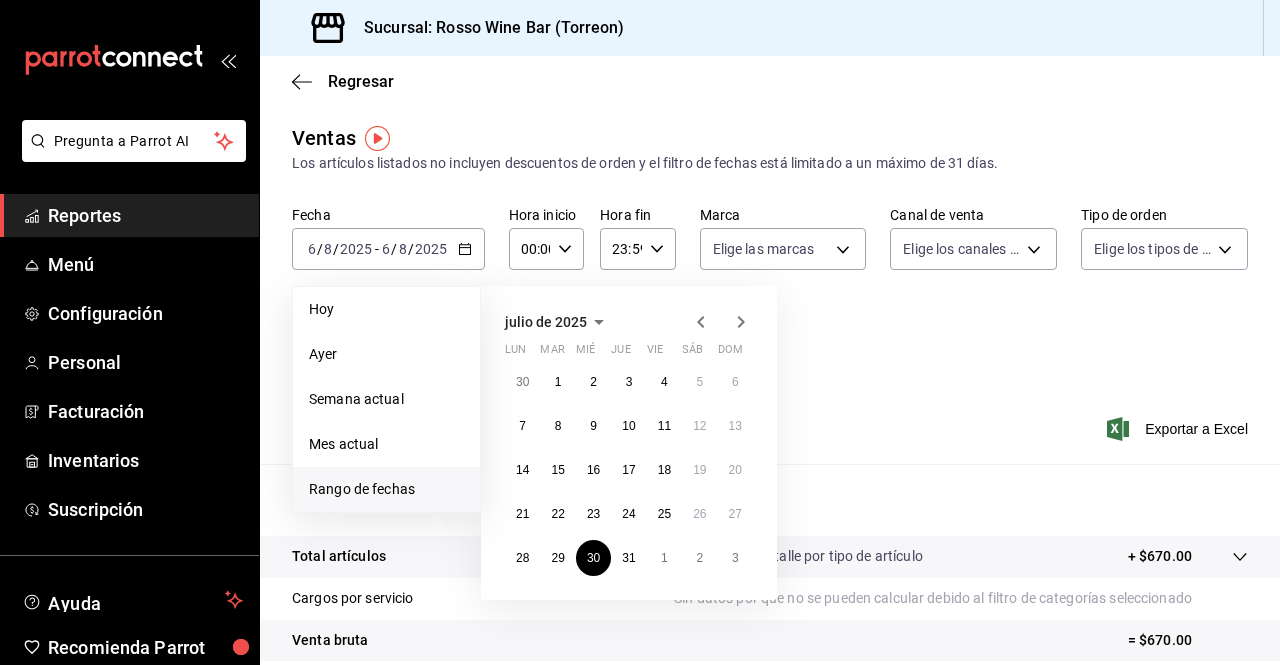 click 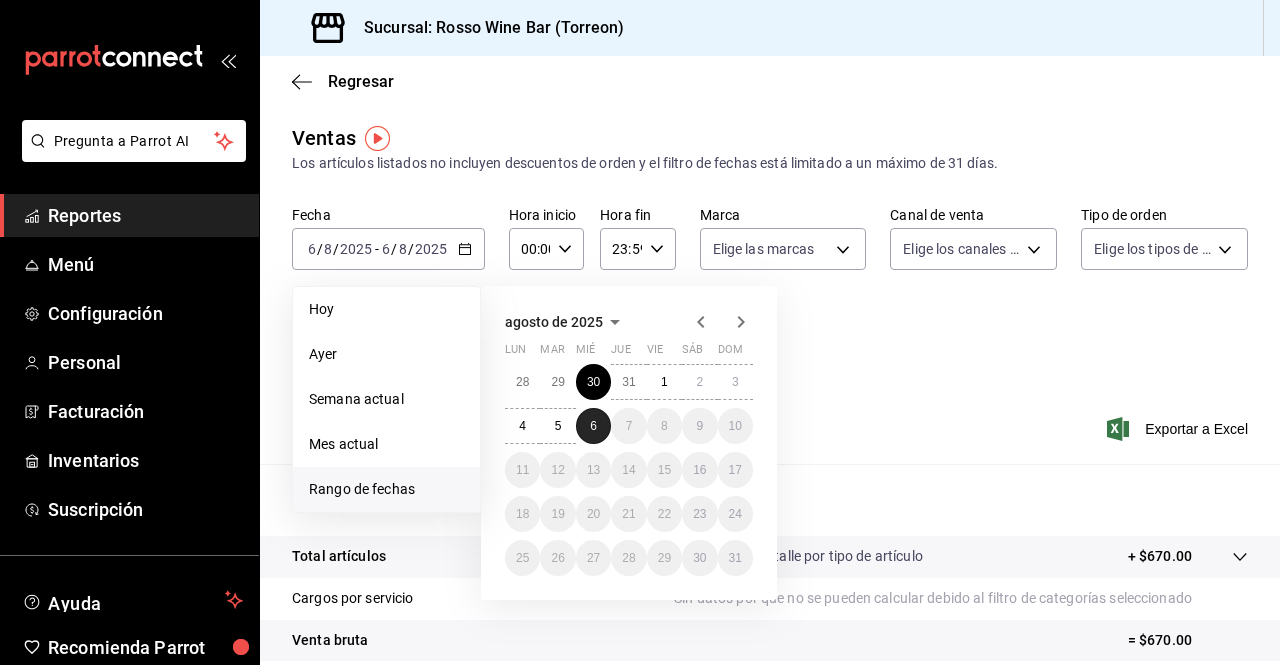 click on "6" at bounding box center (593, 426) 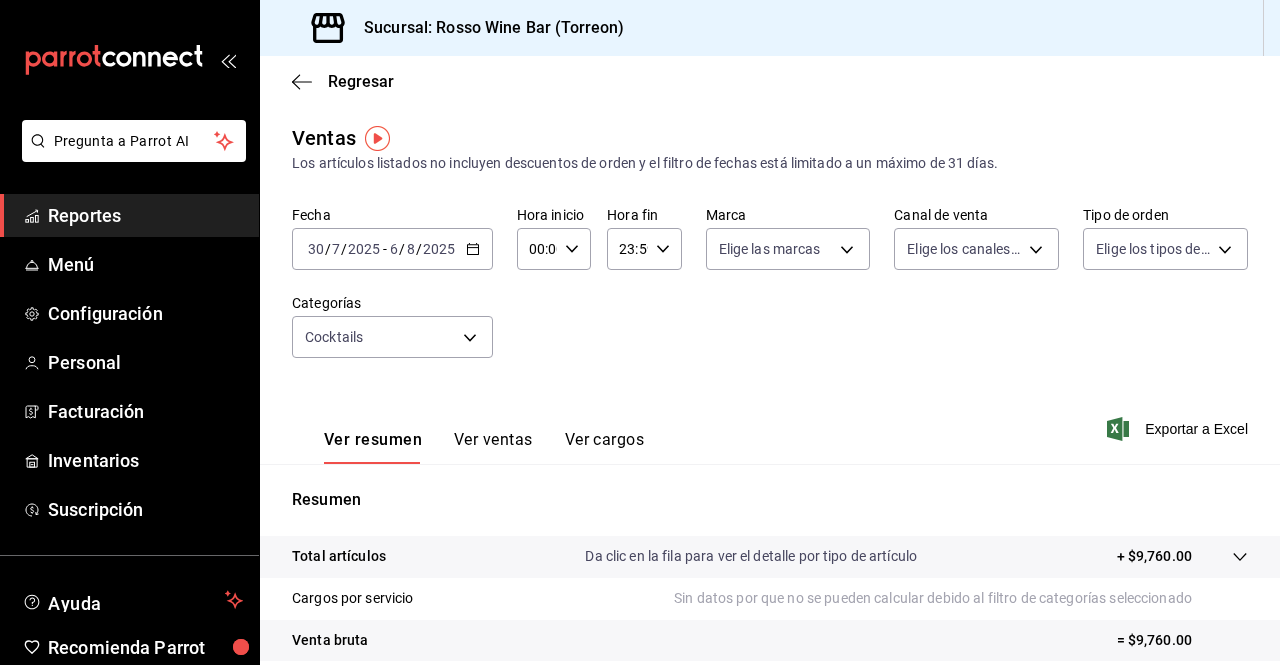click on "Ver ventas" at bounding box center [493, 447] 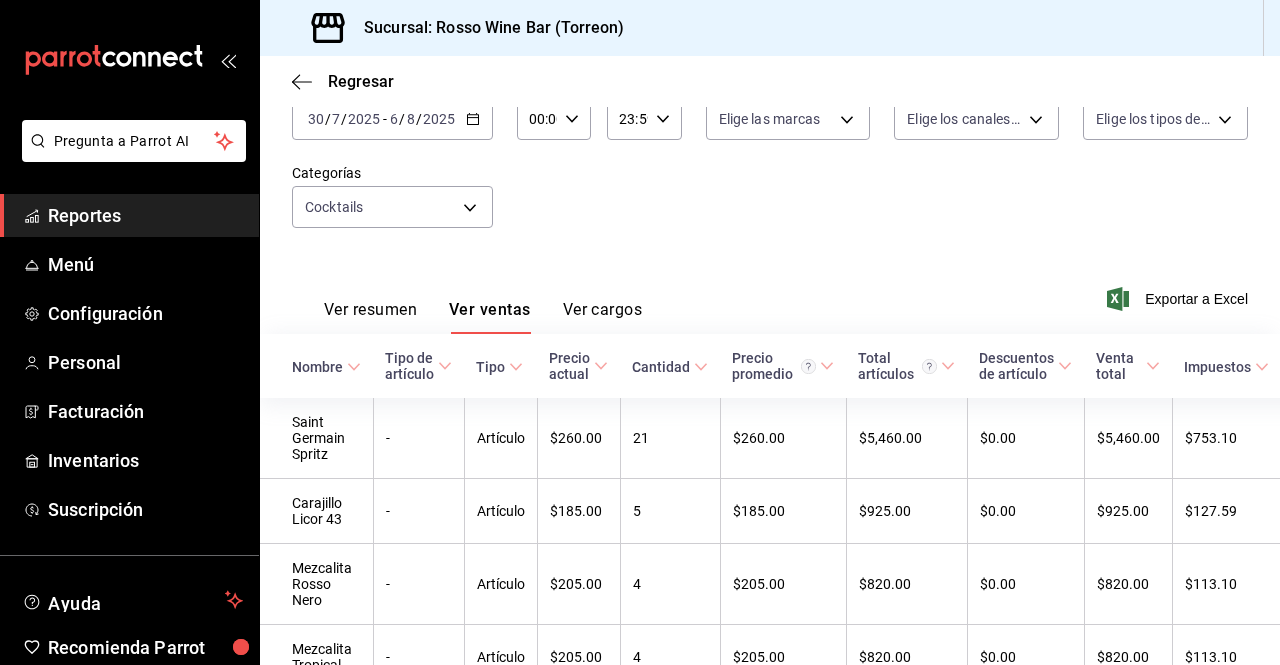 scroll, scrollTop: 136, scrollLeft: 0, axis: vertical 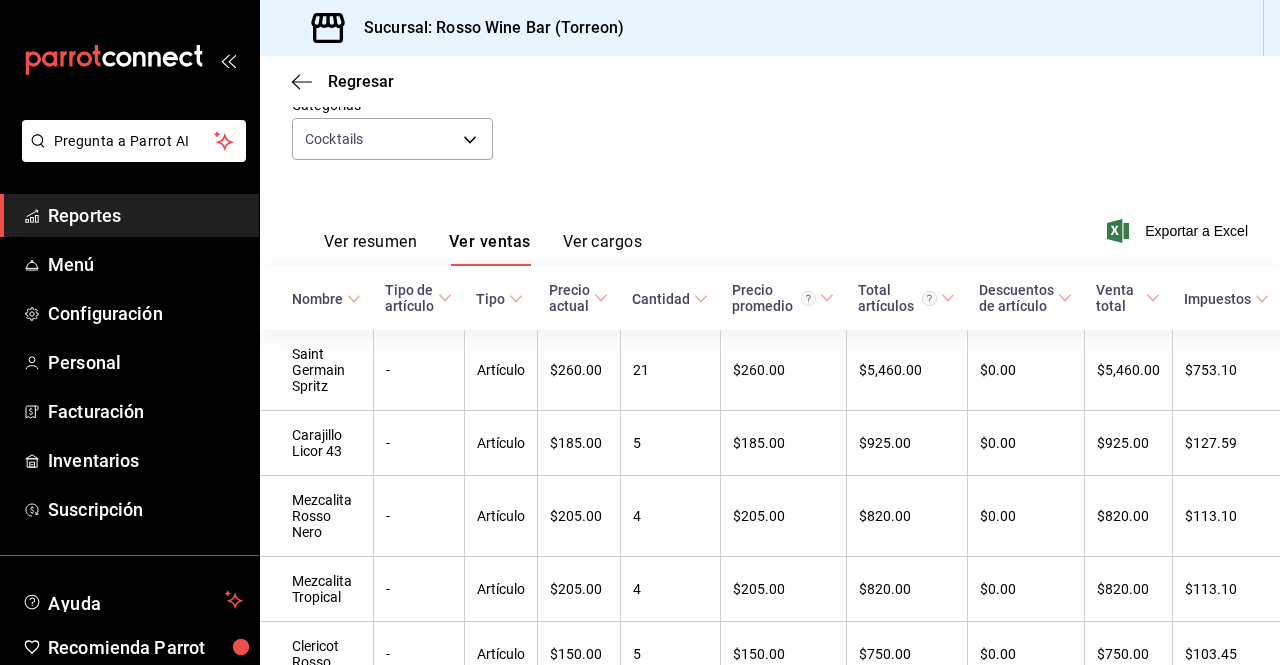 click on "Cantidad" at bounding box center [661, 299] 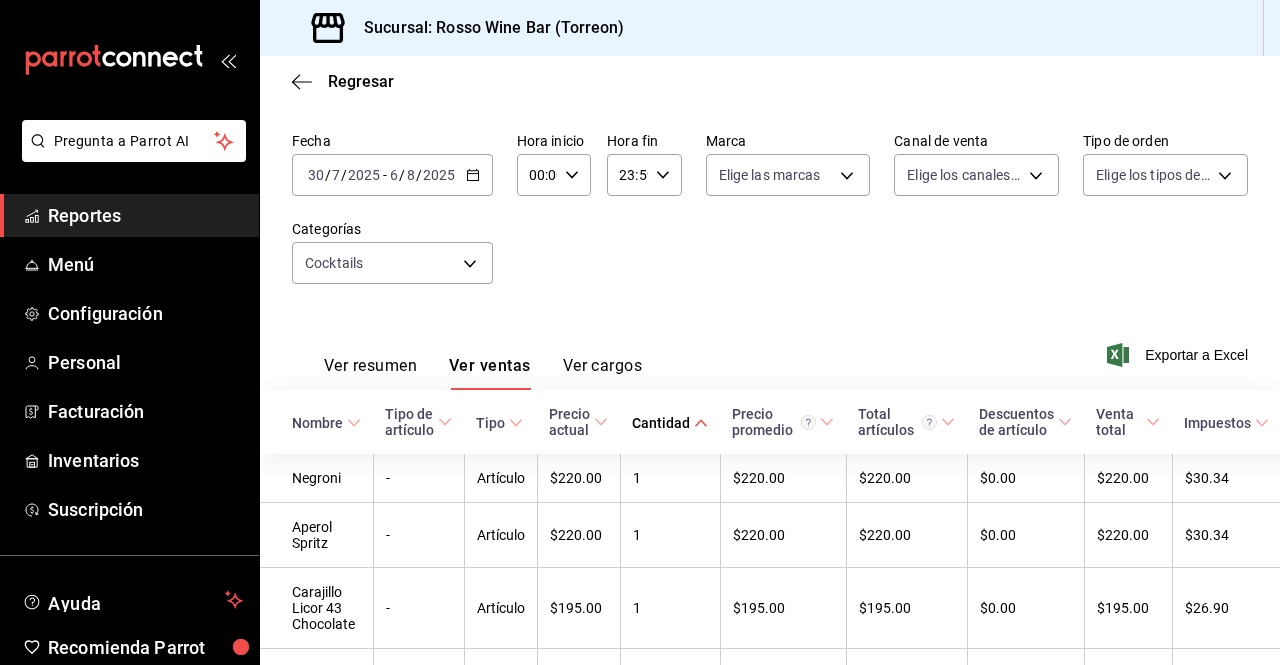 scroll, scrollTop: 198, scrollLeft: 0, axis: vertical 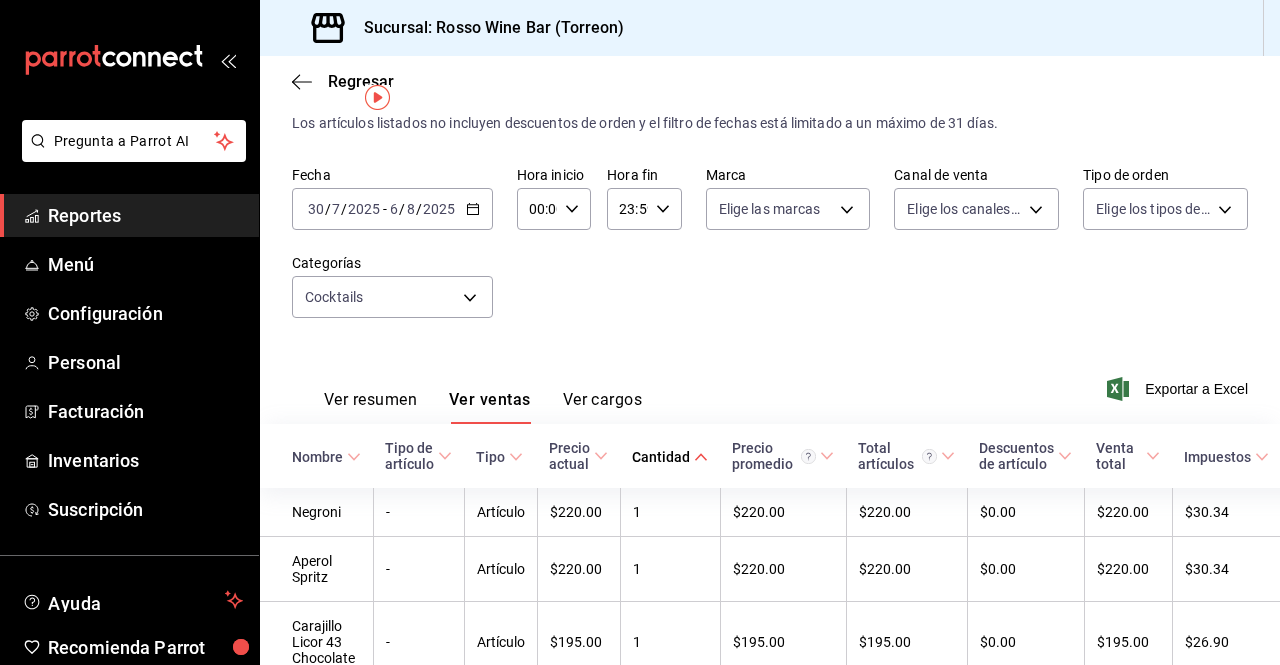 click on "2025" at bounding box center [439, 209] 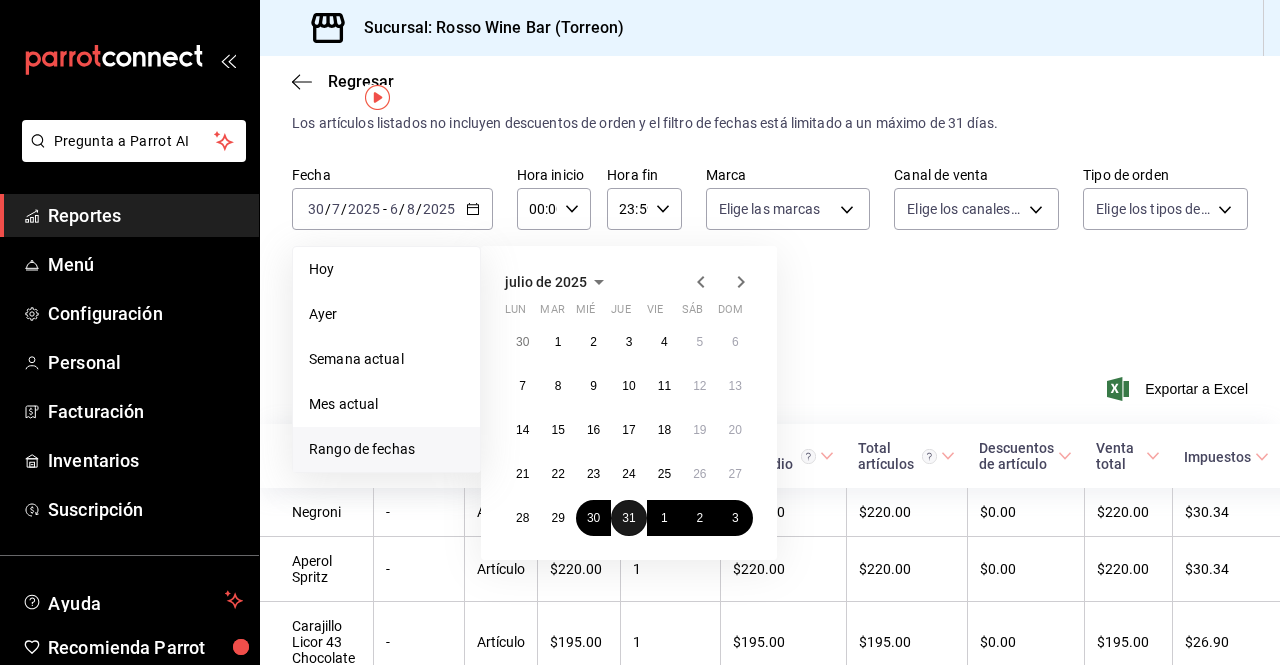 click on "31" at bounding box center (628, 518) 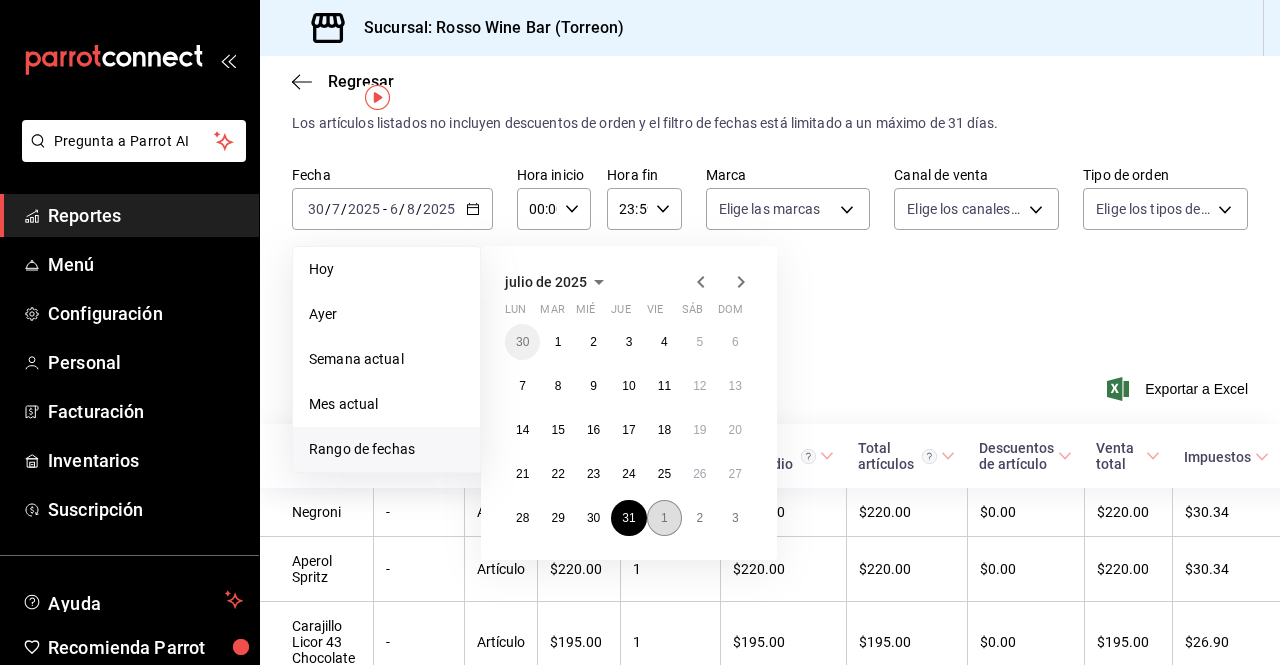 click on "1" at bounding box center [664, 518] 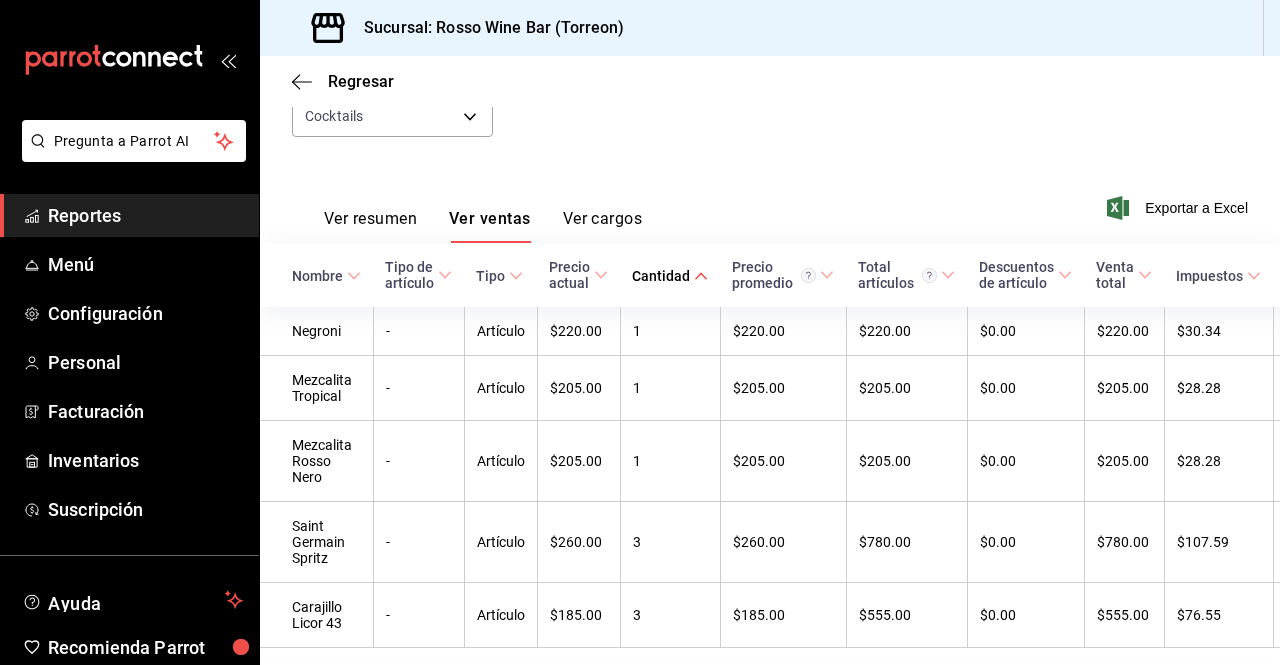 scroll, scrollTop: 304, scrollLeft: 0, axis: vertical 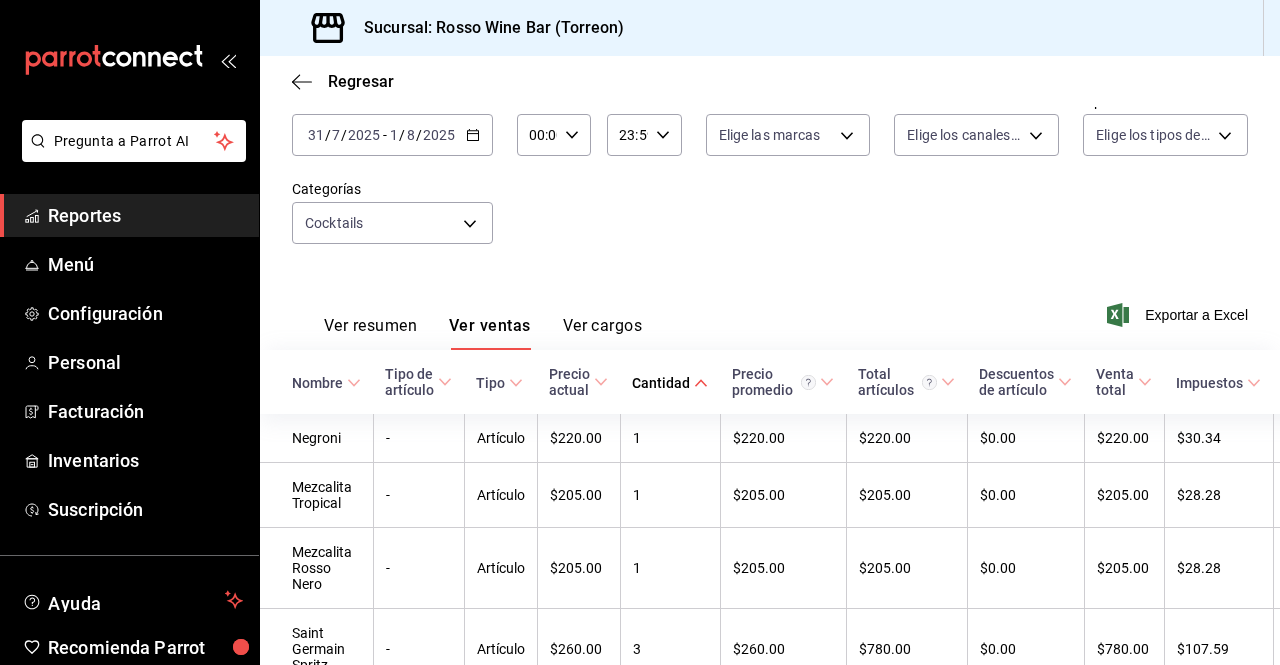 click 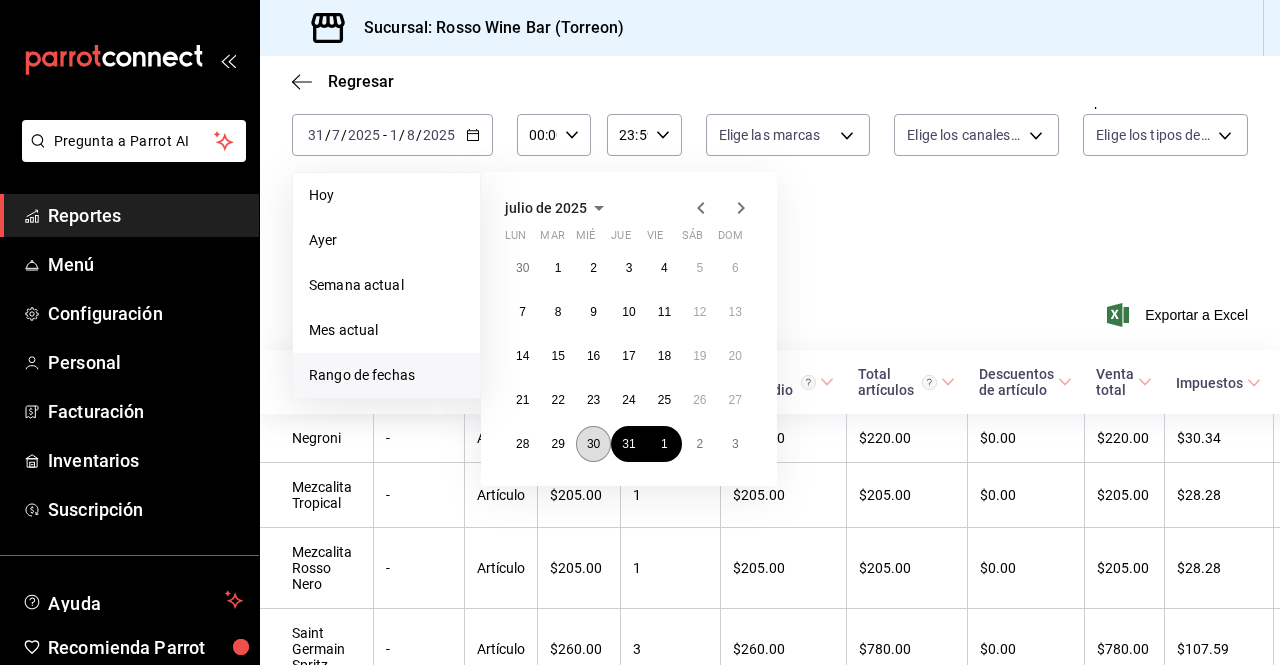click on "30" at bounding box center (593, 444) 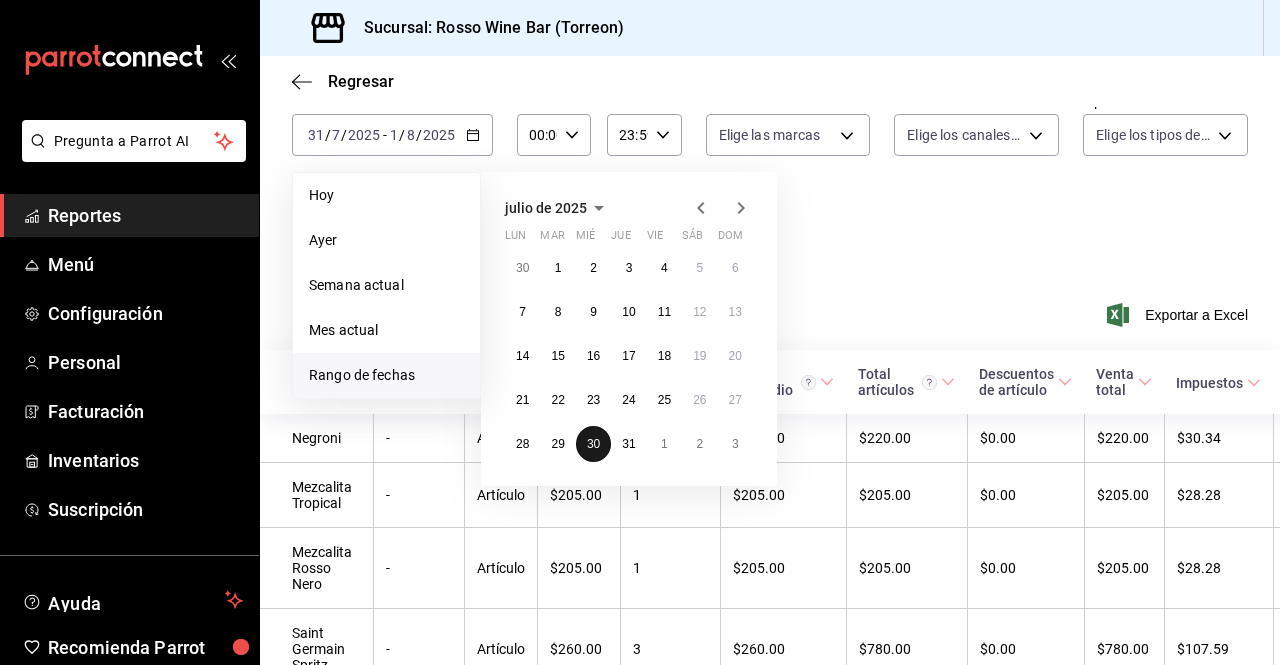 click on "30" at bounding box center (593, 444) 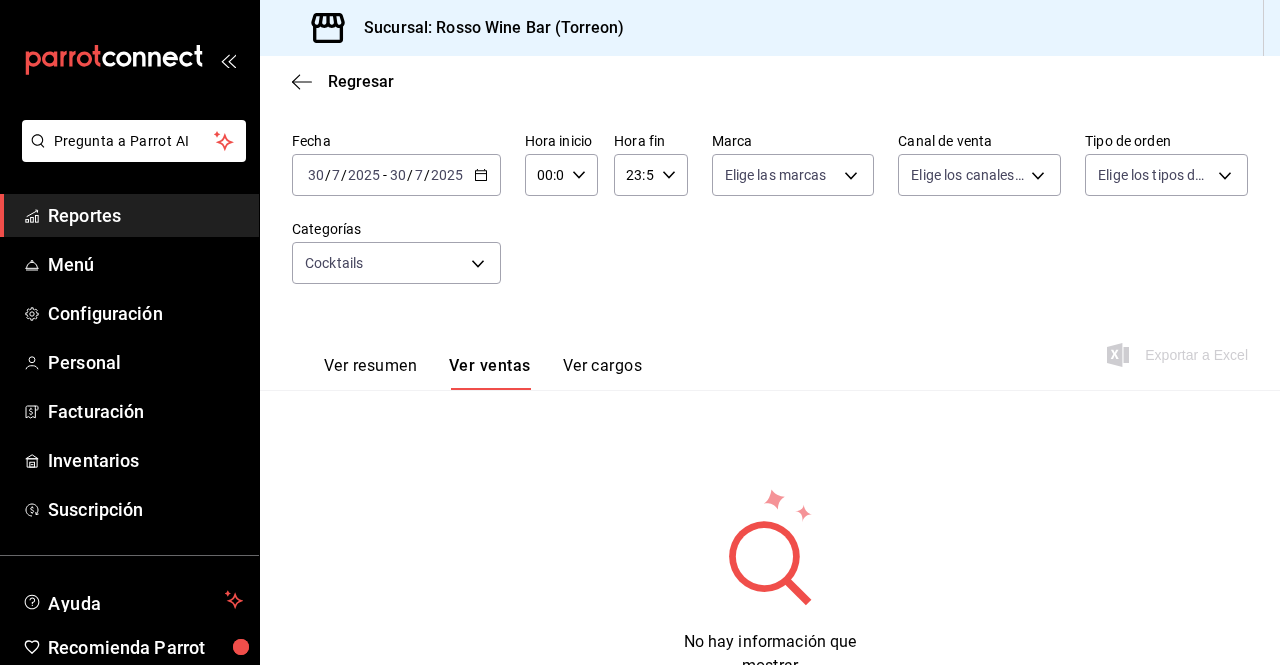 scroll, scrollTop: 114, scrollLeft: 0, axis: vertical 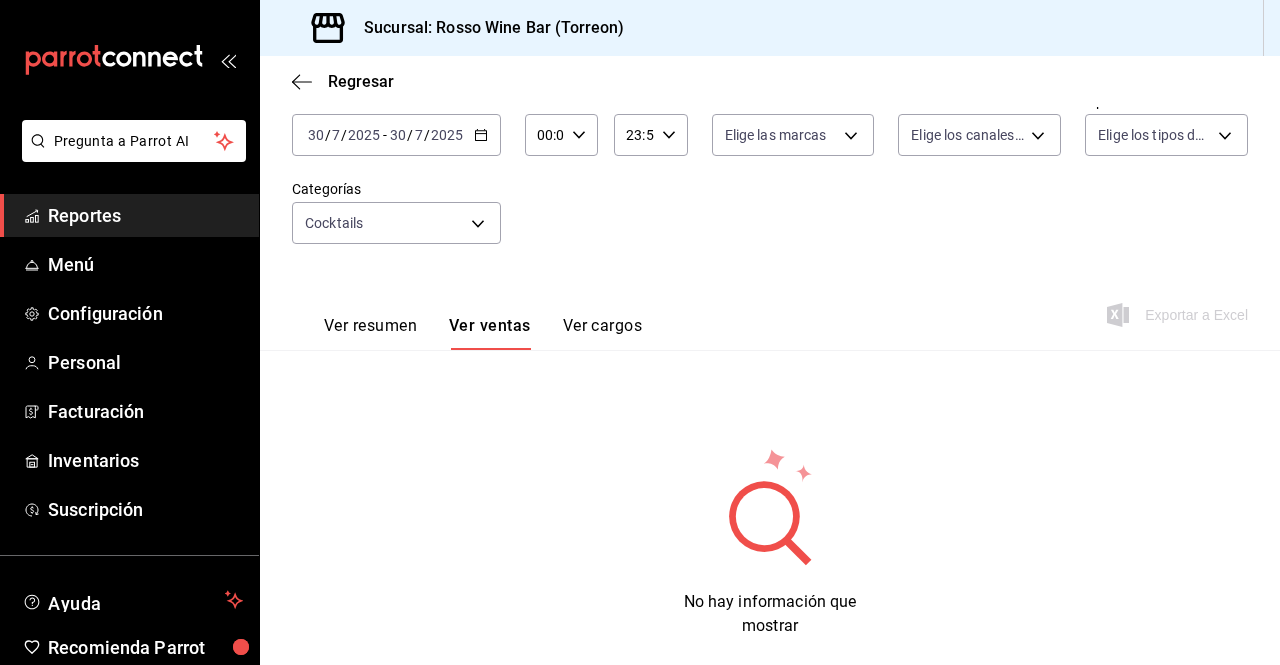 click on "2025-07-30 30 / 7 / 2025 - 2025-07-30 30 / 7 / 2025" at bounding box center [396, 135] 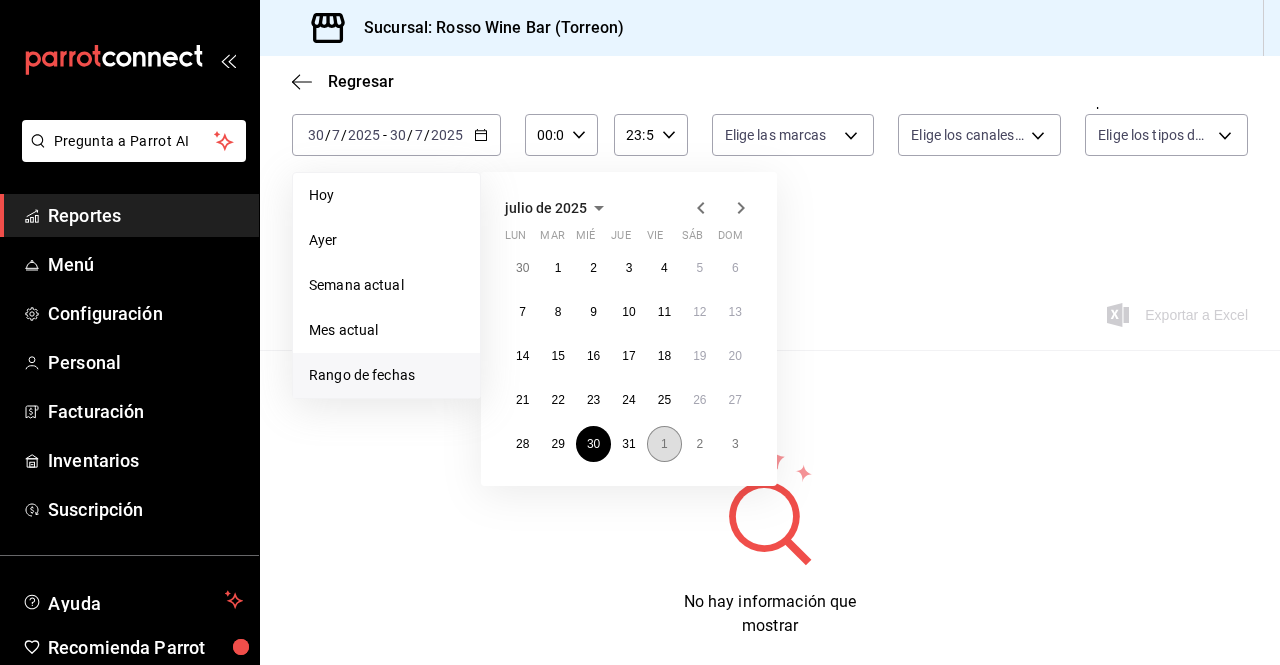 click on "1" at bounding box center [664, 444] 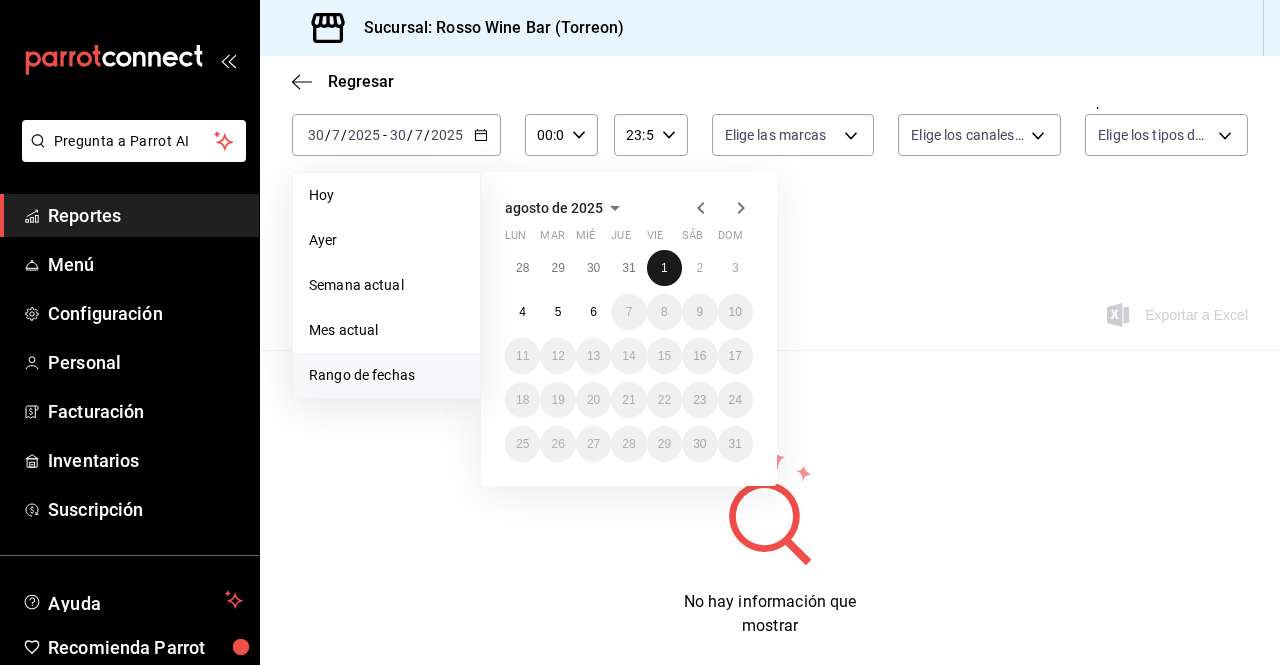click on "1" at bounding box center [664, 268] 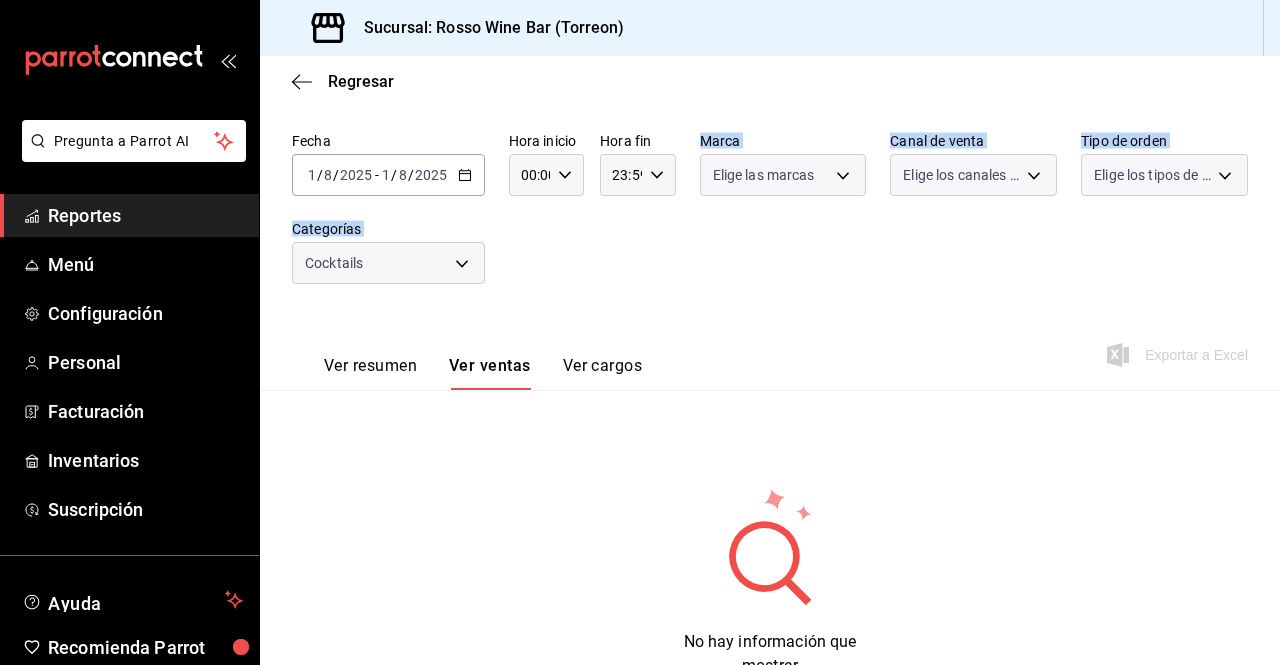 click on "Ventas Los artículos listados no incluyen descuentos de orden y el filtro de fechas está limitado a un máximo de 31 días. Fecha 2025-08-01 1 / 8 / 2025 - 2025-08-01 1 / 8 / 2025 Hora inicio 00:00 Hora inicio Hora fin 23:59 Hora fin Marca Elige las marcas Canal de venta Elige los canales de venta Tipo de orden Elige los tipos de orden Categorías Cocktails a400a5d2-2d0c-4073-b8a6-5a062193d337 Ver resumen Ver ventas Ver cargos Exportar a Excel No hay información que mostrar" at bounding box center [770, 379] 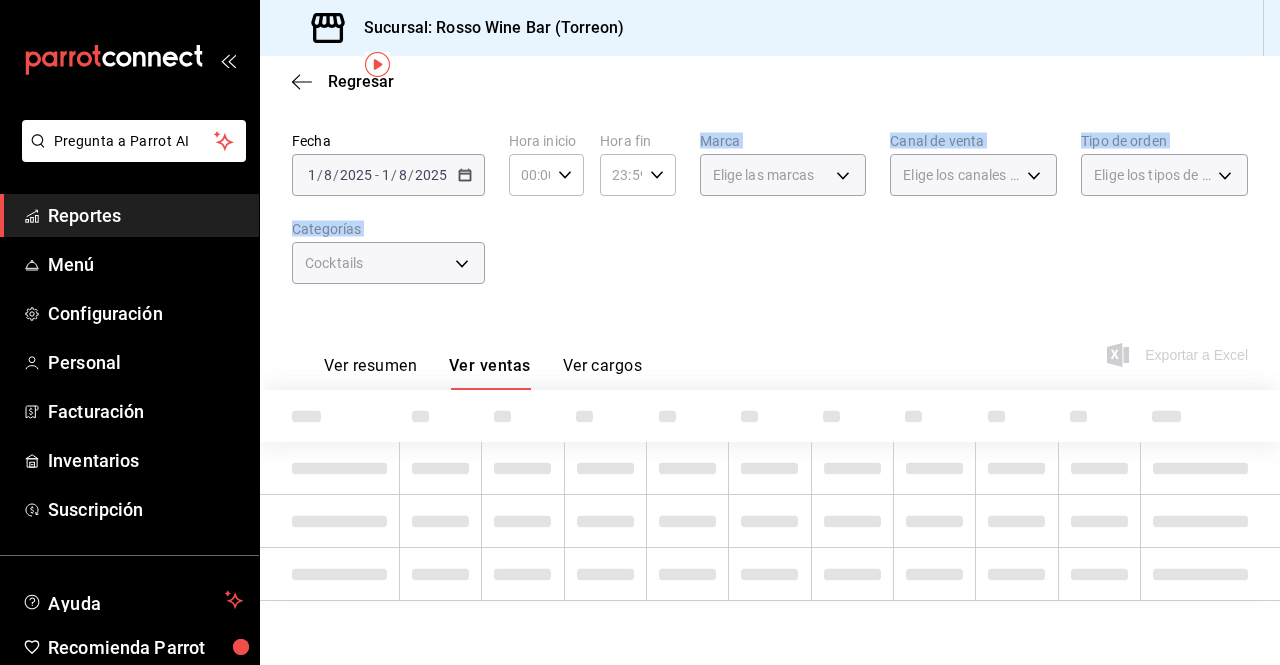 scroll, scrollTop: 114, scrollLeft: 0, axis: vertical 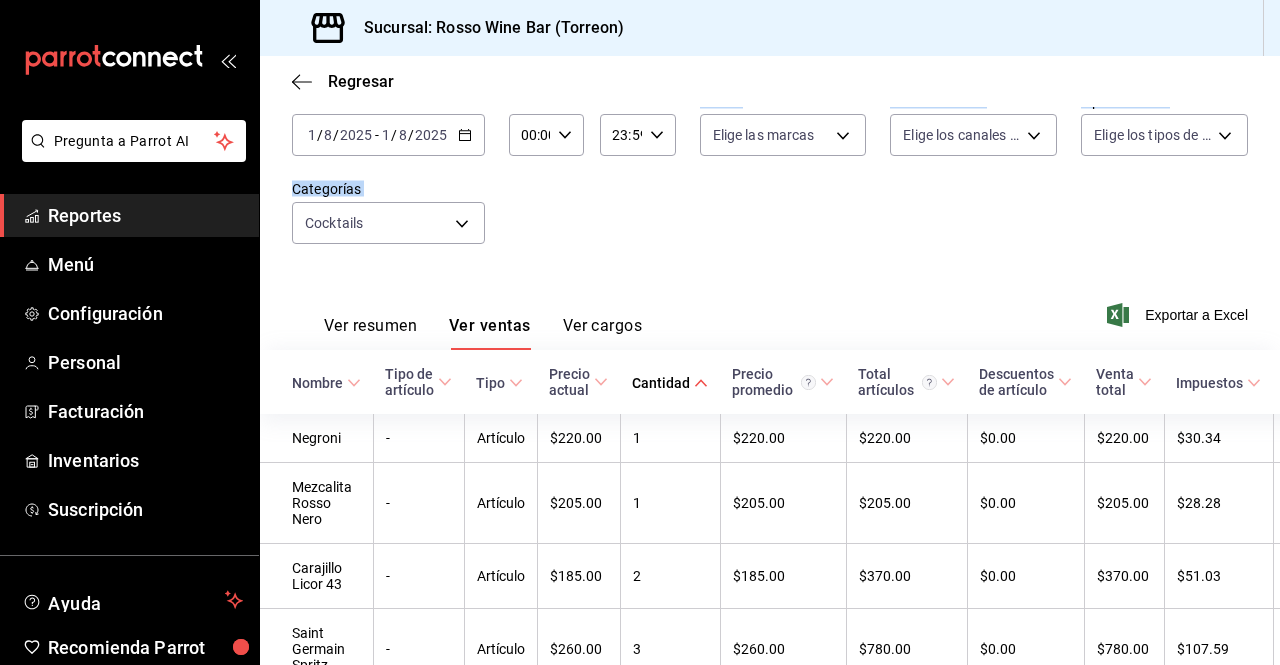 click 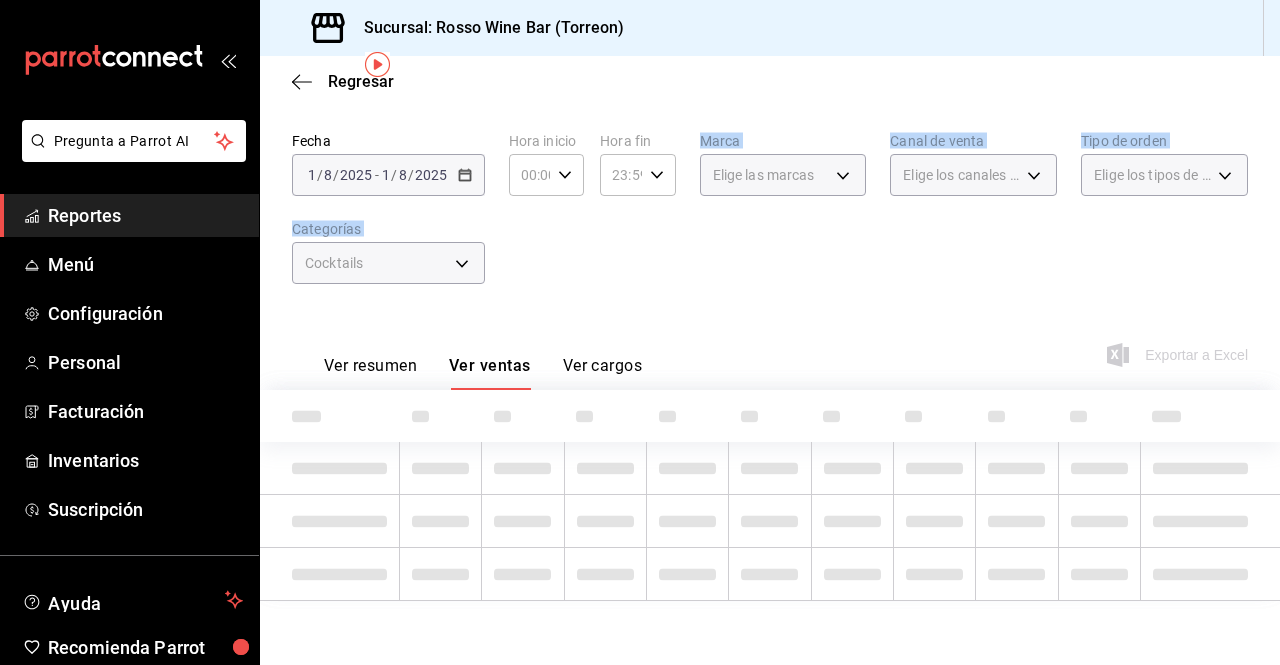 scroll, scrollTop: 114, scrollLeft: 0, axis: vertical 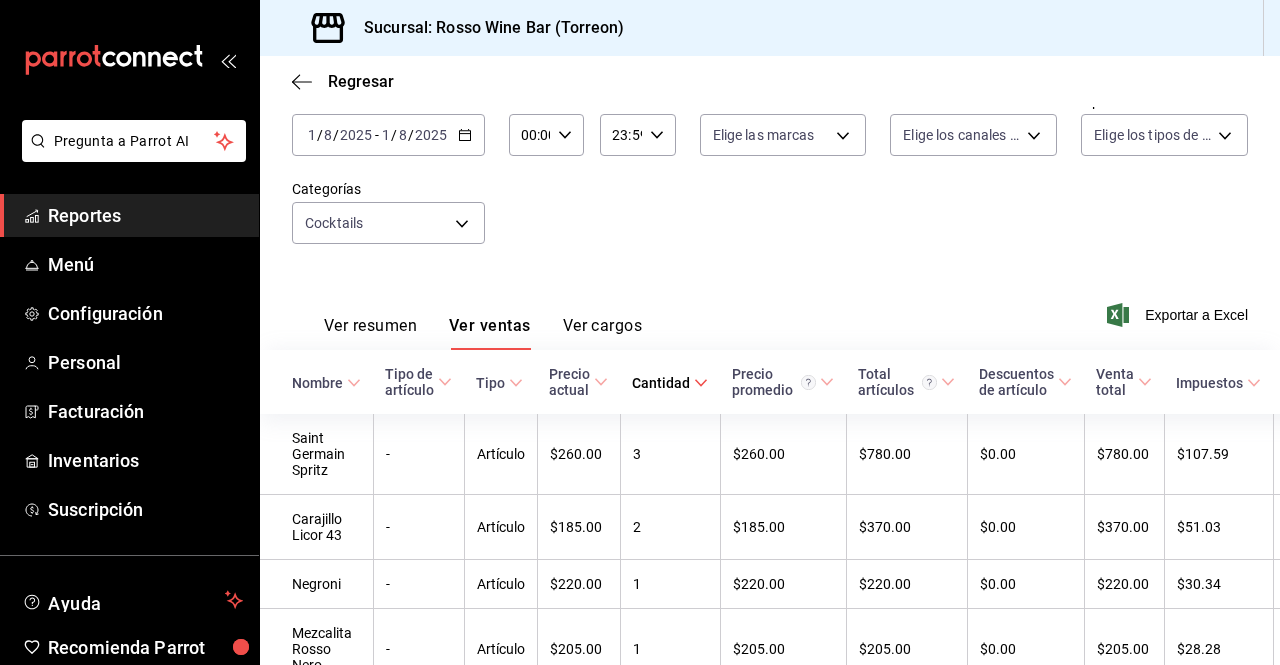 click on "2025-08-01 1 / 8 / 2025 - 2025-08-01 1 / 8 / 2025" at bounding box center [388, 135] 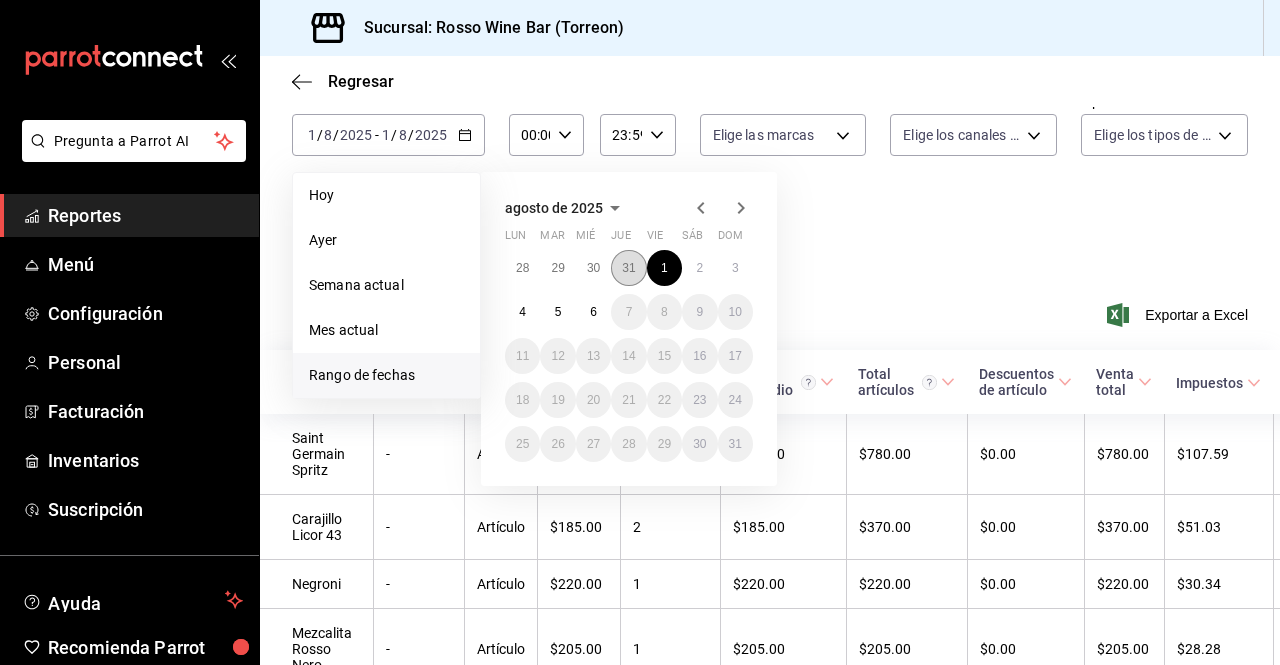click on "31" at bounding box center [628, 268] 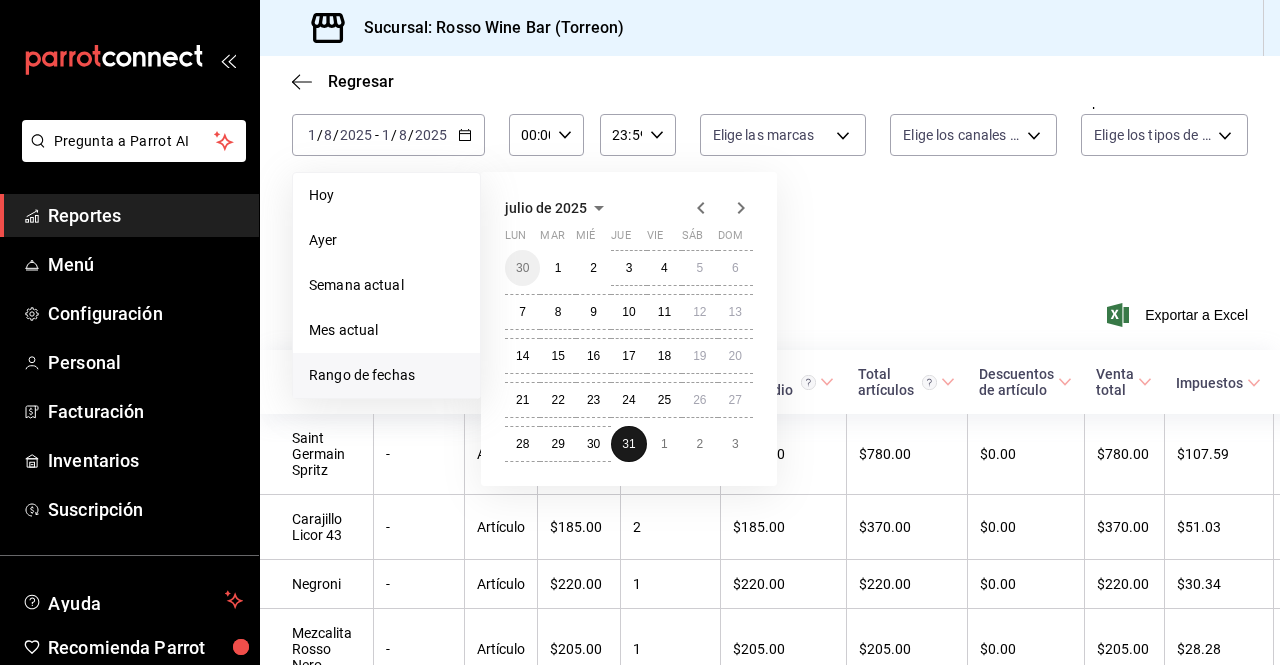 click on "3" at bounding box center [629, 268] 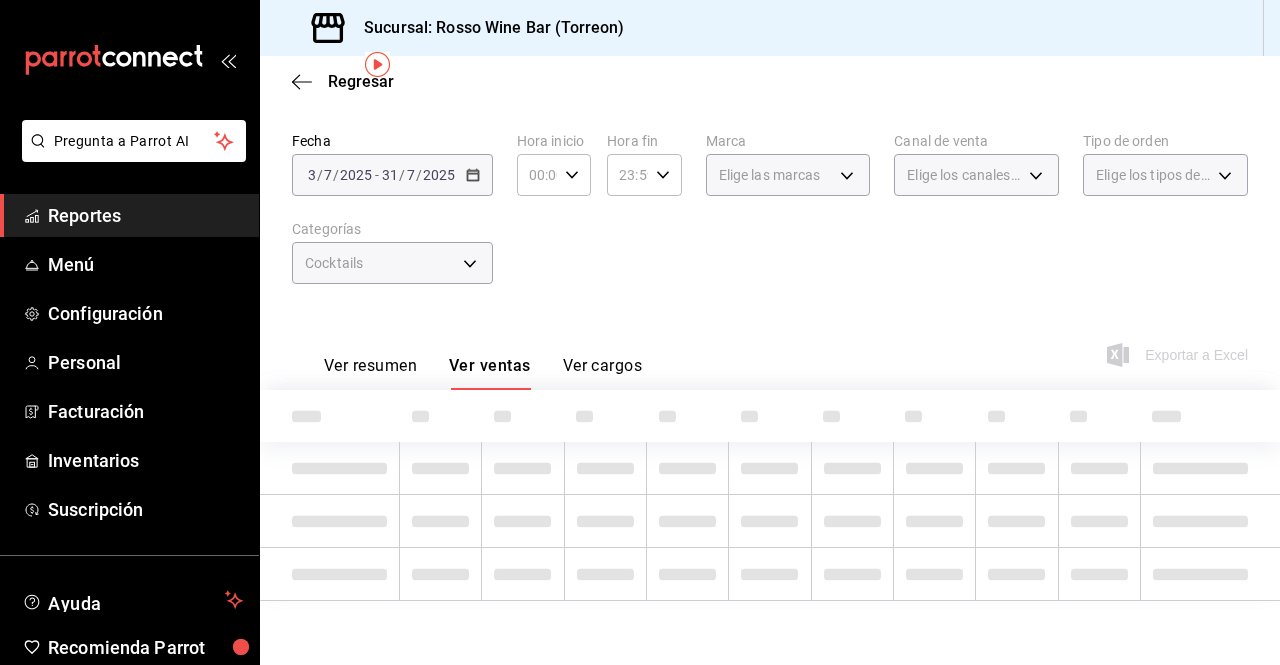 scroll, scrollTop: 114, scrollLeft: 0, axis: vertical 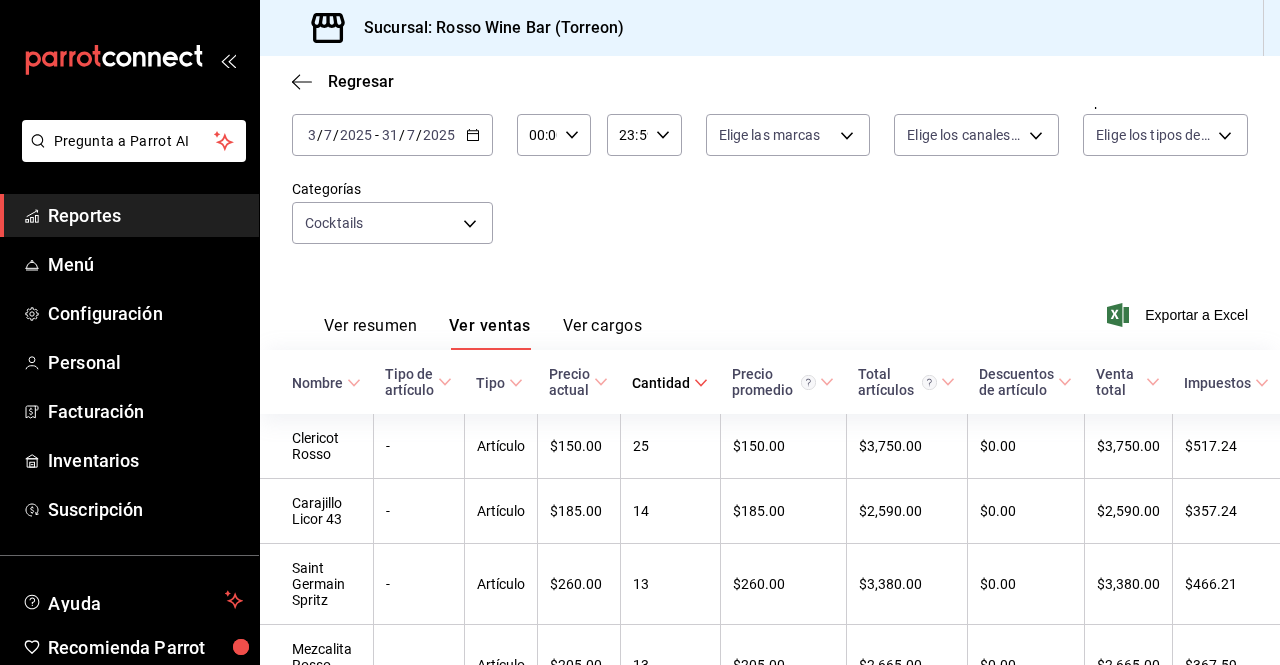 click on "Cantidad" at bounding box center (661, 383) 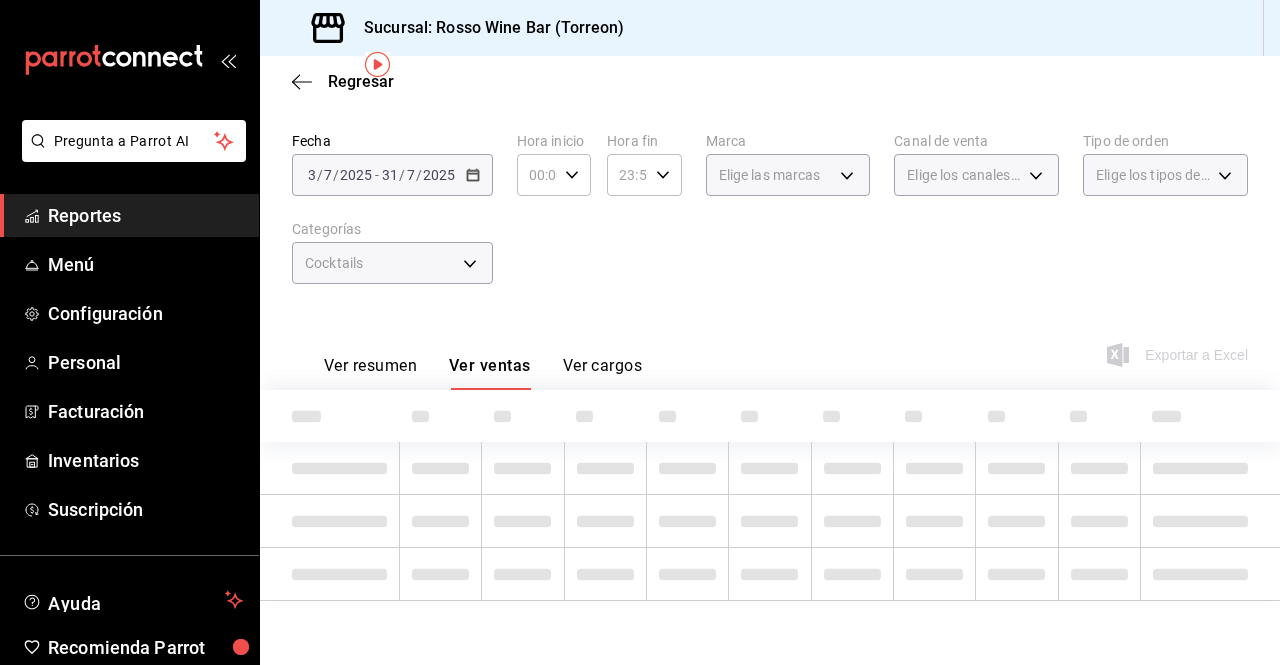 scroll, scrollTop: 114, scrollLeft: 0, axis: vertical 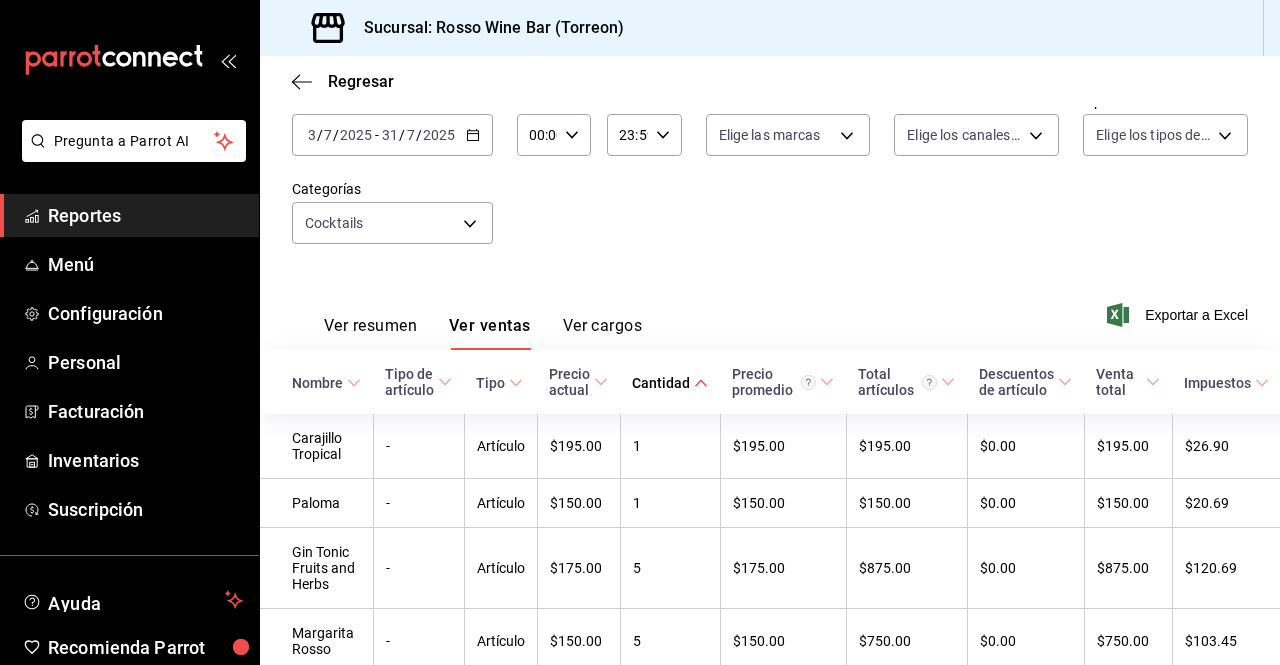 click on "Cantidad" at bounding box center [661, 383] 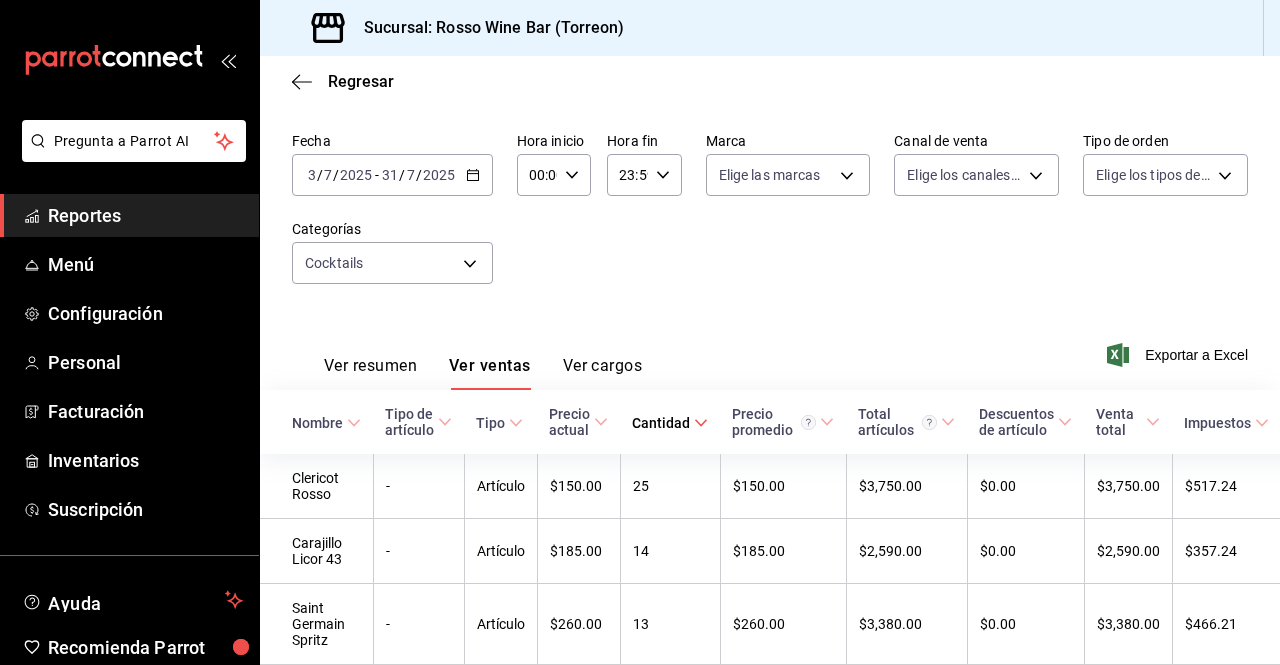 scroll, scrollTop: 114, scrollLeft: 0, axis: vertical 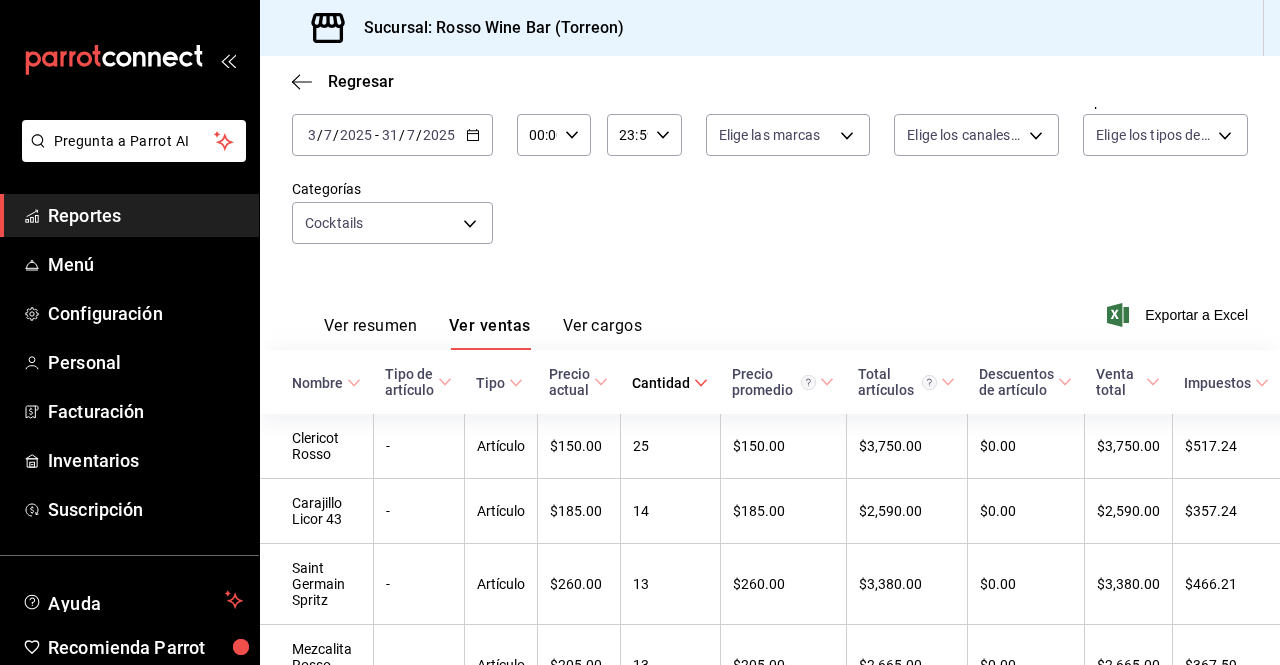 click on "2025-07-03 3 / 7 / 2025 - 2025-07-31 31 / 7 / 2025" at bounding box center (392, 135) 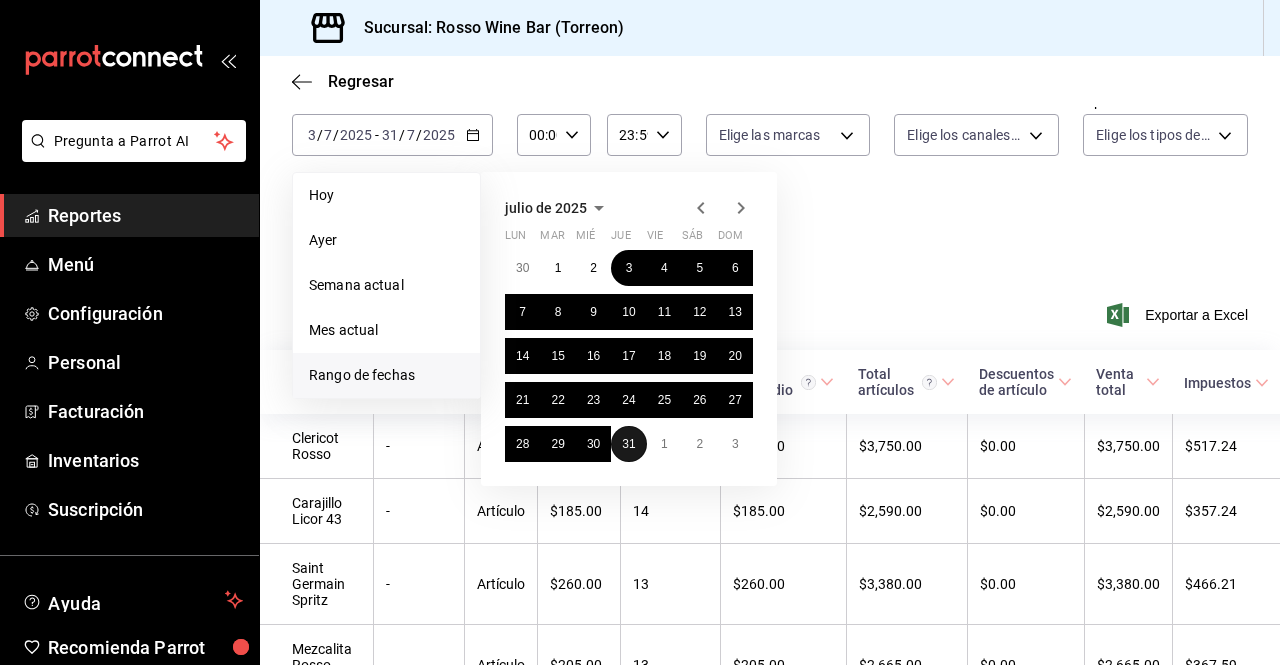 click on "31" at bounding box center [628, 444] 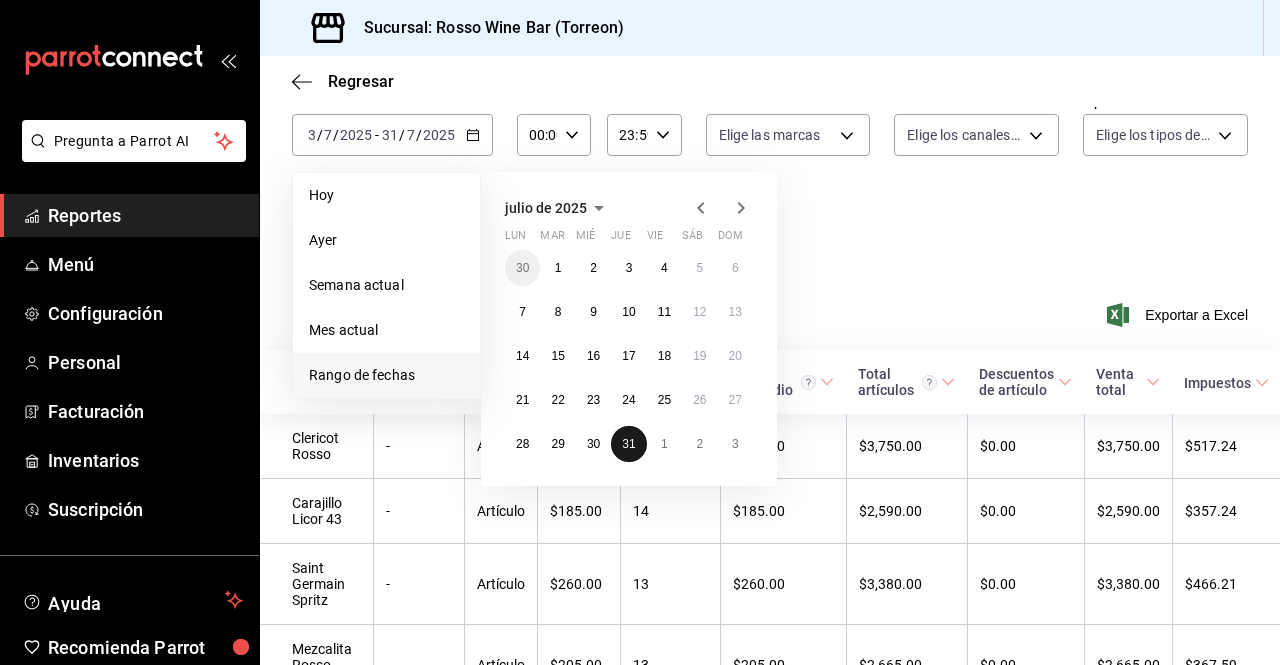 click on "31" at bounding box center [628, 444] 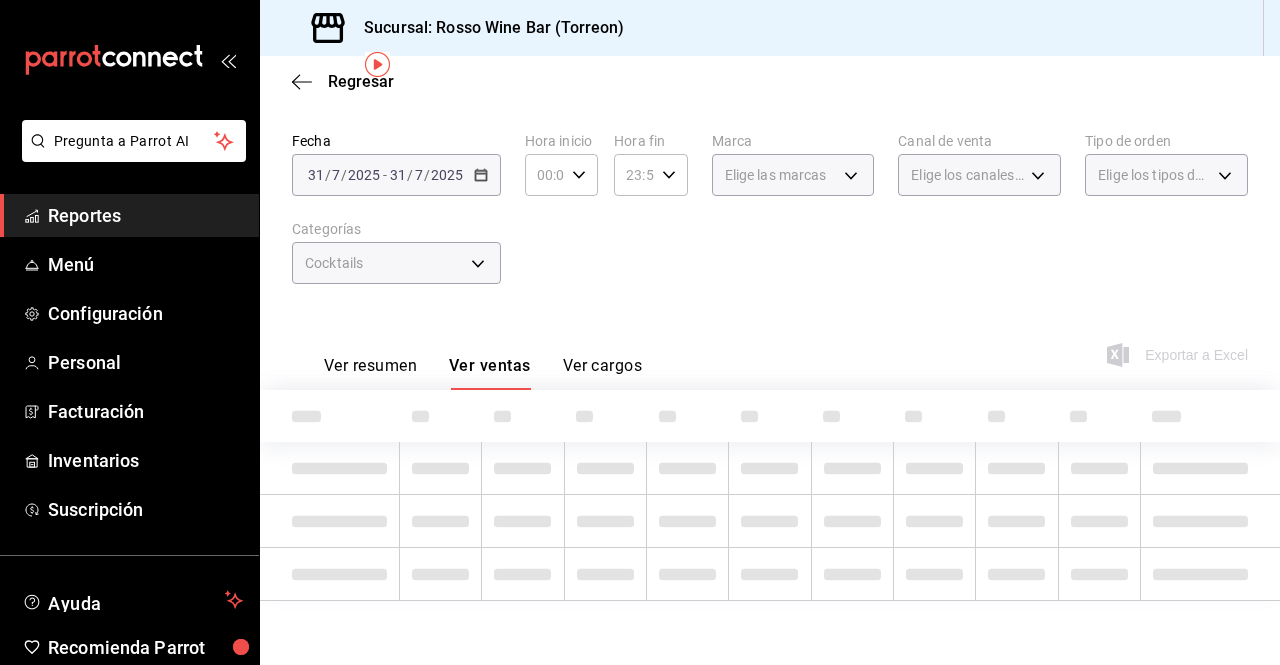 scroll, scrollTop: 86, scrollLeft: 0, axis: vertical 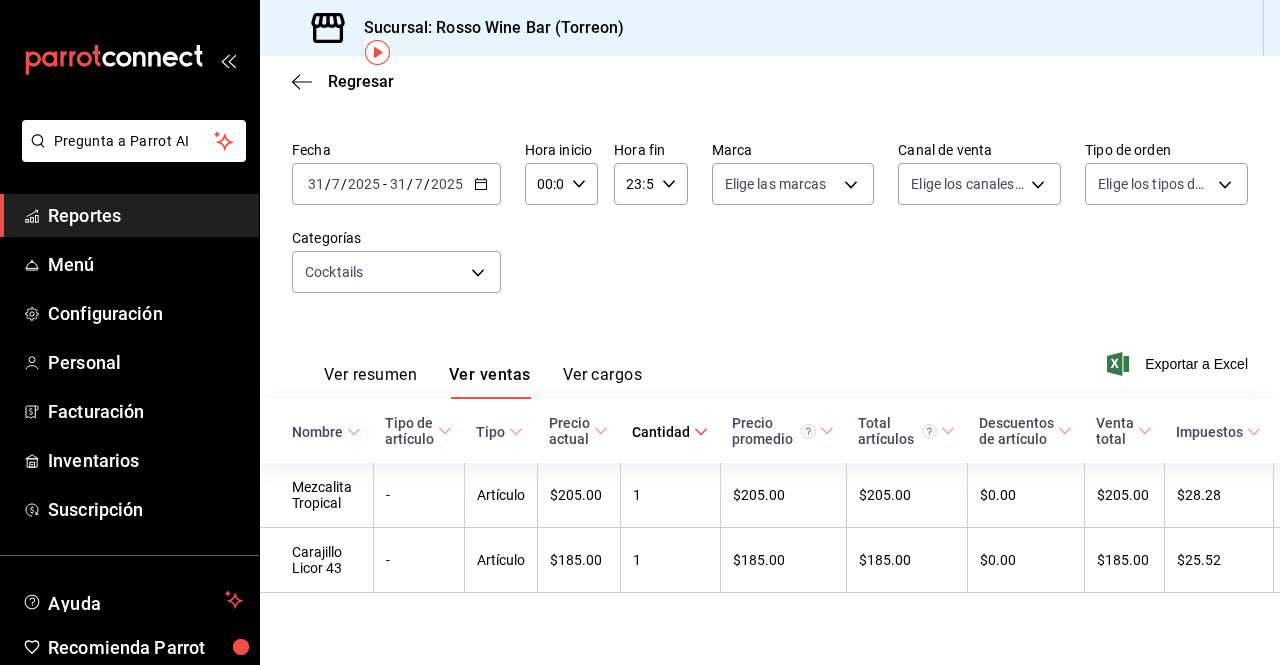 click 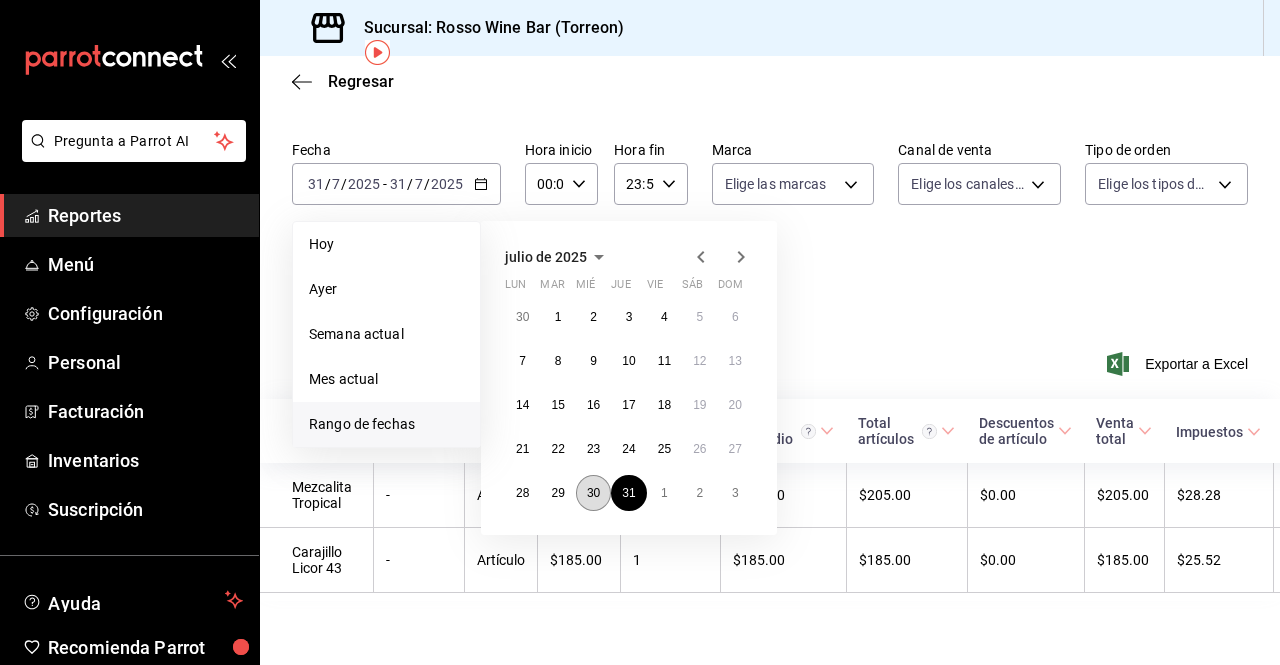 click on "30" at bounding box center (593, 493) 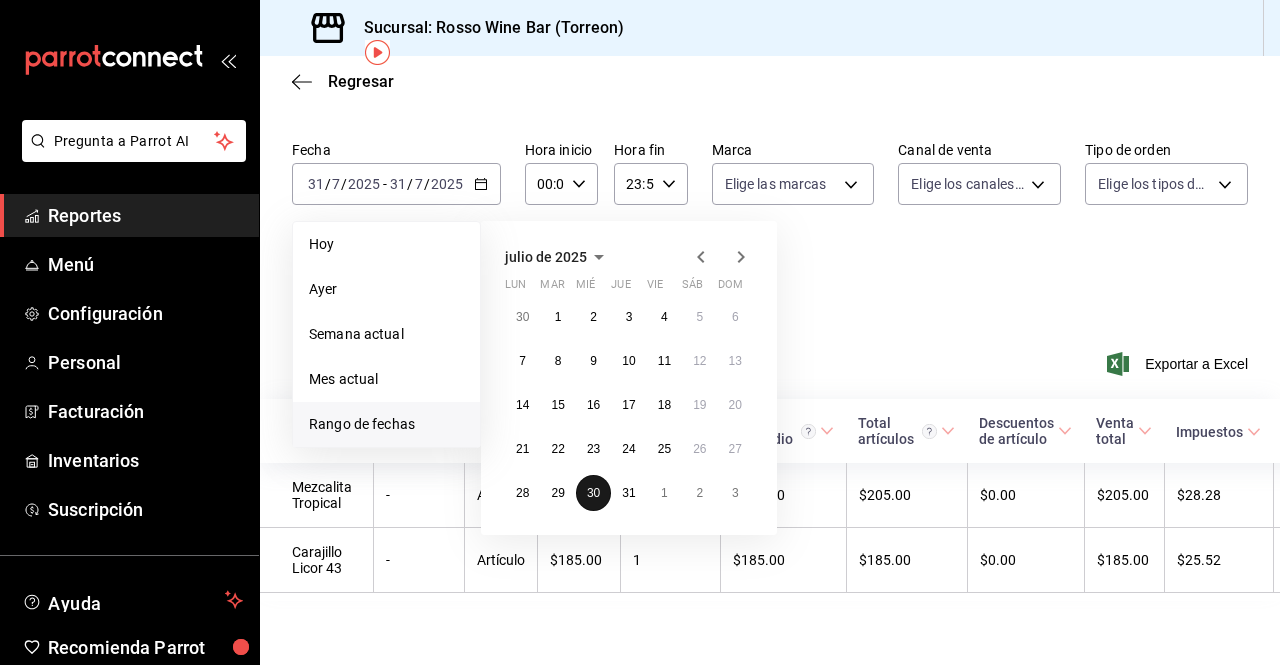 click on "30" at bounding box center [593, 493] 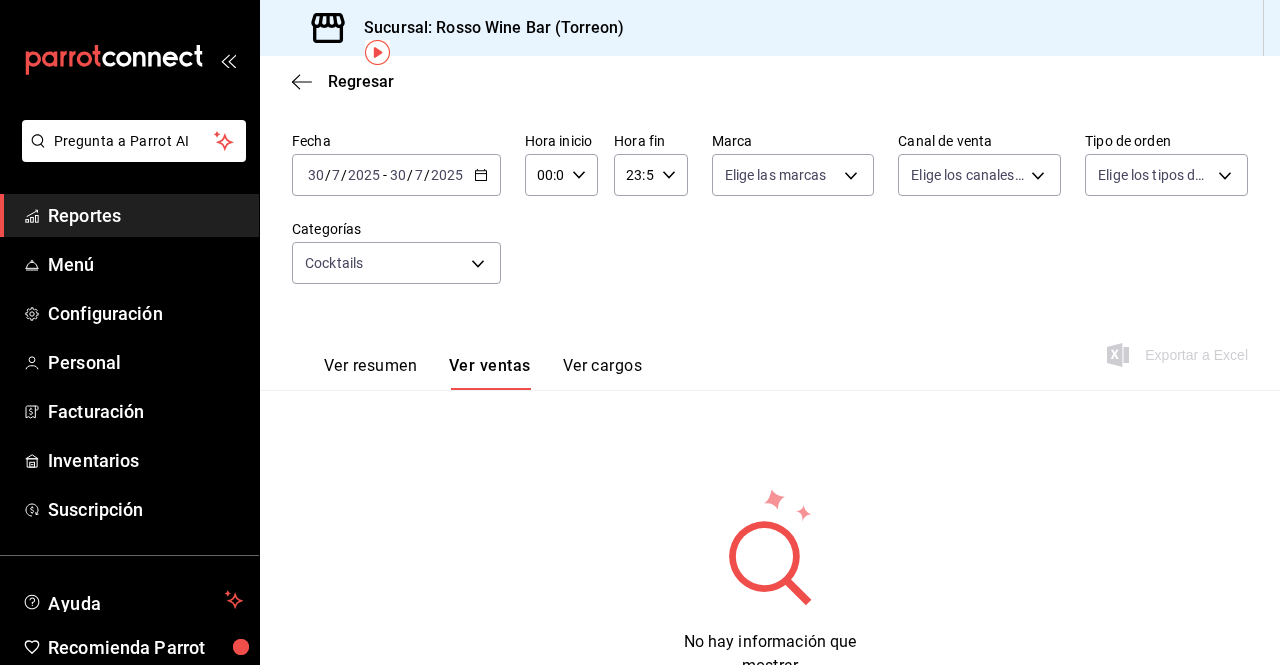 scroll, scrollTop: 86, scrollLeft: 0, axis: vertical 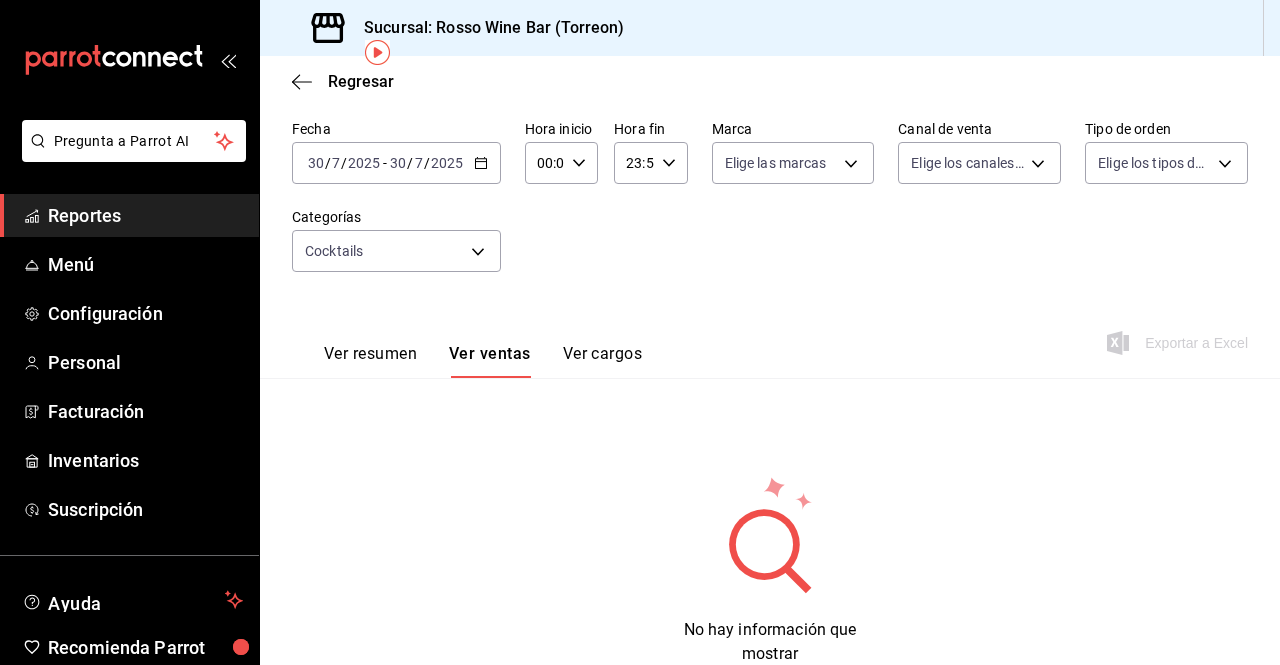 click 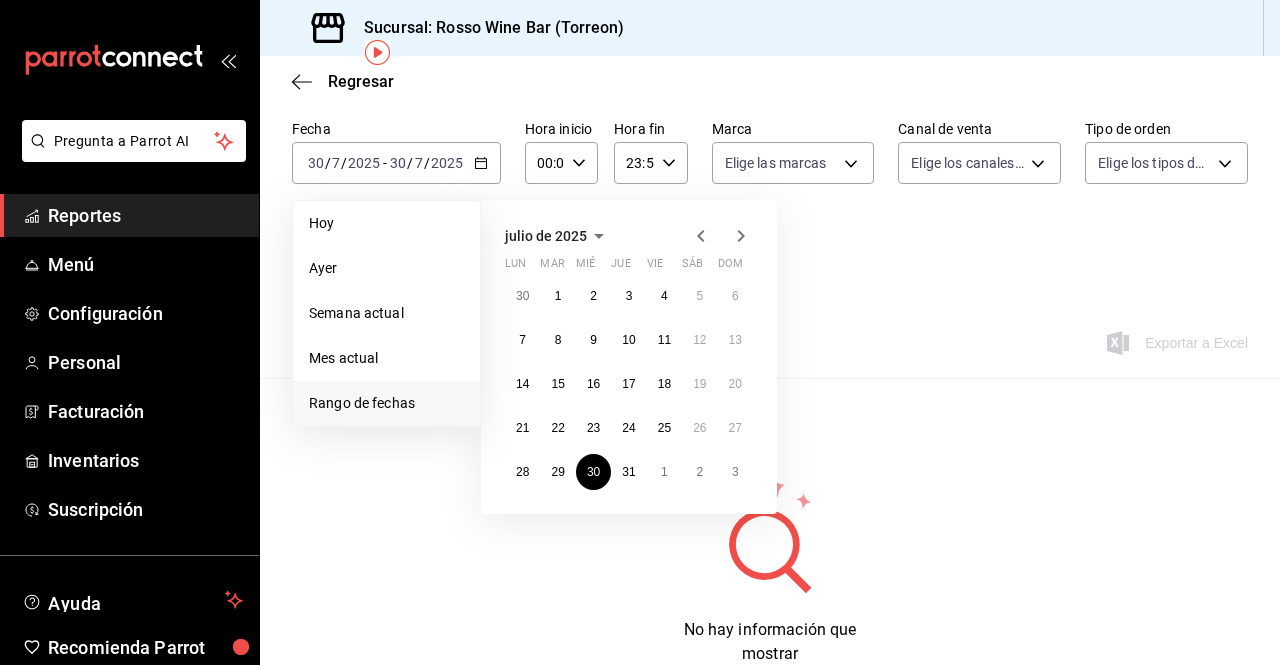 click 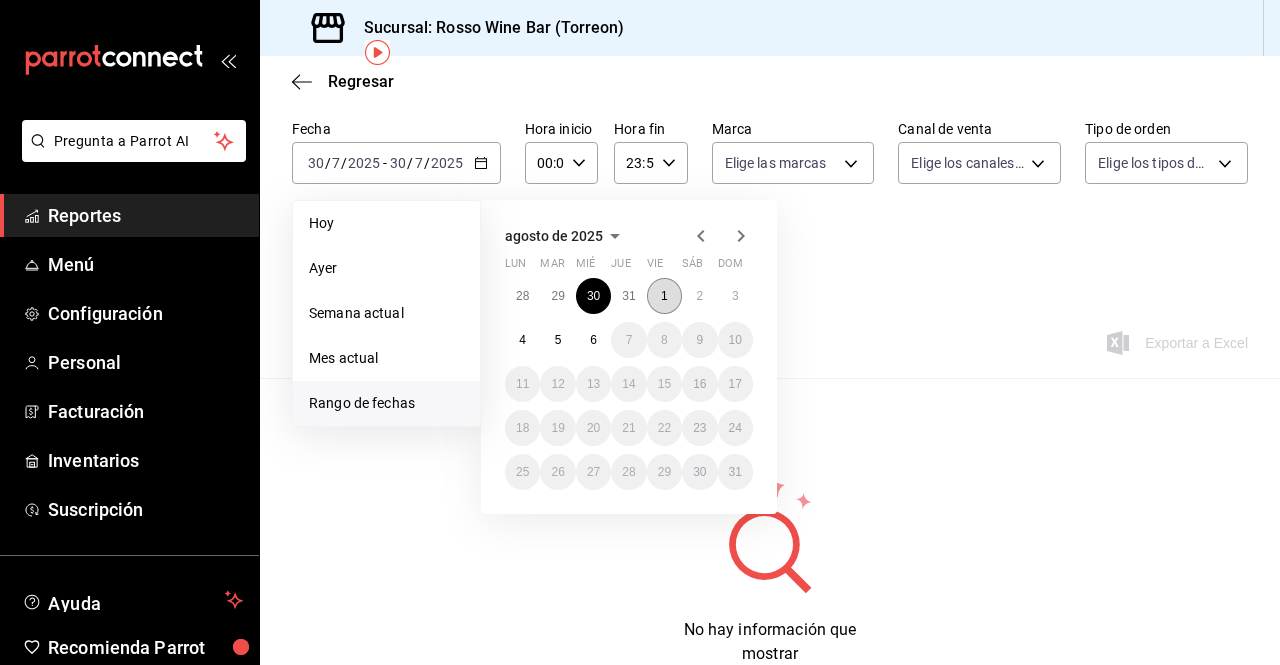 click on "1" at bounding box center (664, 296) 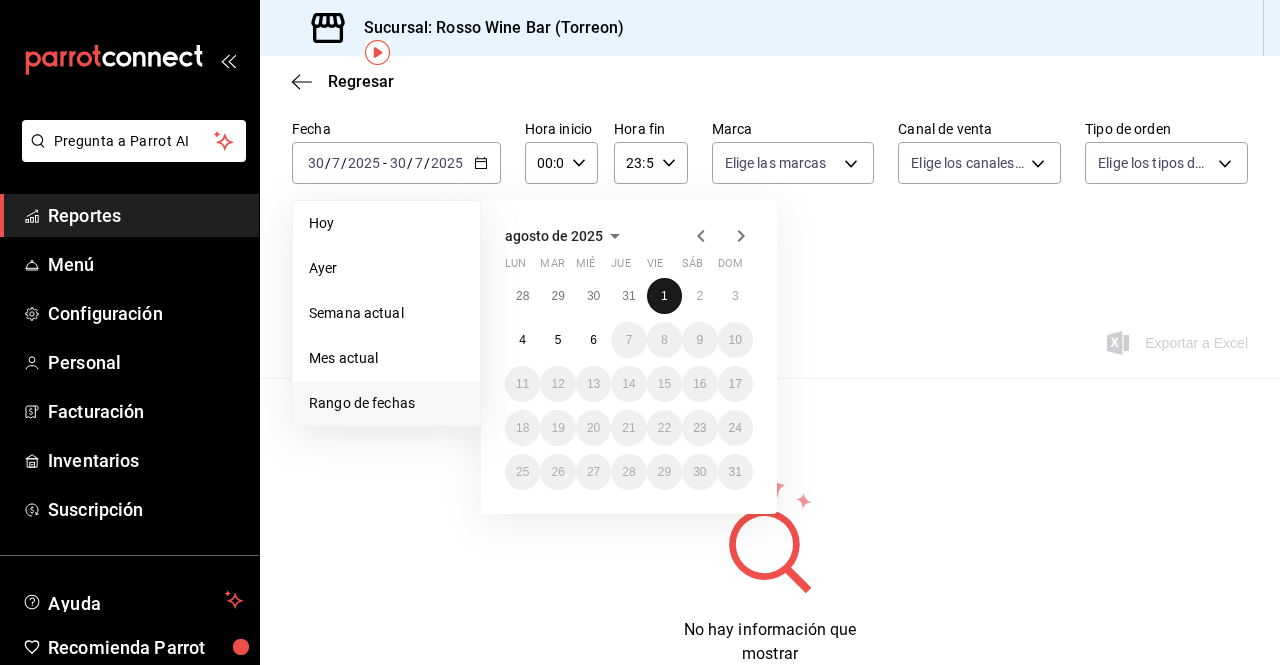 click on "1" at bounding box center [664, 296] 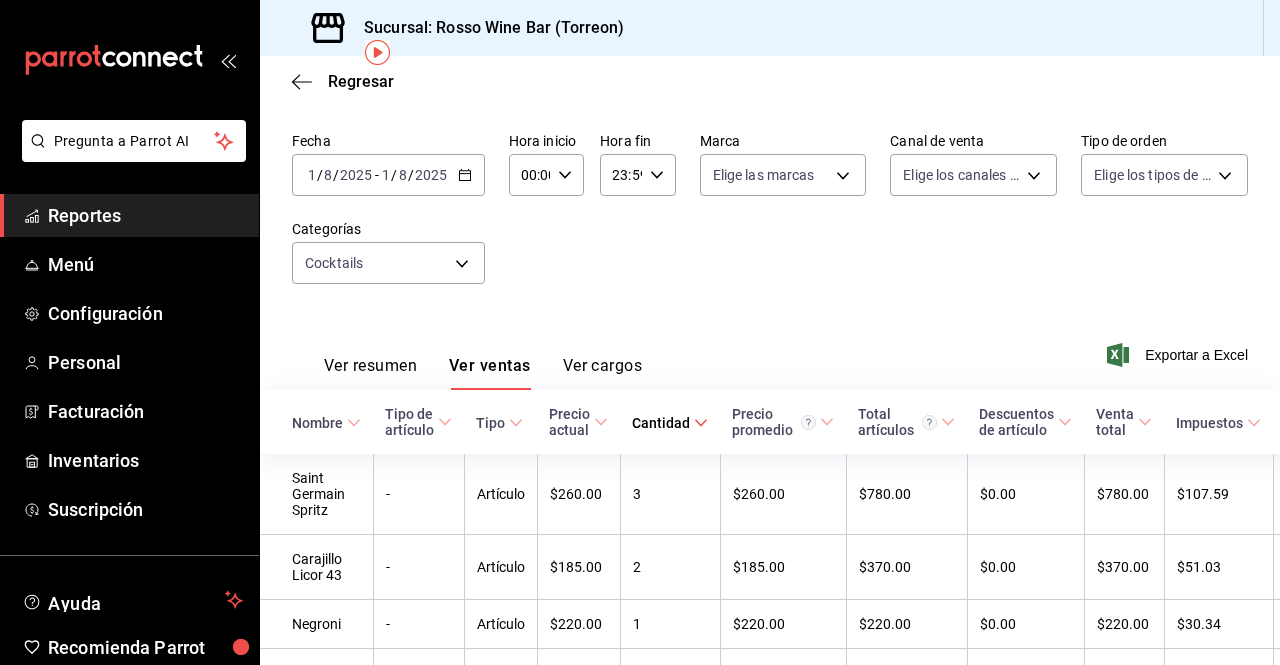 scroll, scrollTop: 86, scrollLeft: 0, axis: vertical 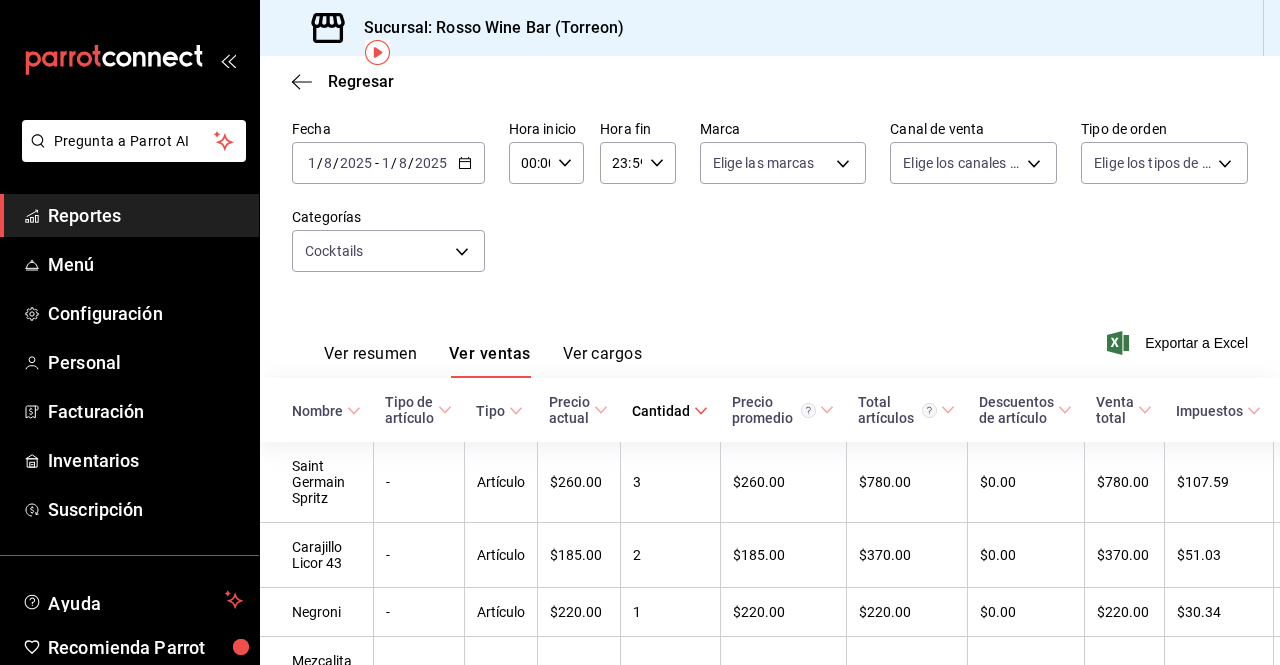 click 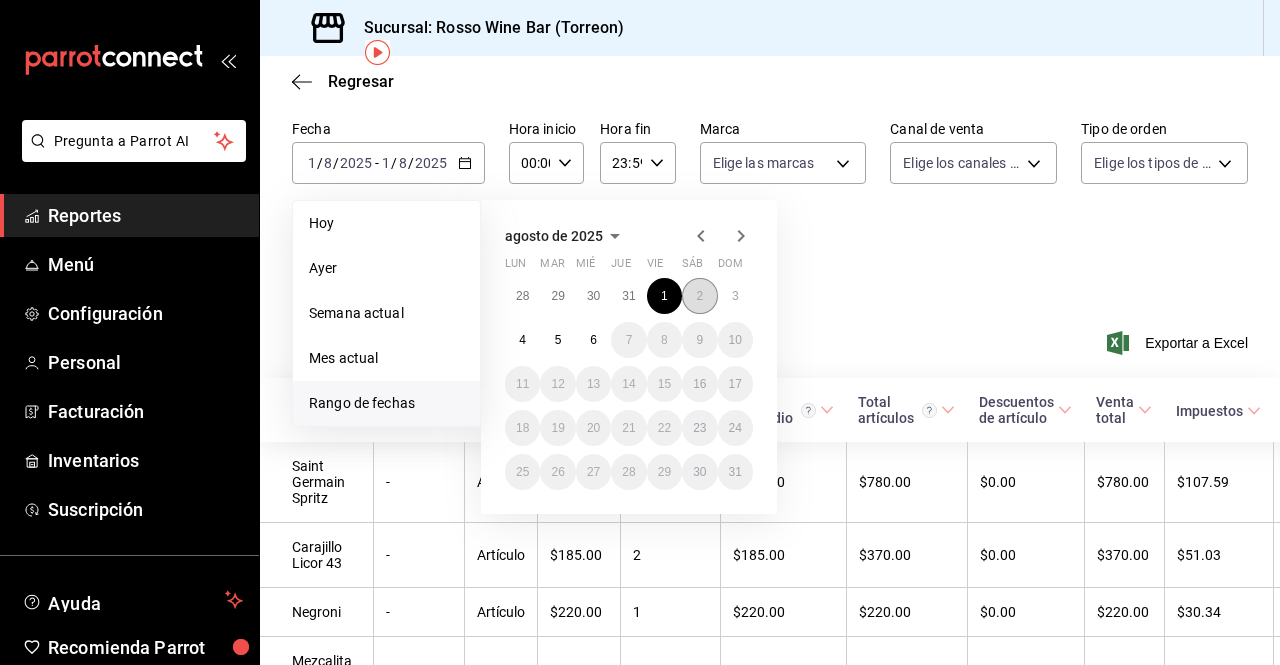click on "2" at bounding box center (699, 296) 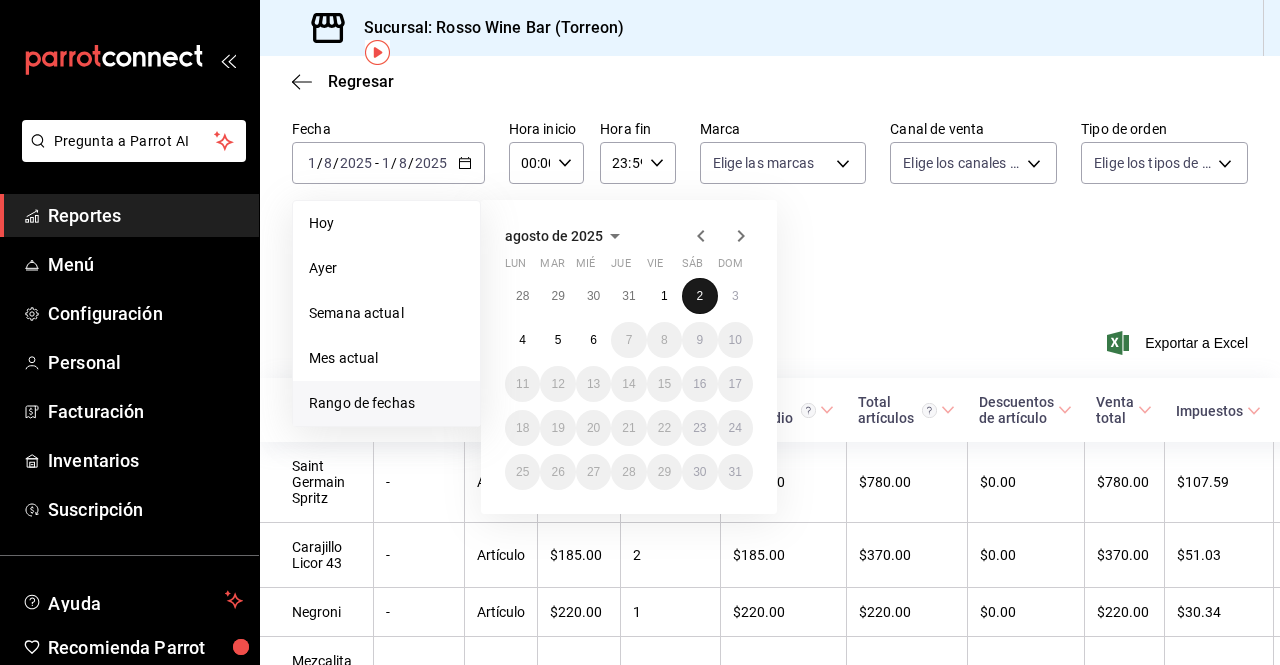 click on "2" at bounding box center [699, 296] 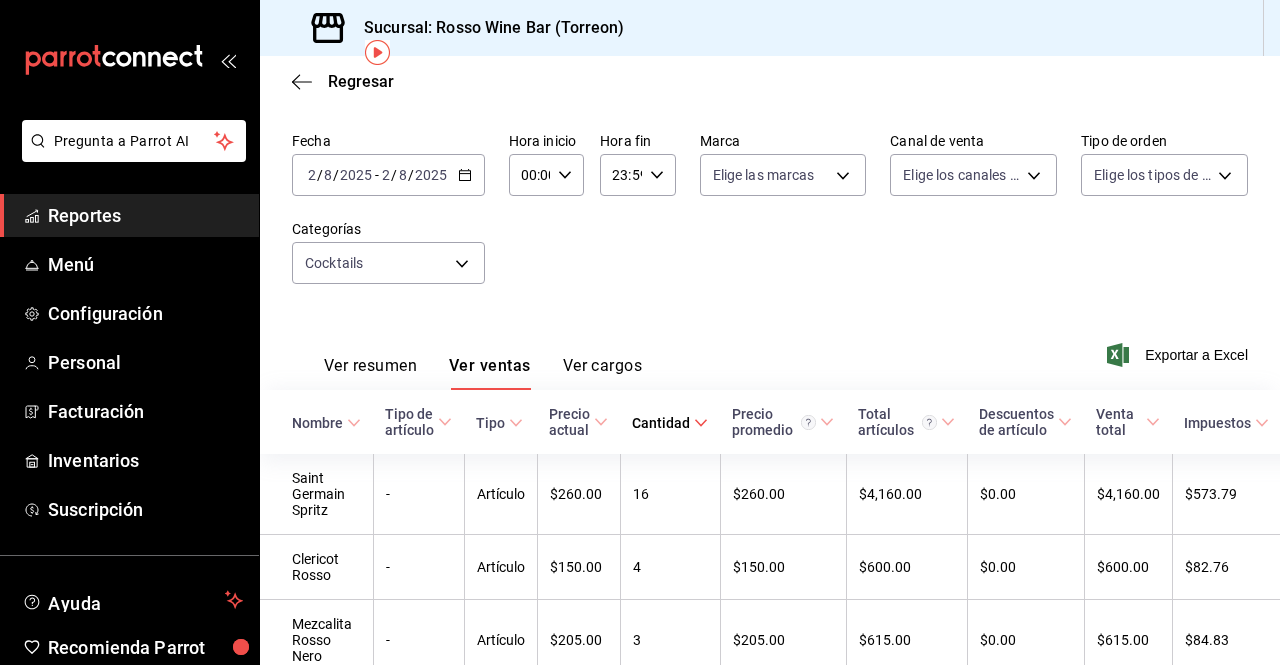 scroll, scrollTop: 86, scrollLeft: 0, axis: vertical 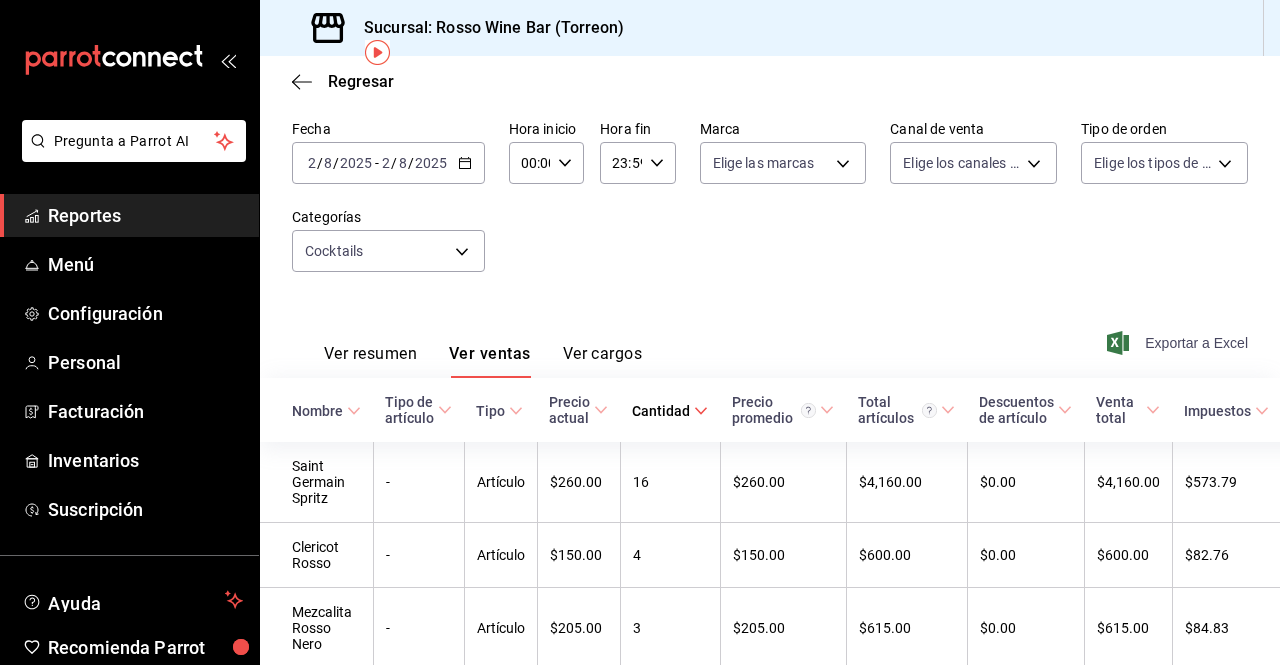 click on "Exportar a Excel" at bounding box center (1179, 343) 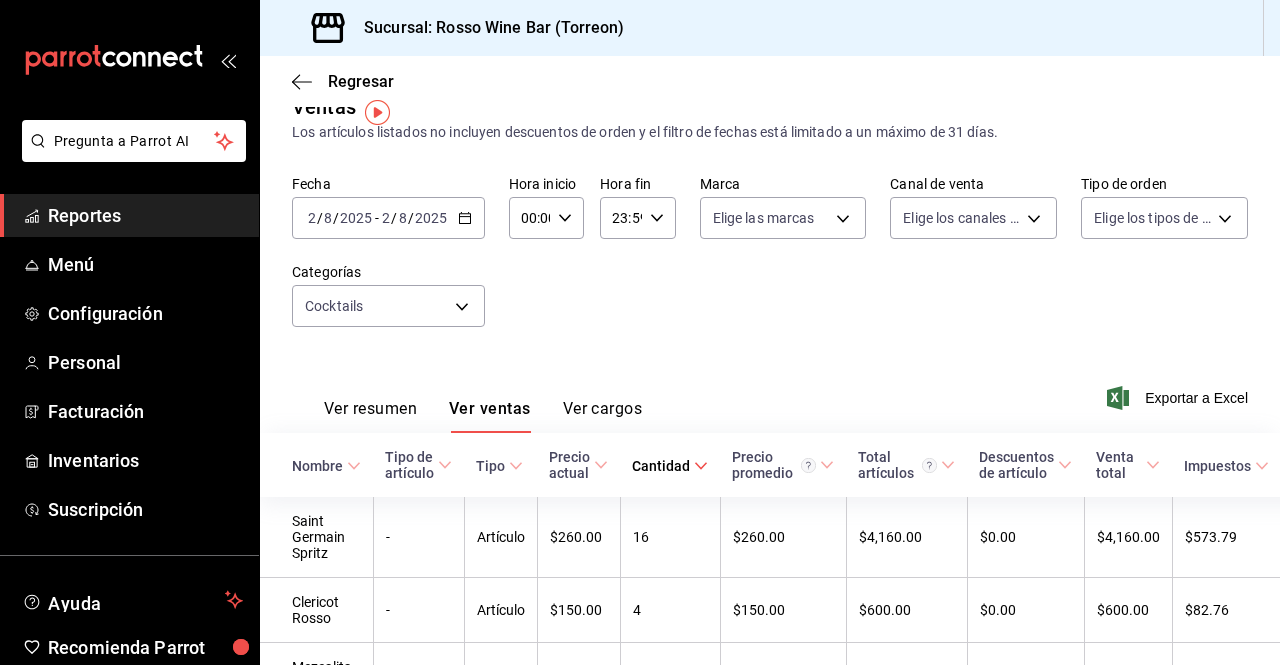scroll, scrollTop: 0, scrollLeft: 0, axis: both 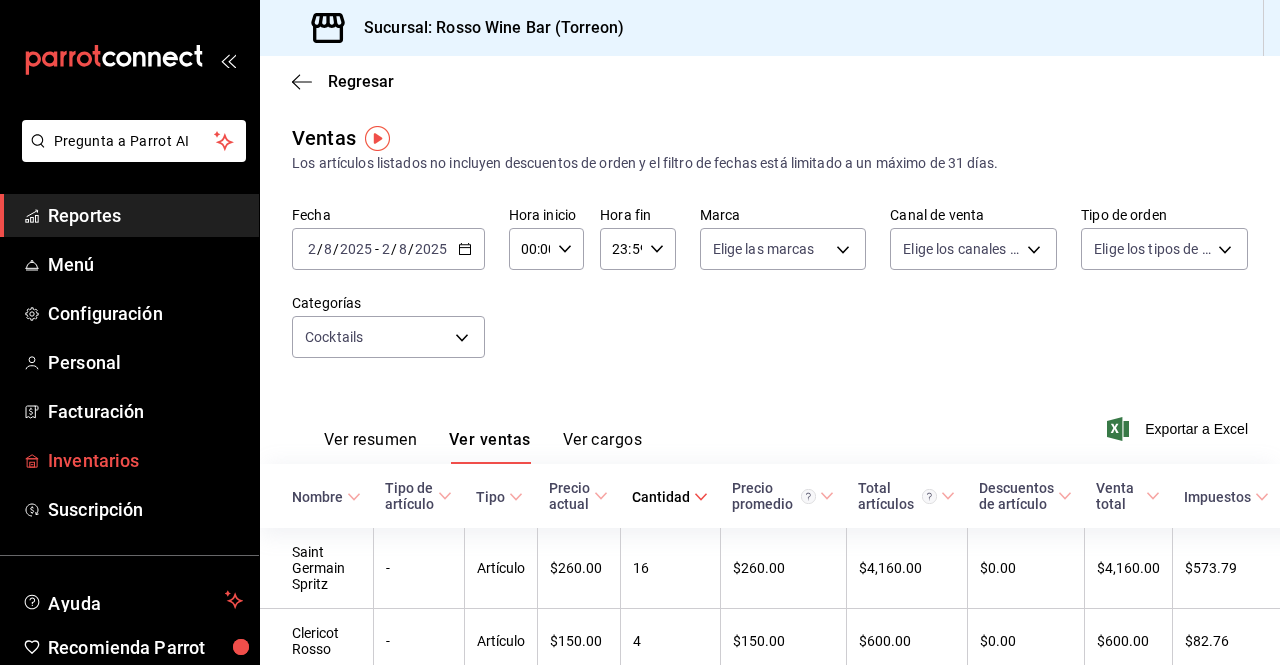click on "Inventarios" at bounding box center [145, 460] 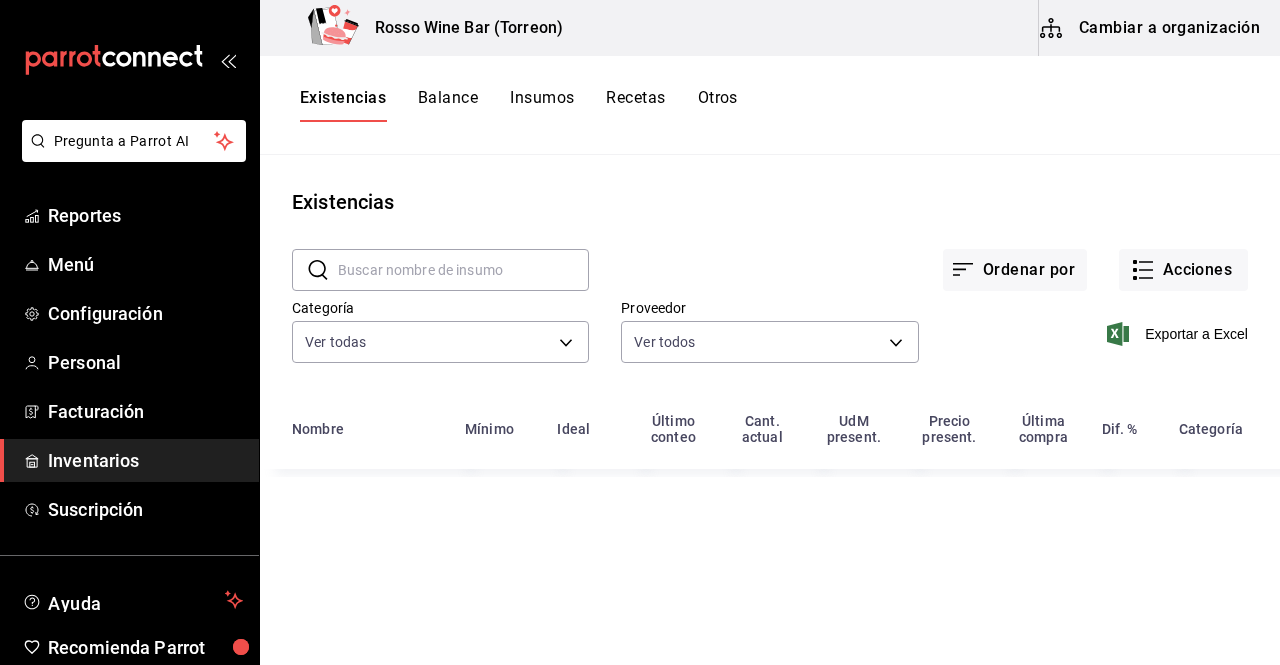 click at bounding box center (463, 270) 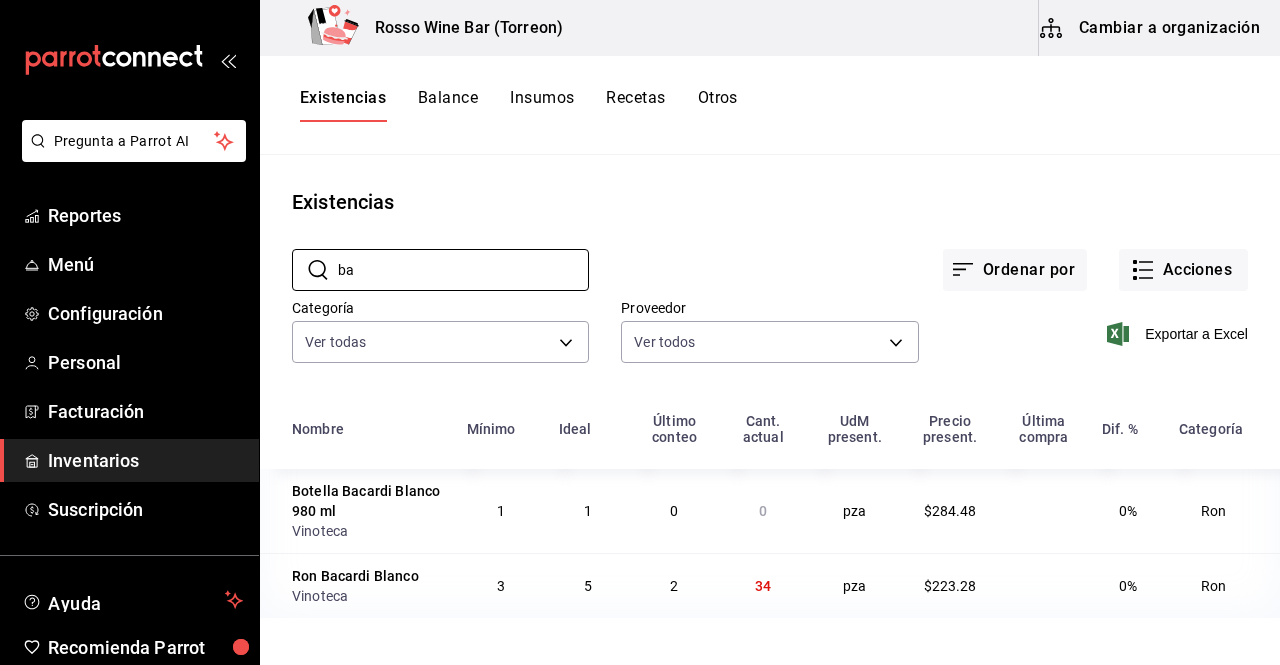 type on "b" 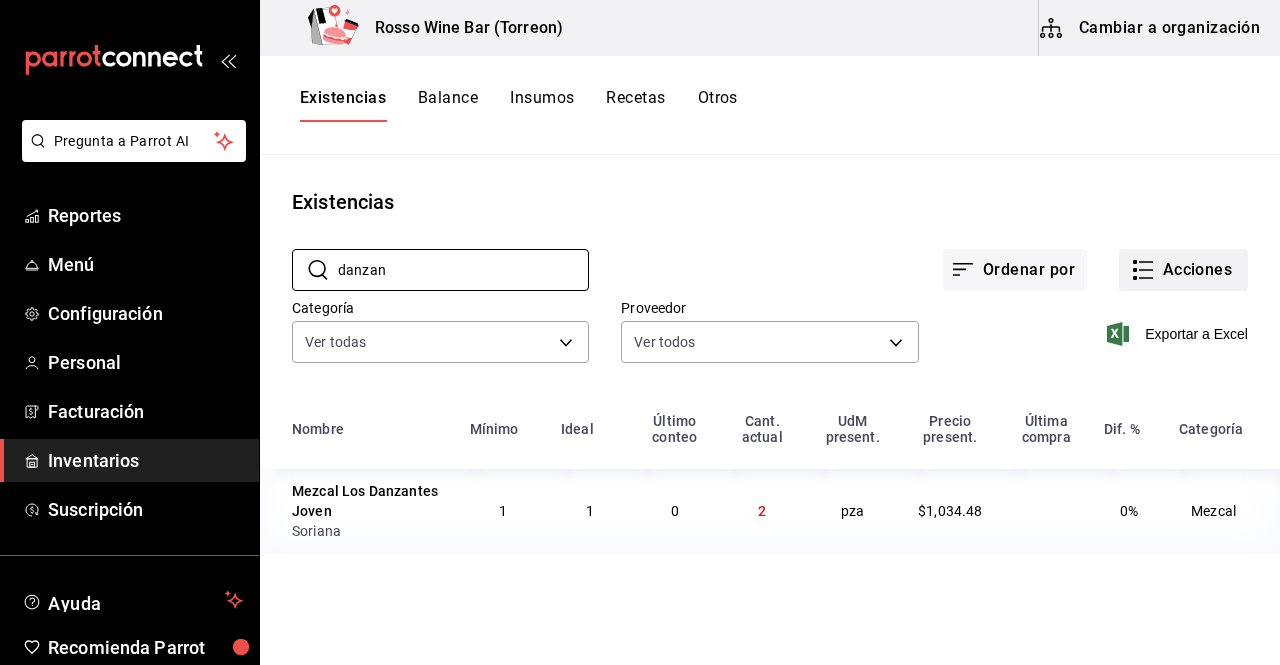 type on "danzan" 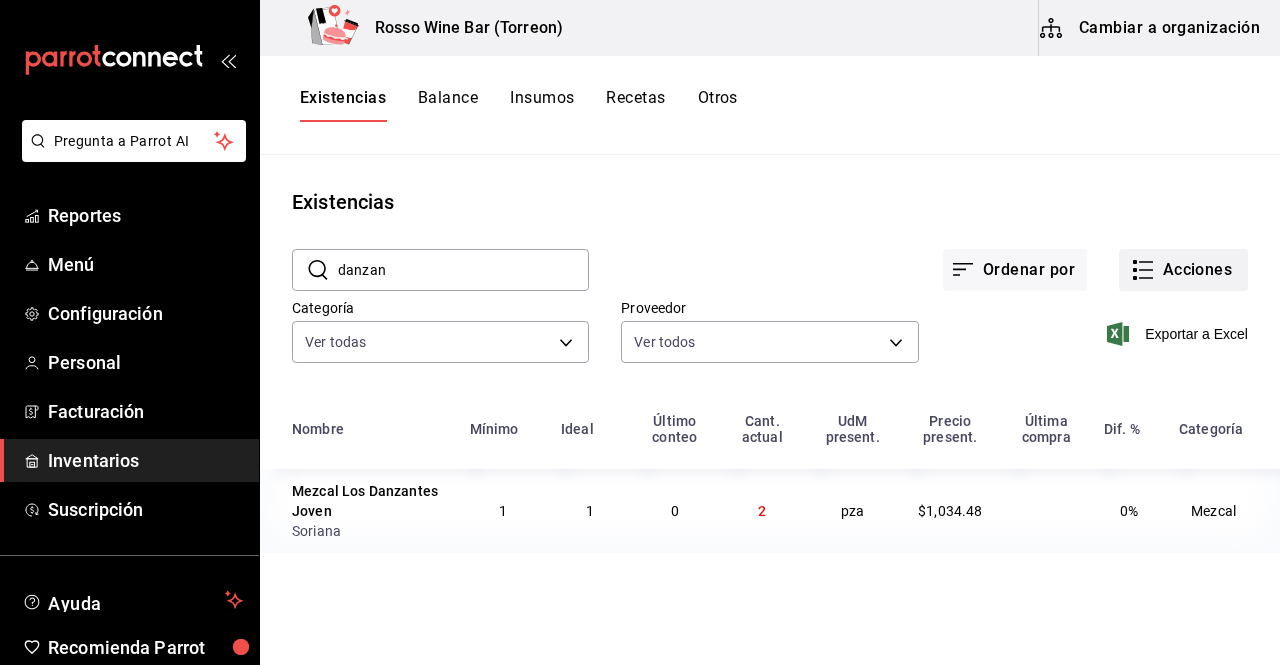 click on "Acciones" at bounding box center (1183, 270) 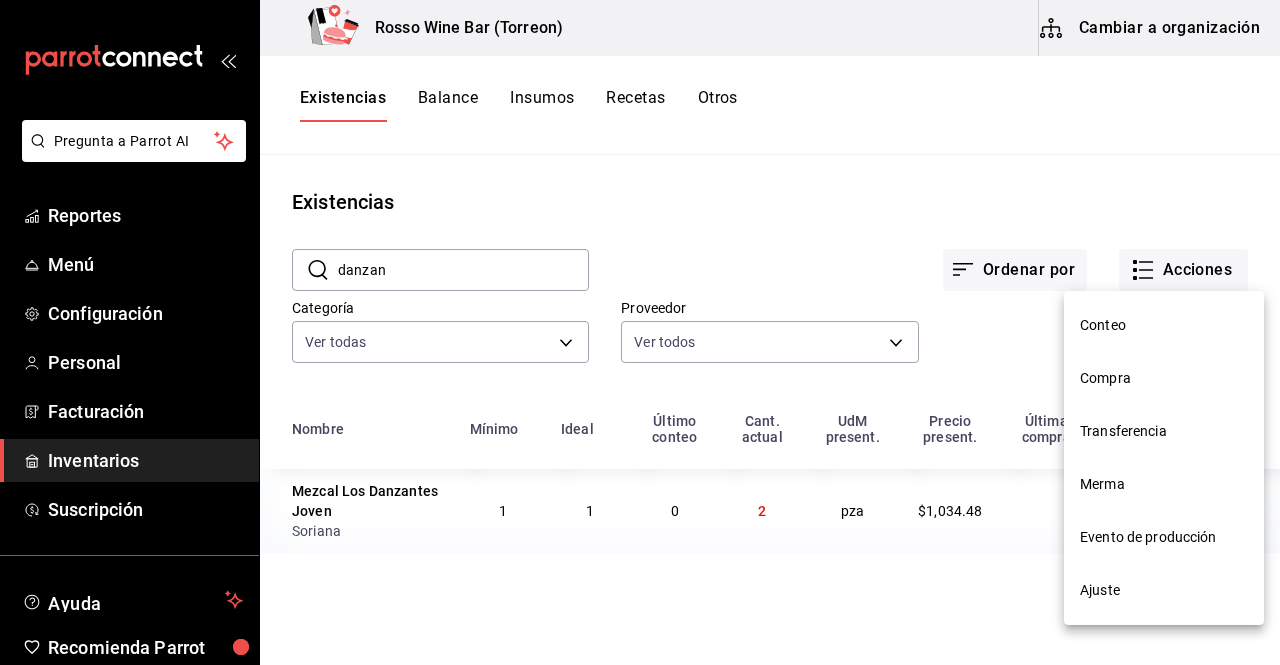 click on "Ajuste" at bounding box center (1164, 590) 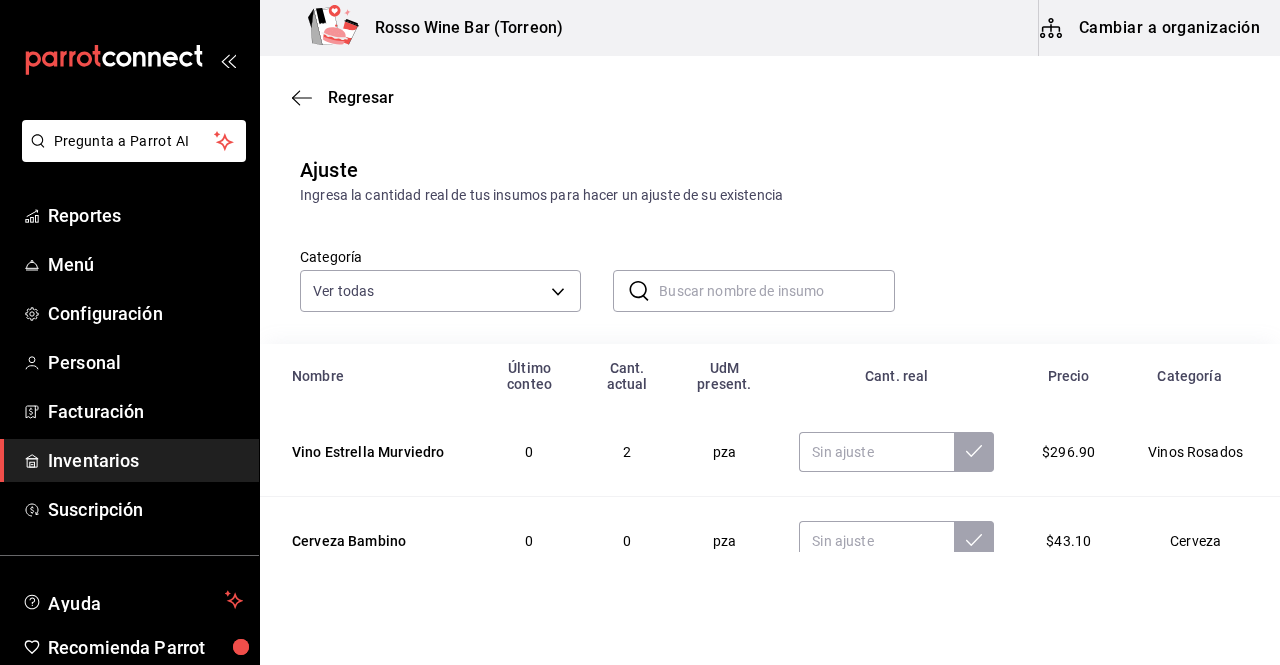 click at bounding box center [776, 291] 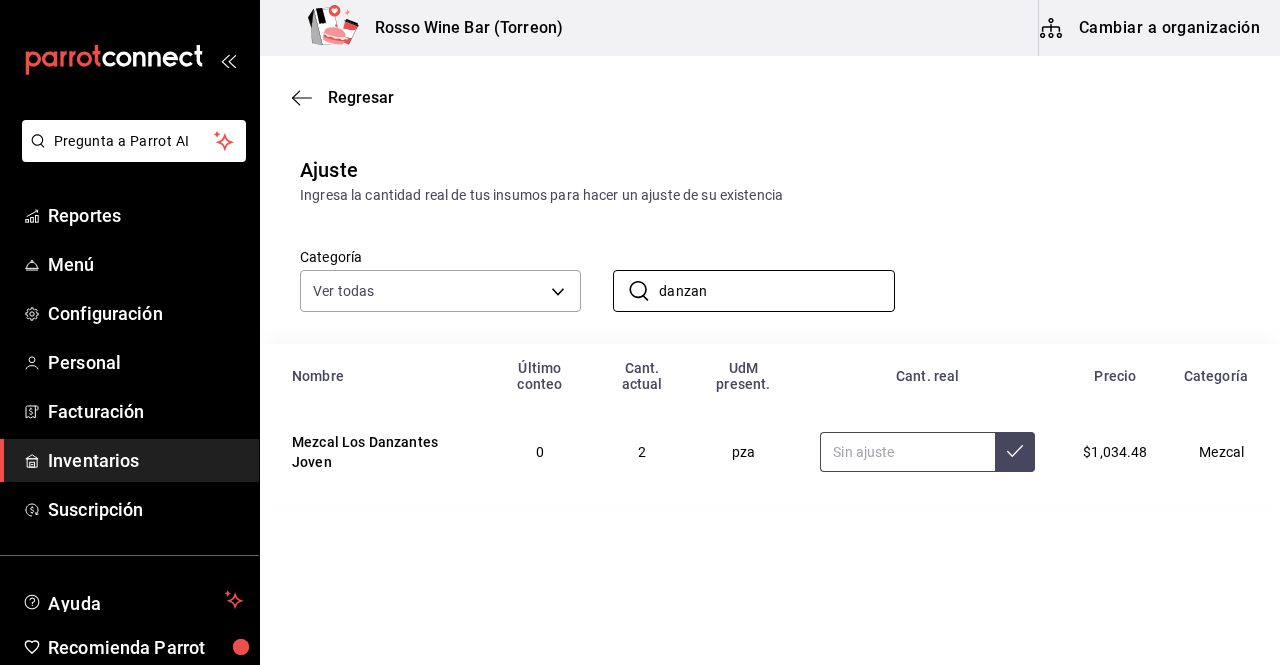 type on "danzan" 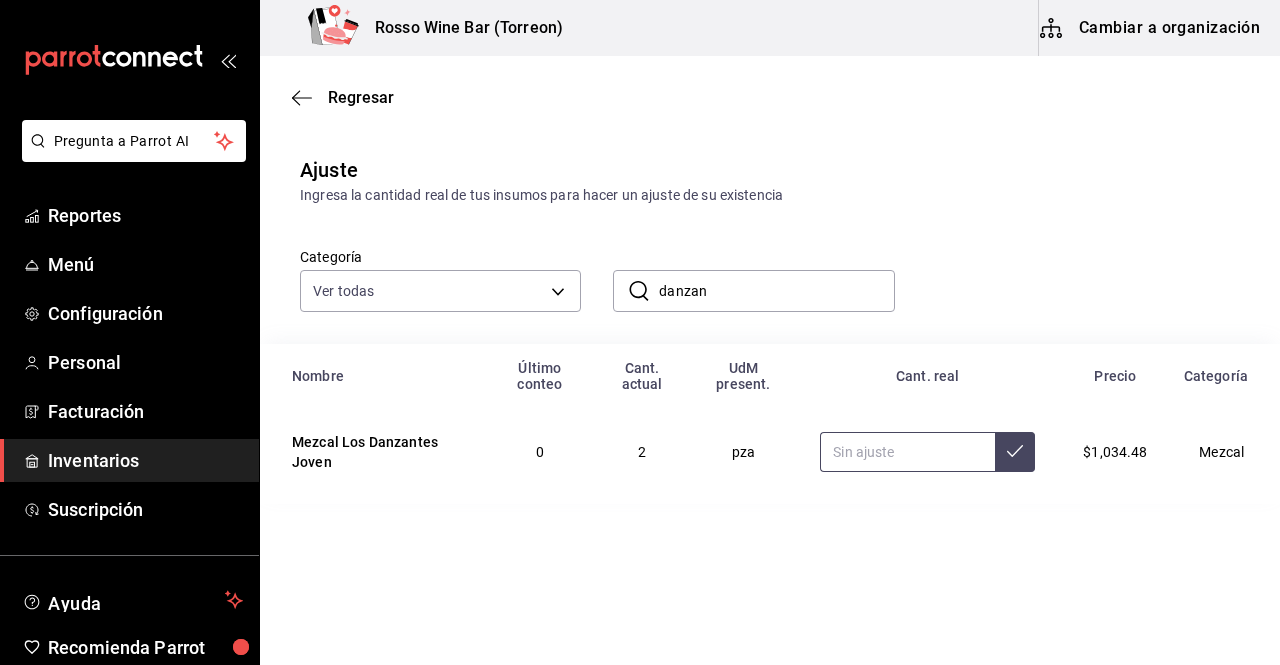 click at bounding box center (907, 452) 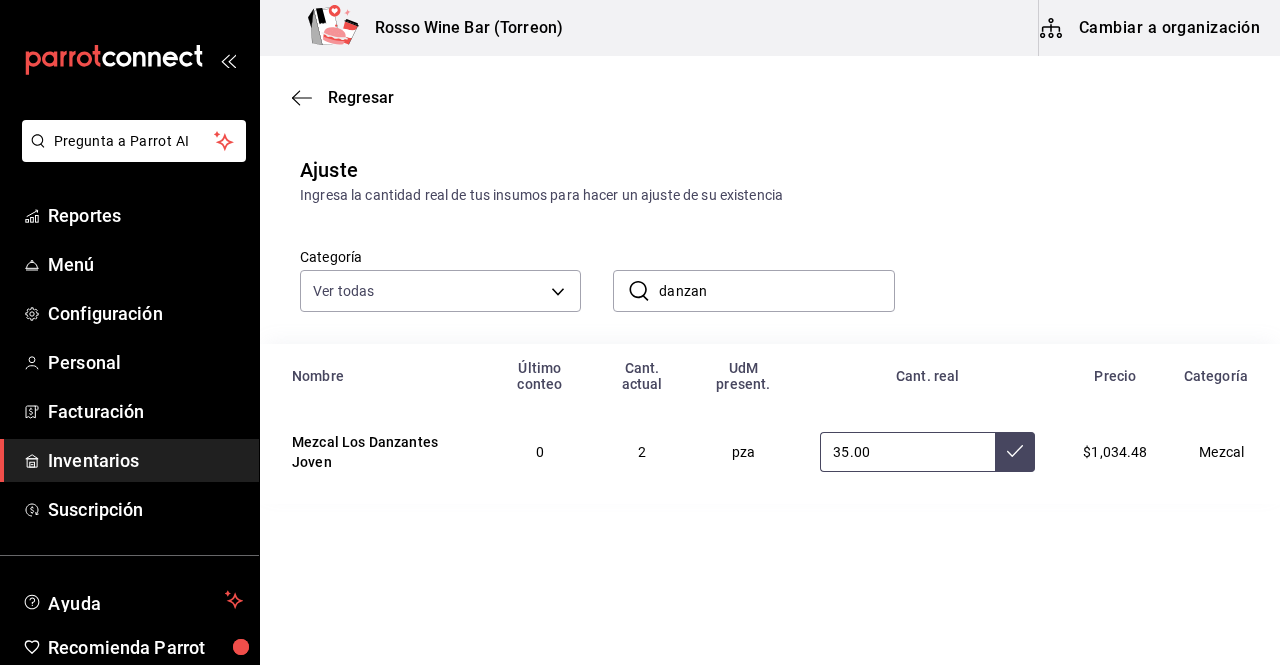 type on "35.00" 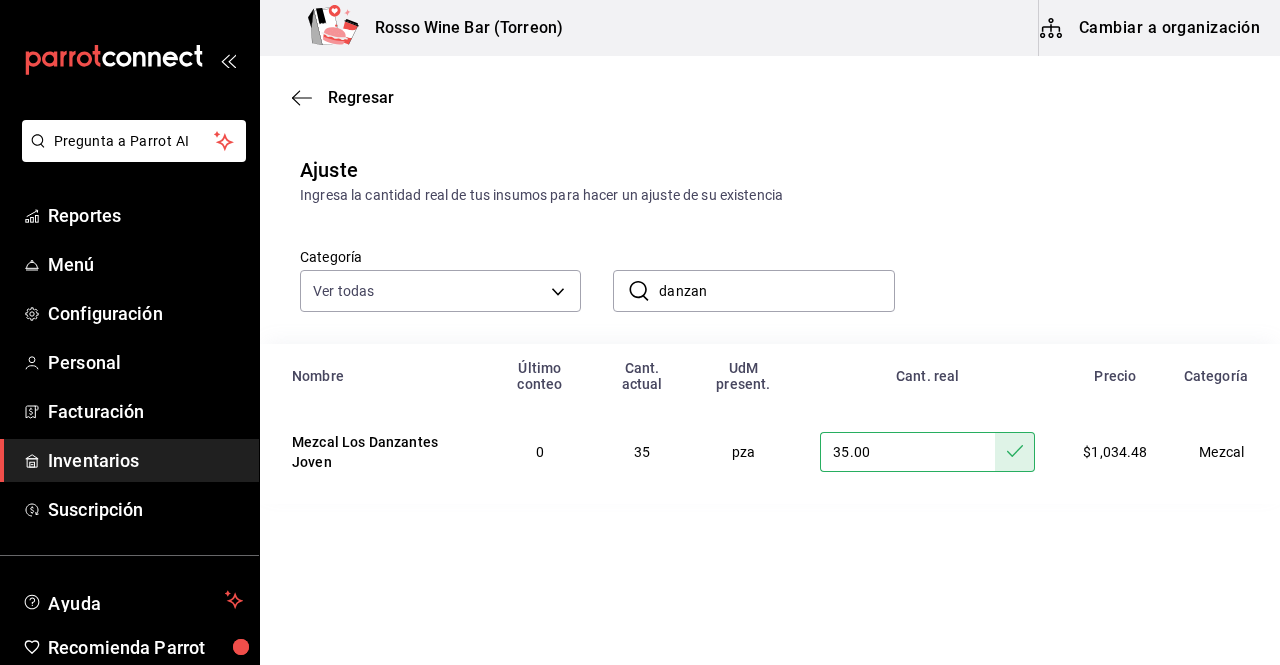 drag, startPoint x: 738, startPoint y: 300, endPoint x: 617, endPoint y: 292, distance: 121.264175 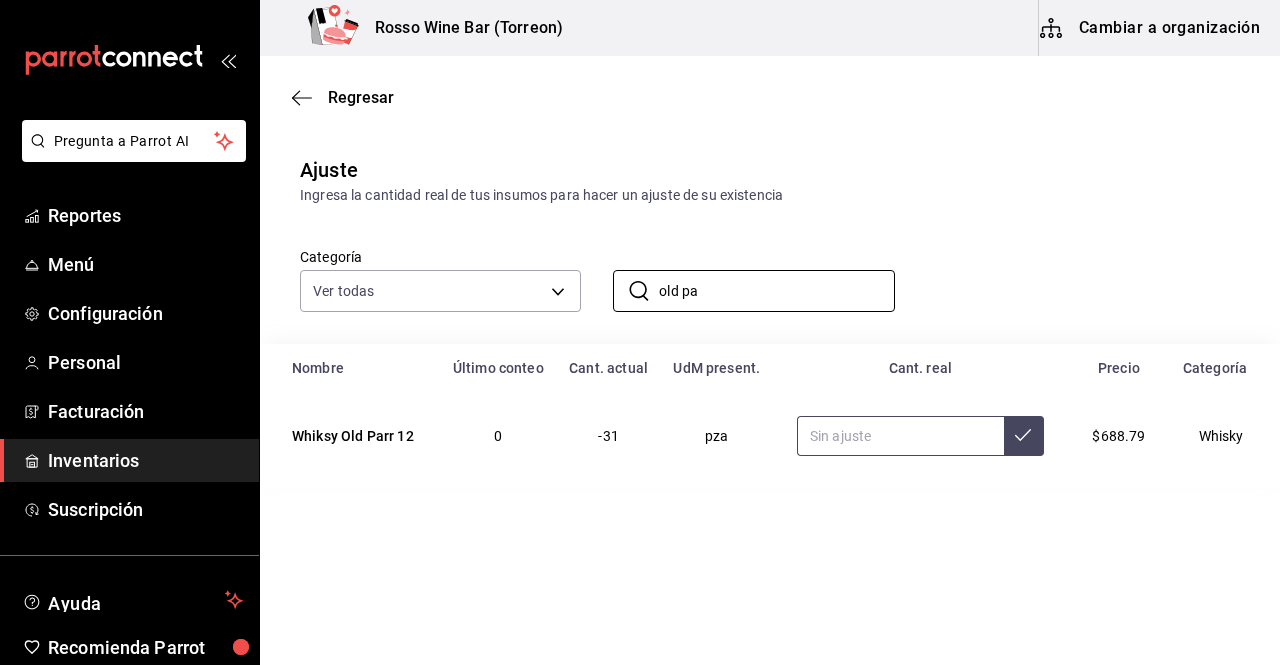 type on "old pa" 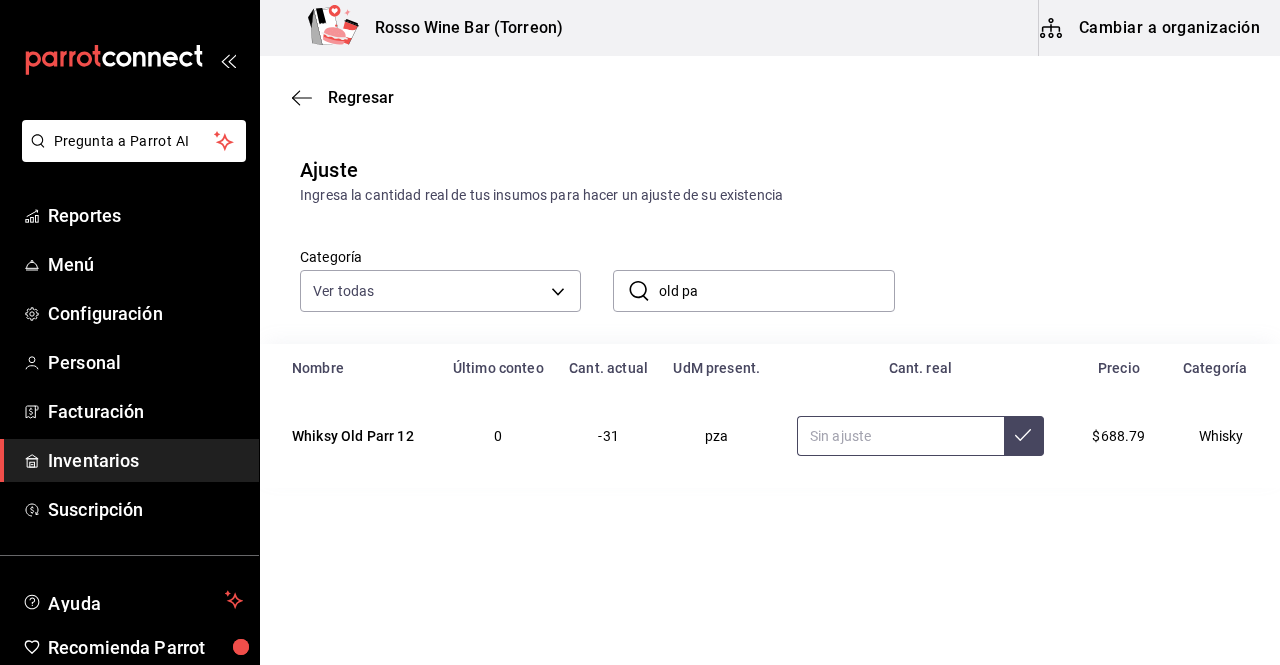 click at bounding box center [900, 436] 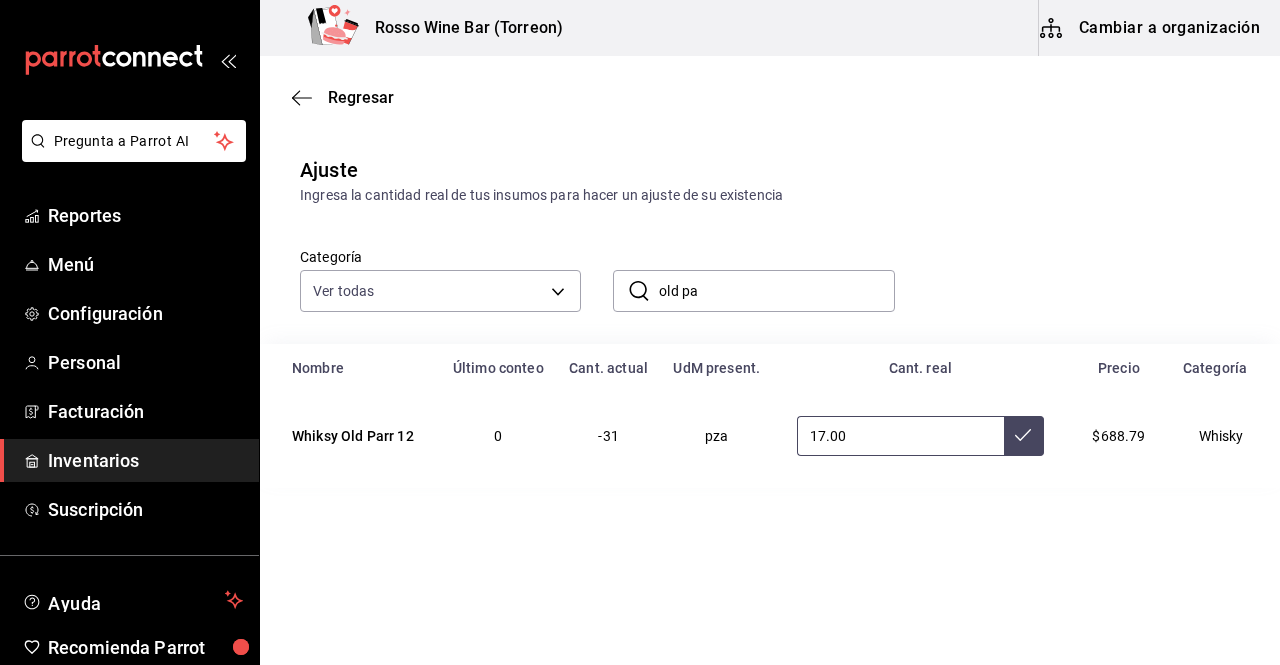 type on "17.00" 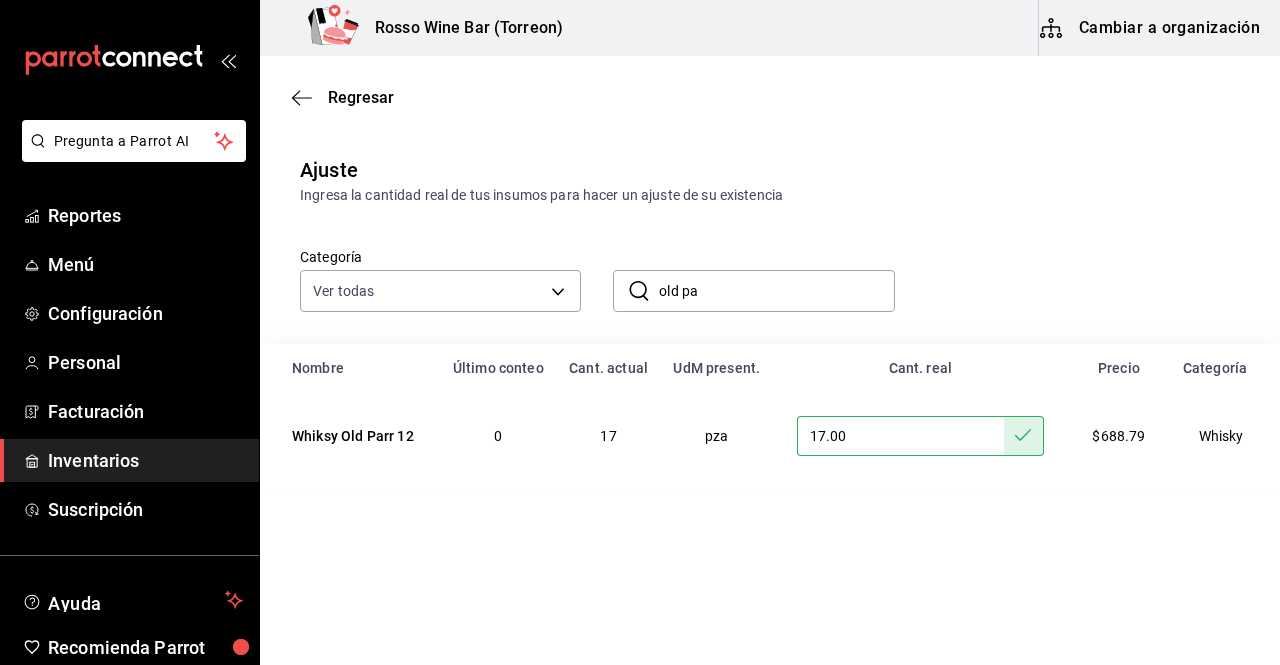 drag, startPoint x: 719, startPoint y: 286, endPoint x: 621, endPoint y: 286, distance: 98 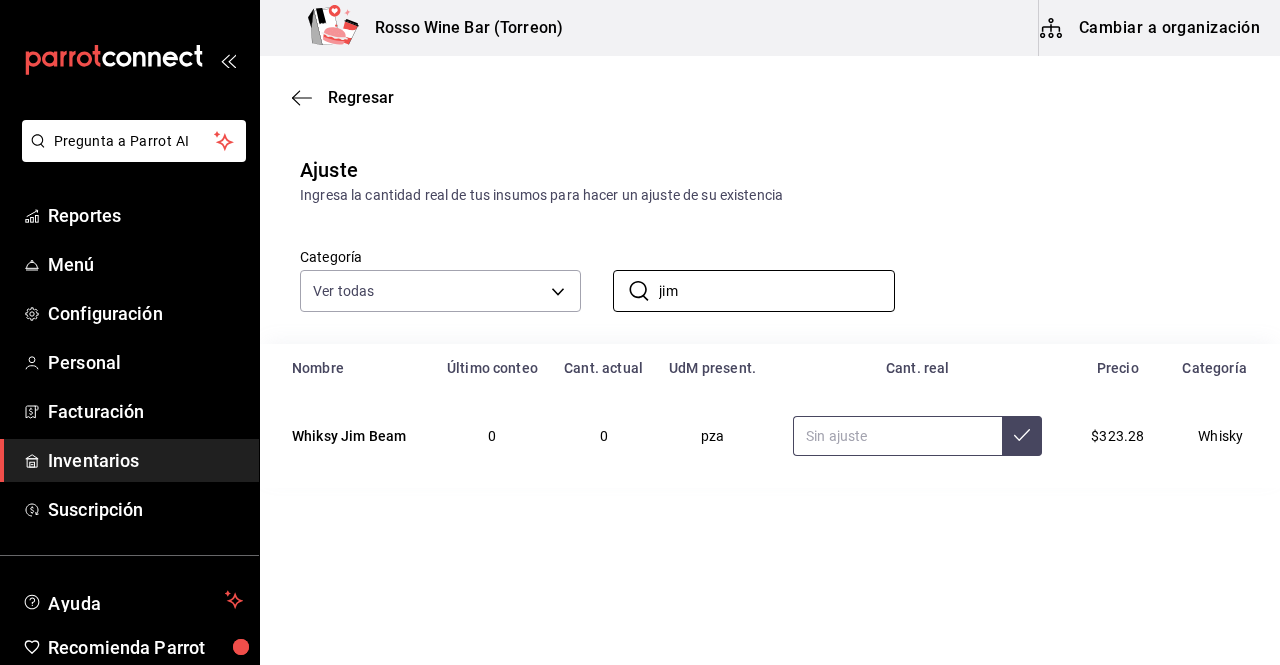 type on "jim" 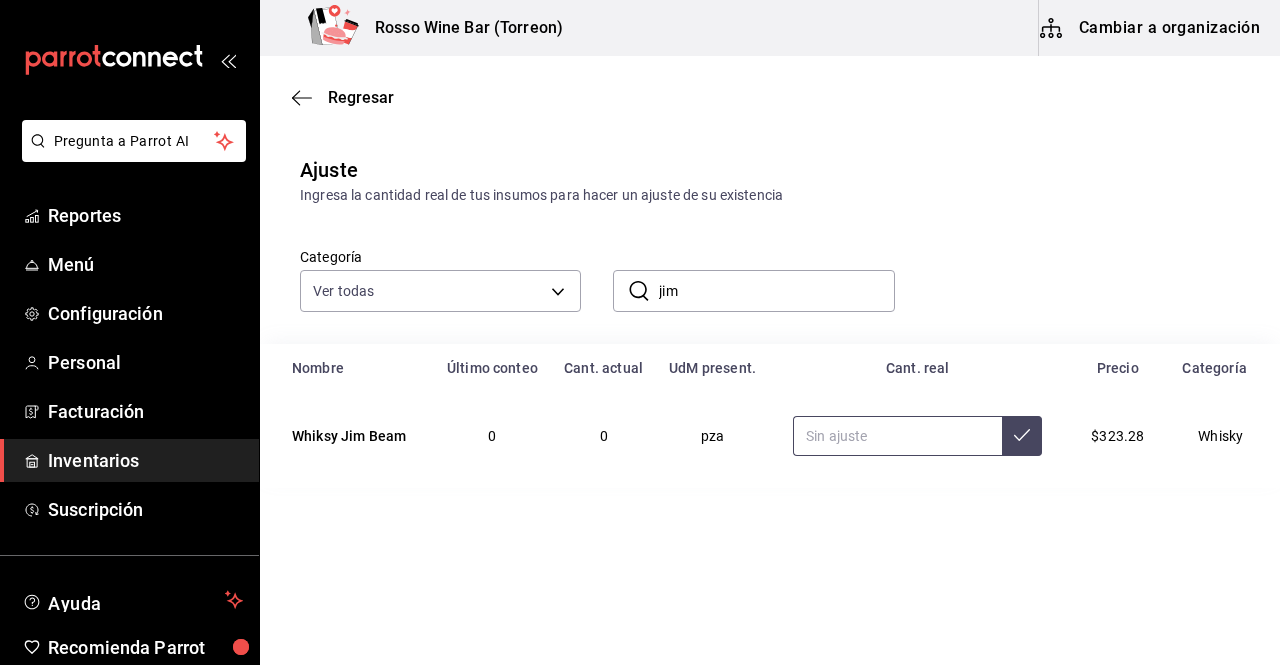click at bounding box center [897, 436] 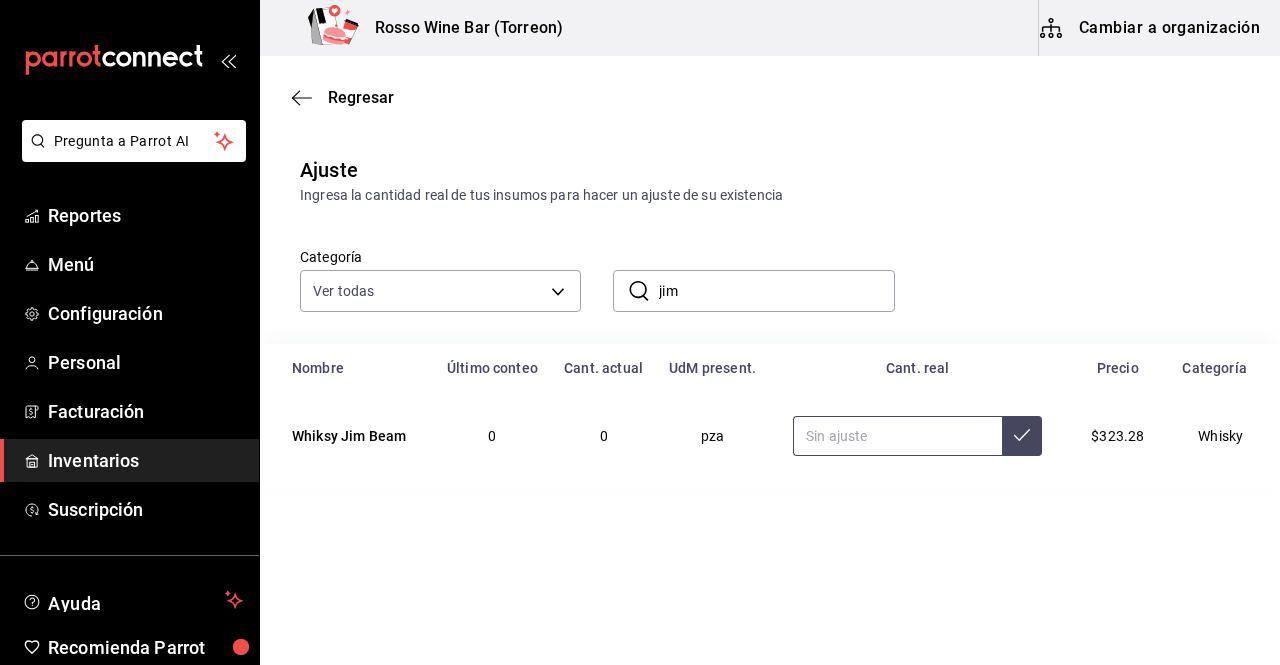 type 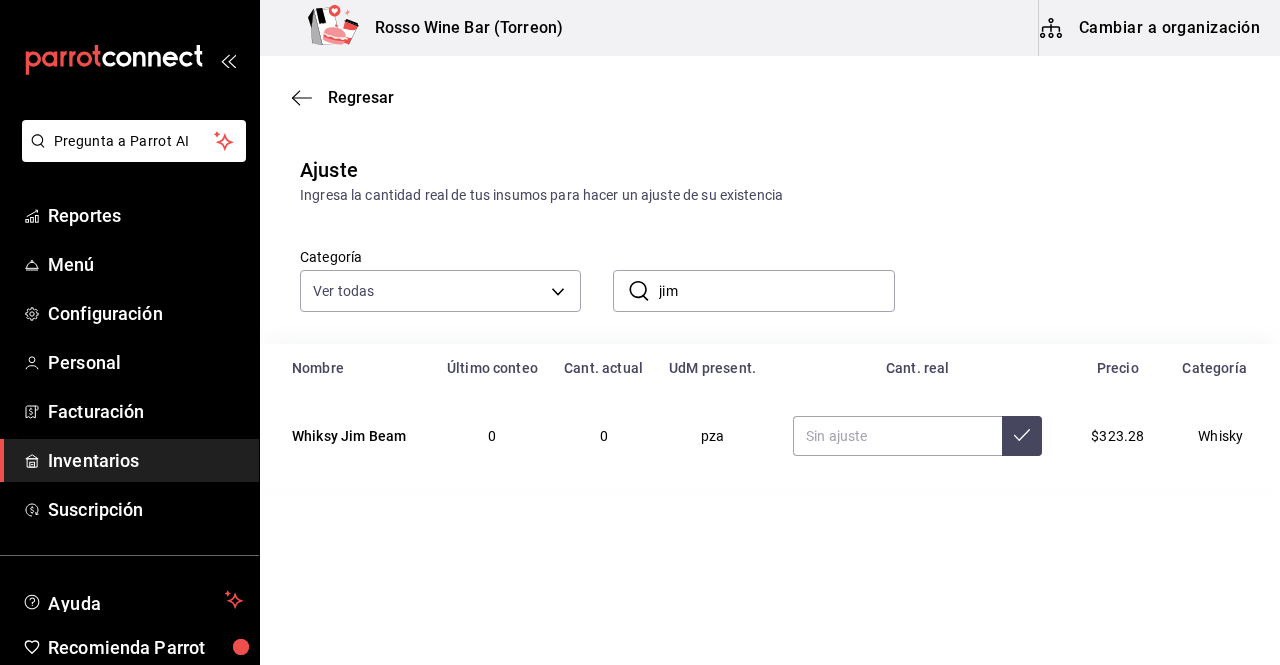 drag, startPoint x: 730, startPoint y: 302, endPoint x: 645, endPoint y: 290, distance: 85.84288 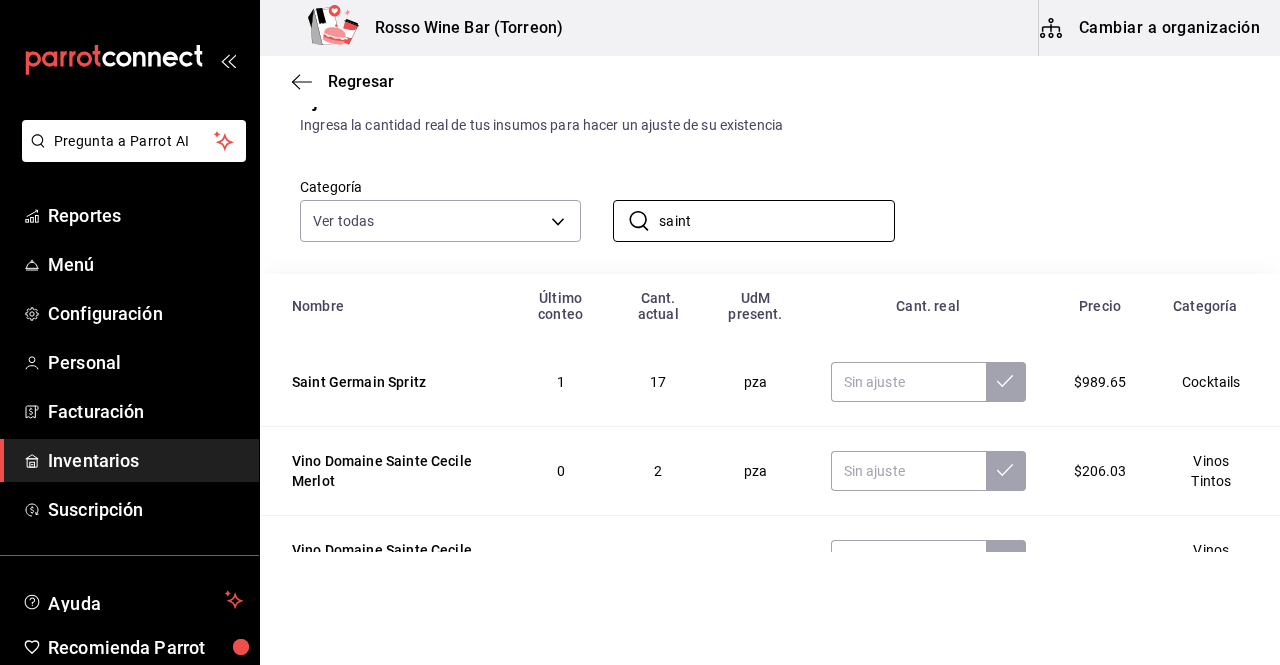 scroll, scrollTop: 69, scrollLeft: 0, axis: vertical 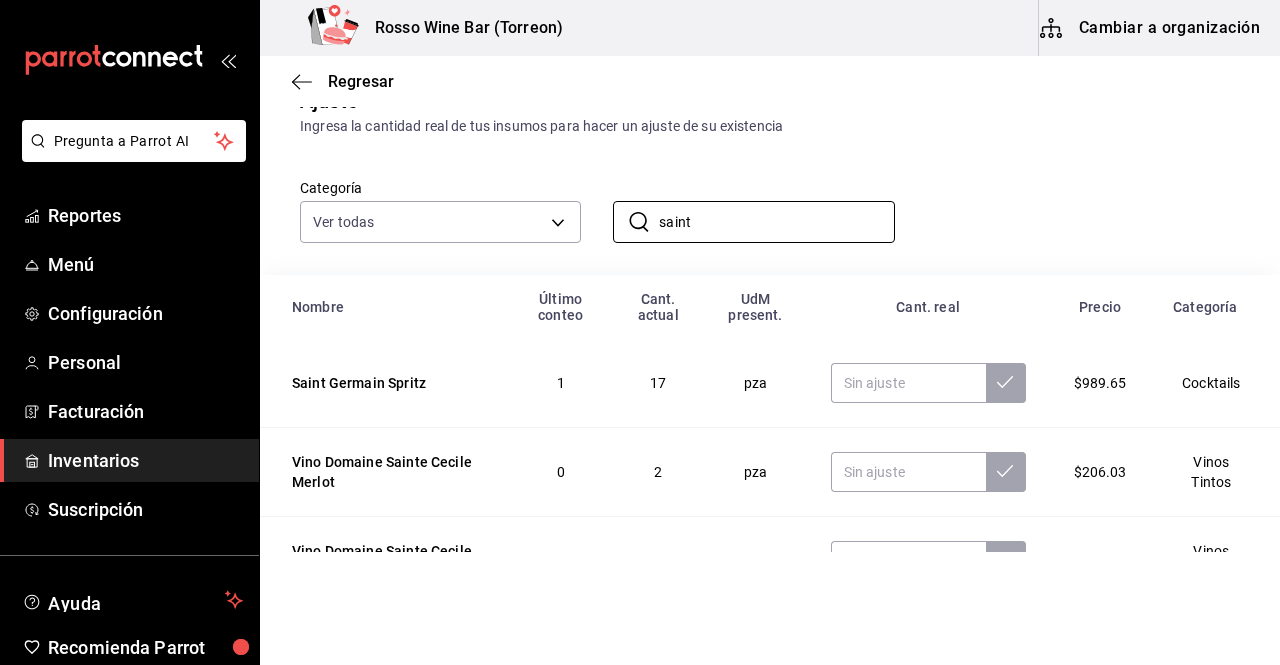 type on "saint" 